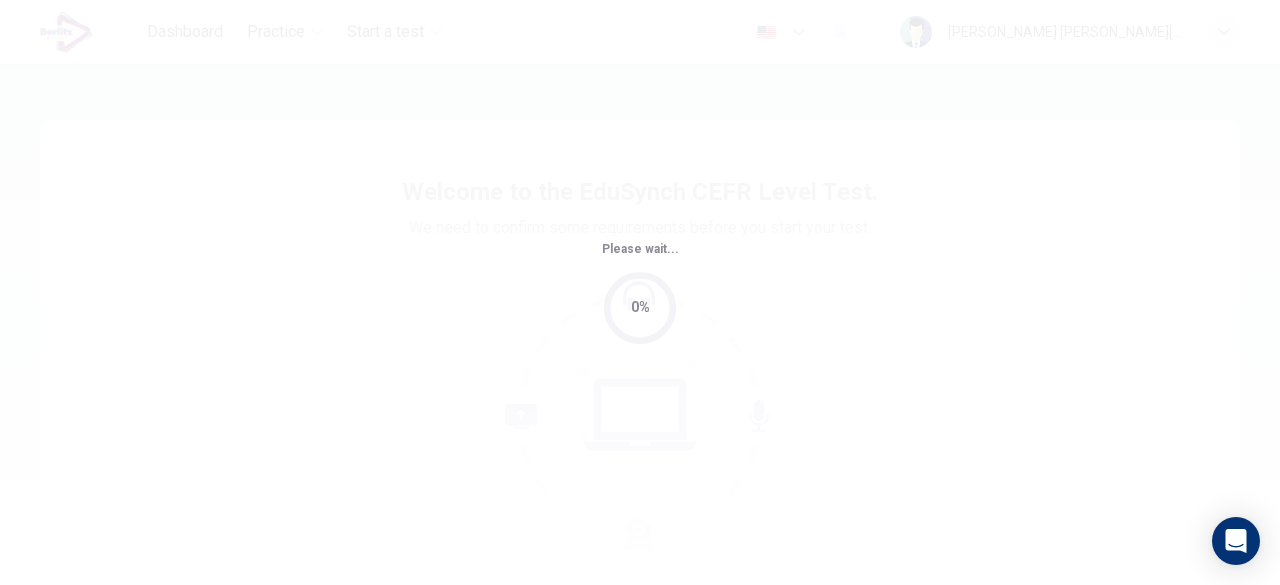scroll, scrollTop: 0, scrollLeft: 0, axis: both 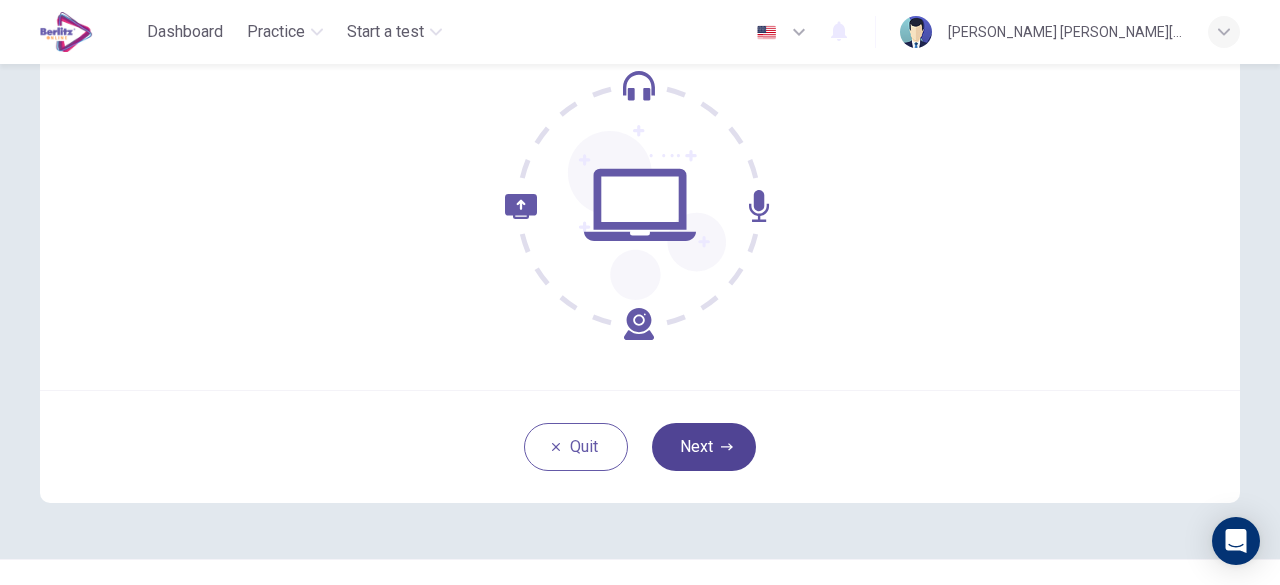 click on "Next" at bounding box center (704, 447) 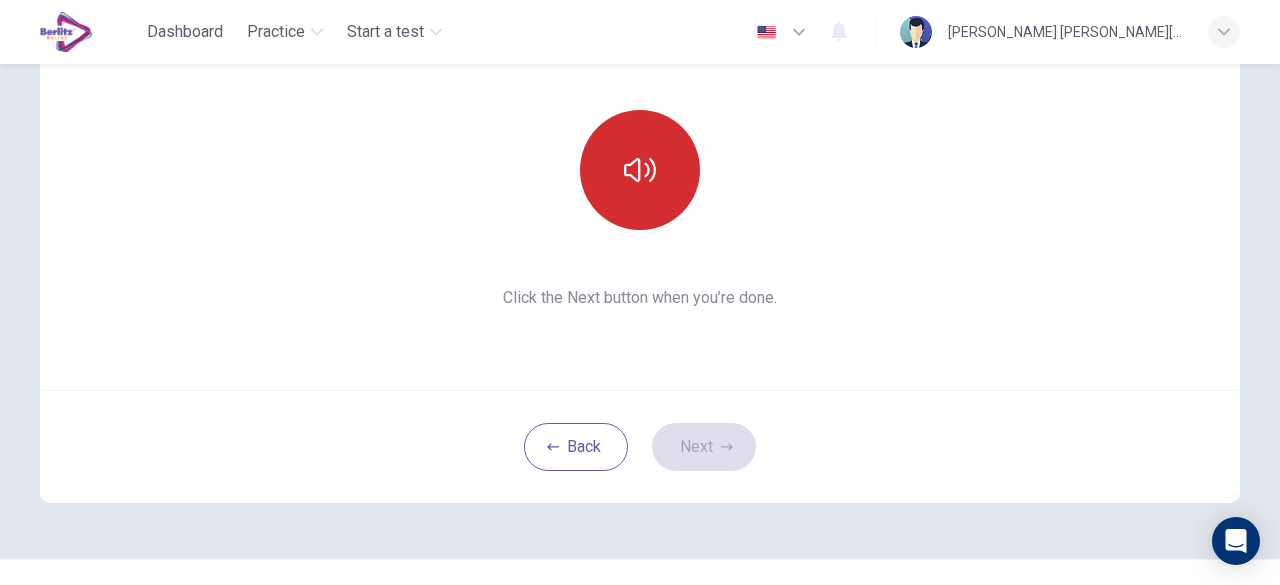 click 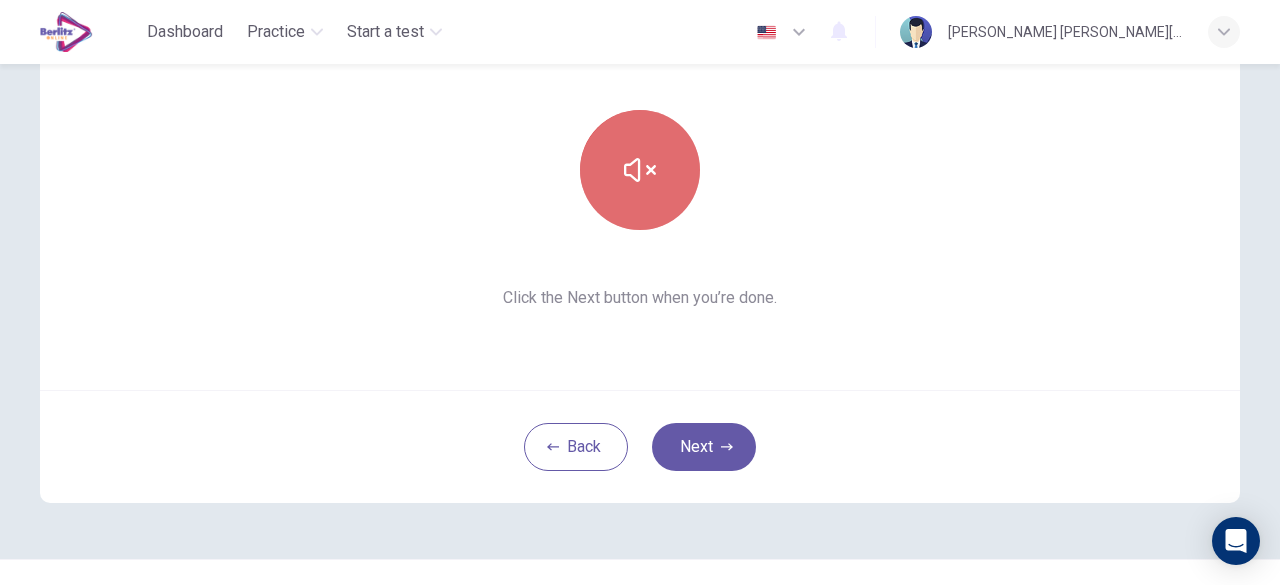 click at bounding box center [640, 170] 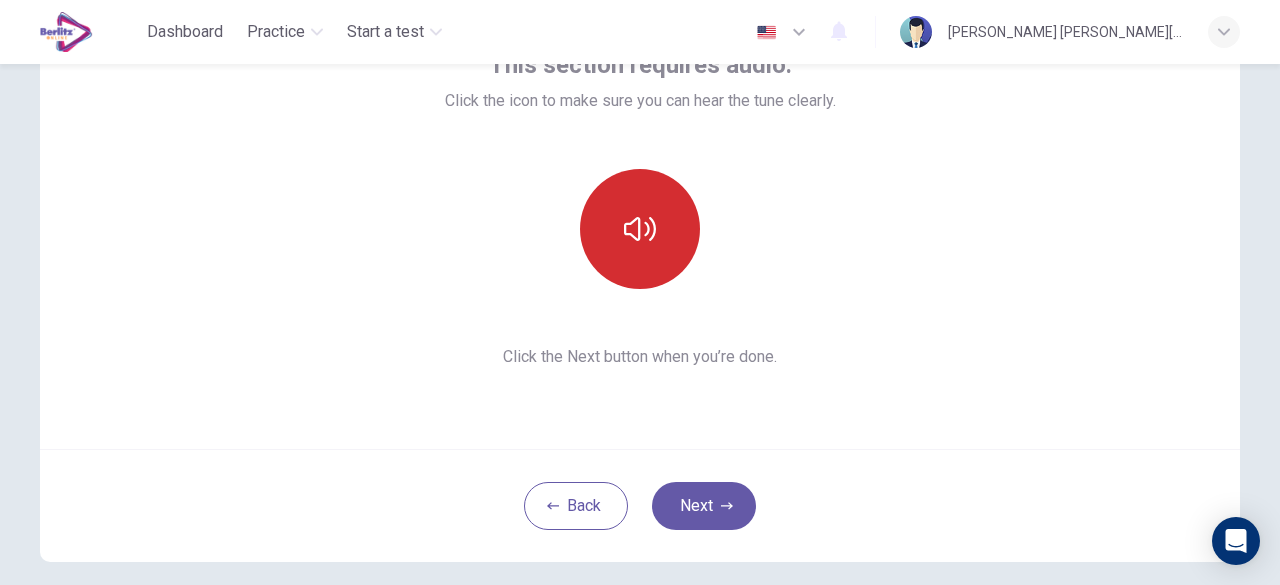 scroll, scrollTop: 148, scrollLeft: 0, axis: vertical 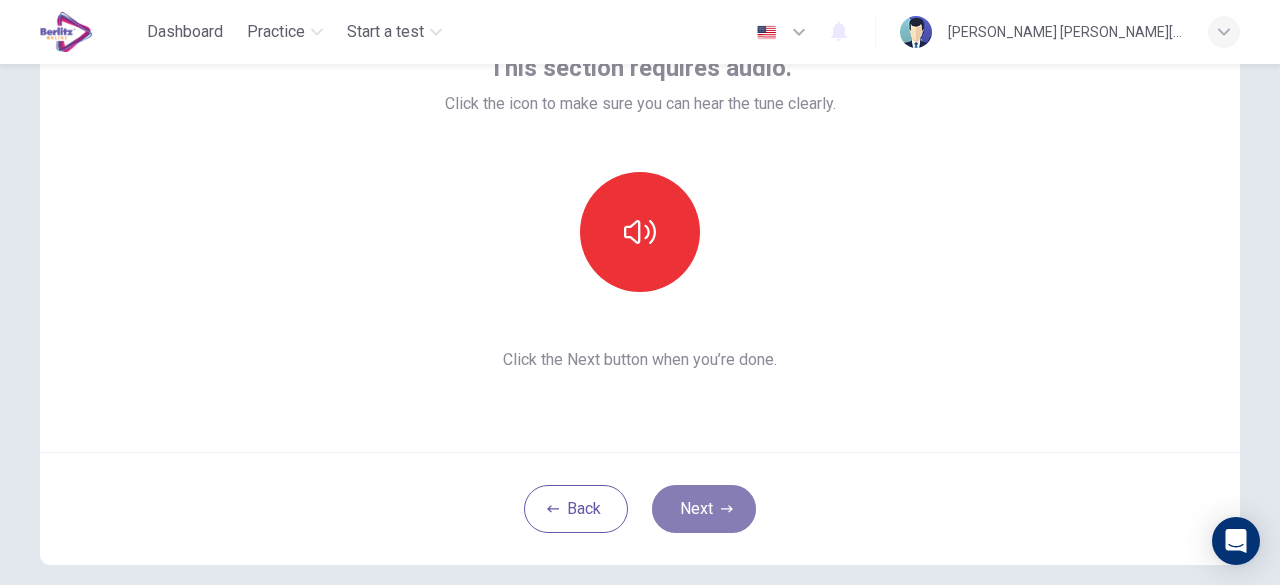 click on "Next" at bounding box center [704, 509] 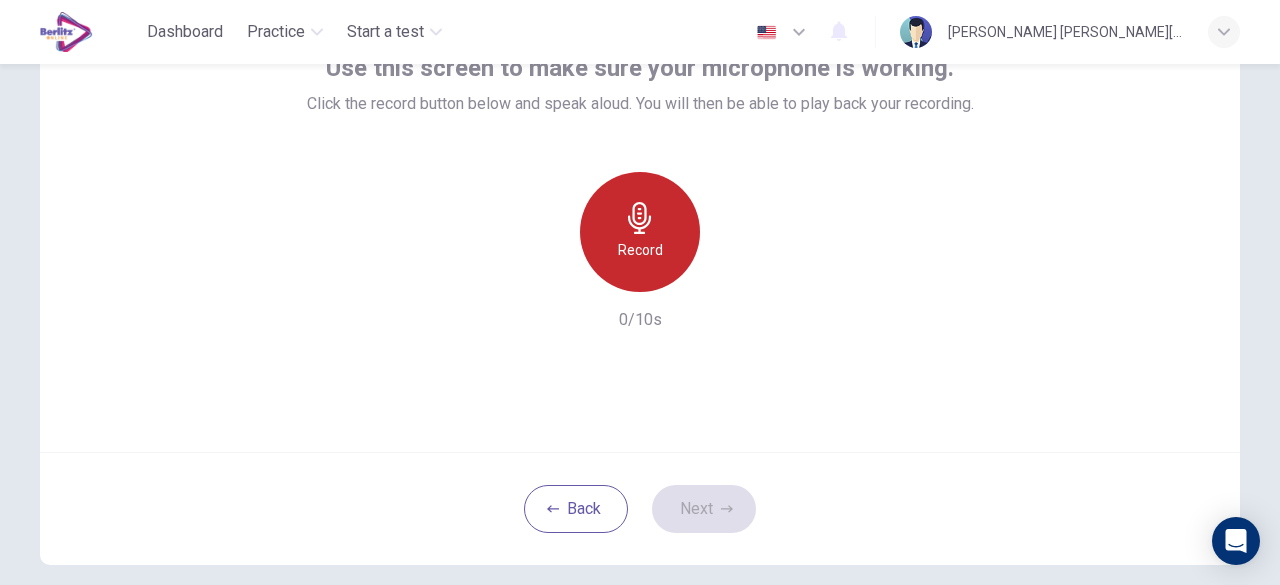 click on "Record" at bounding box center [640, 232] 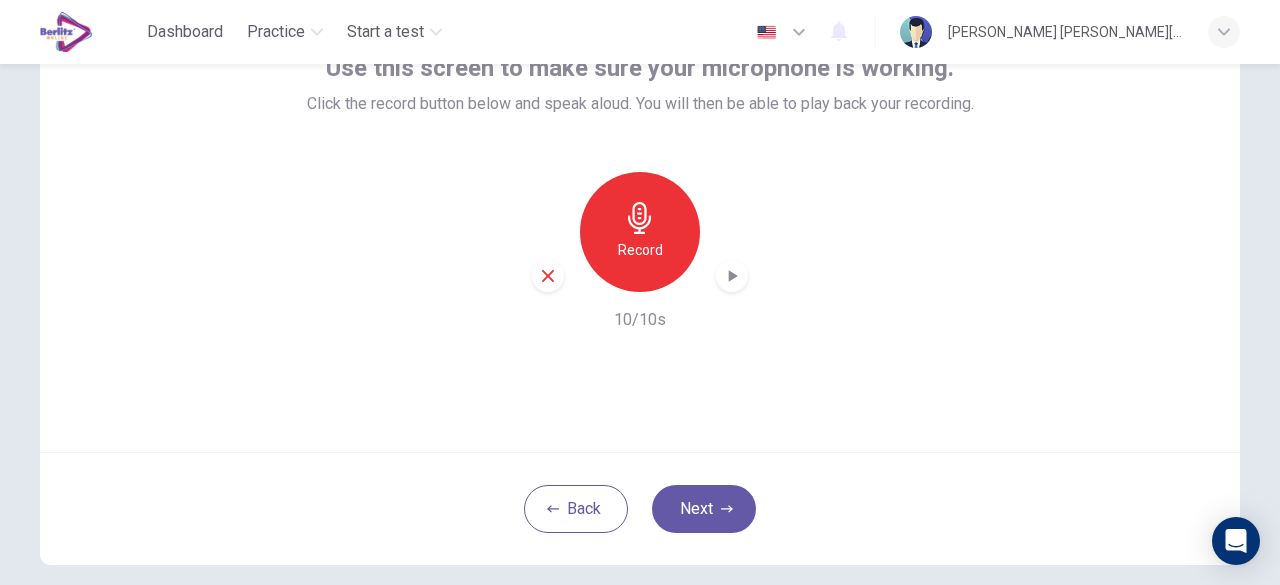 click at bounding box center (732, 276) 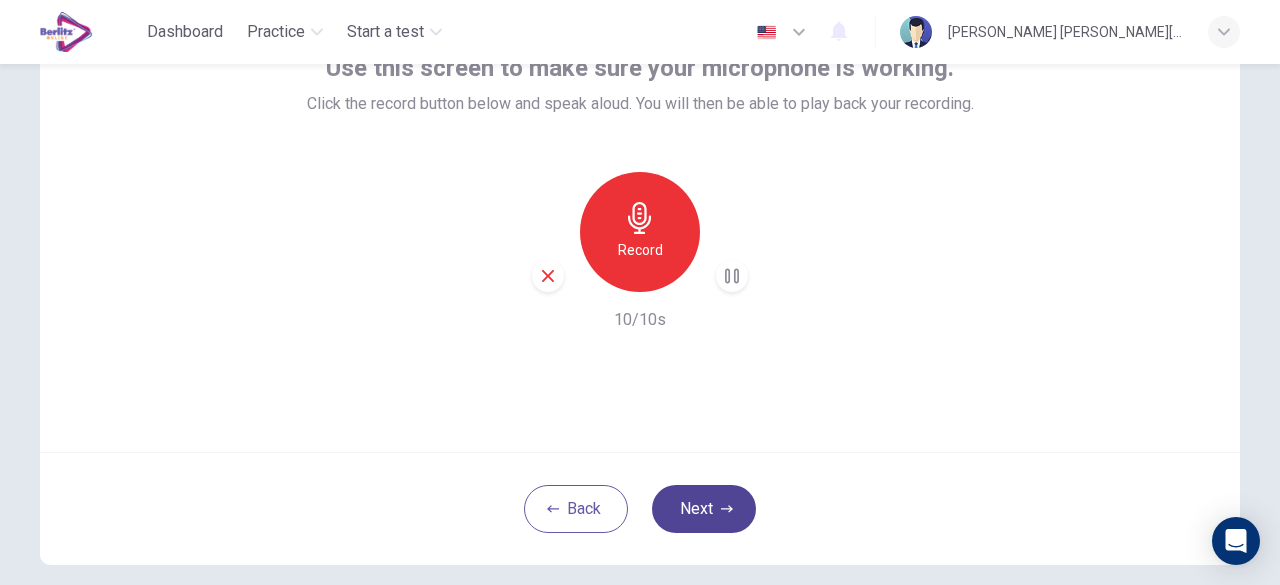 click on "Next" at bounding box center (704, 509) 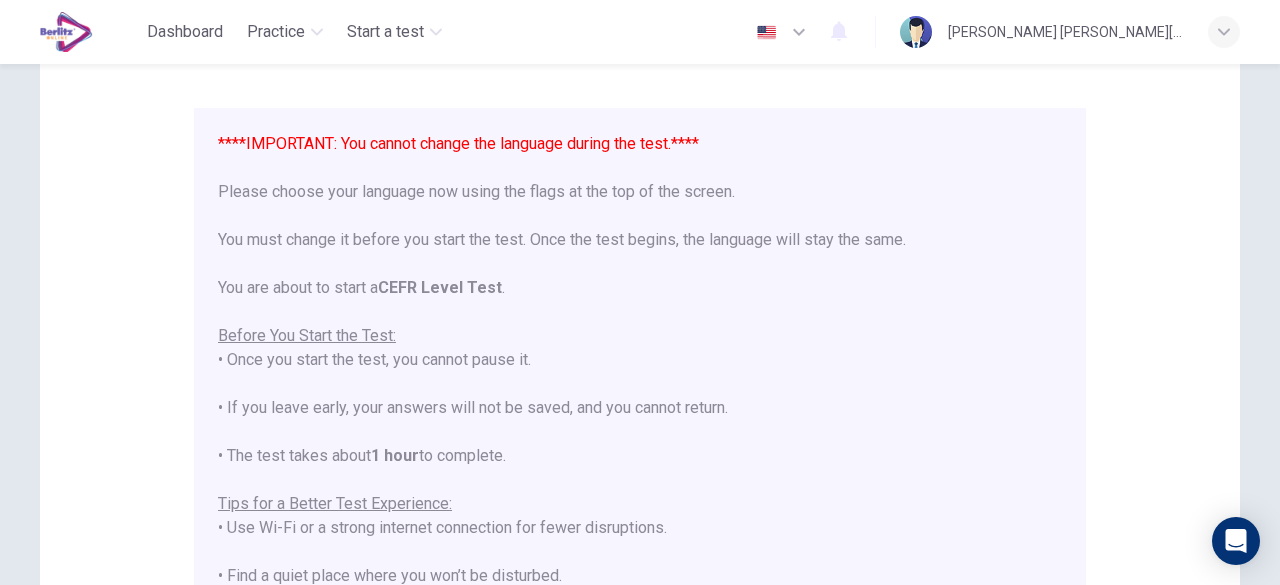 scroll, scrollTop: 190, scrollLeft: 0, axis: vertical 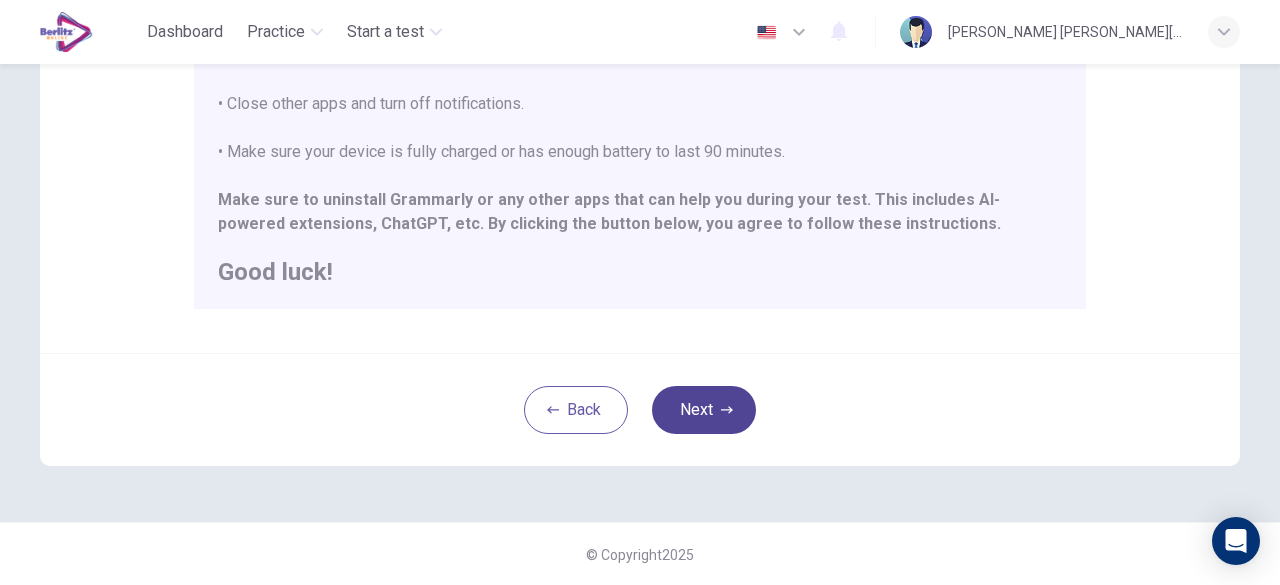 click 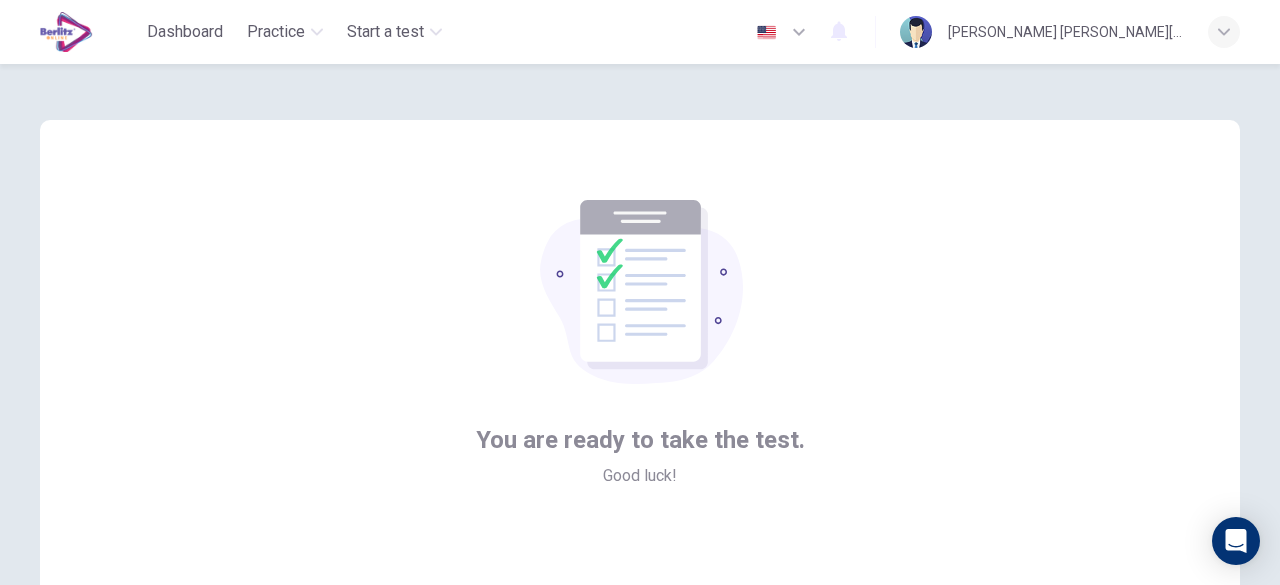 scroll, scrollTop: 247, scrollLeft: 0, axis: vertical 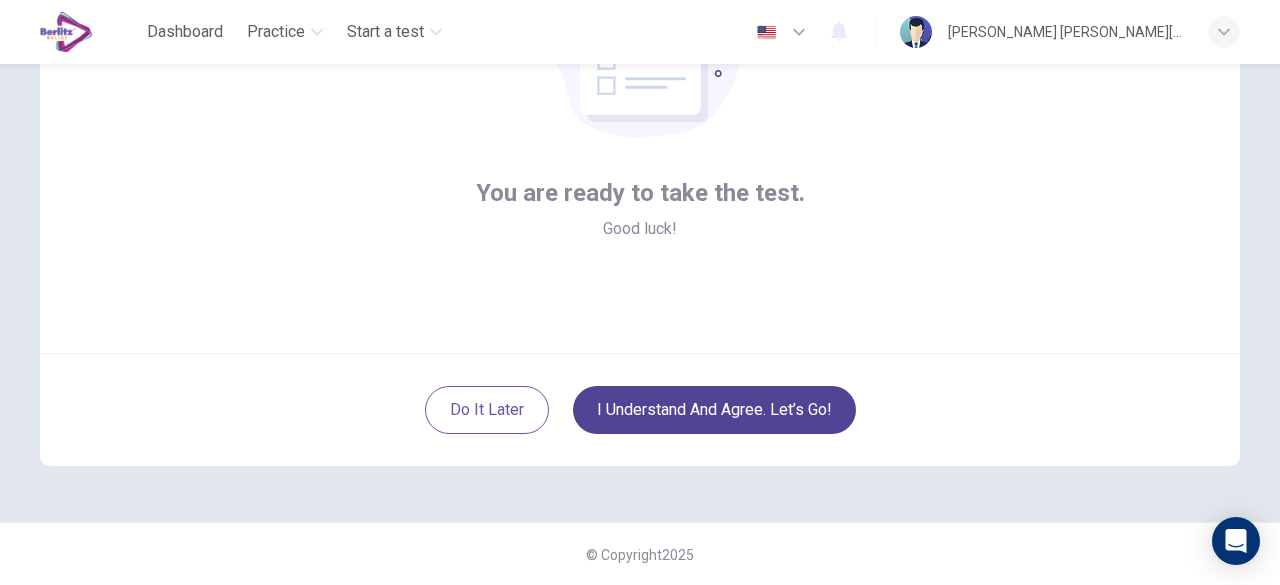 click on "I understand and agree. Let’s go!" at bounding box center [714, 410] 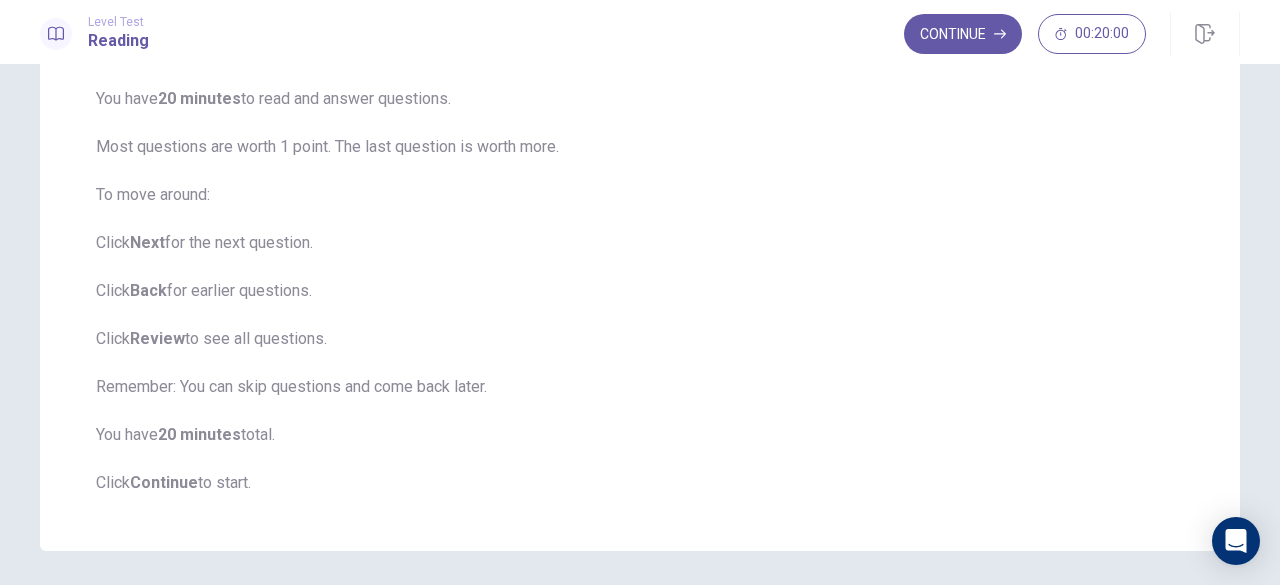 scroll, scrollTop: 218, scrollLeft: 0, axis: vertical 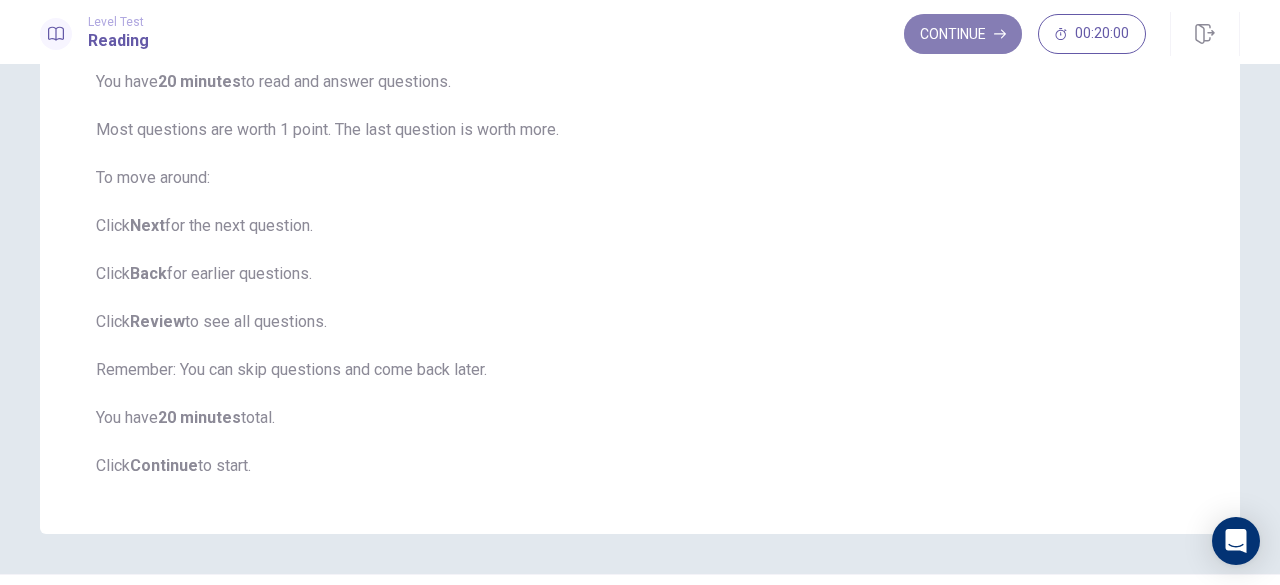 click on "Continue" at bounding box center (963, 34) 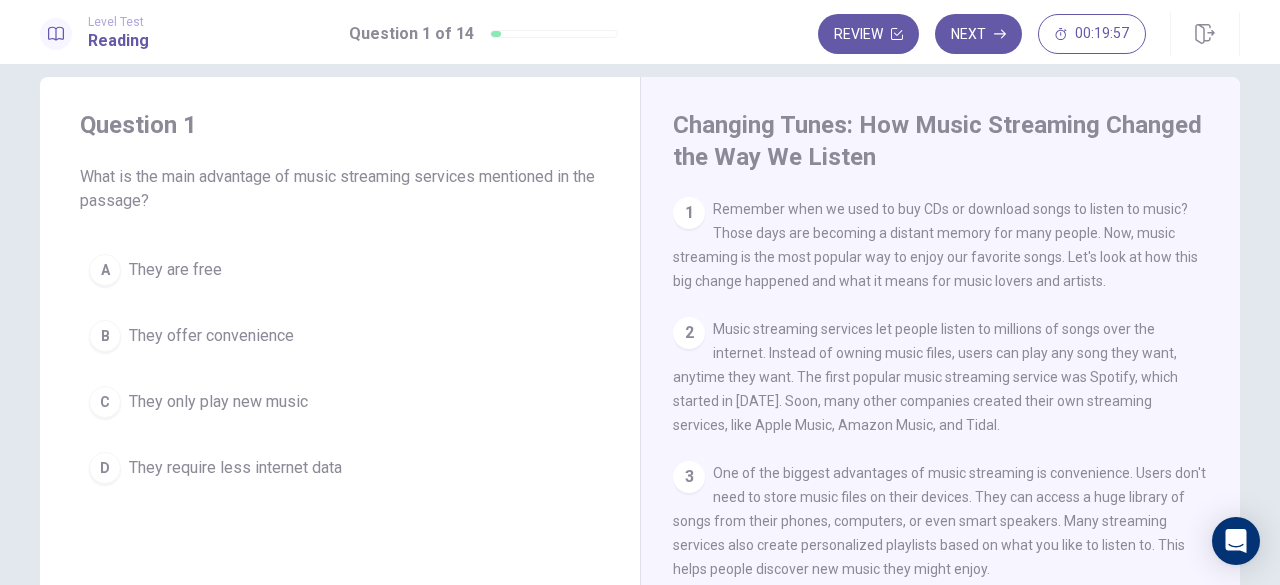 scroll, scrollTop: 26, scrollLeft: 0, axis: vertical 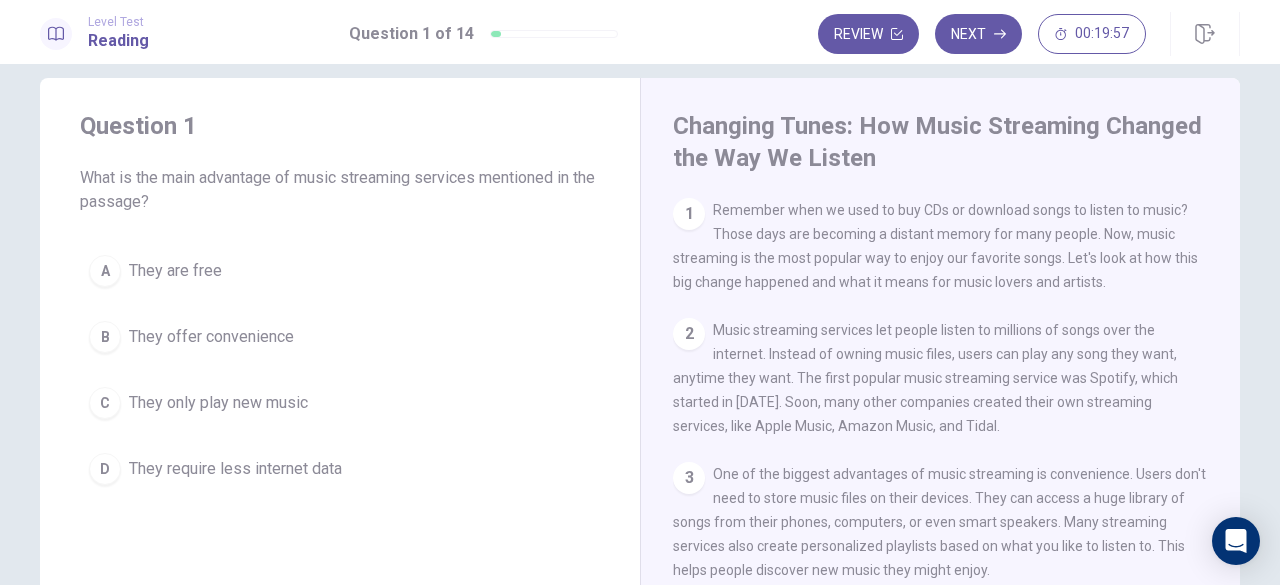 click on "Remember when we used to buy CDs or download songs to listen to music? Those days are becoming a distant memory for many people. Now, music streaming is the most popular way to enjoy our favorite songs. Let's look at how this big change happened and what it means for music lovers and artists." at bounding box center [935, 246] 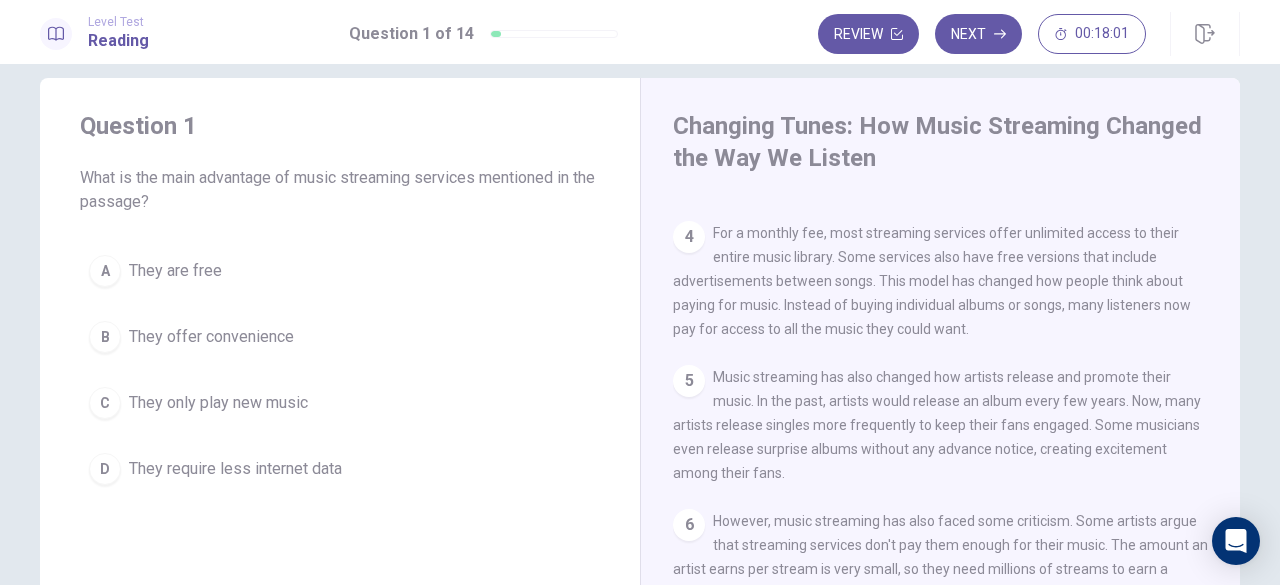 scroll, scrollTop: 406, scrollLeft: 0, axis: vertical 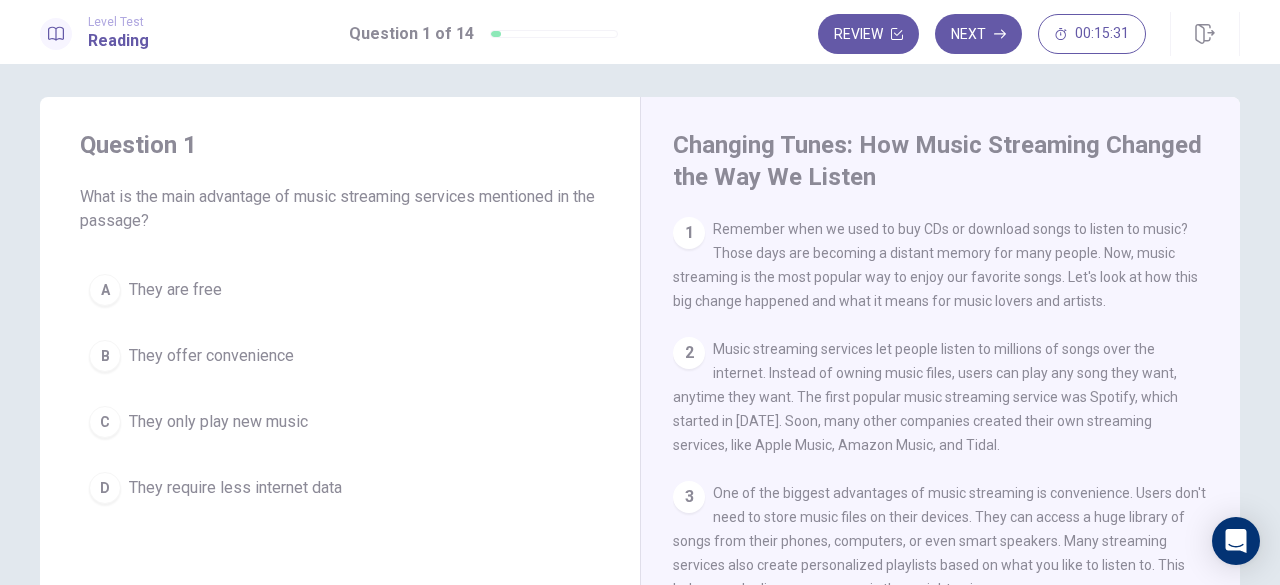 click on "B" at bounding box center (105, 356) 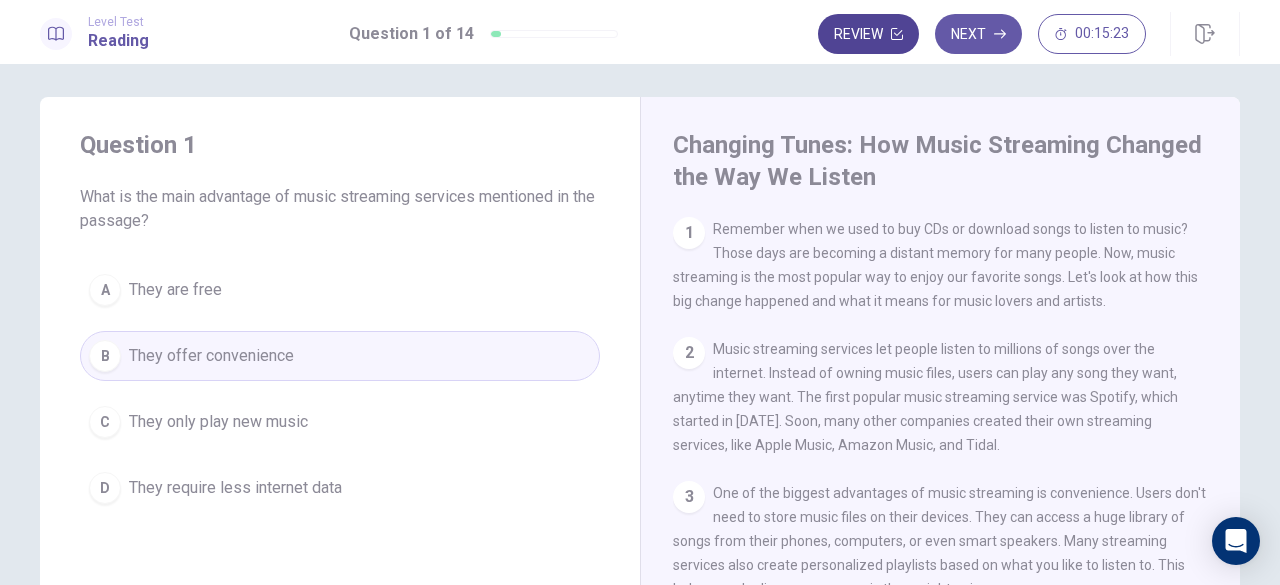 click on "Review" at bounding box center [868, 34] 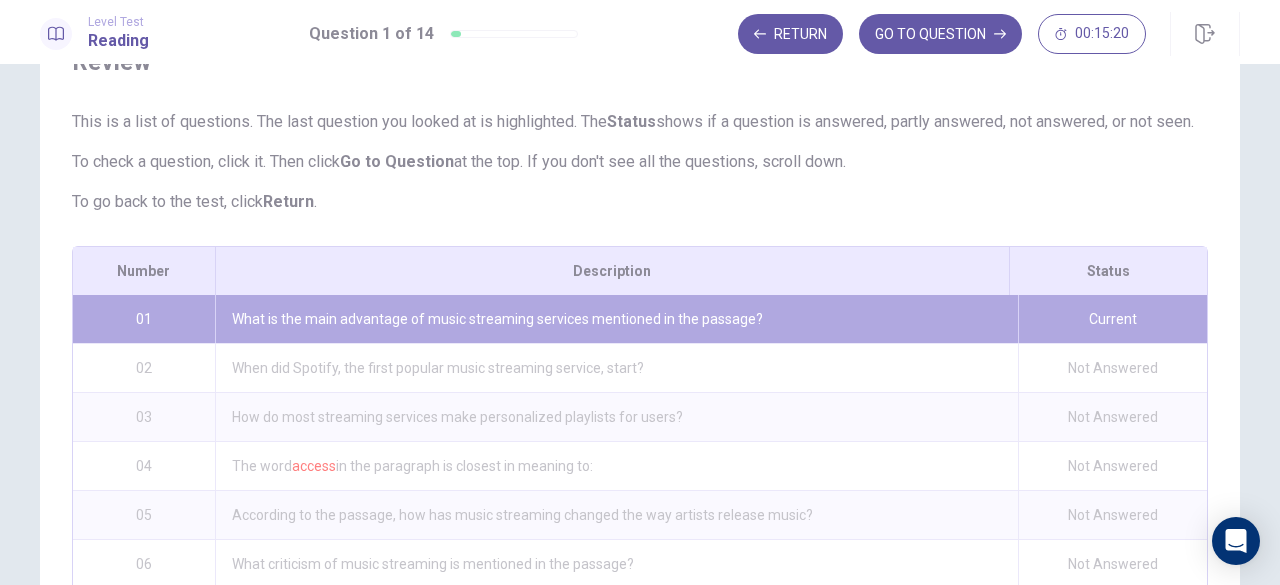 scroll, scrollTop: 0, scrollLeft: 0, axis: both 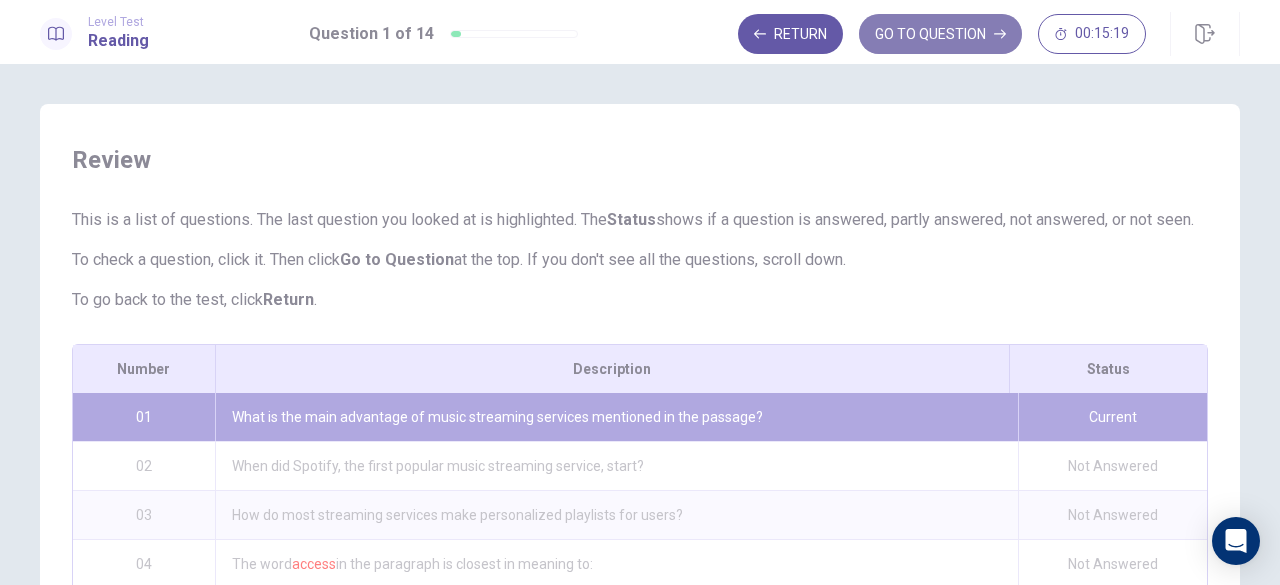 click on "GO TO QUESTION" at bounding box center [940, 34] 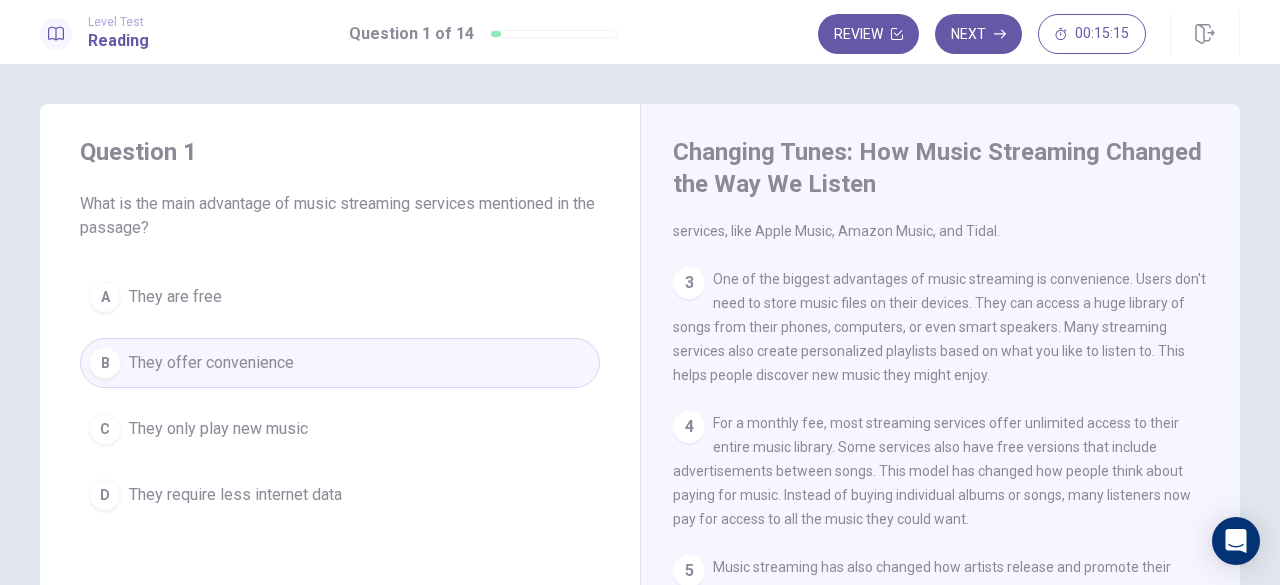 scroll, scrollTop: 227, scrollLeft: 0, axis: vertical 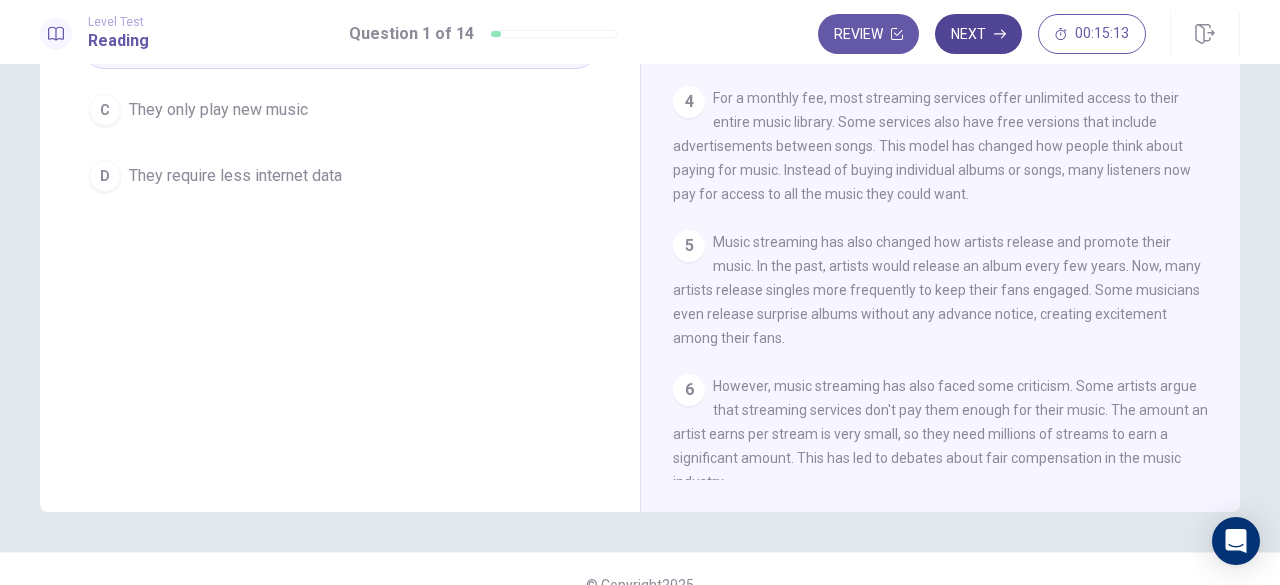 click on "Next" at bounding box center (978, 34) 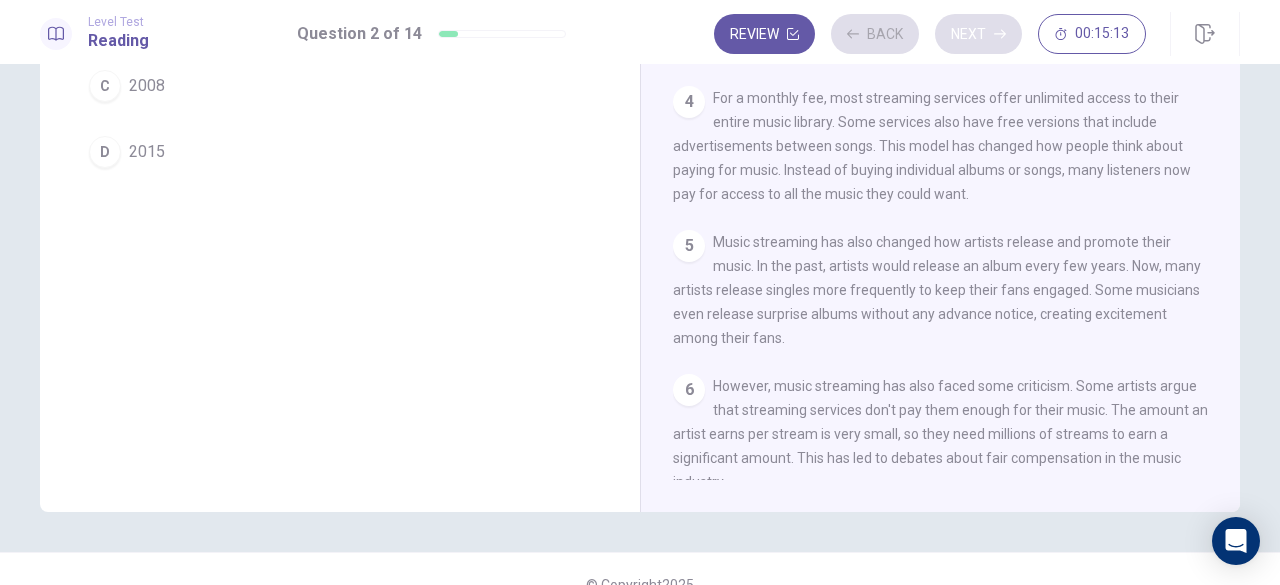 scroll, scrollTop: 295, scrollLeft: 0, axis: vertical 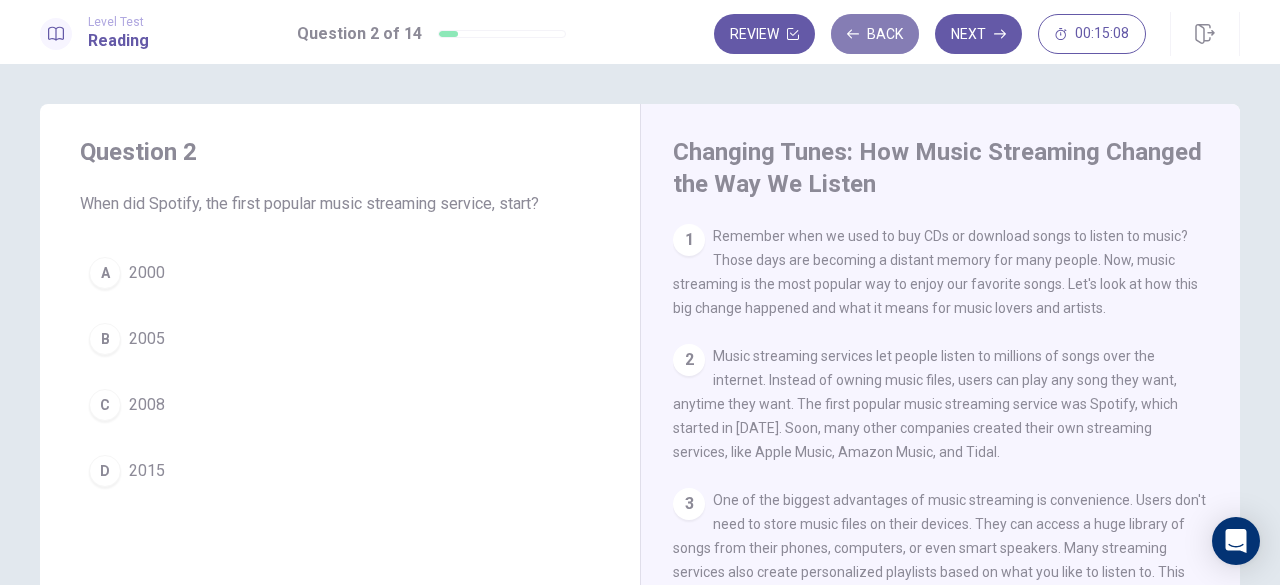 click on "Back" at bounding box center (875, 34) 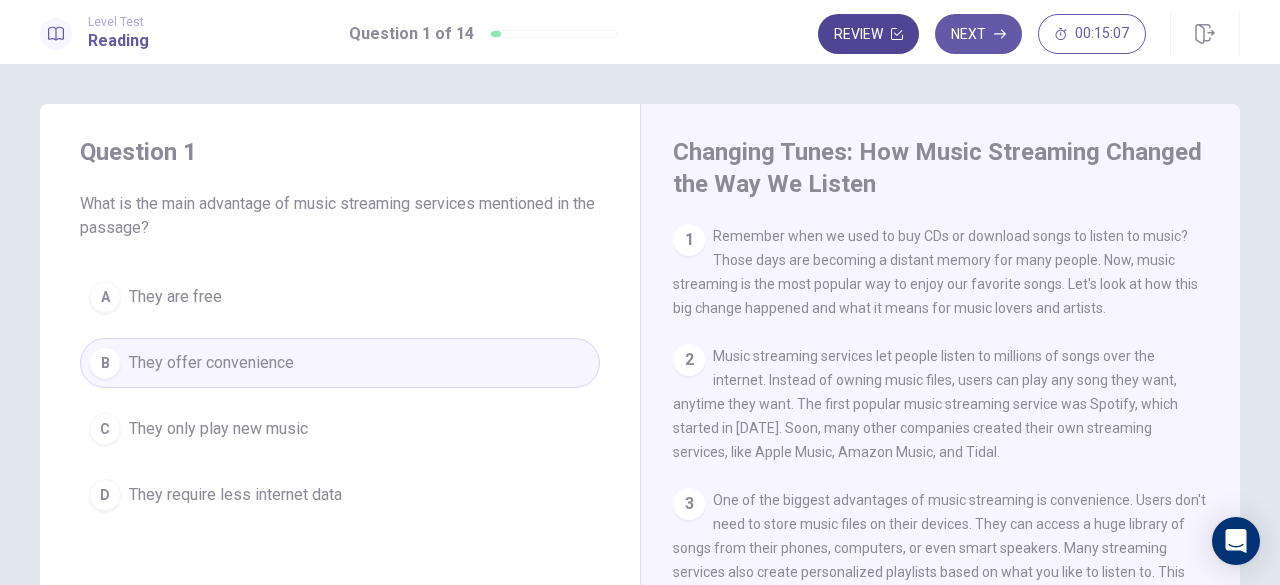 click on "Review" at bounding box center [868, 34] 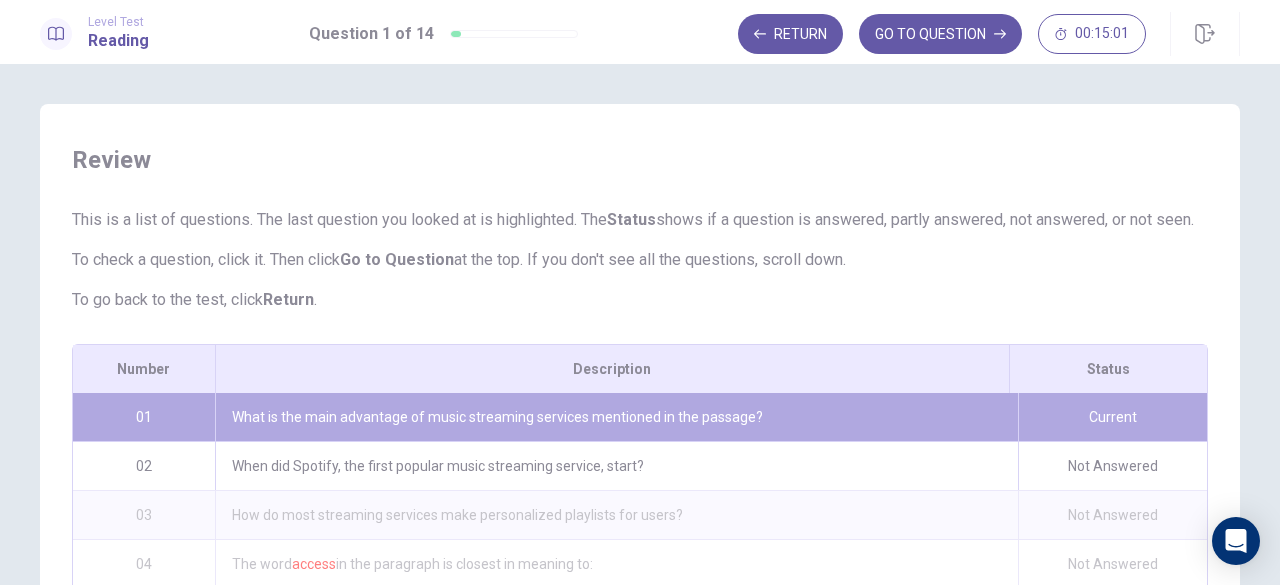 scroll, scrollTop: 424, scrollLeft: 0, axis: vertical 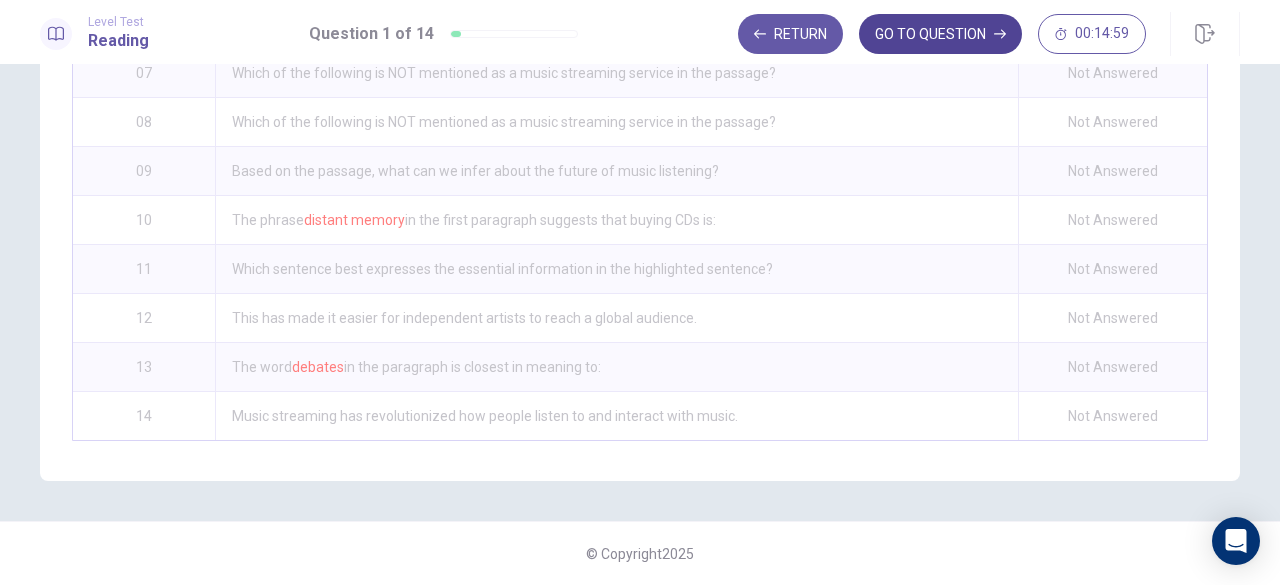 click on "GO TO QUESTION" at bounding box center (940, 34) 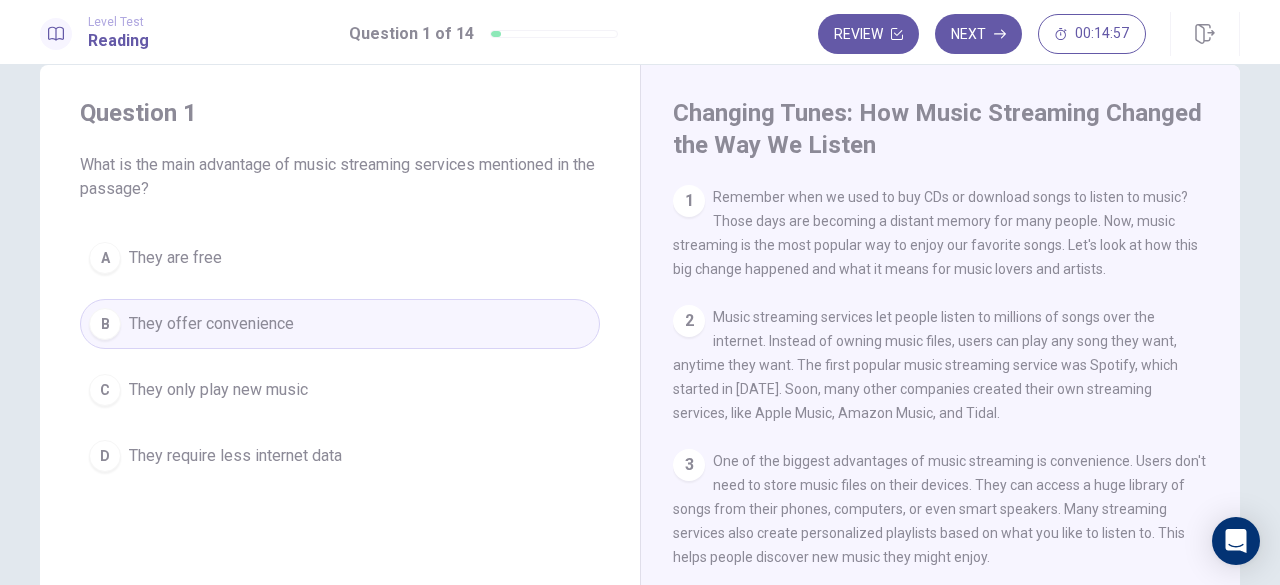 scroll, scrollTop: 37, scrollLeft: 0, axis: vertical 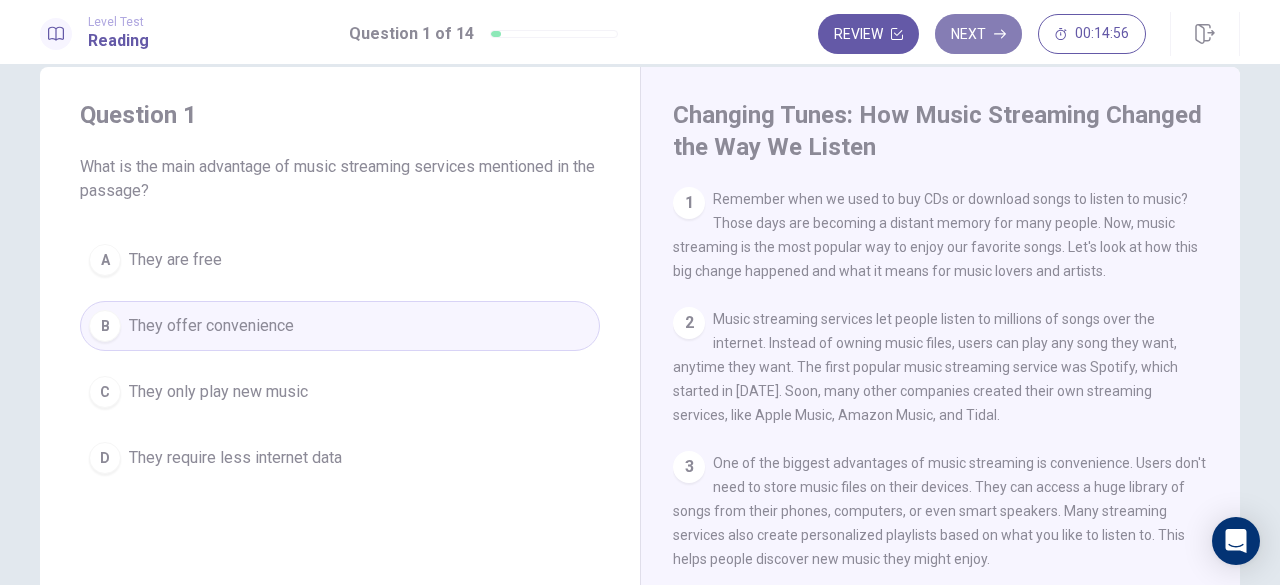 click on "Next" at bounding box center [978, 34] 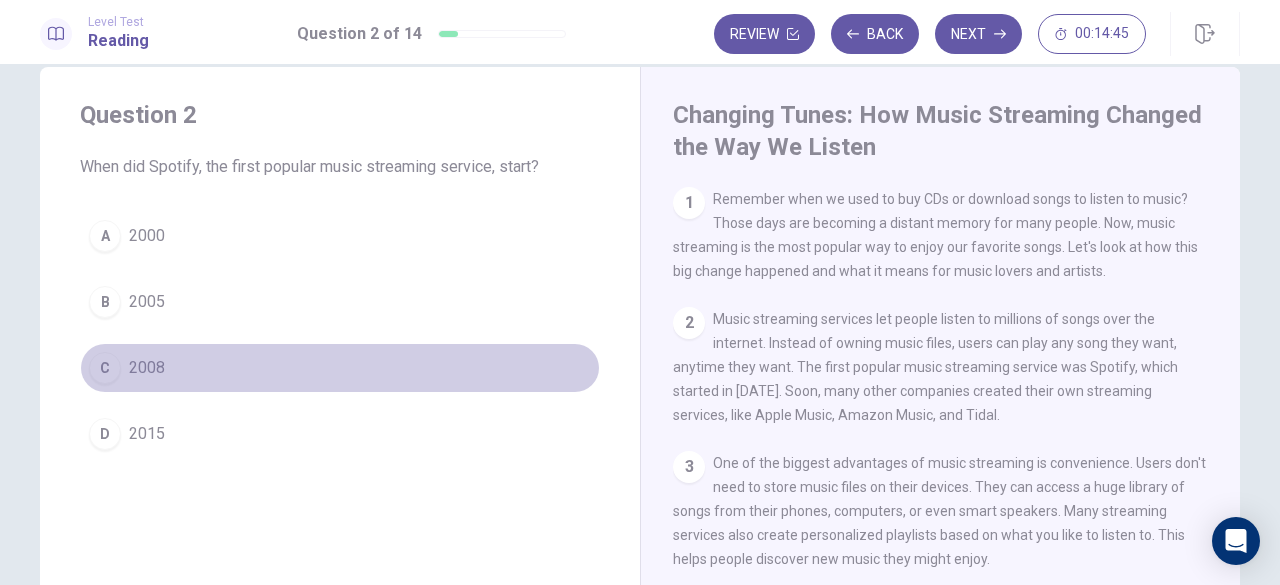 click on "C" at bounding box center (105, 368) 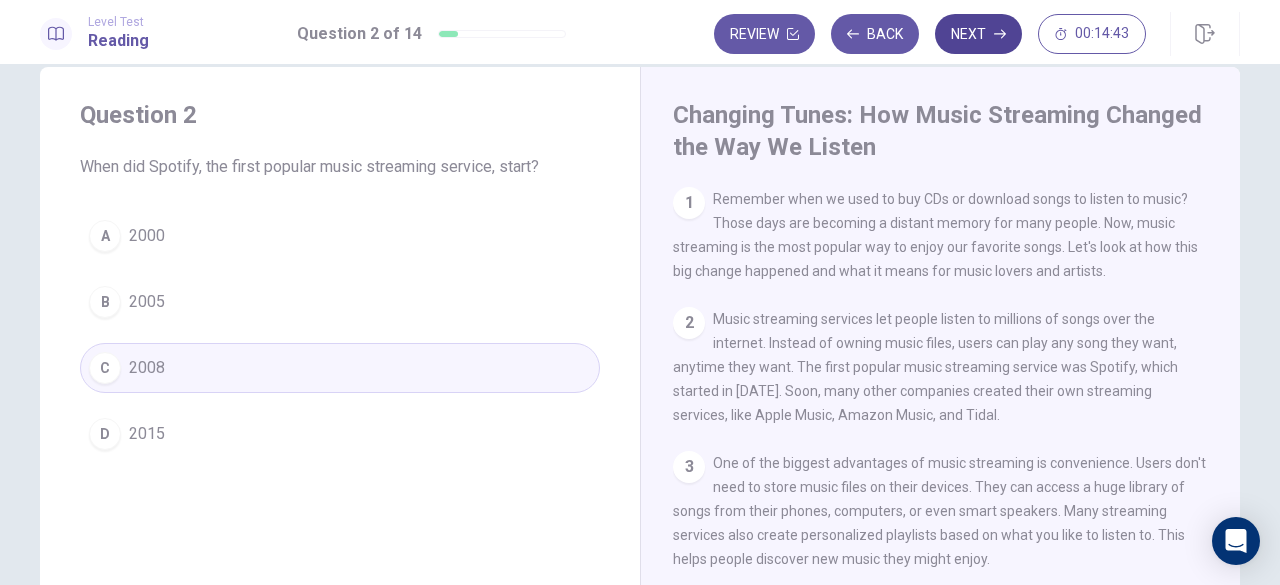 click on "Next" at bounding box center (978, 34) 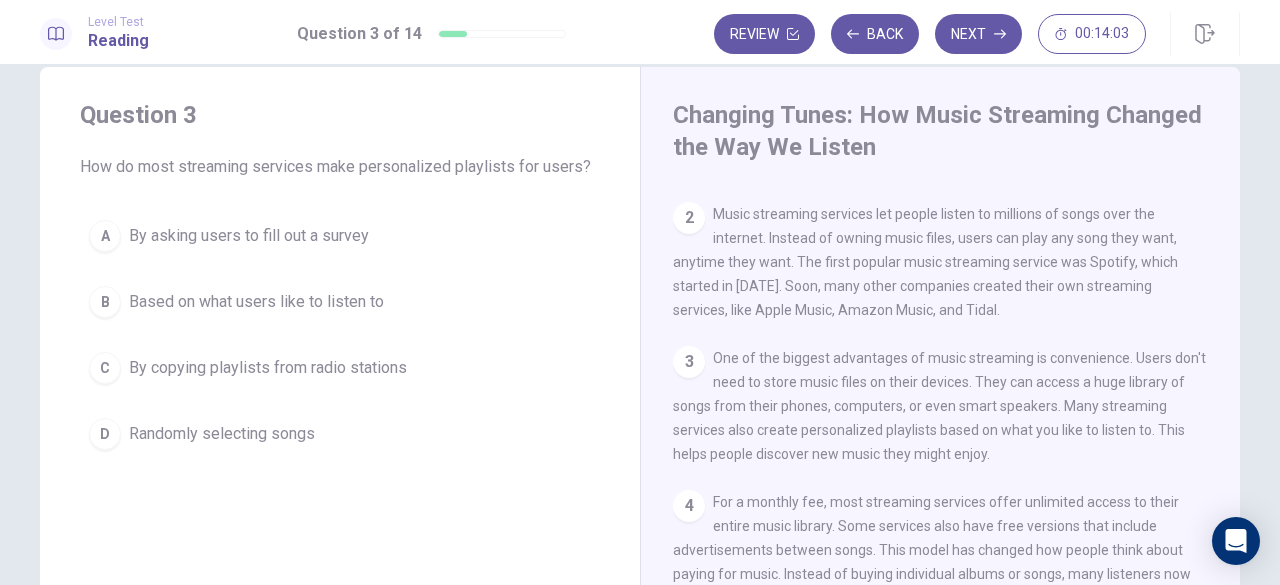 scroll, scrollTop: 106, scrollLeft: 0, axis: vertical 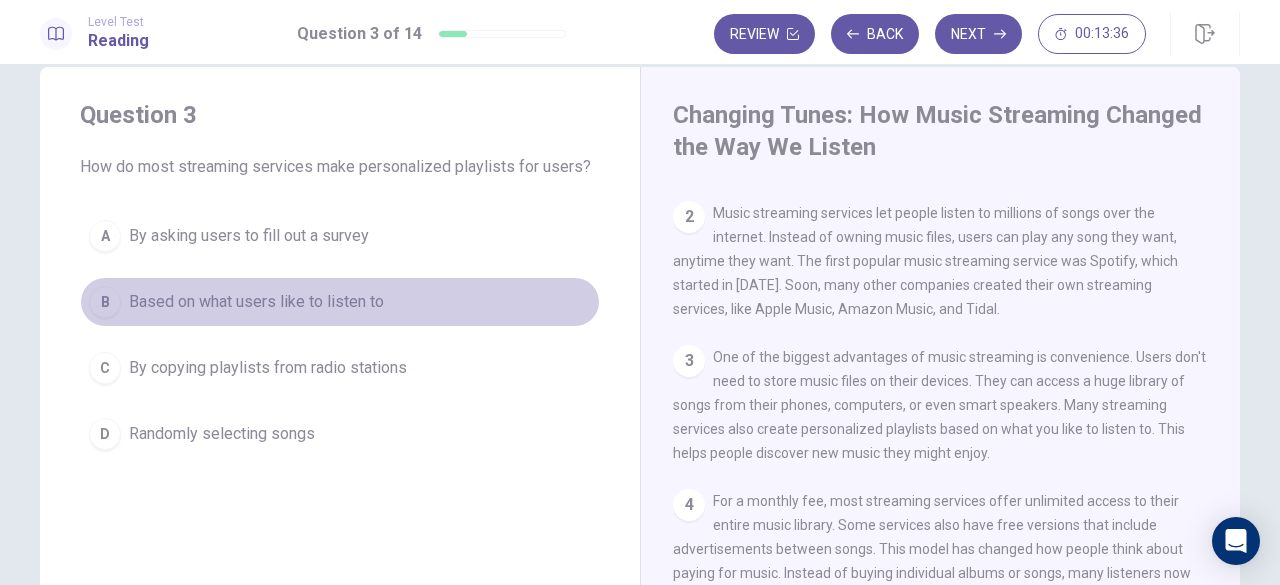 click on "Based on what users like to listen to" at bounding box center [256, 302] 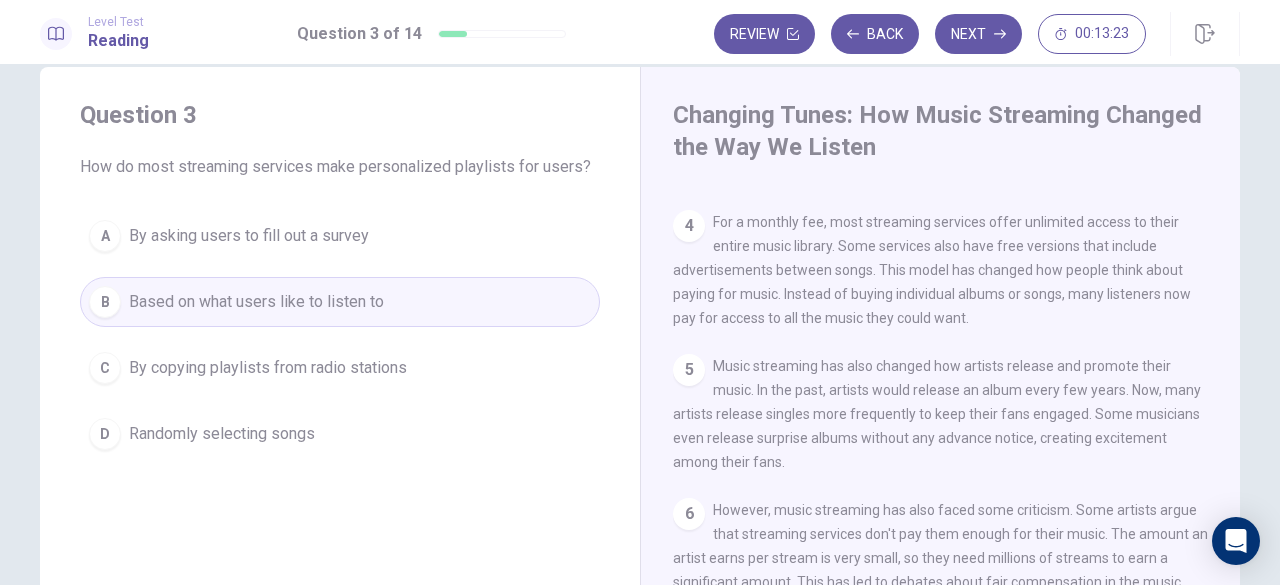 scroll, scrollTop: 406, scrollLeft: 0, axis: vertical 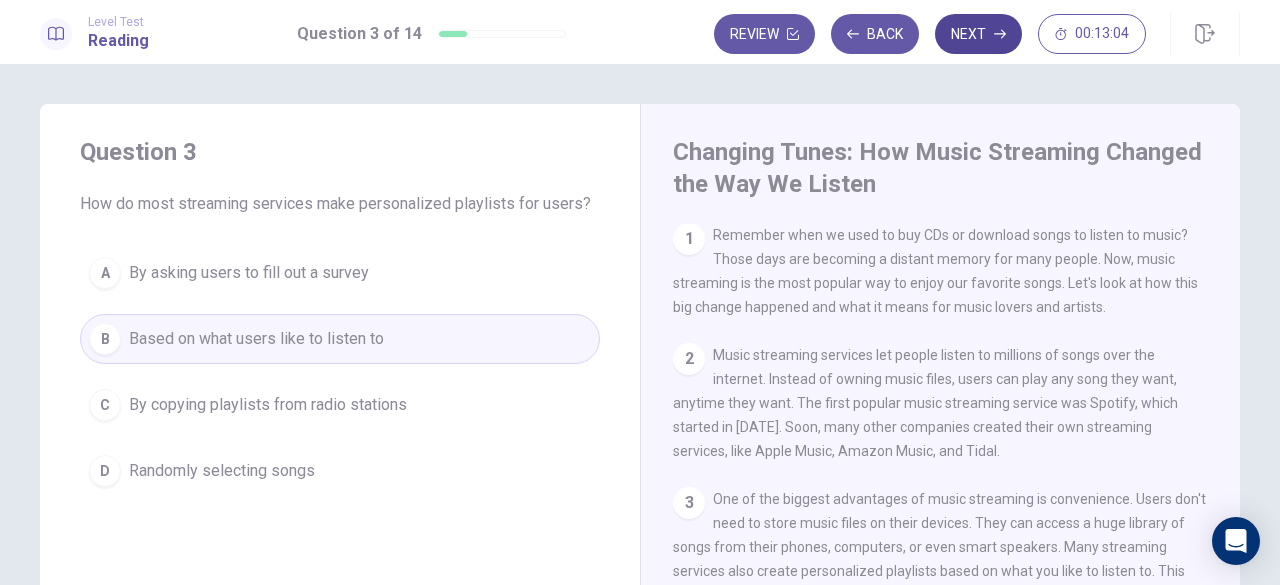 click on "Next" at bounding box center [978, 34] 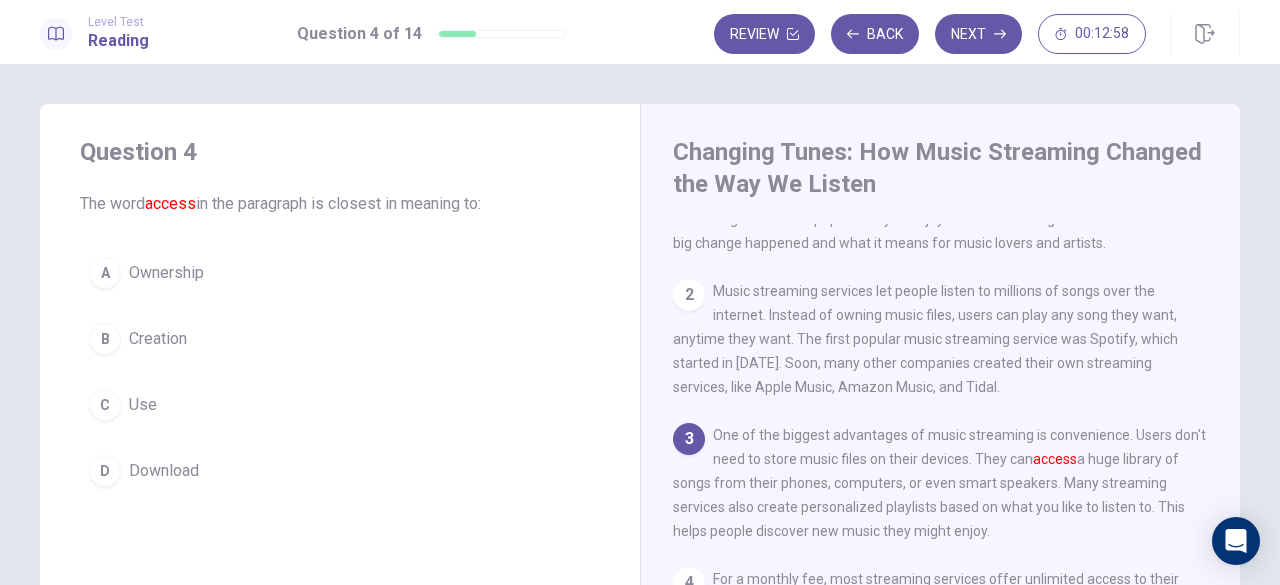 scroll, scrollTop: 66, scrollLeft: 0, axis: vertical 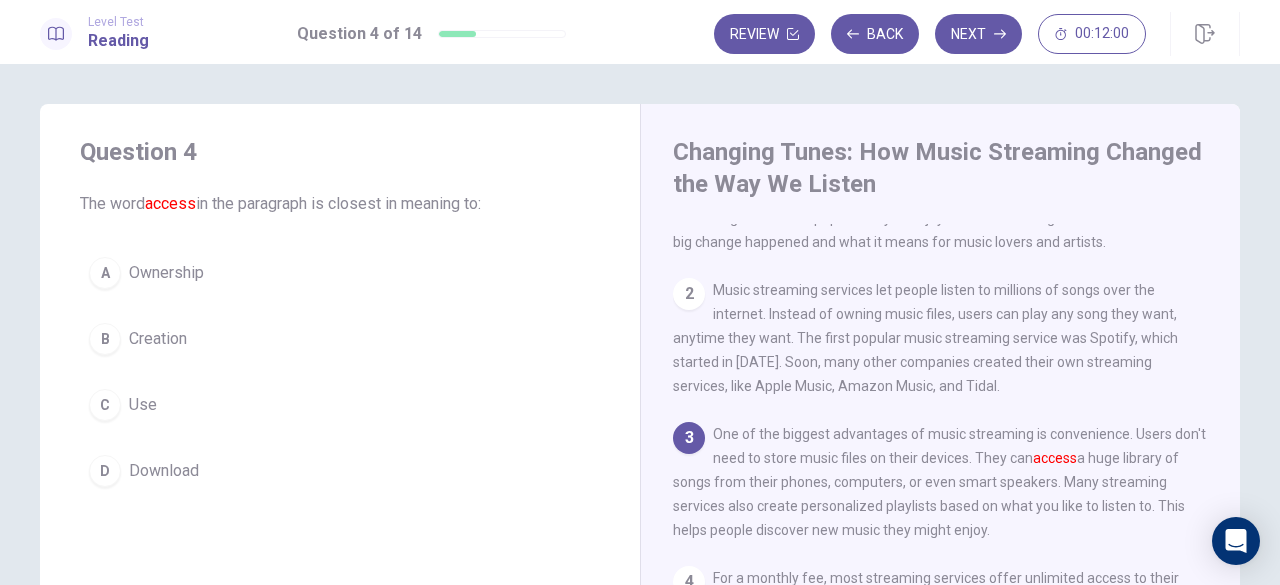 click on "Use" at bounding box center [143, 405] 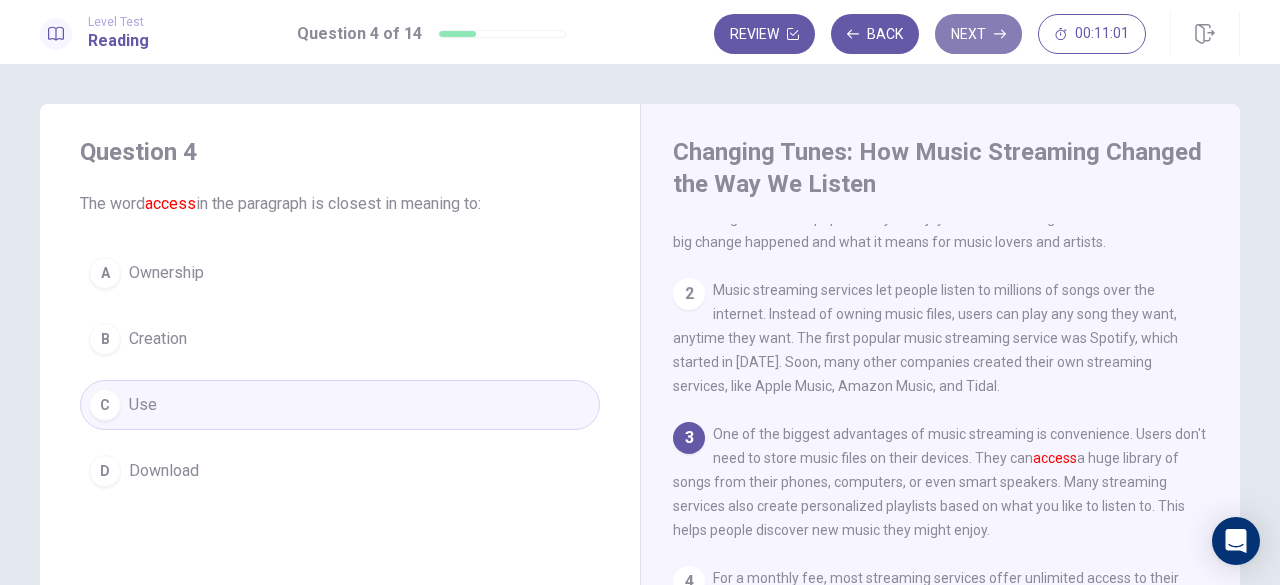 click on "Next" at bounding box center [978, 34] 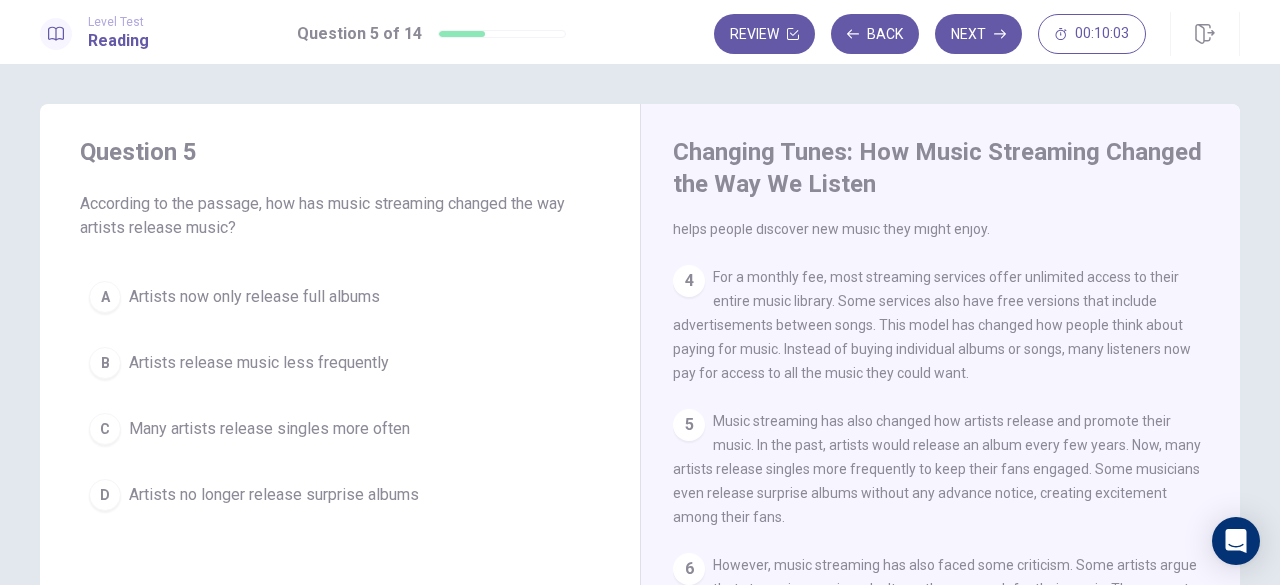 scroll, scrollTop: 368, scrollLeft: 0, axis: vertical 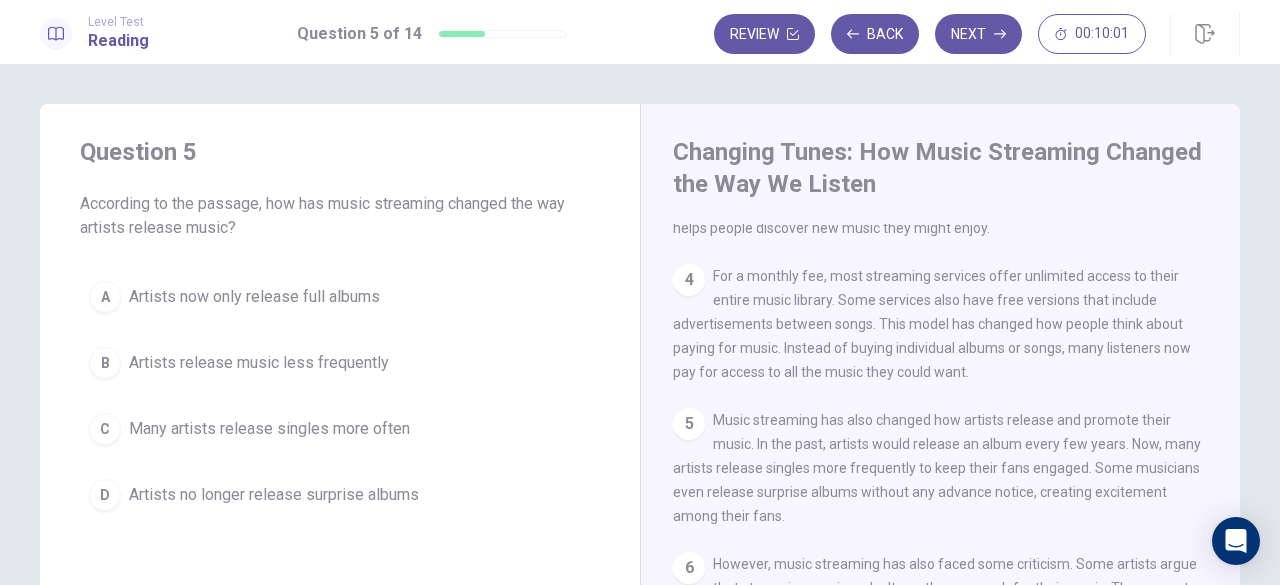 click on "Artists release music less frequently" at bounding box center [259, 363] 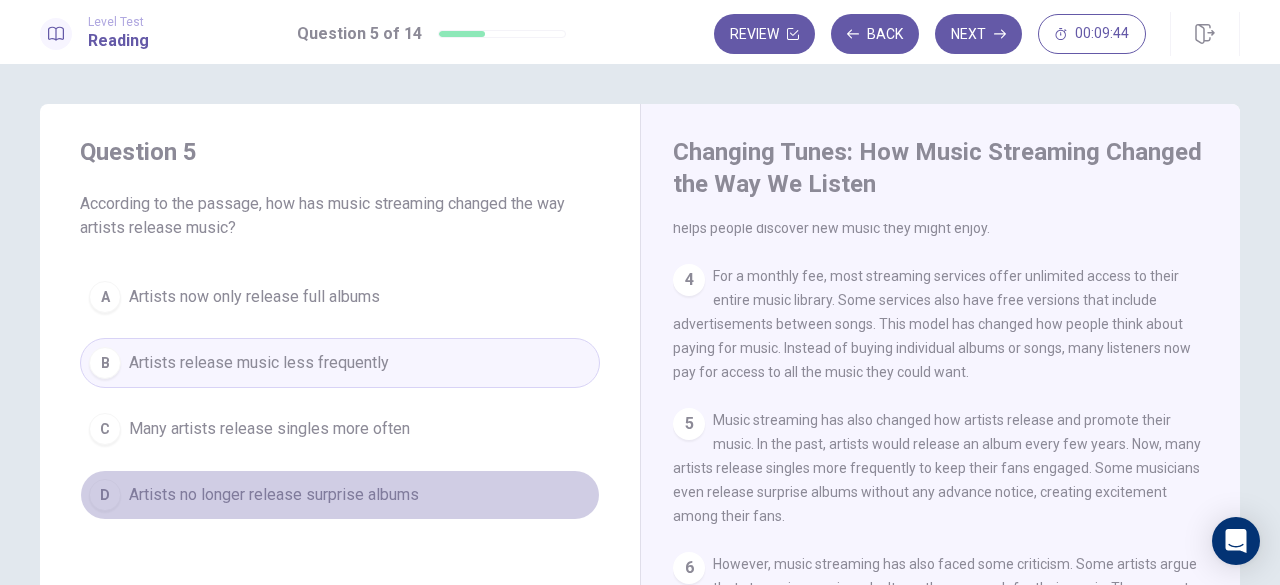 click on "Artists no longer release surprise albums" at bounding box center (274, 495) 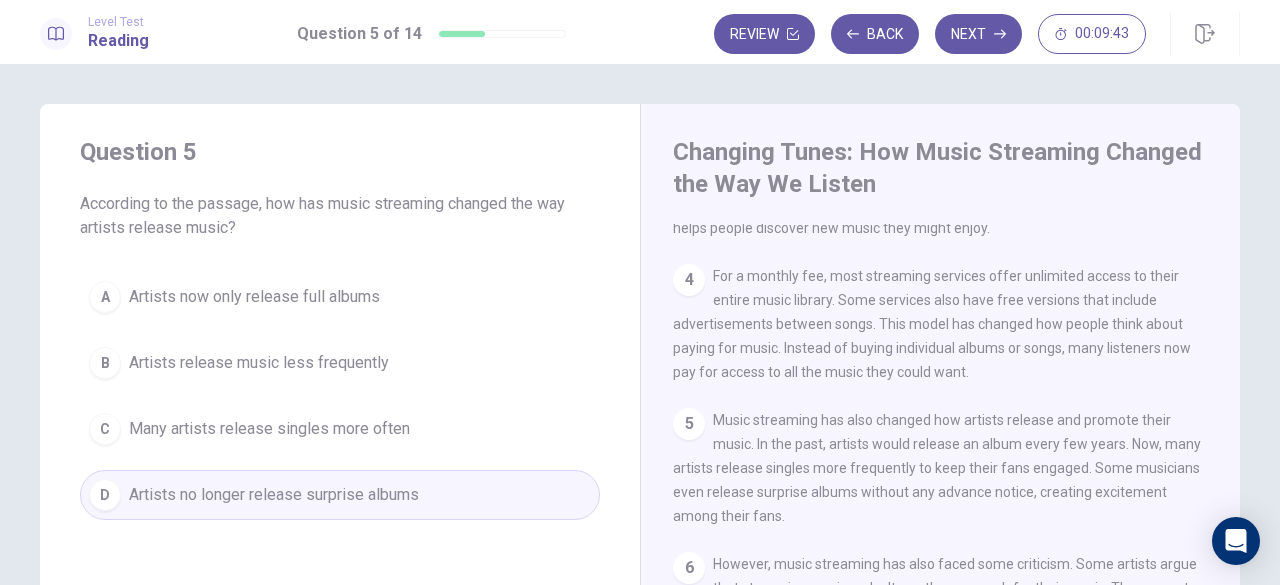click on "Many artists release singles more often" at bounding box center [269, 429] 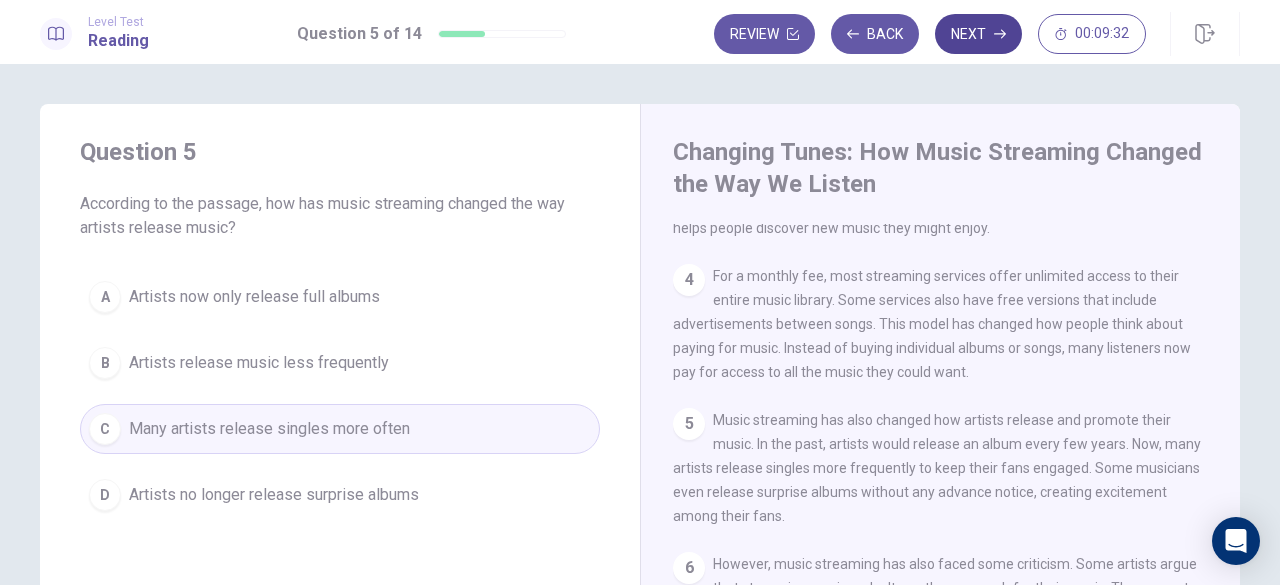 click on "Next" at bounding box center (978, 34) 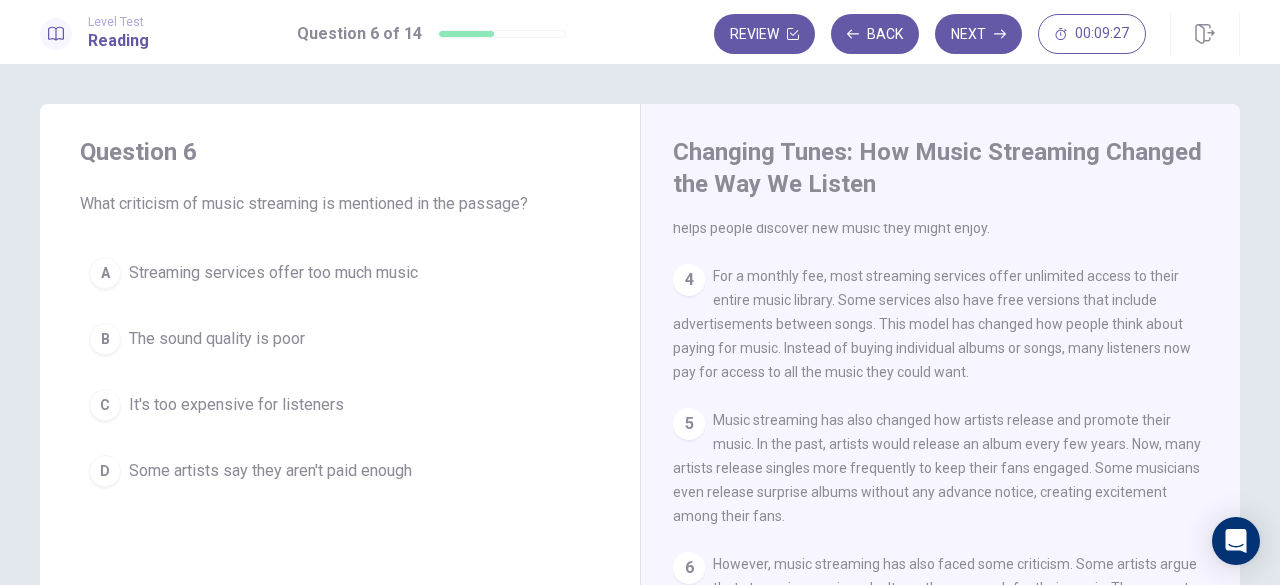 scroll, scrollTop: 406, scrollLeft: 0, axis: vertical 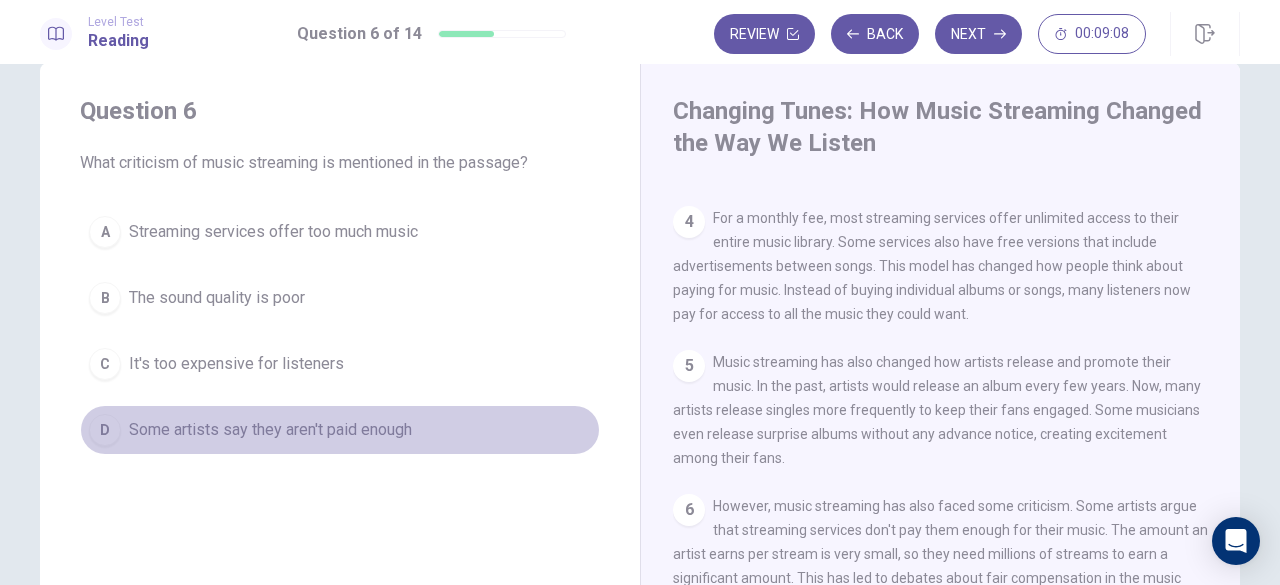 click on "Some artists say they aren't paid enough" at bounding box center [270, 430] 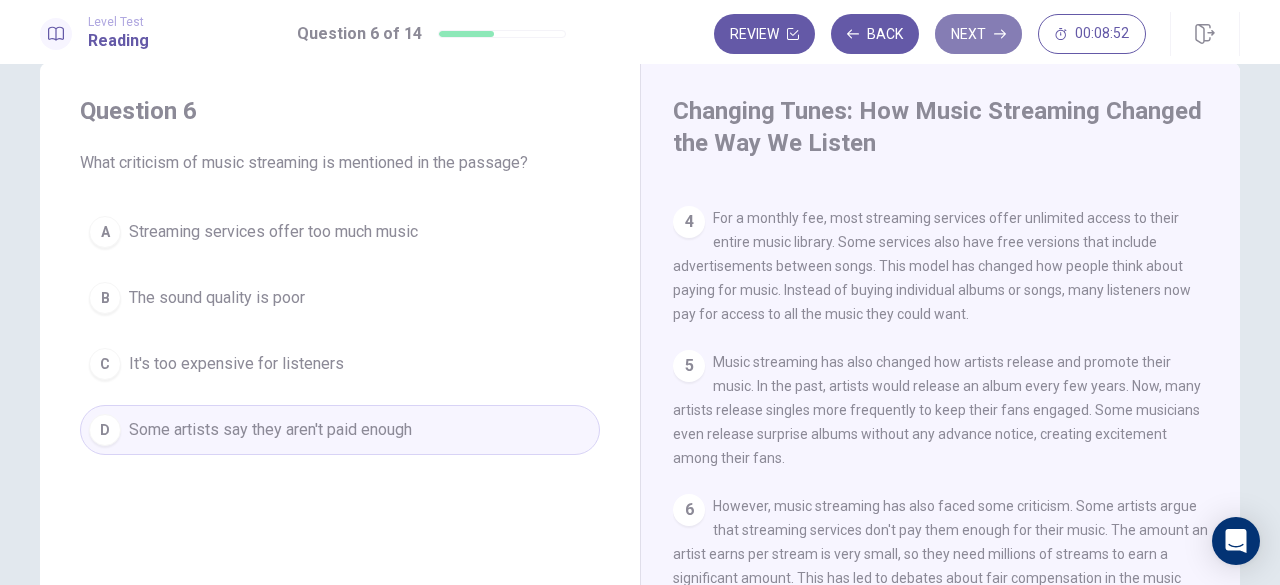 click on "Next" at bounding box center [978, 34] 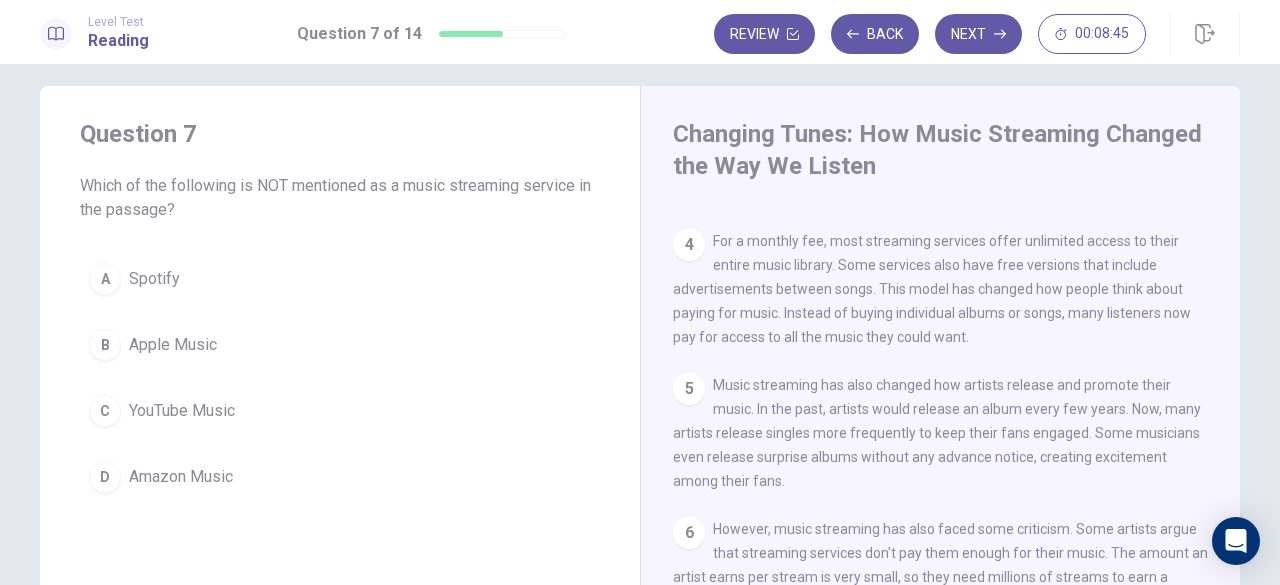 scroll, scrollTop: 17, scrollLeft: 0, axis: vertical 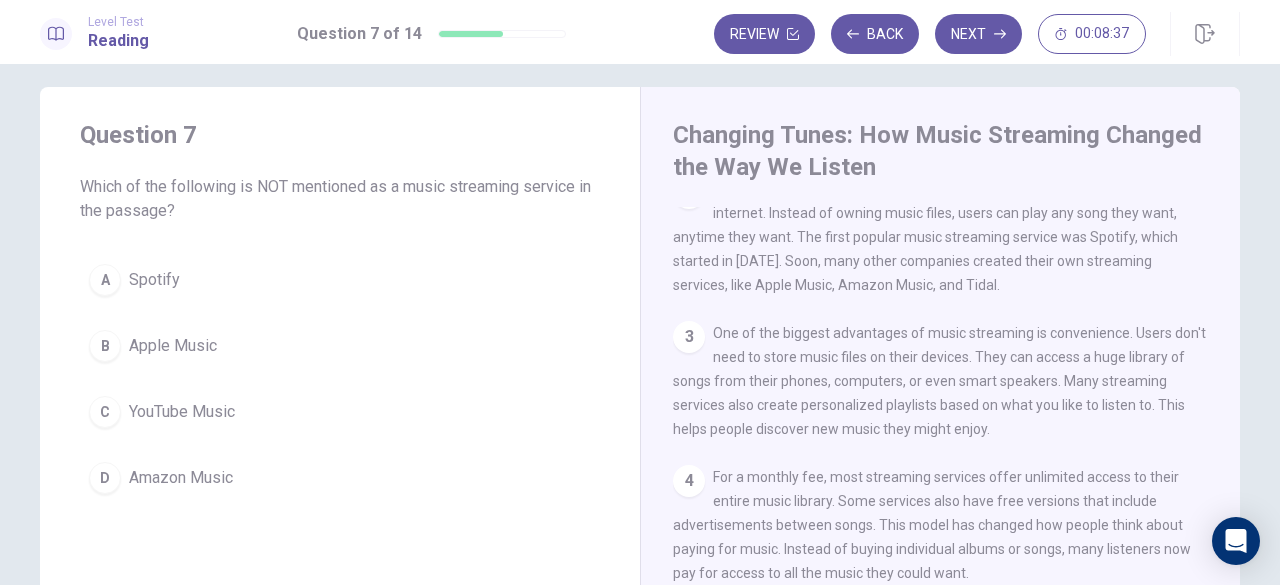 click on "D Amazon Music" at bounding box center [340, 478] 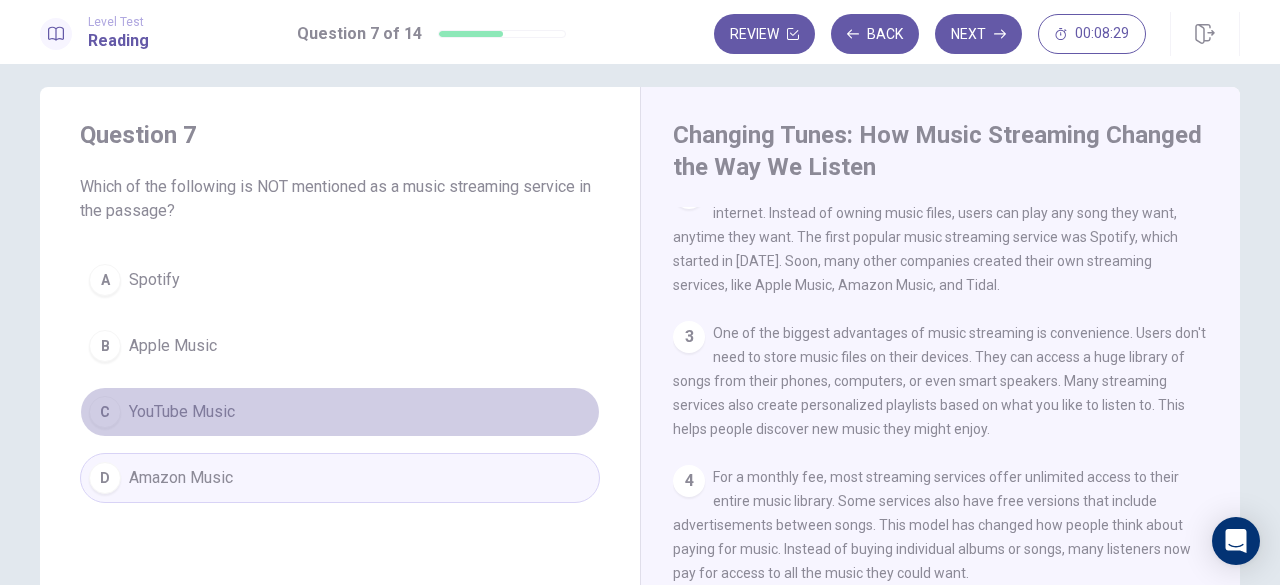 click on "C YouTube Music" at bounding box center (340, 412) 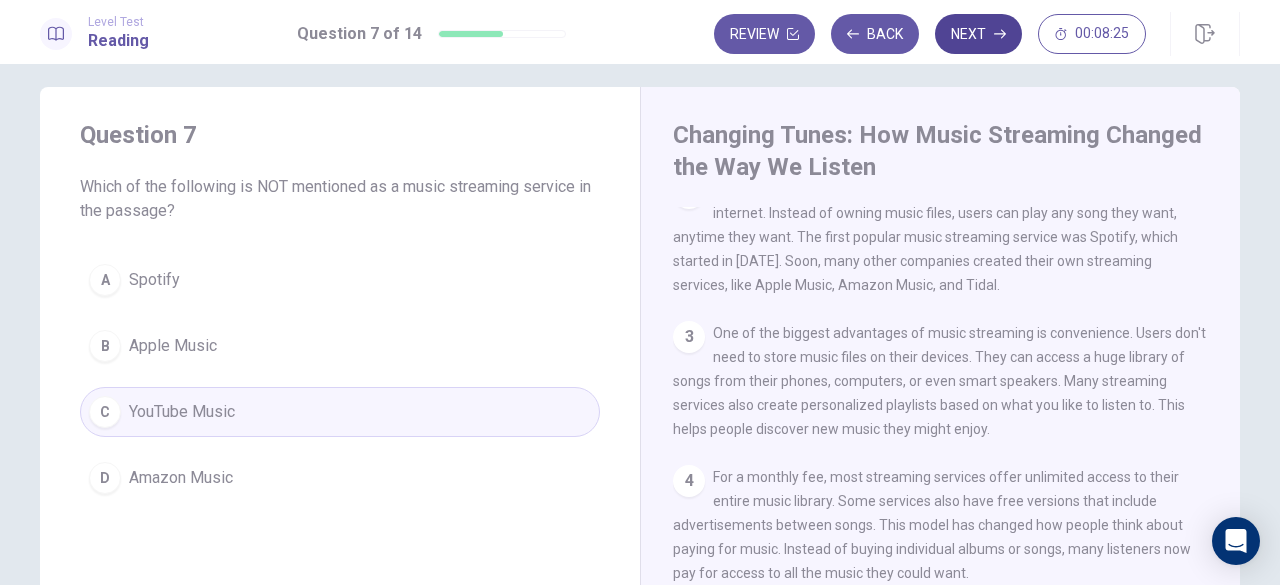 click on "Next" at bounding box center (978, 34) 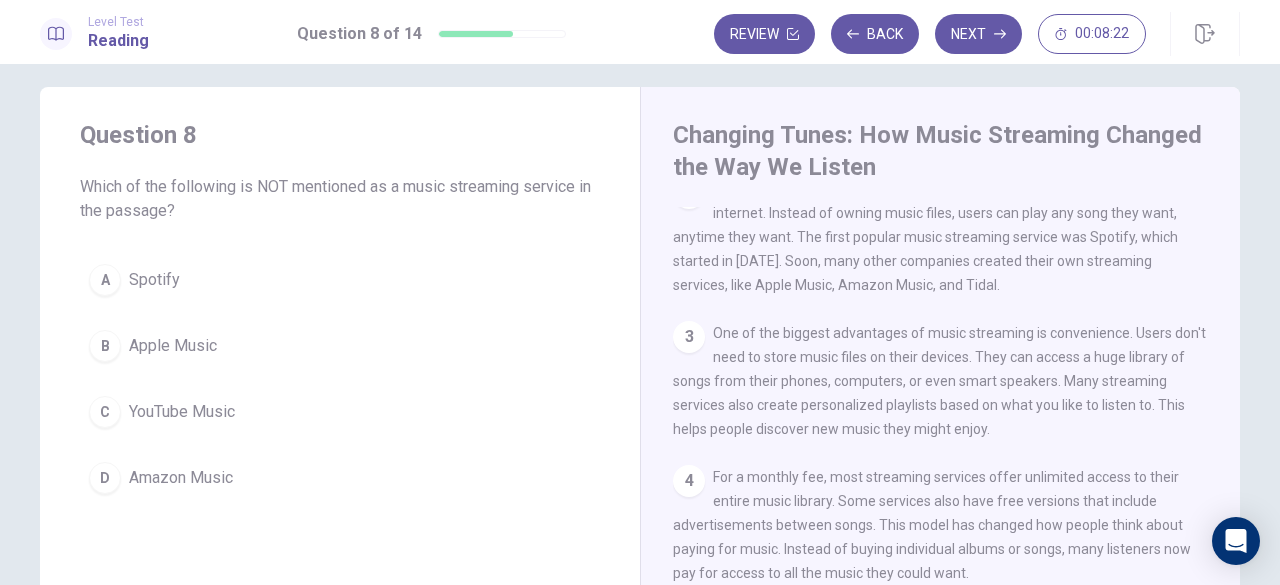 click on "C YouTube Music" at bounding box center [340, 412] 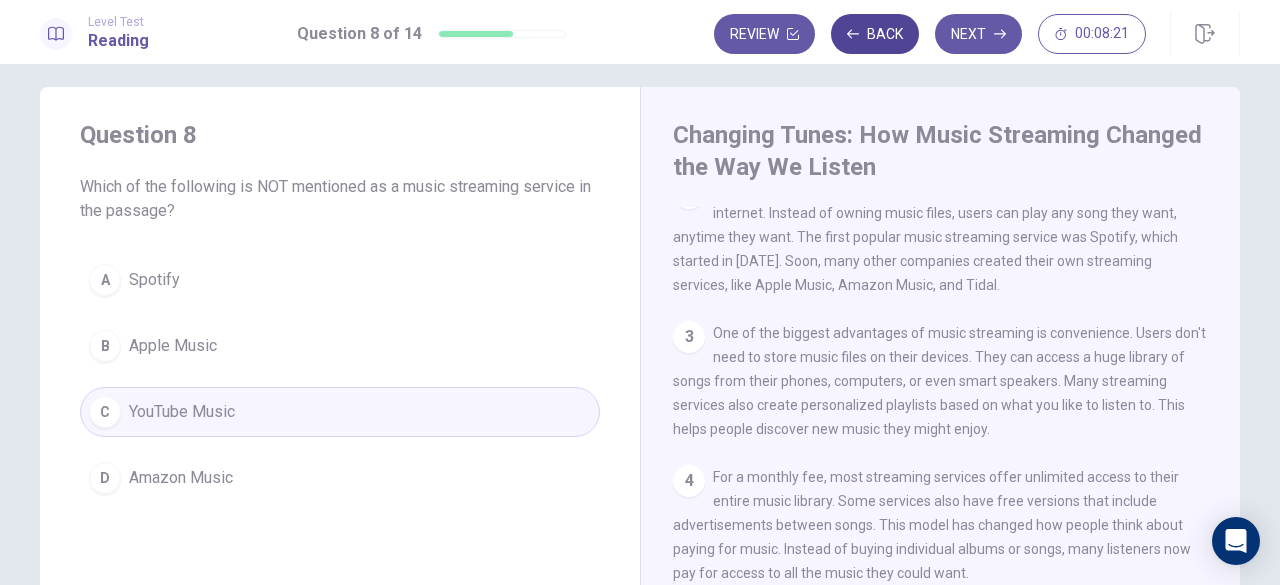 click on "Back" at bounding box center [875, 34] 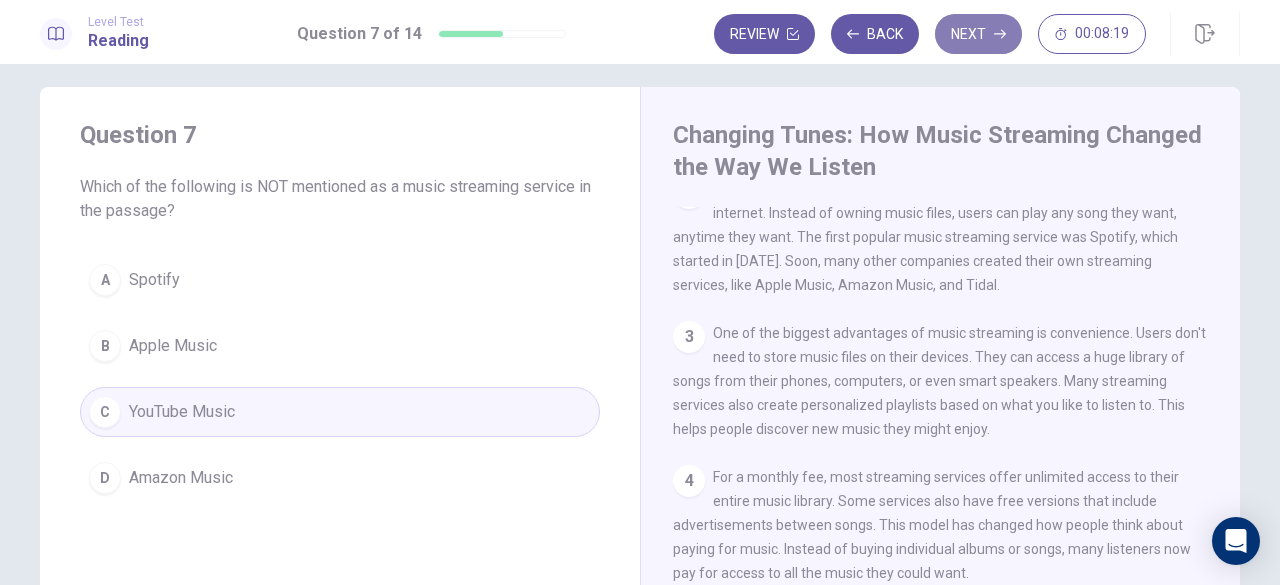 click on "Next" at bounding box center (978, 34) 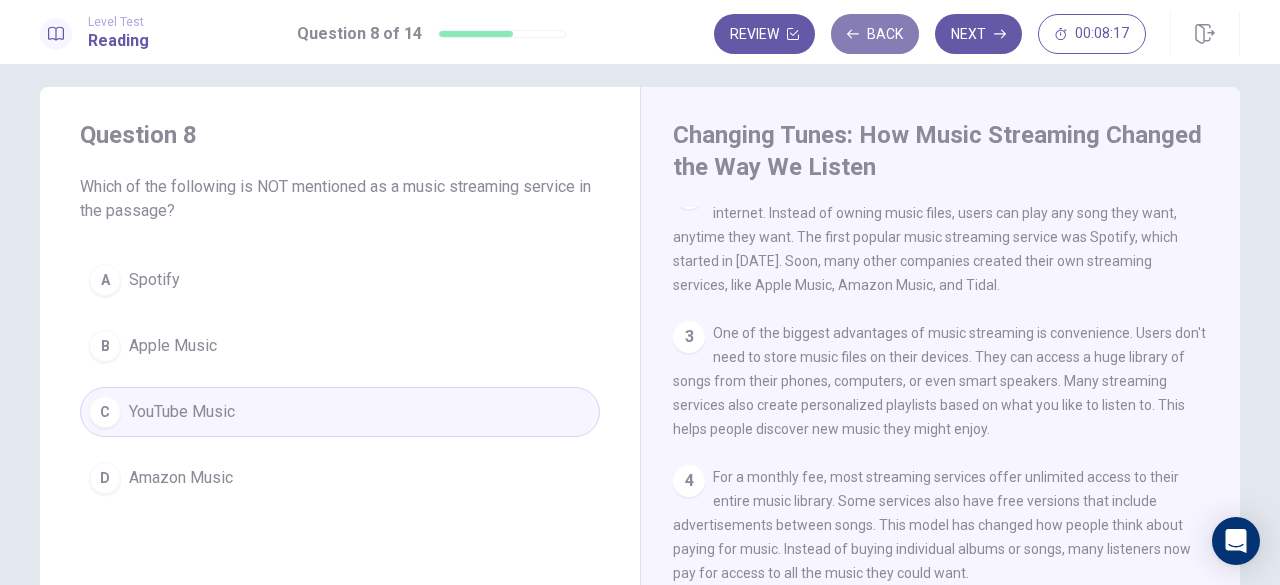 click on "Back" at bounding box center [875, 34] 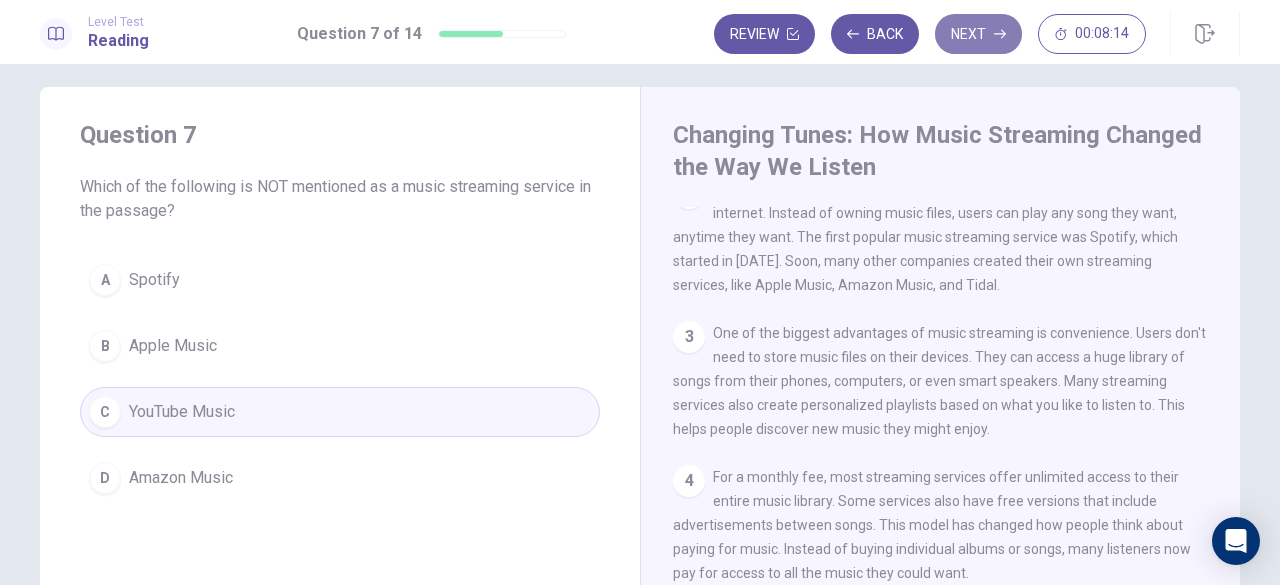 click on "Next" at bounding box center (978, 34) 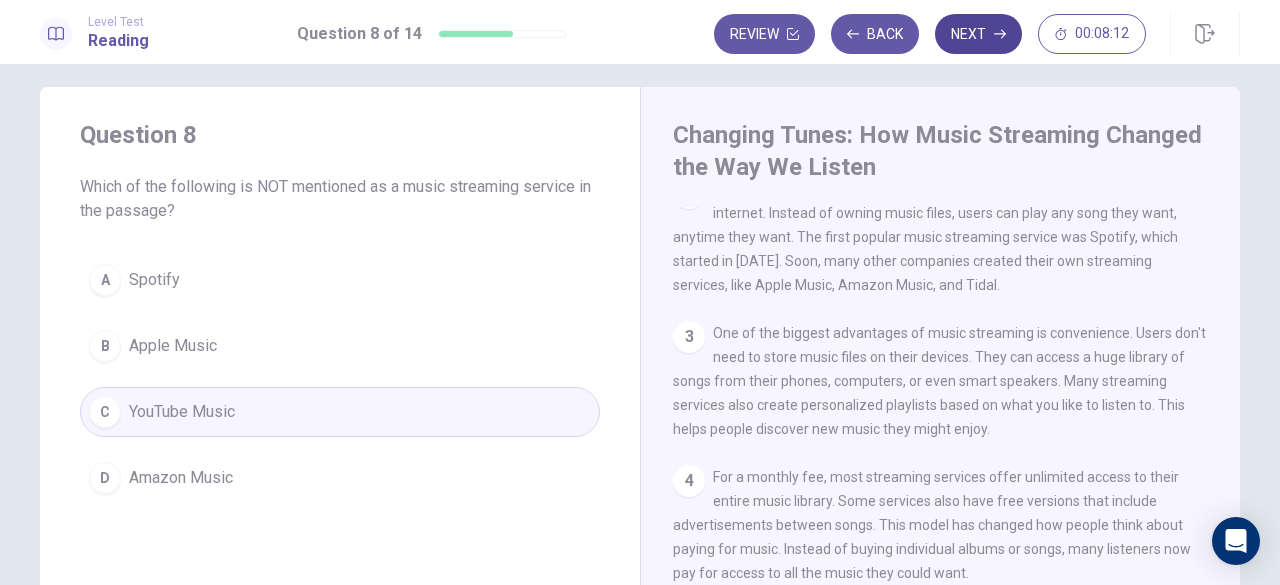 click on "Next" at bounding box center [978, 34] 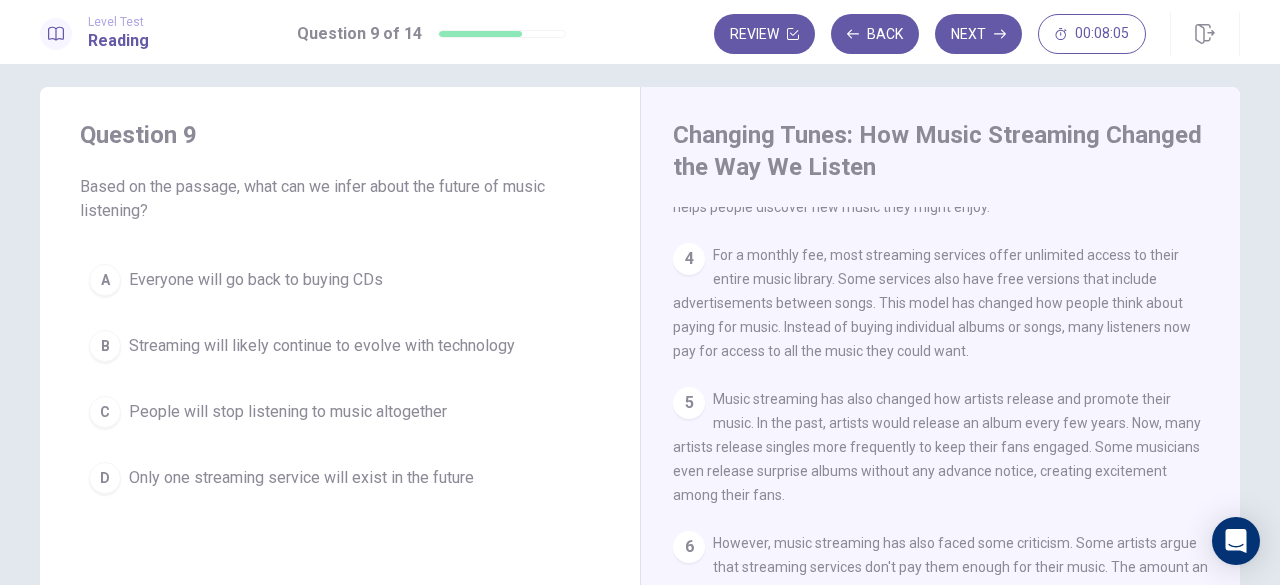 scroll, scrollTop: 406, scrollLeft: 0, axis: vertical 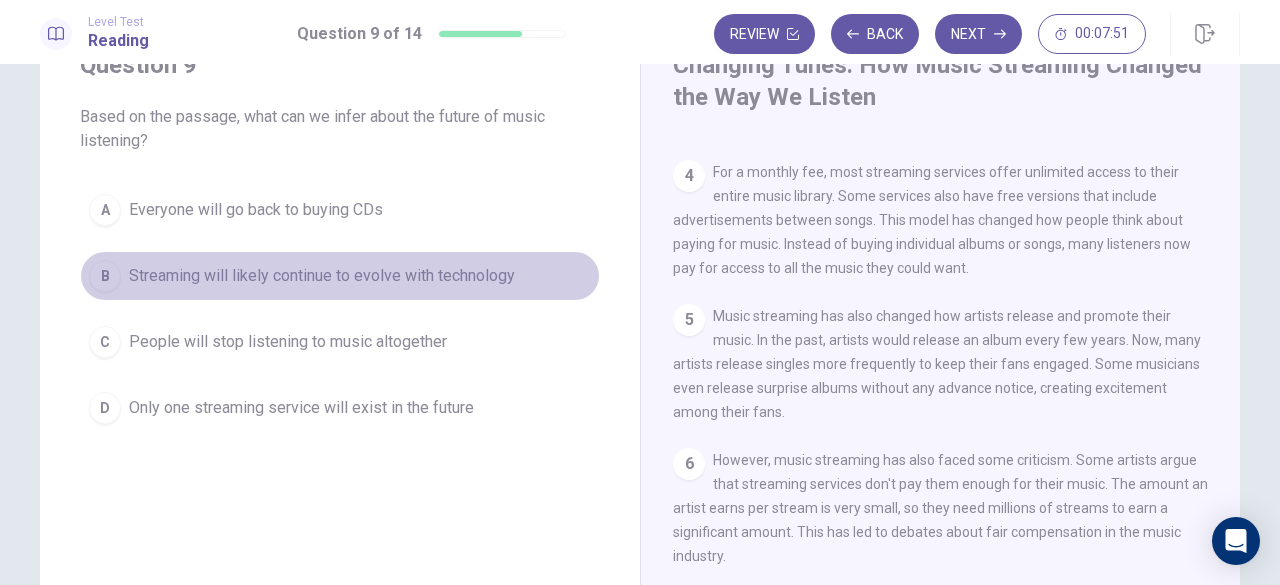 click on "B Streaming will likely continue to evolve with technology" at bounding box center (340, 276) 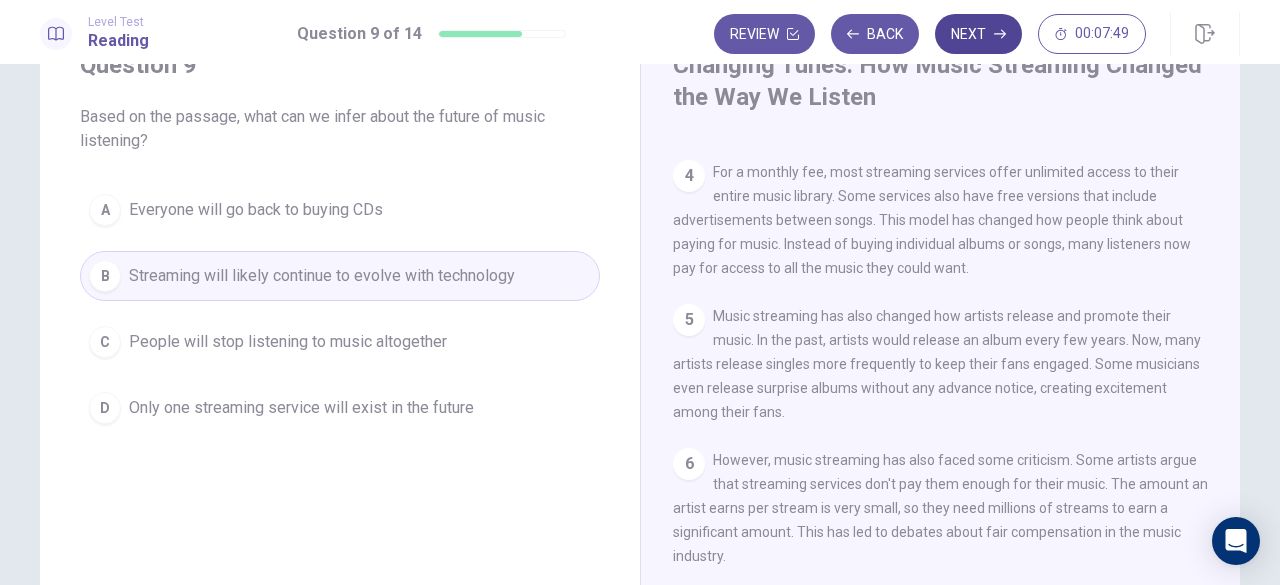 click on "Next" at bounding box center [978, 34] 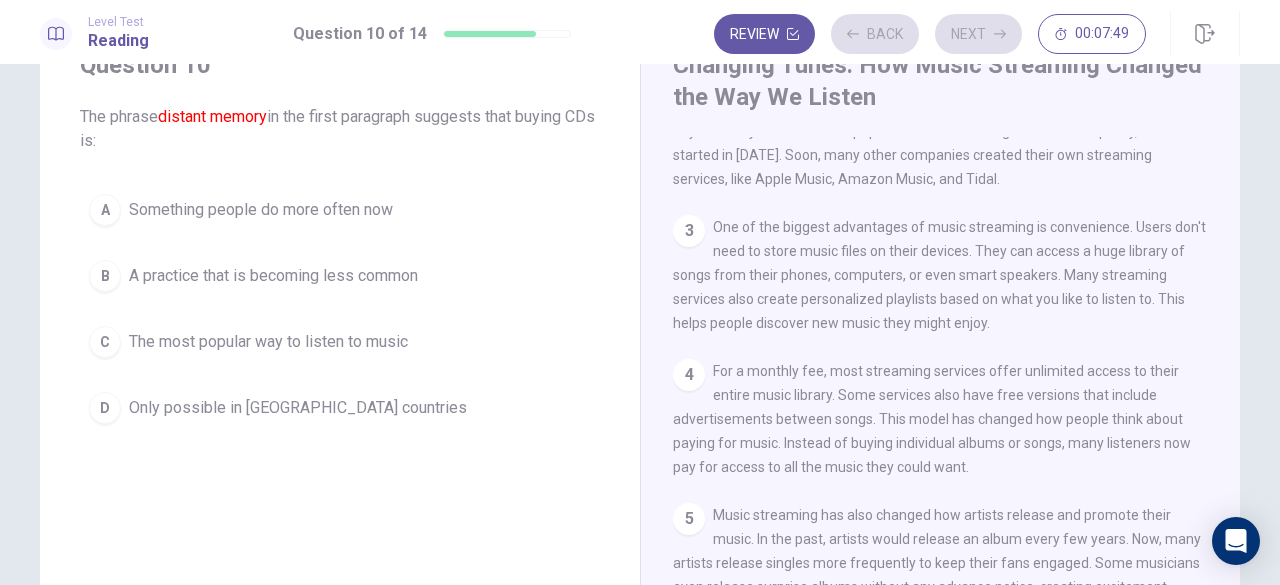 scroll, scrollTop: 0, scrollLeft: 0, axis: both 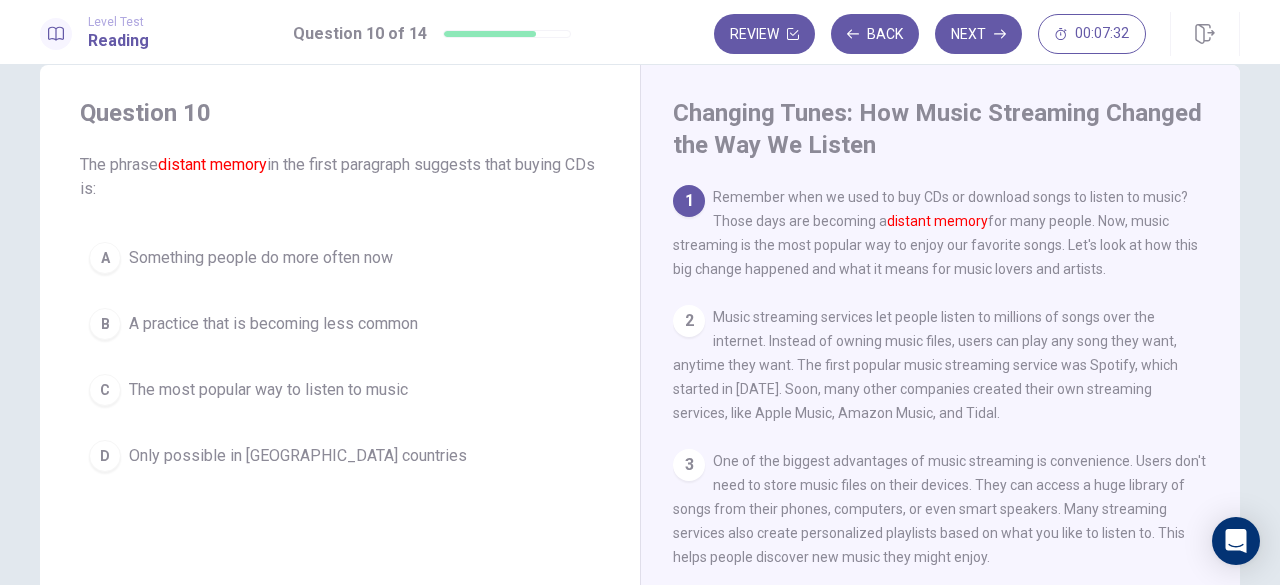click on "B A practice that is becoming less common" at bounding box center (340, 324) 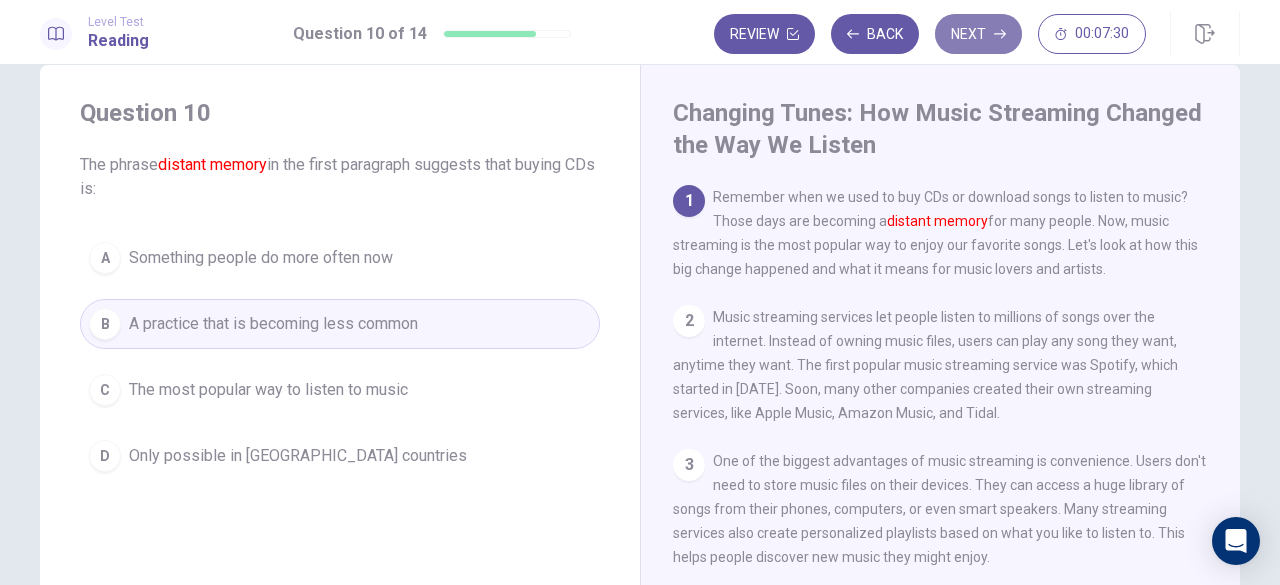 click on "Next" at bounding box center [978, 34] 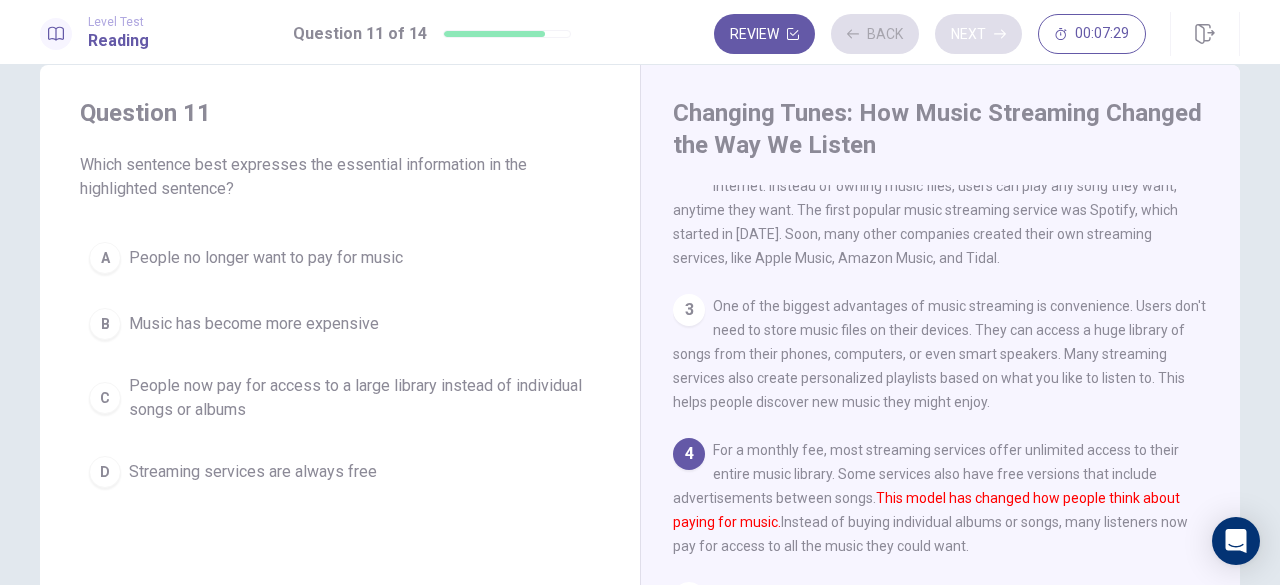 scroll, scrollTop: 165, scrollLeft: 0, axis: vertical 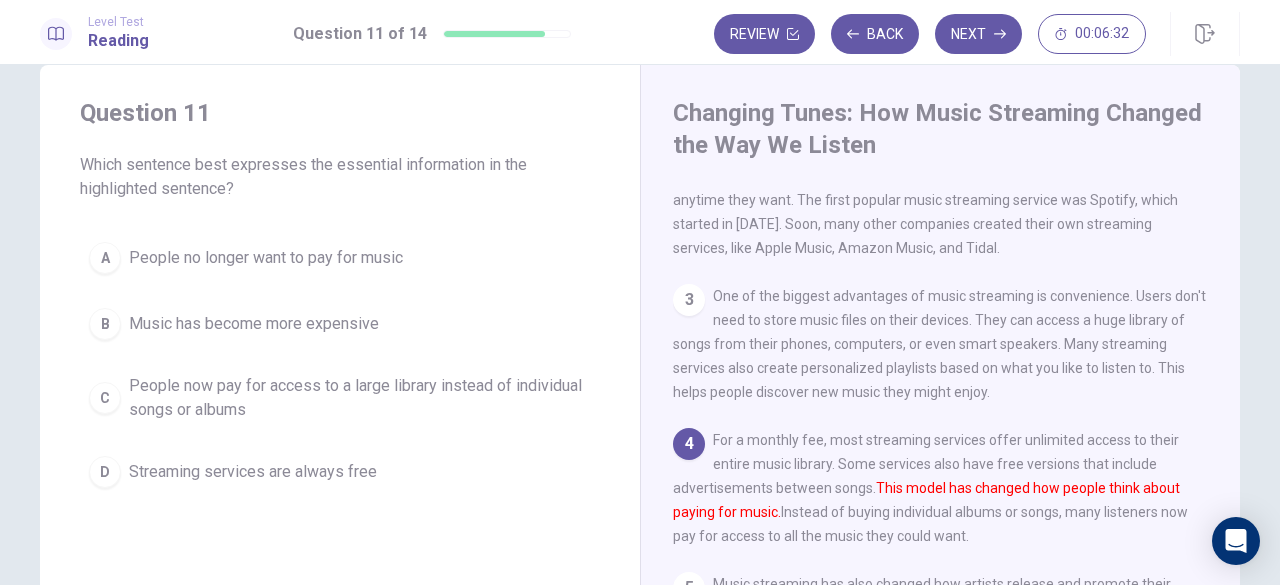 click on "People now pay for access to a large library instead of individual songs or albums" at bounding box center (360, 398) 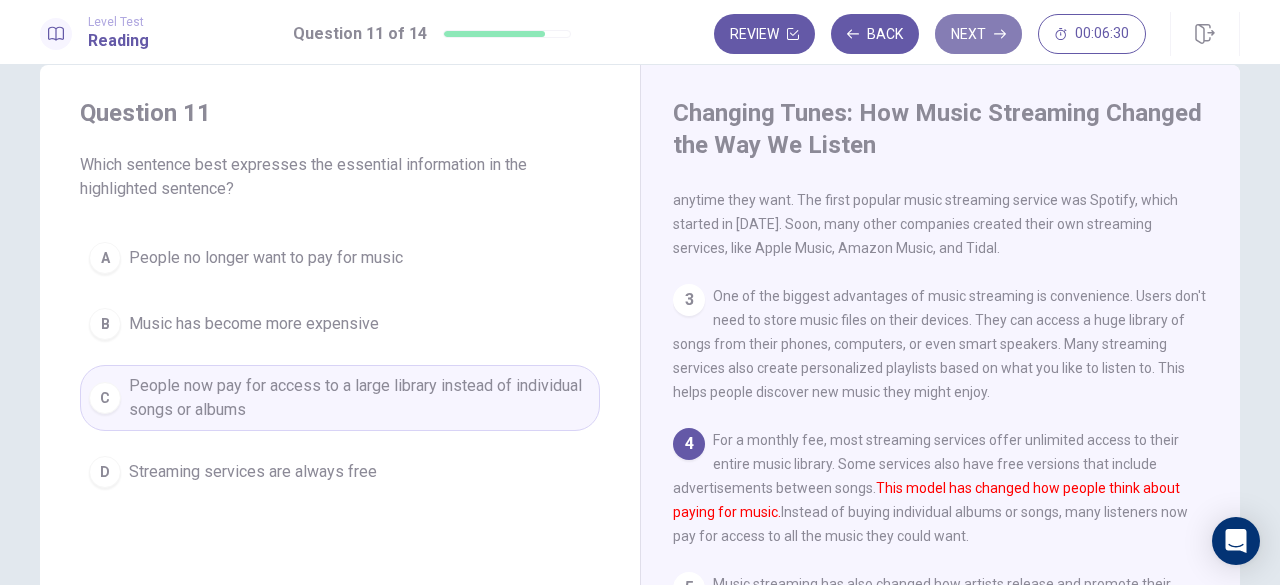 click on "Next" at bounding box center (978, 34) 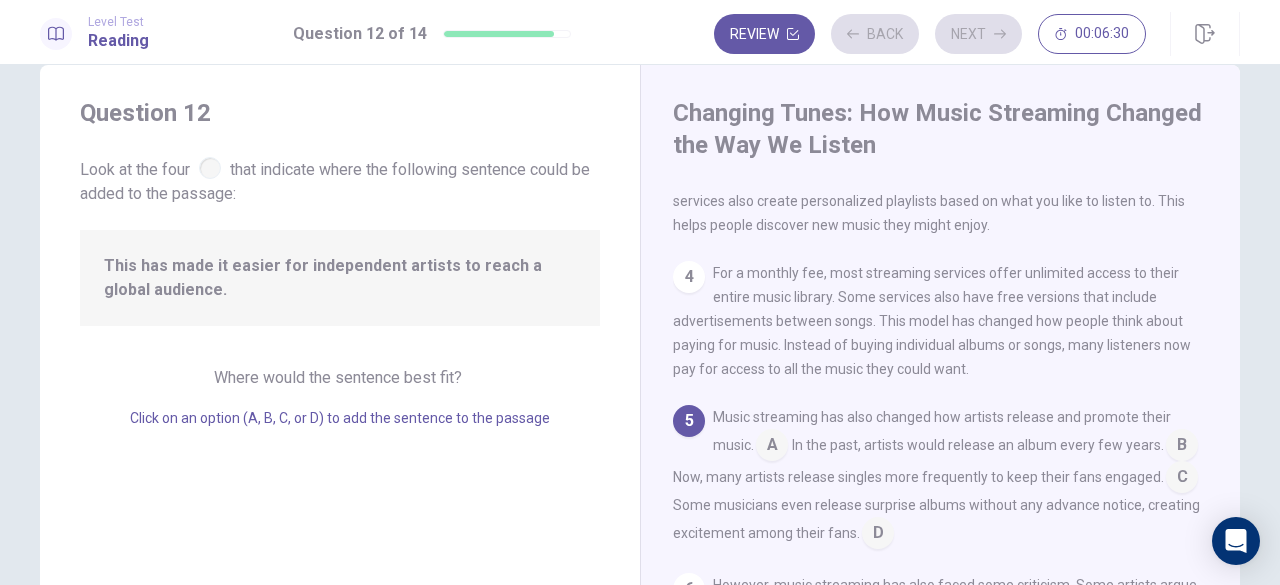 scroll, scrollTop: 342, scrollLeft: 0, axis: vertical 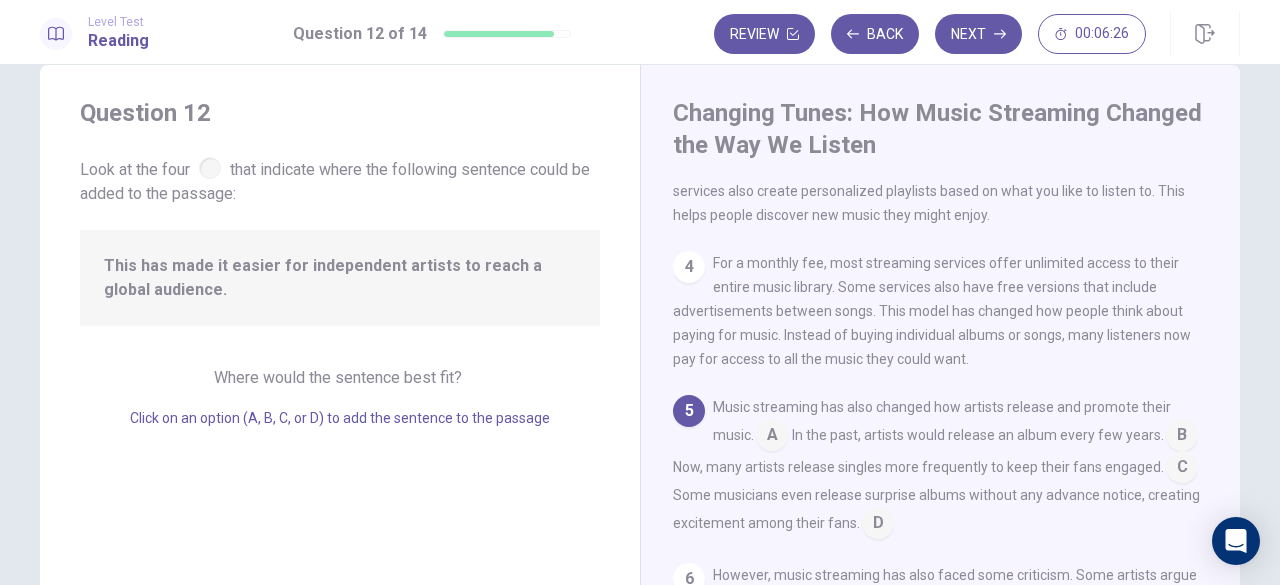 click on "4" at bounding box center (689, 267) 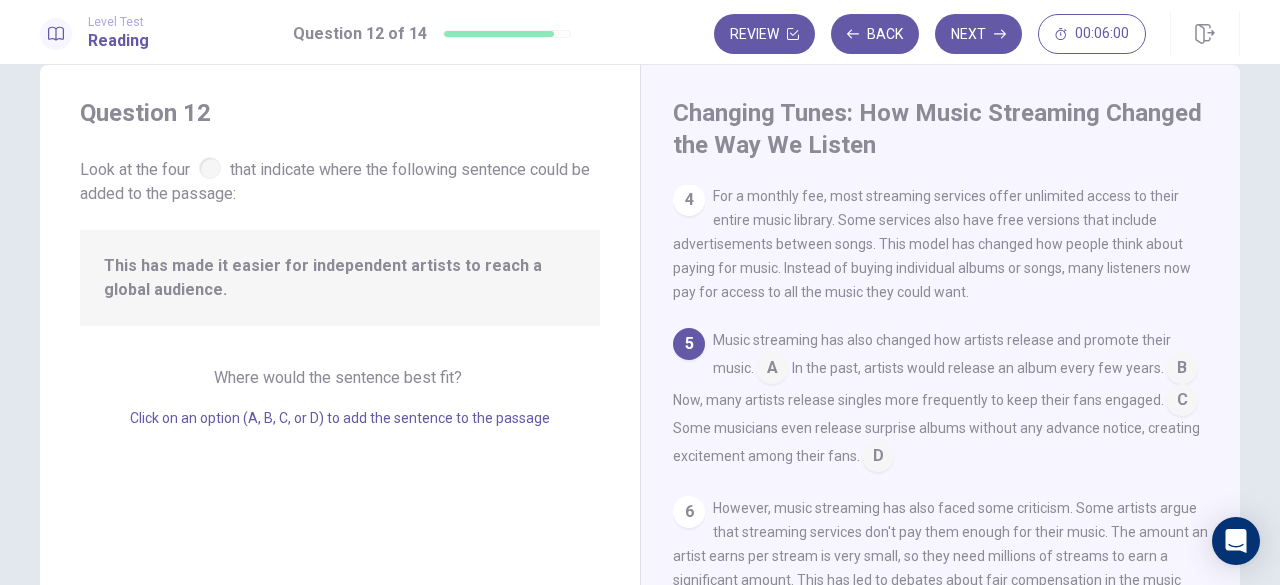 scroll, scrollTop: 435, scrollLeft: 0, axis: vertical 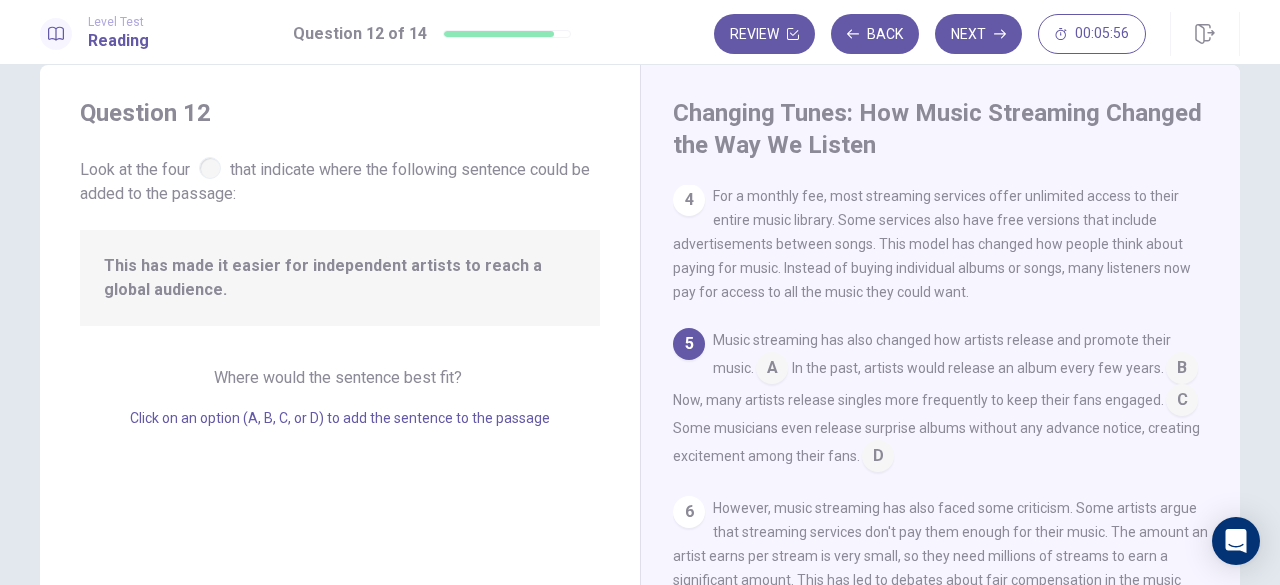 click at bounding box center (772, 370) 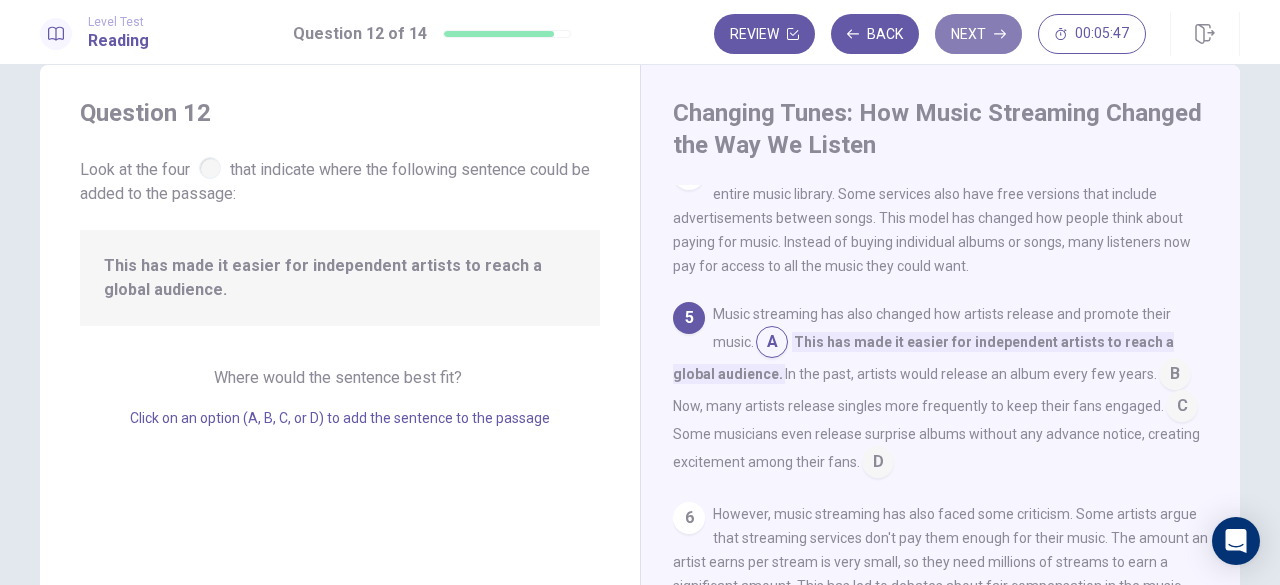 click on "Next" at bounding box center (978, 34) 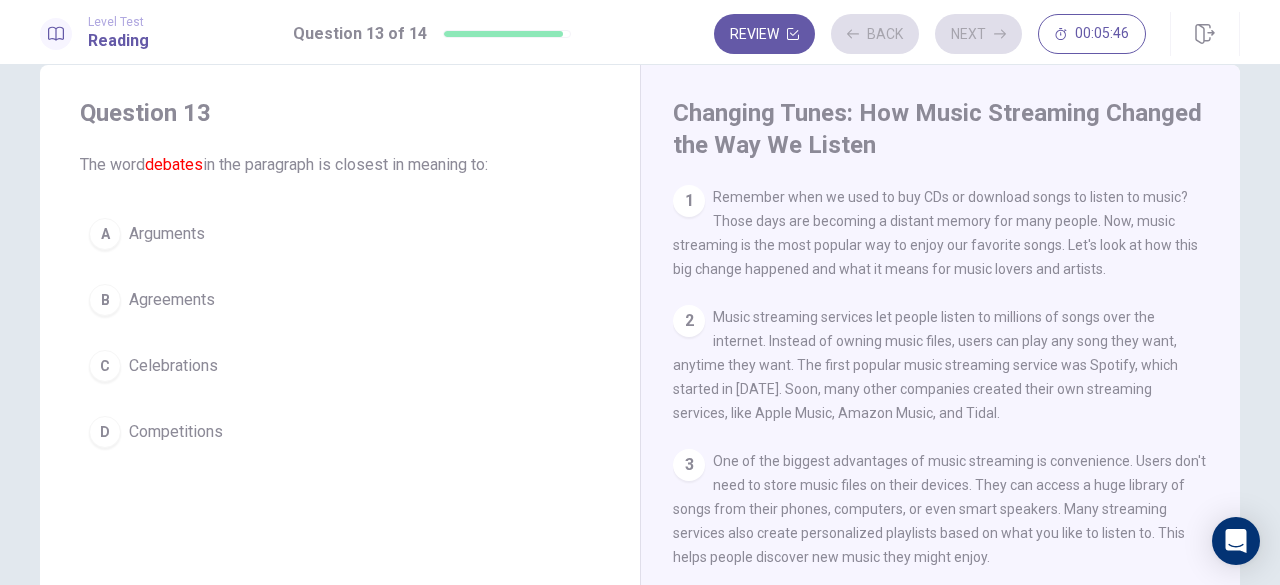 click on "Back" at bounding box center [875, 34] 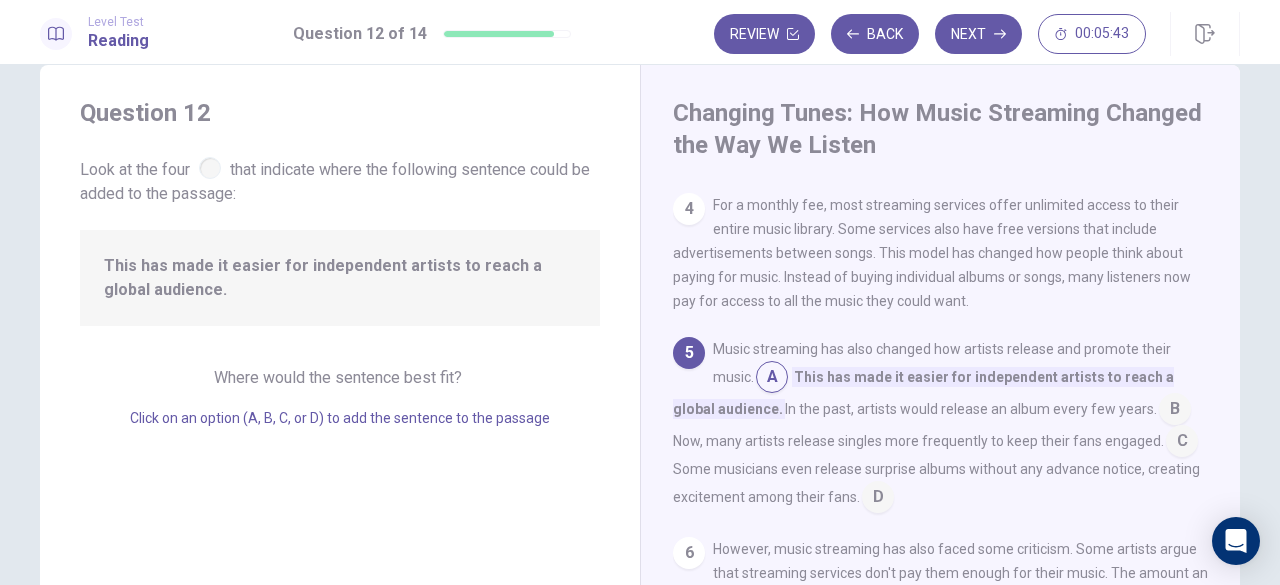 scroll, scrollTop: 404, scrollLeft: 0, axis: vertical 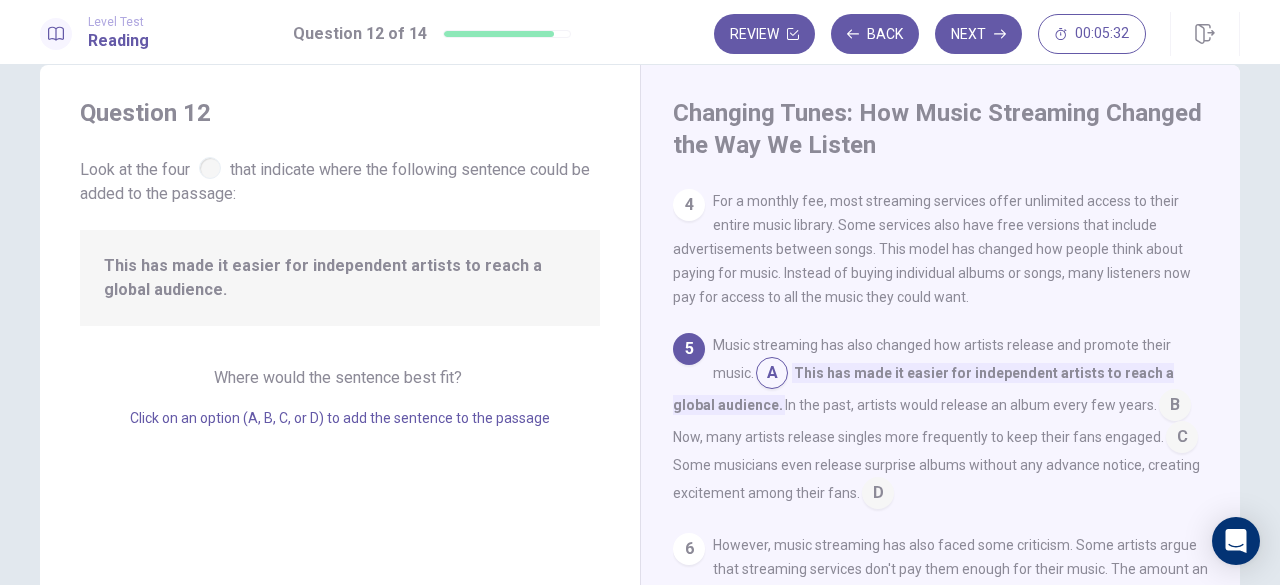 click at bounding box center (1175, 407) 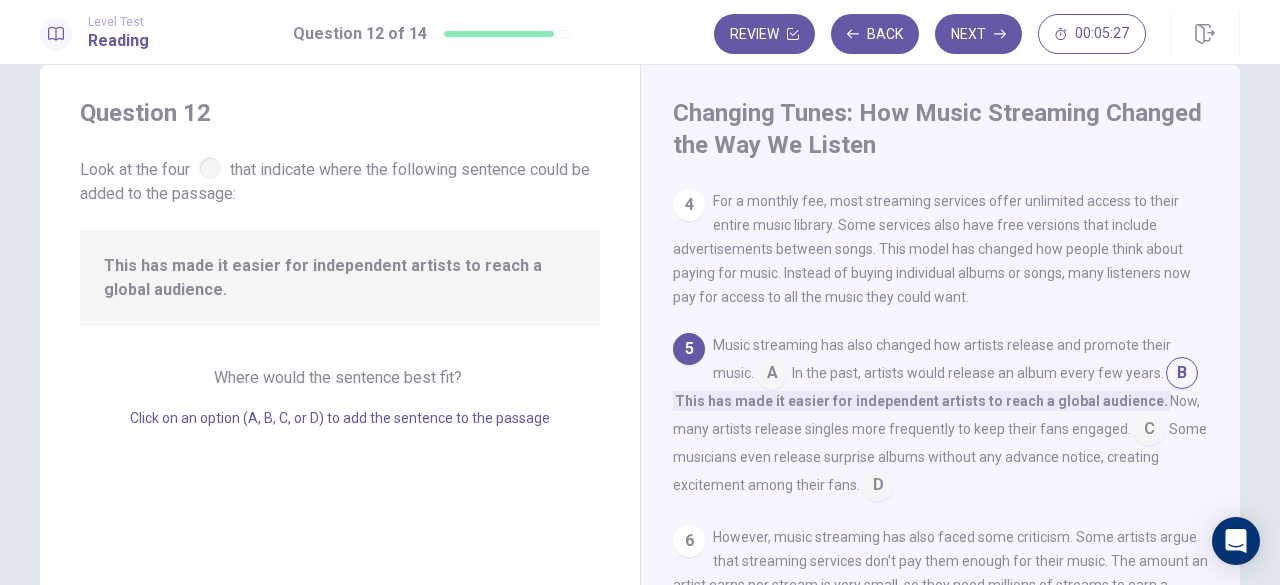 scroll, scrollTop: 416, scrollLeft: 0, axis: vertical 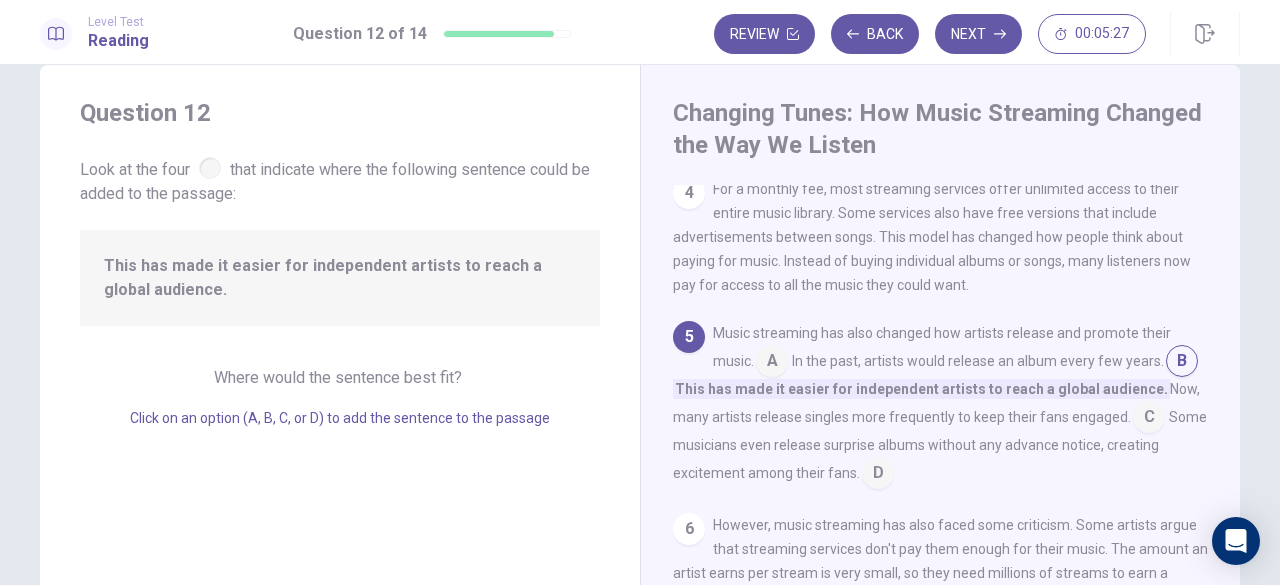 click at bounding box center [1149, 419] 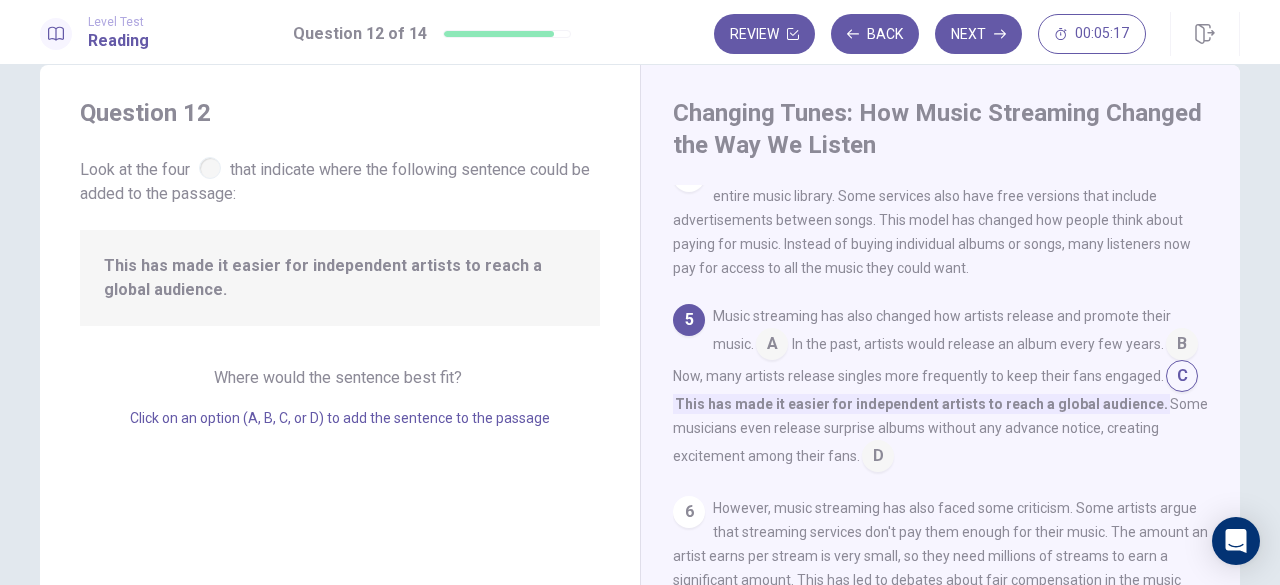 scroll, scrollTop: 456, scrollLeft: 0, axis: vertical 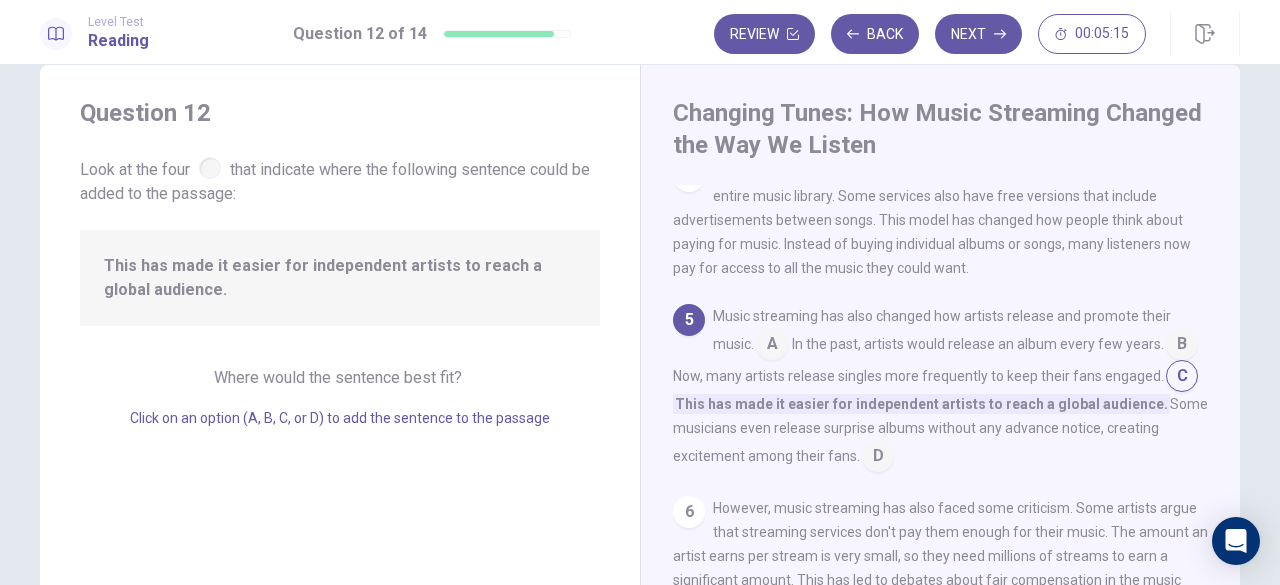 click on "Some musicians even release surprise albums without any advance notice, creating excitement among their fans." at bounding box center [940, 430] 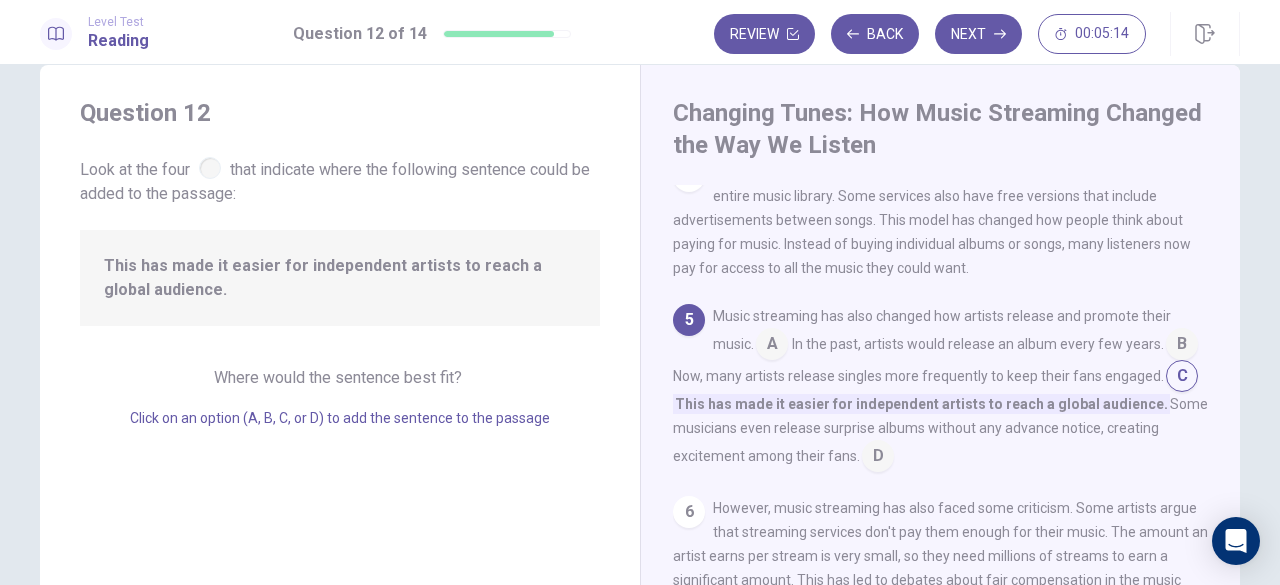 click at bounding box center (878, 458) 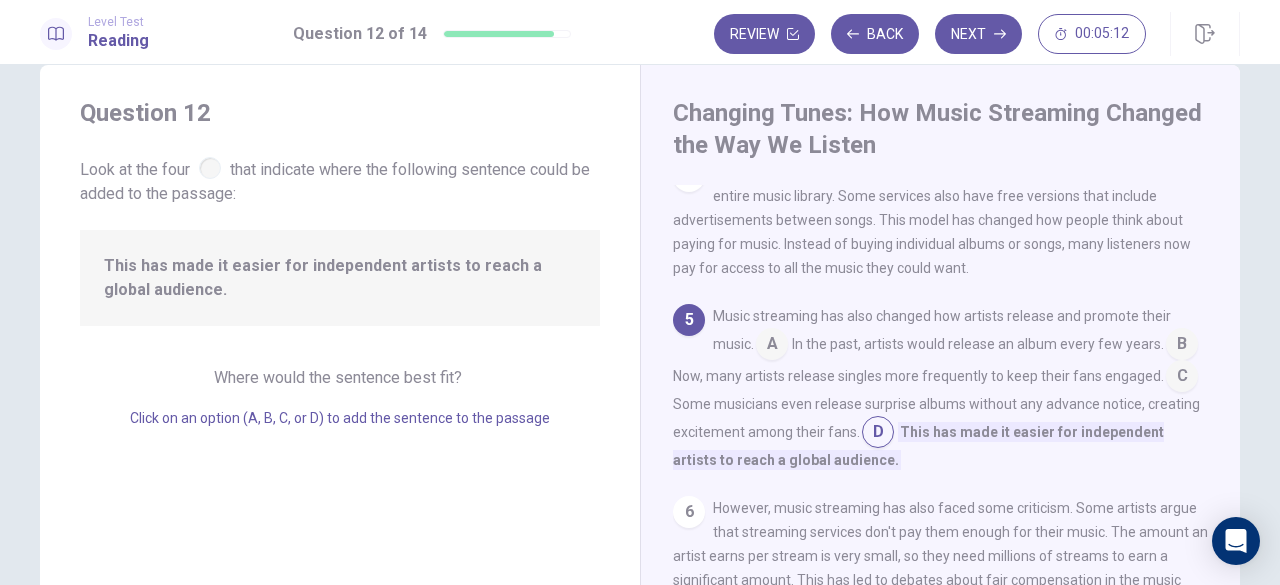 scroll, scrollTop: 416, scrollLeft: 0, axis: vertical 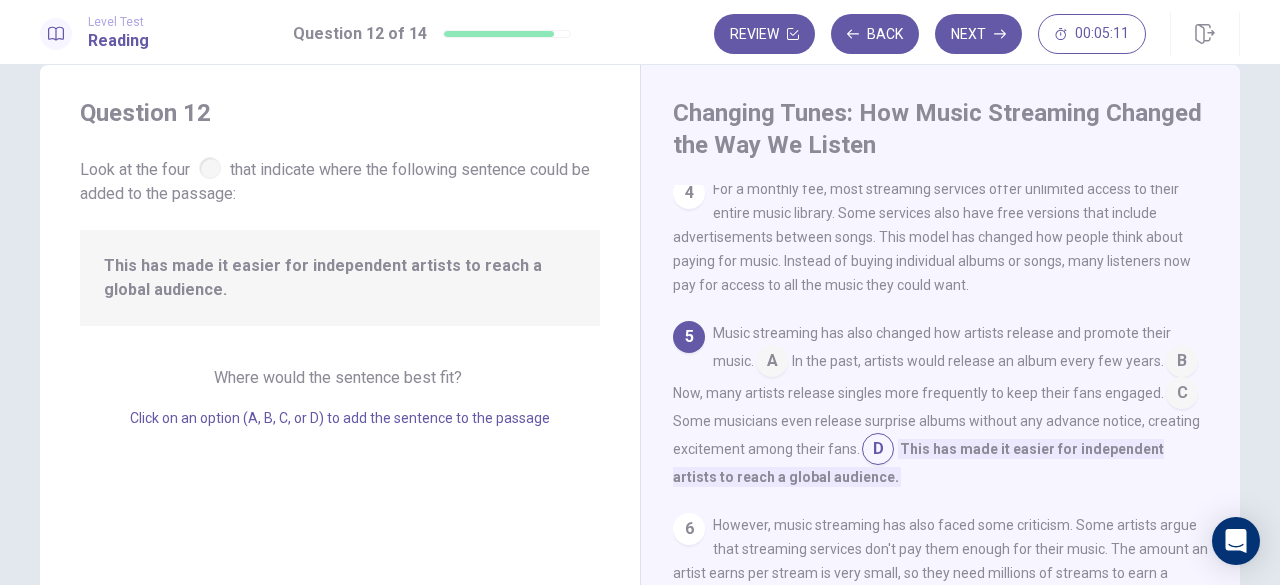 click at bounding box center [772, 363] 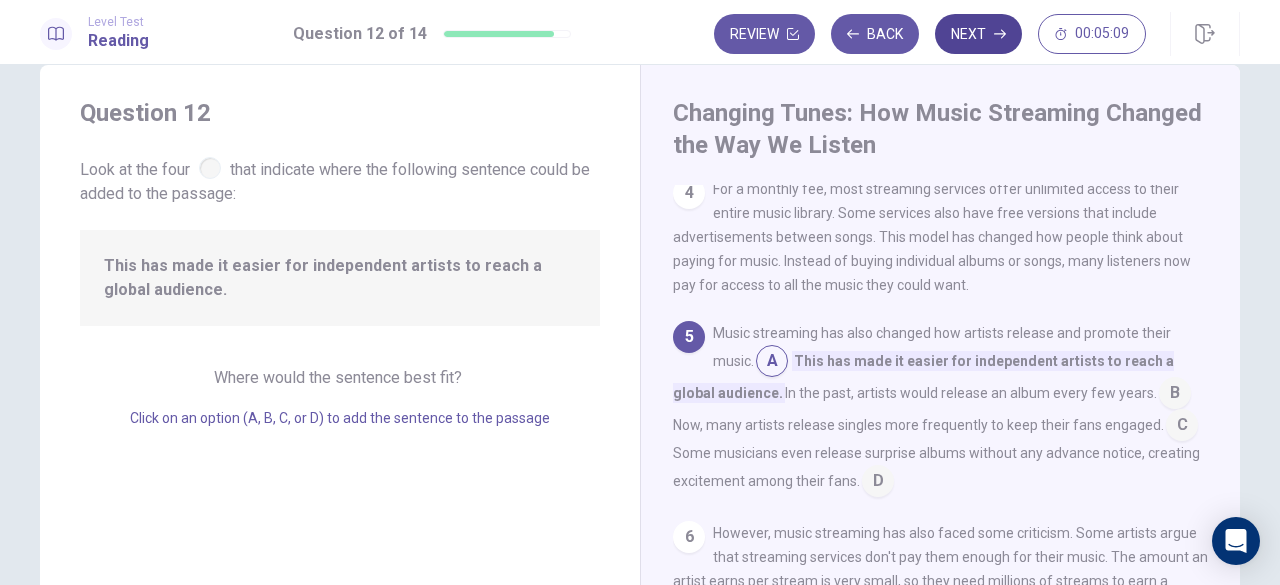 click on "Next" at bounding box center [978, 34] 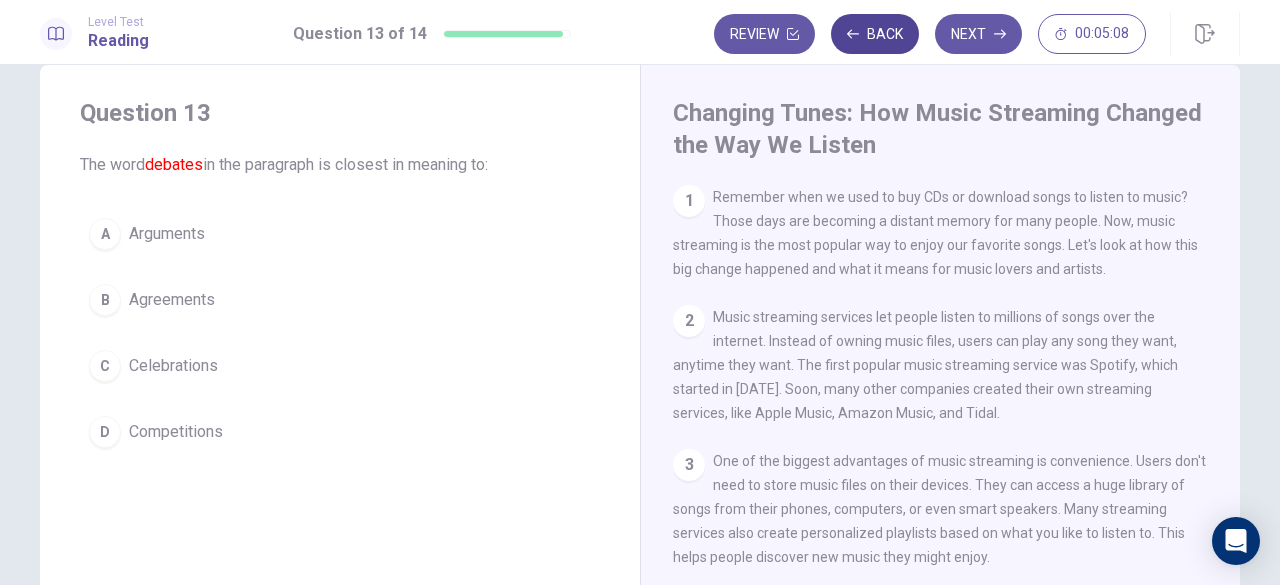 click on "Back" at bounding box center [875, 34] 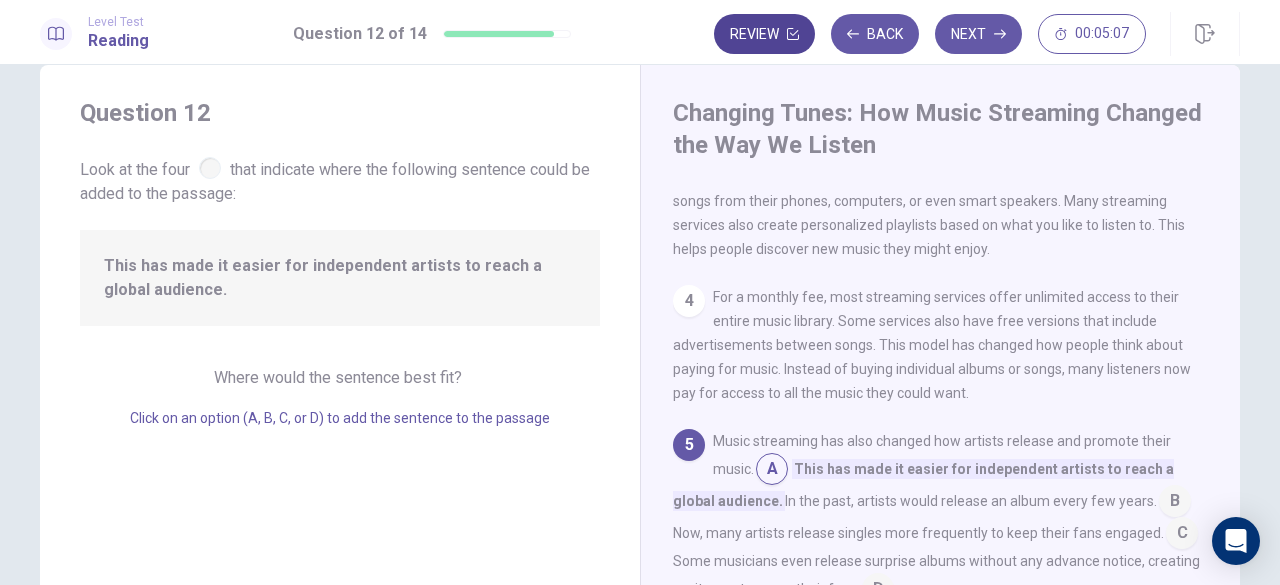 scroll, scrollTop: 366, scrollLeft: 0, axis: vertical 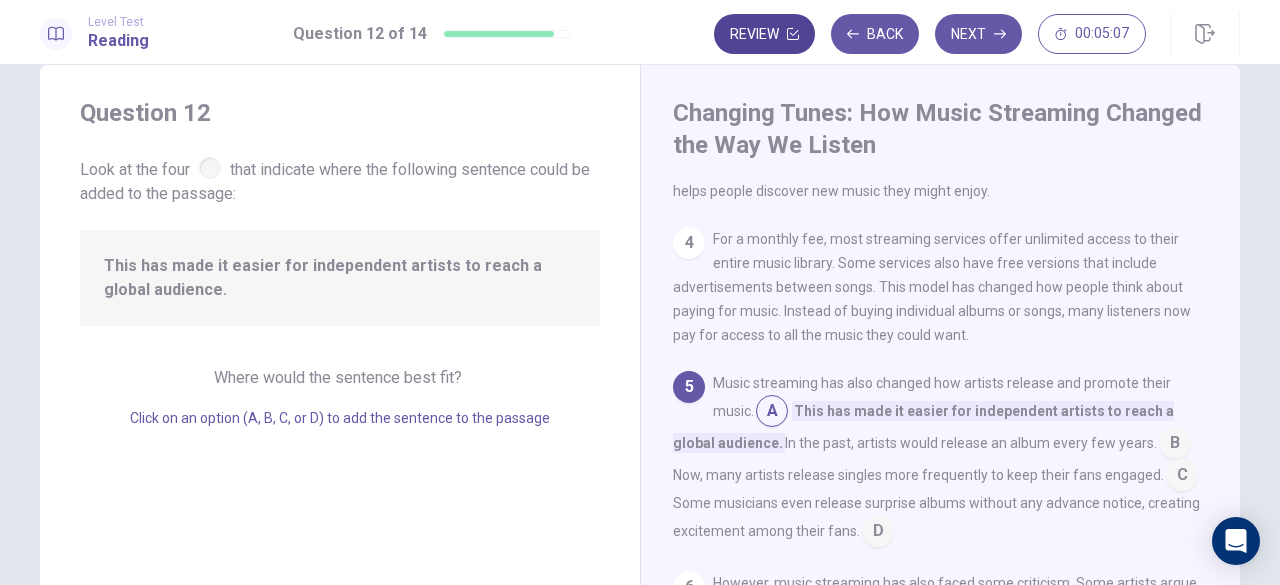 click on "Review" at bounding box center (764, 34) 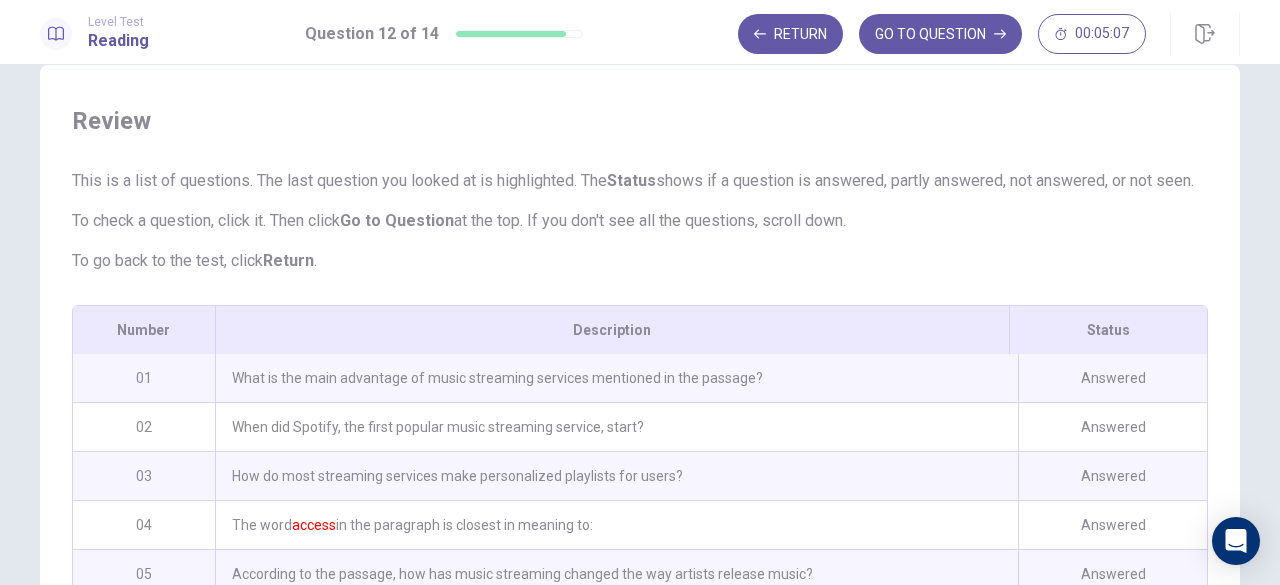 scroll, scrollTop: 284, scrollLeft: 0, axis: vertical 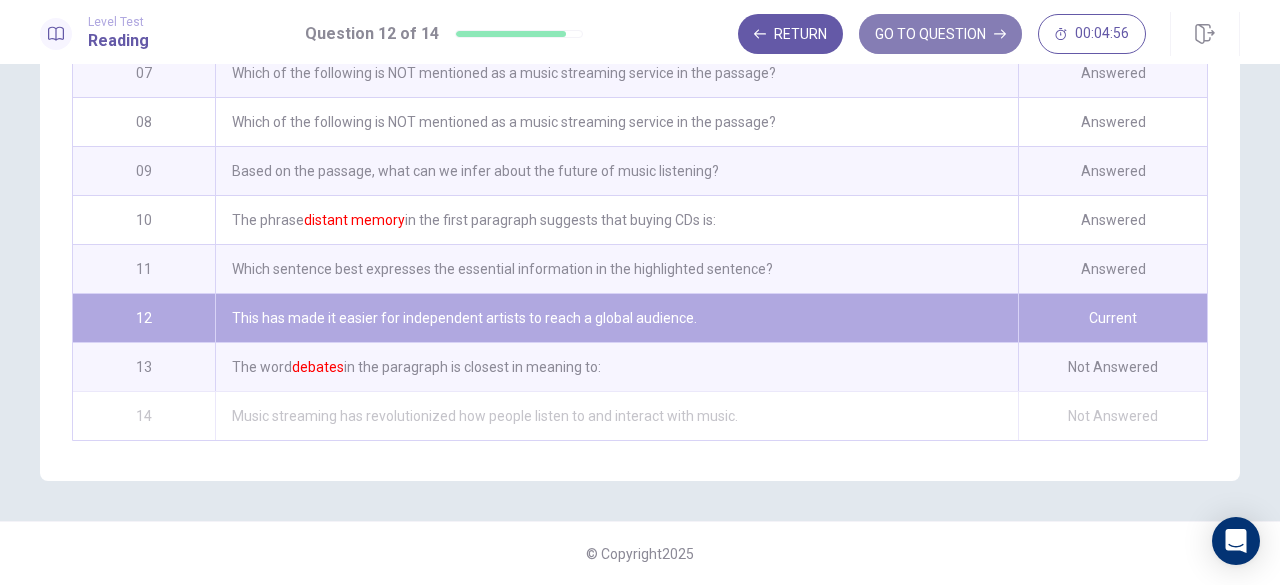 click on "GO TO QUESTION" at bounding box center (940, 34) 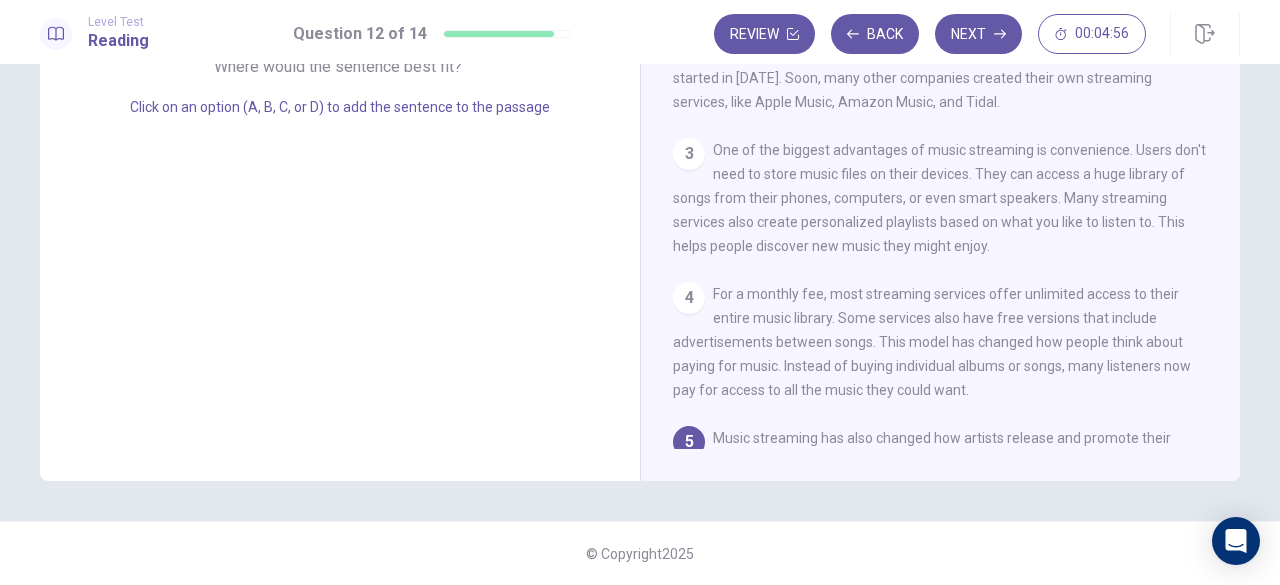 scroll, scrollTop: 350, scrollLeft: 0, axis: vertical 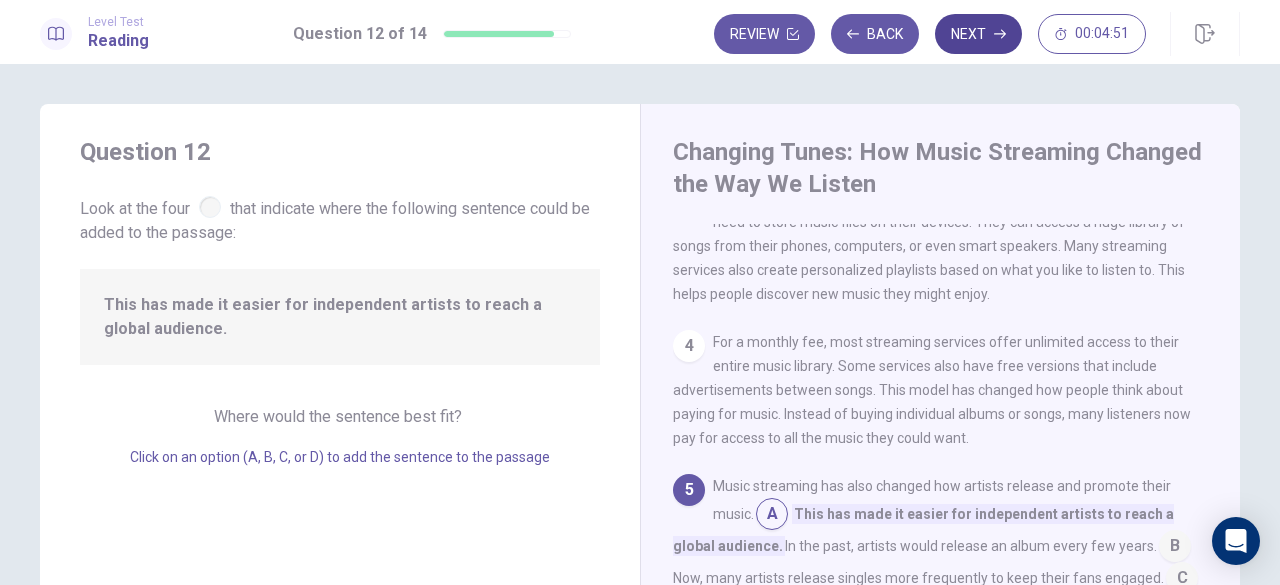 click on "Next" at bounding box center (978, 34) 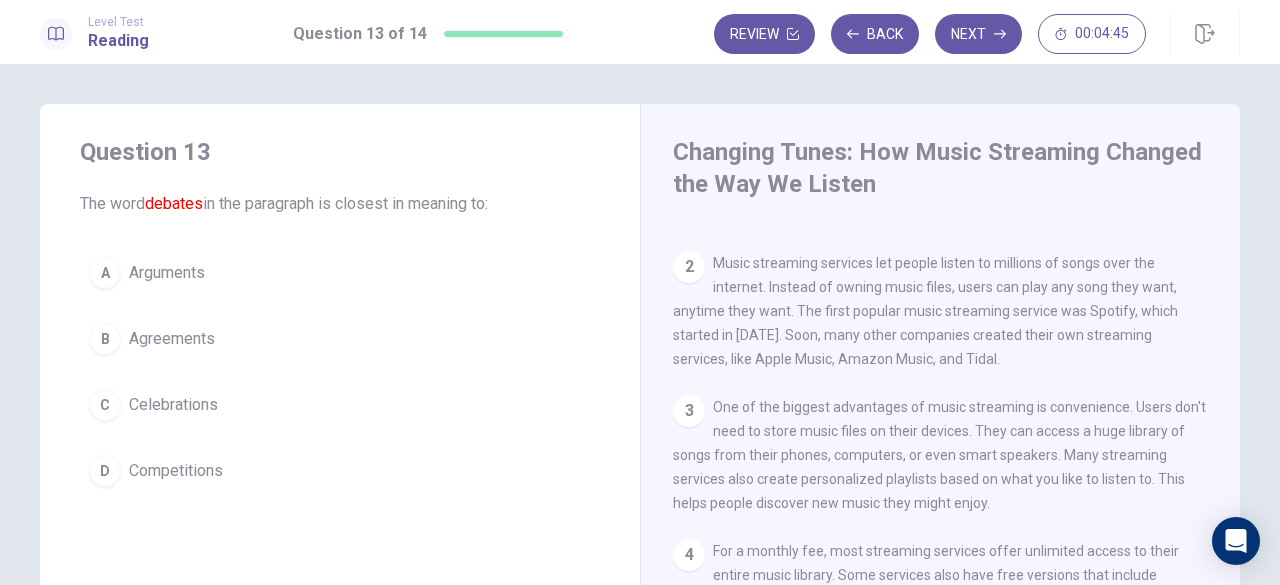 scroll, scrollTop: 406, scrollLeft: 0, axis: vertical 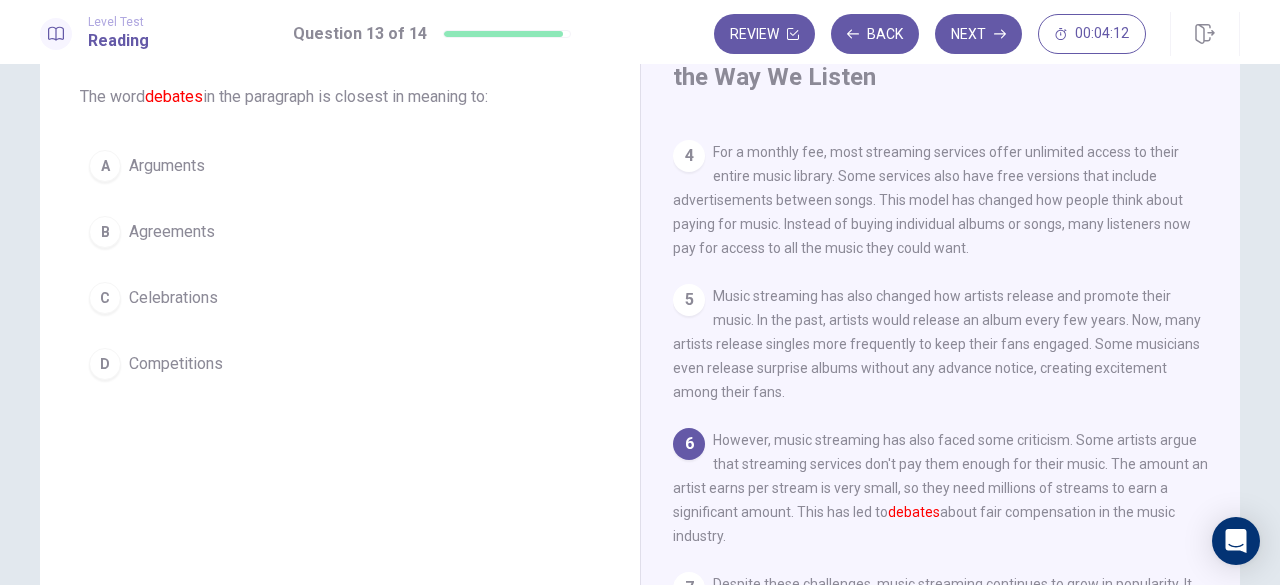 click on "Agreements" at bounding box center [172, 232] 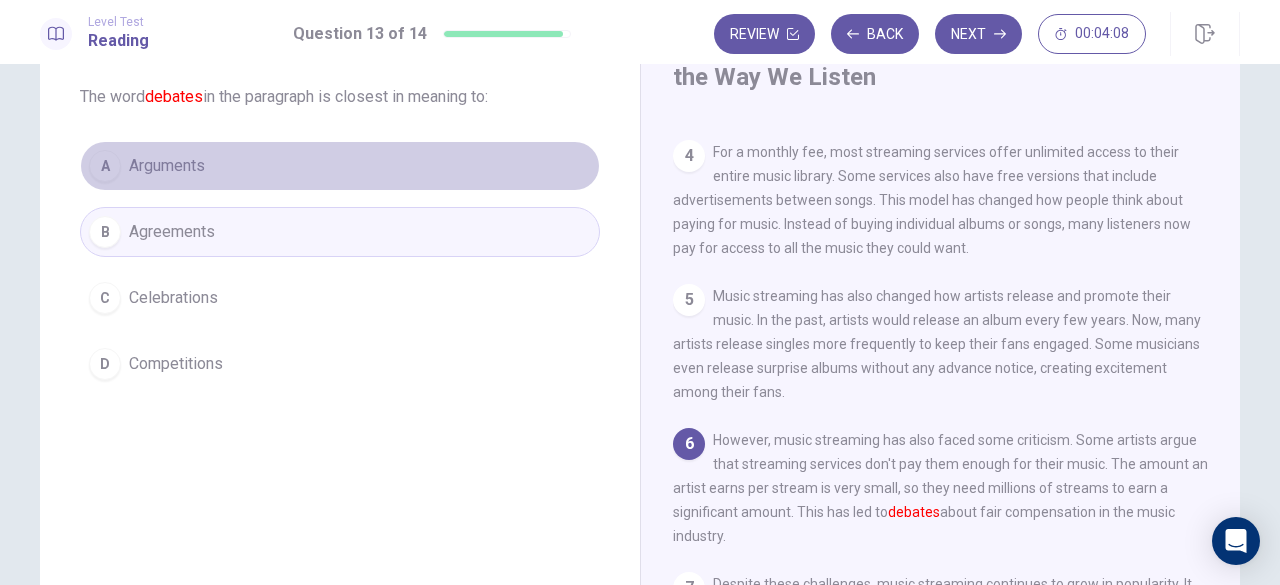 click on "A Arguments" at bounding box center (340, 166) 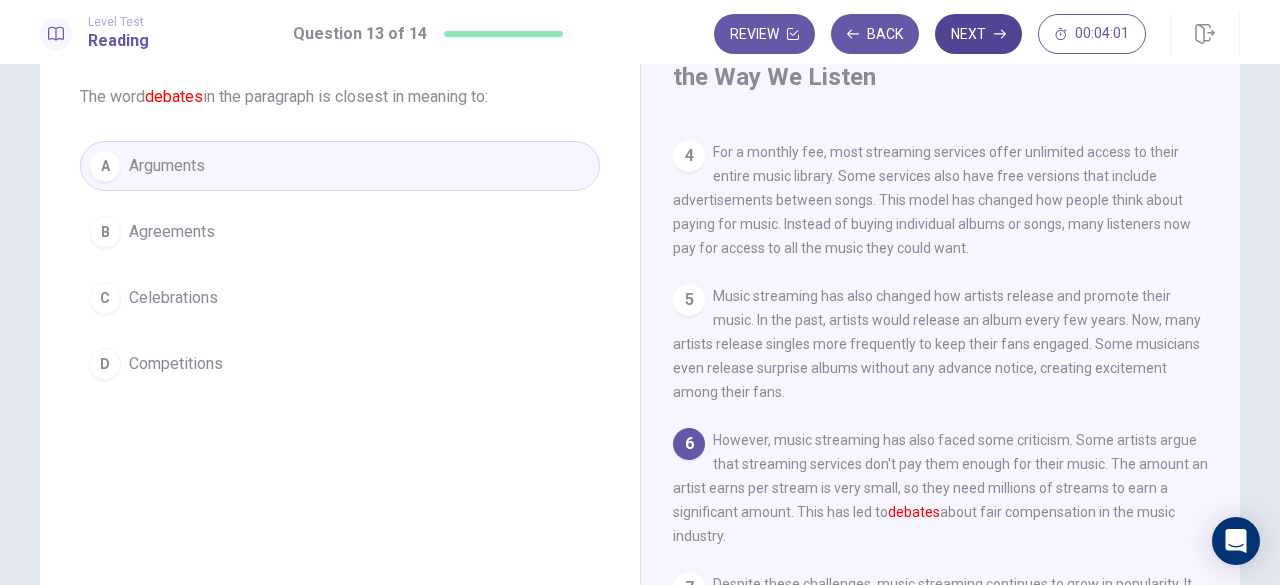 click on "Next" at bounding box center (978, 34) 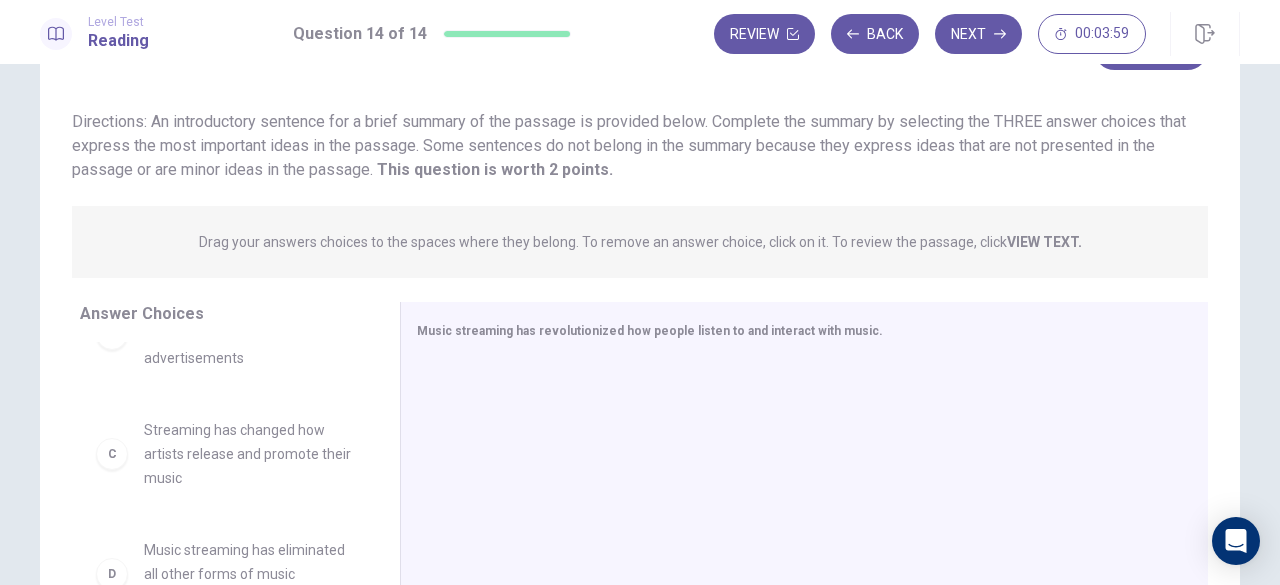 scroll, scrollTop: 0, scrollLeft: 0, axis: both 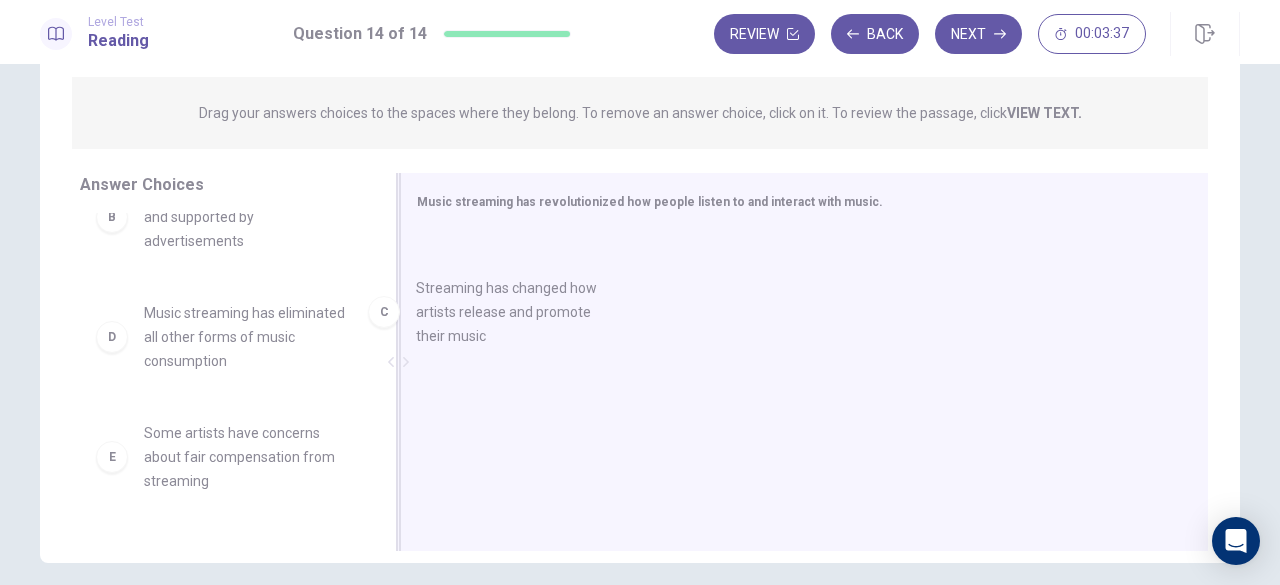 drag, startPoint x: 170, startPoint y: 338, endPoint x: 458, endPoint y: 314, distance: 288.99826 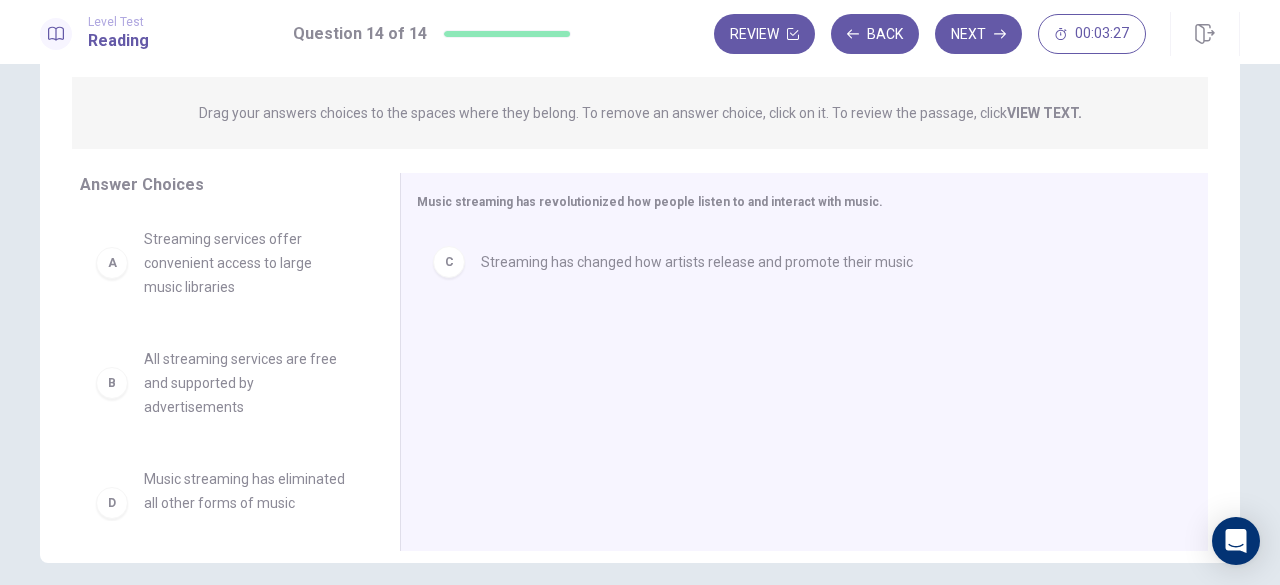 scroll, scrollTop: 0, scrollLeft: 0, axis: both 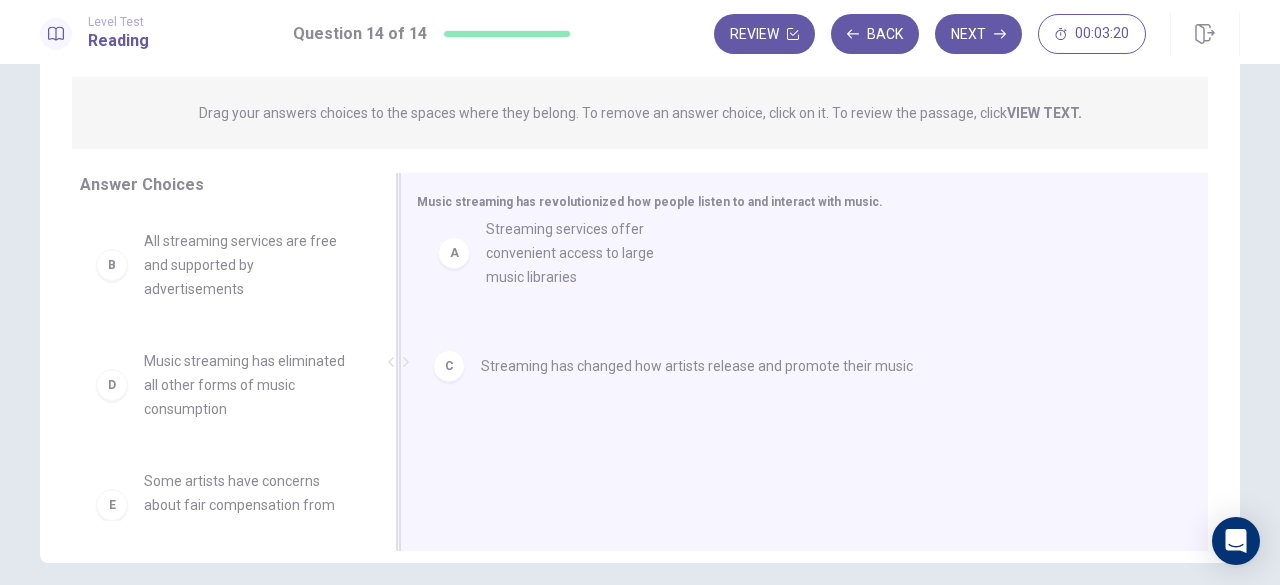 drag, startPoint x: 210, startPoint y: 292, endPoint x: 565, endPoint y: 281, distance: 355.17038 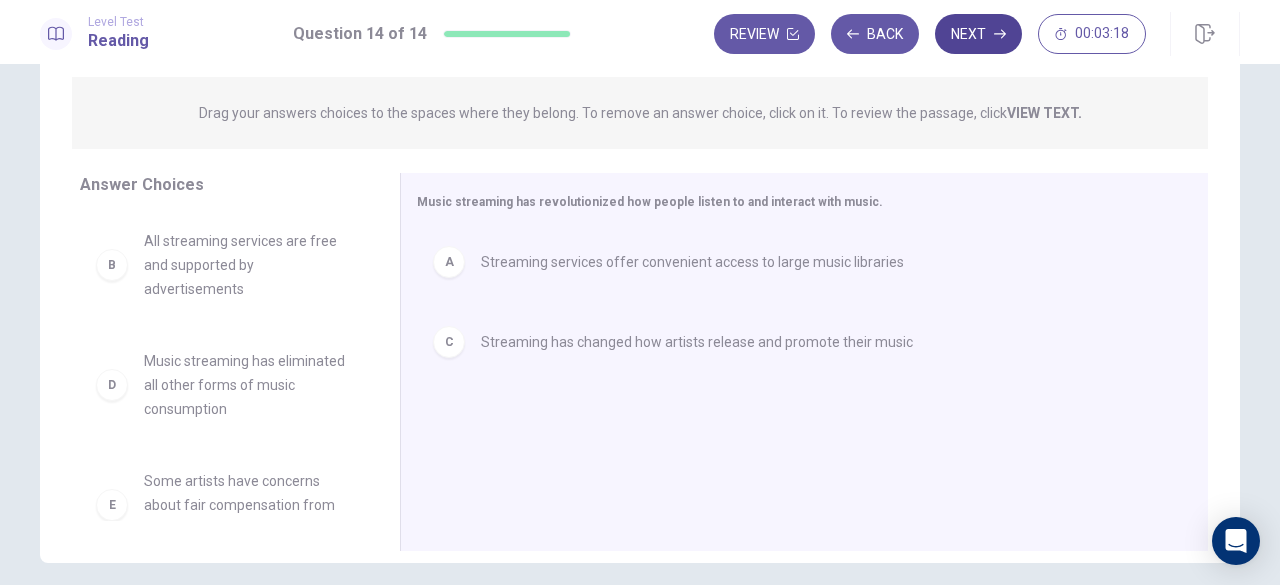 click on "Next" at bounding box center [978, 34] 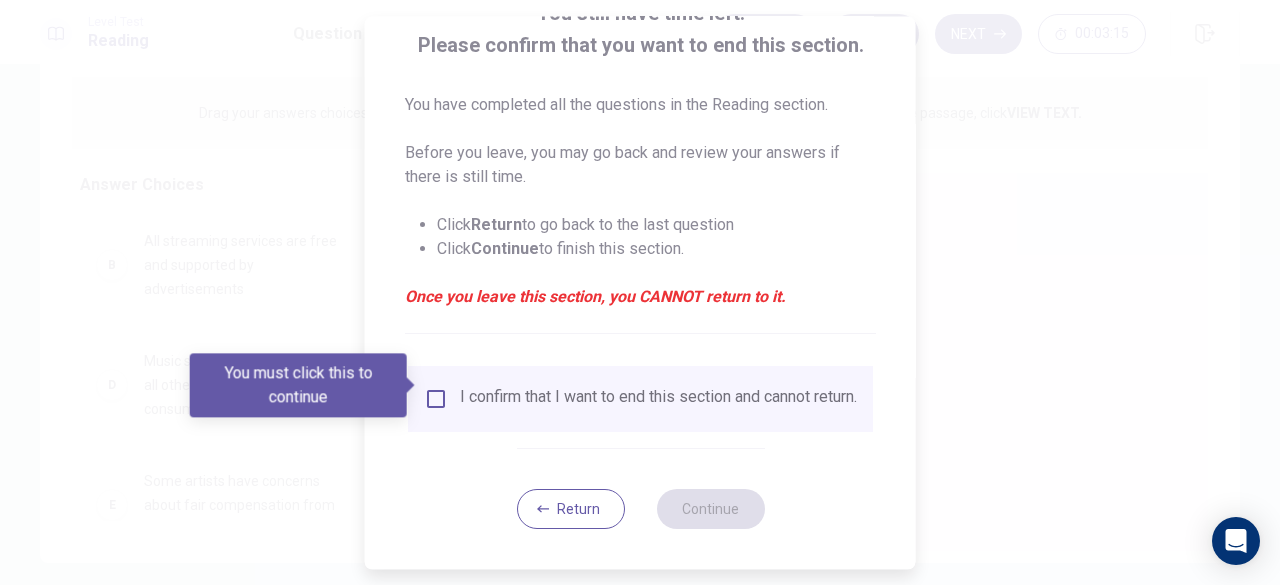 scroll, scrollTop: 160, scrollLeft: 0, axis: vertical 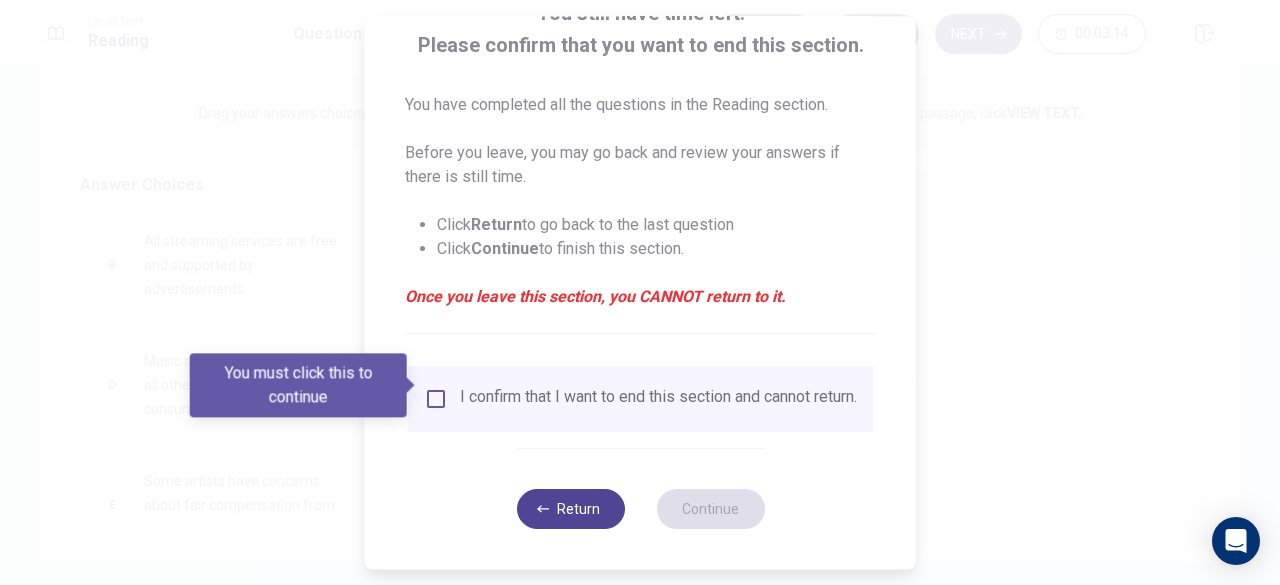 click on "Return" at bounding box center [570, 509] 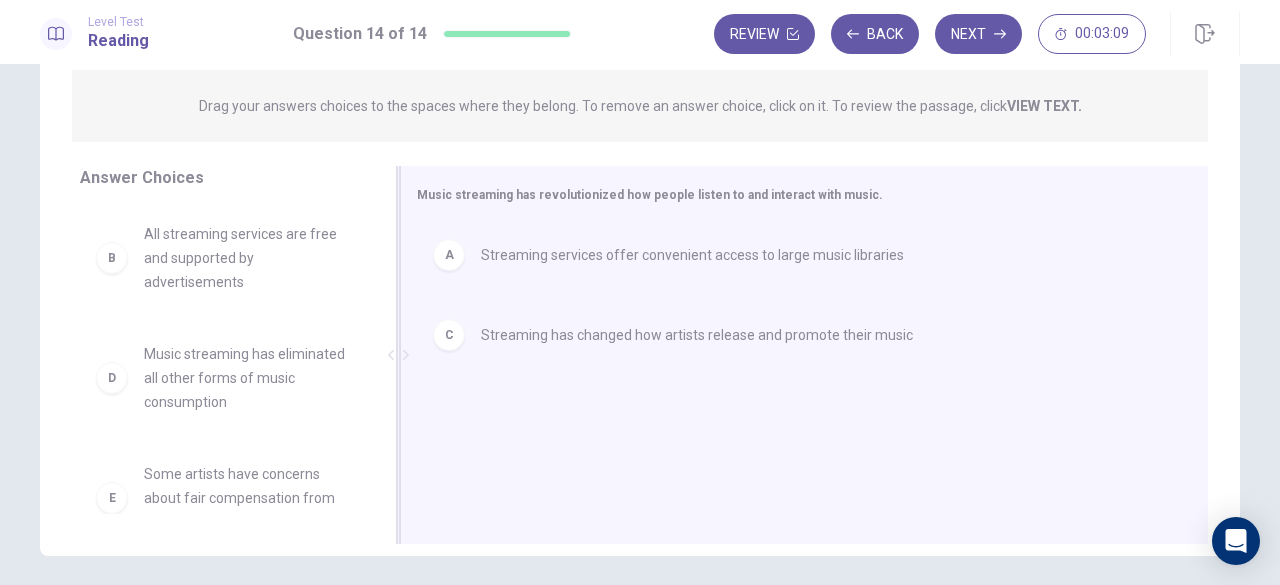 scroll, scrollTop: 252, scrollLeft: 0, axis: vertical 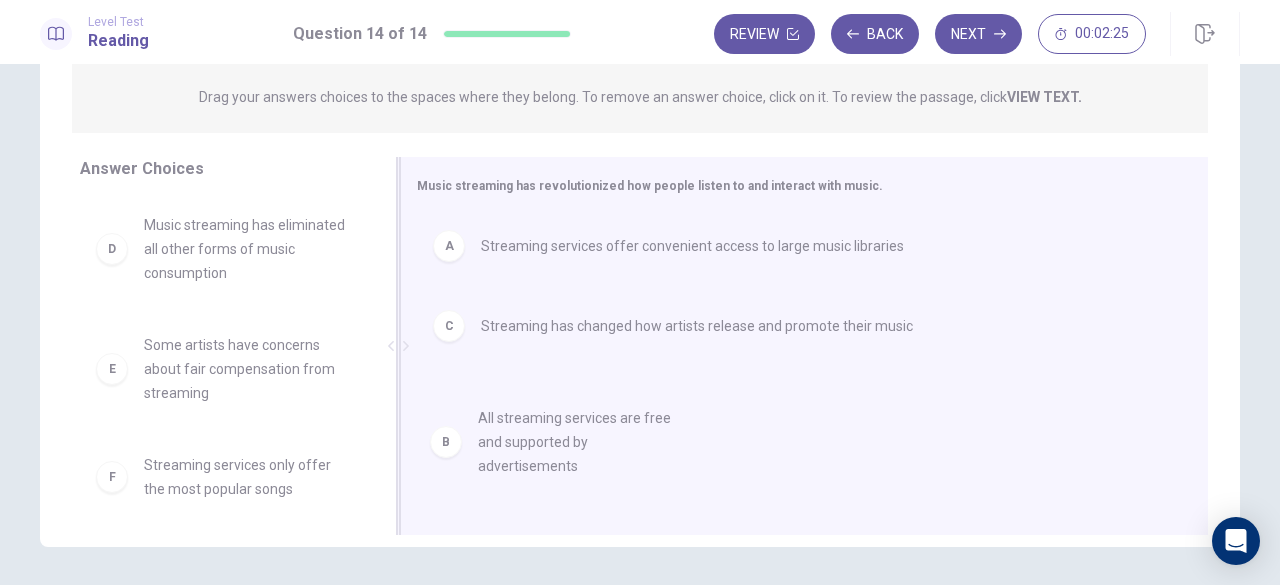 drag, startPoint x: 259, startPoint y: 253, endPoint x: 598, endPoint y: 473, distance: 404.12994 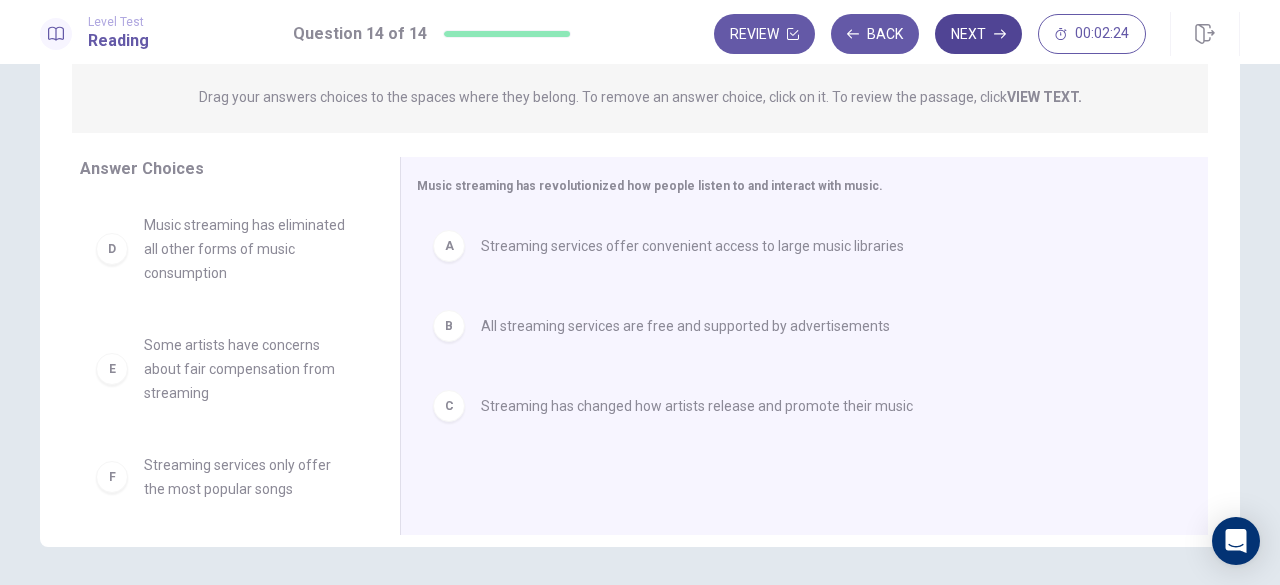 click on "Next" at bounding box center (978, 34) 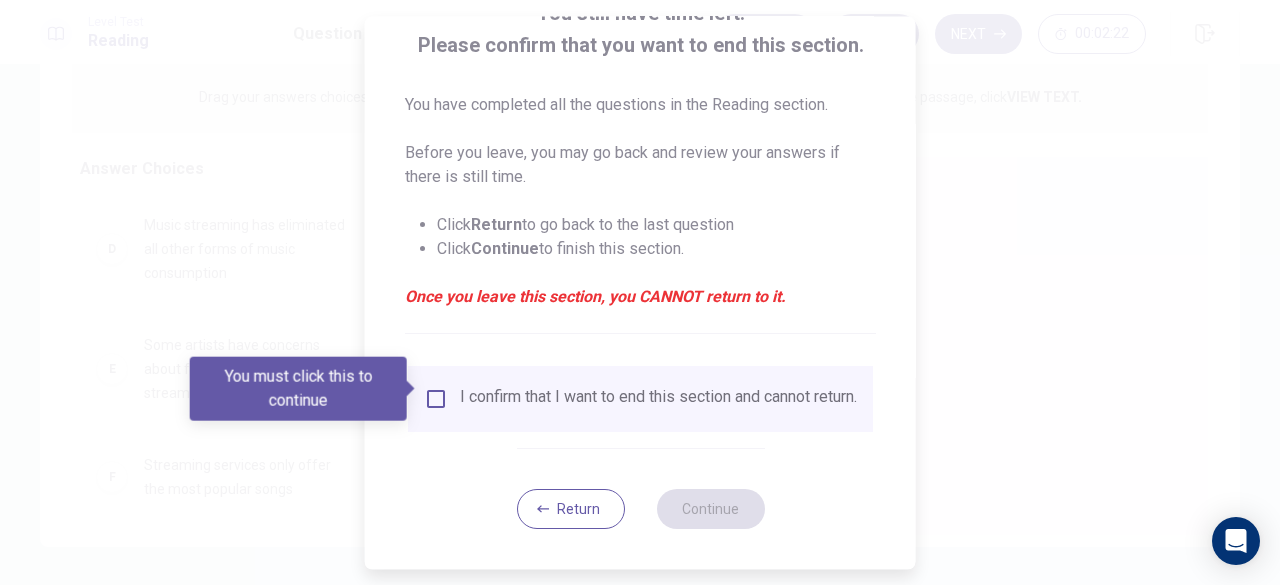 scroll, scrollTop: 160, scrollLeft: 0, axis: vertical 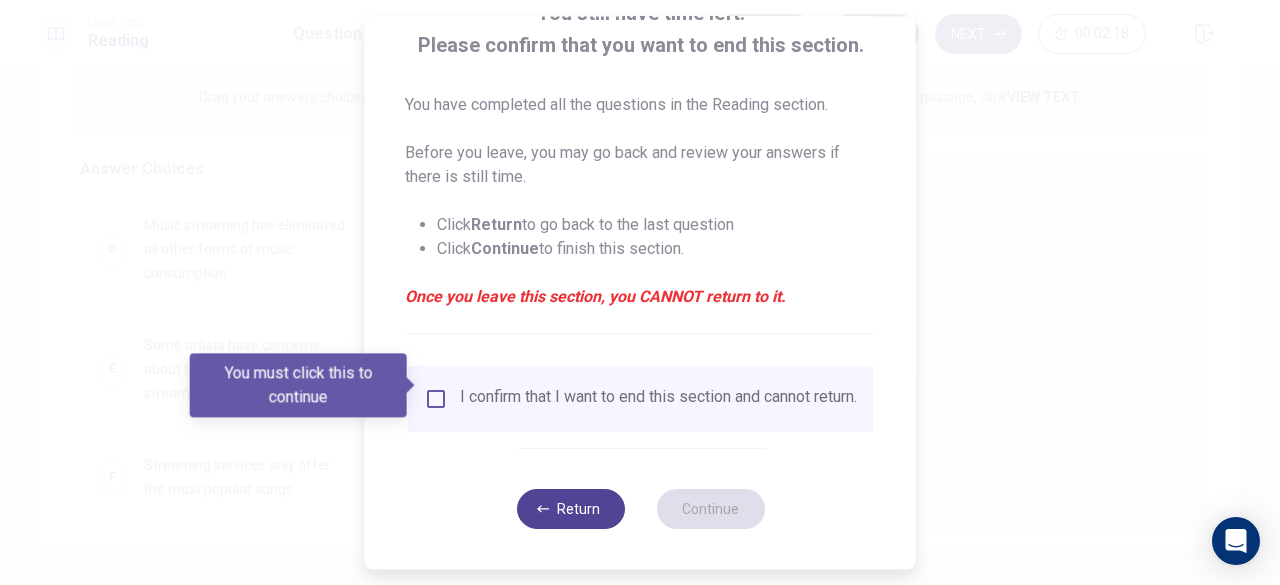 click on "Return" at bounding box center [570, 509] 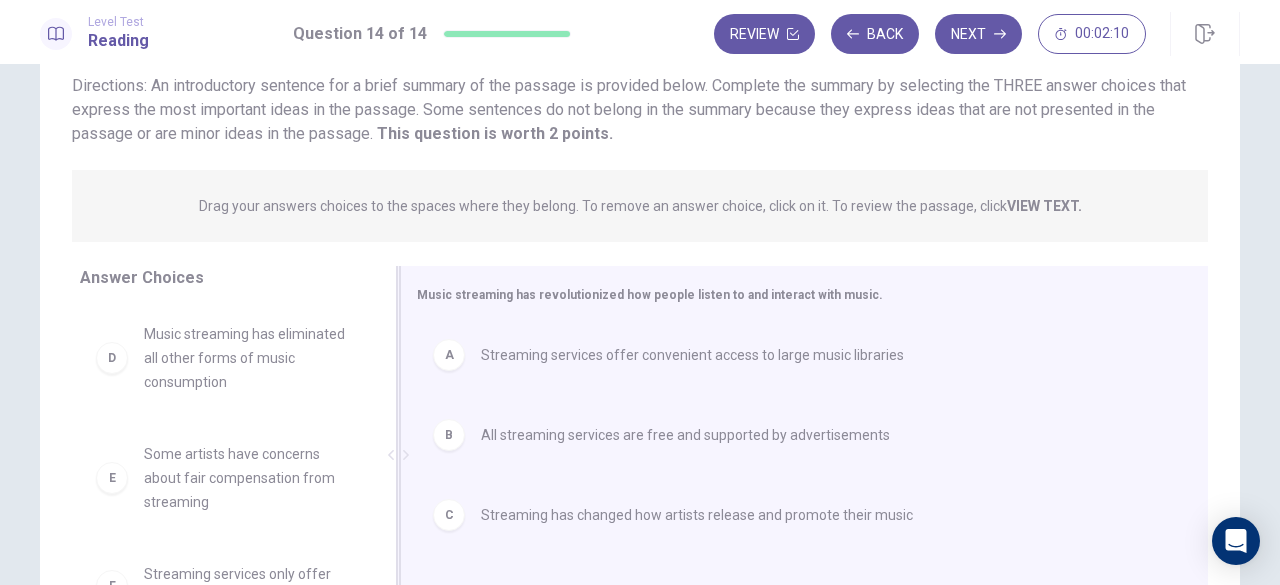 scroll, scrollTop: 144, scrollLeft: 0, axis: vertical 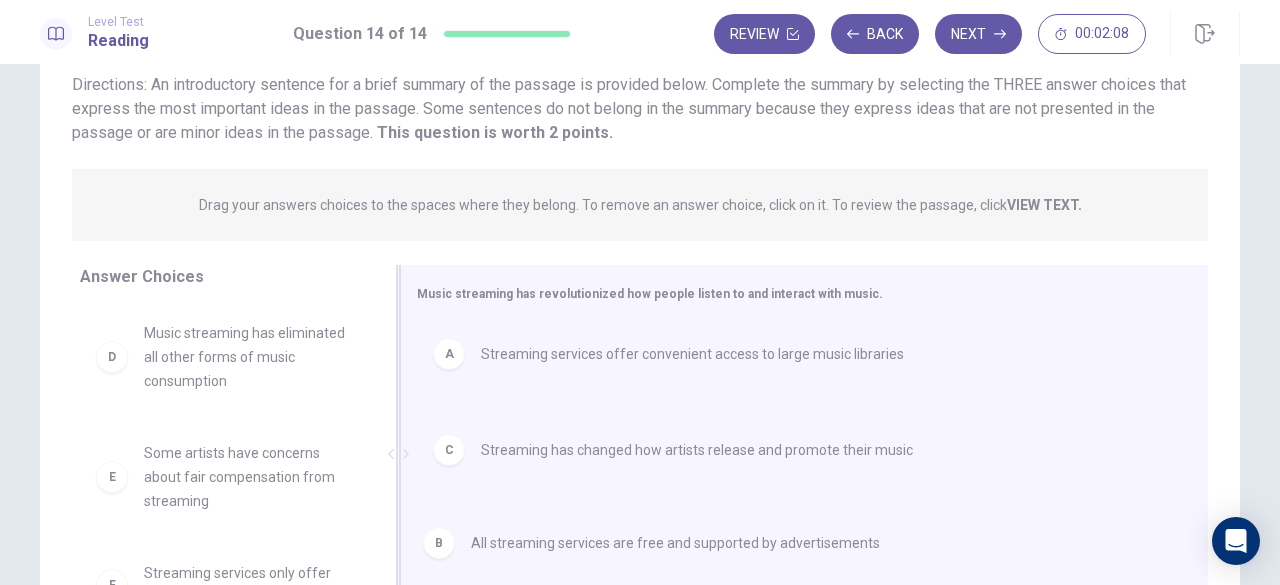 drag, startPoint x: 572, startPoint y: 453, endPoint x: 567, endPoint y: 575, distance: 122.10242 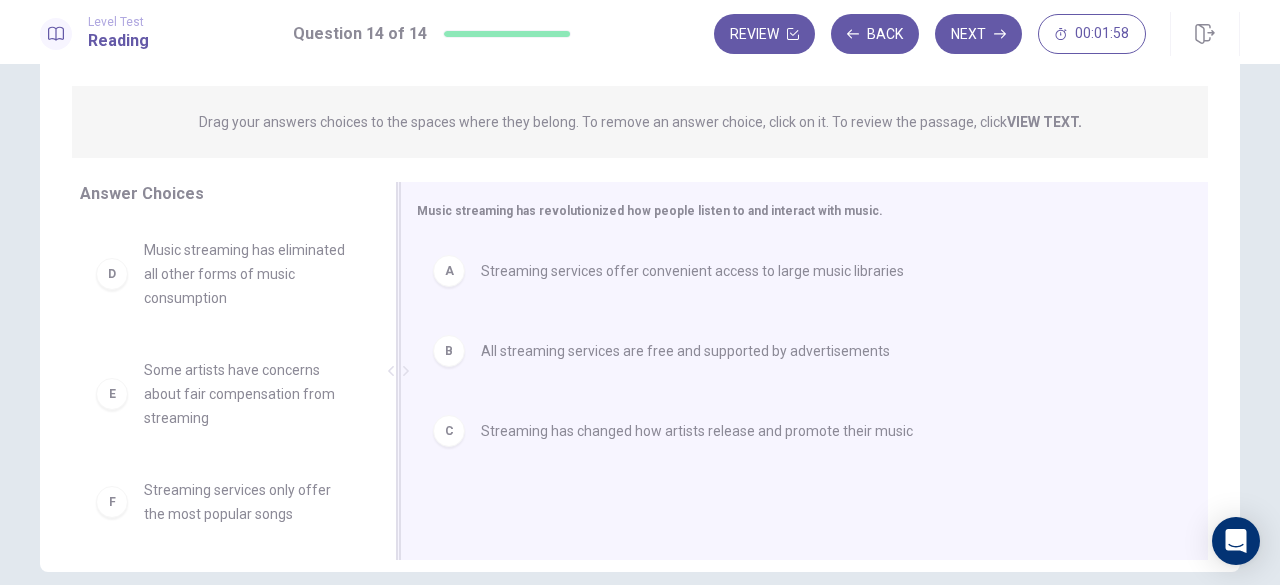 scroll, scrollTop: 246, scrollLeft: 0, axis: vertical 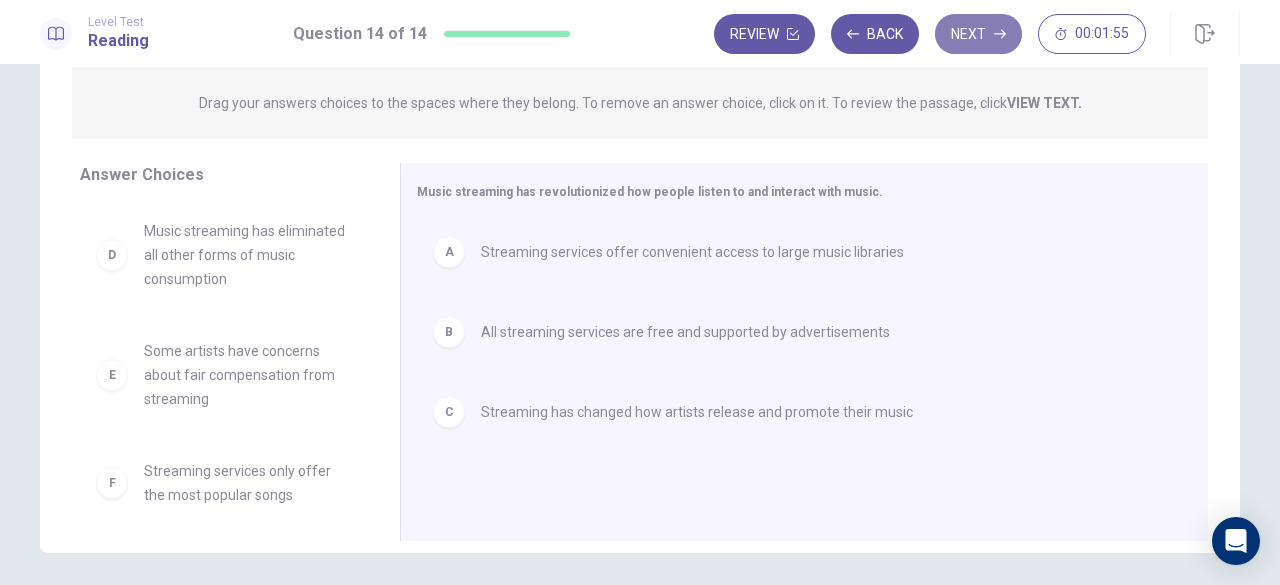 click on "Next" at bounding box center (978, 34) 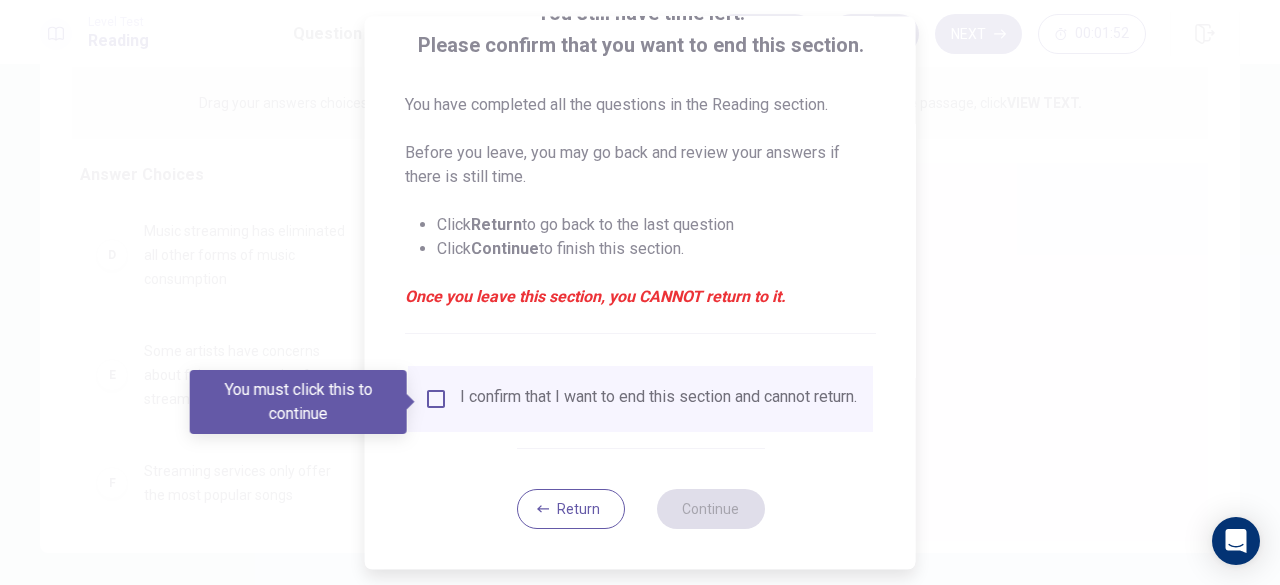 scroll, scrollTop: 160, scrollLeft: 0, axis: vertical 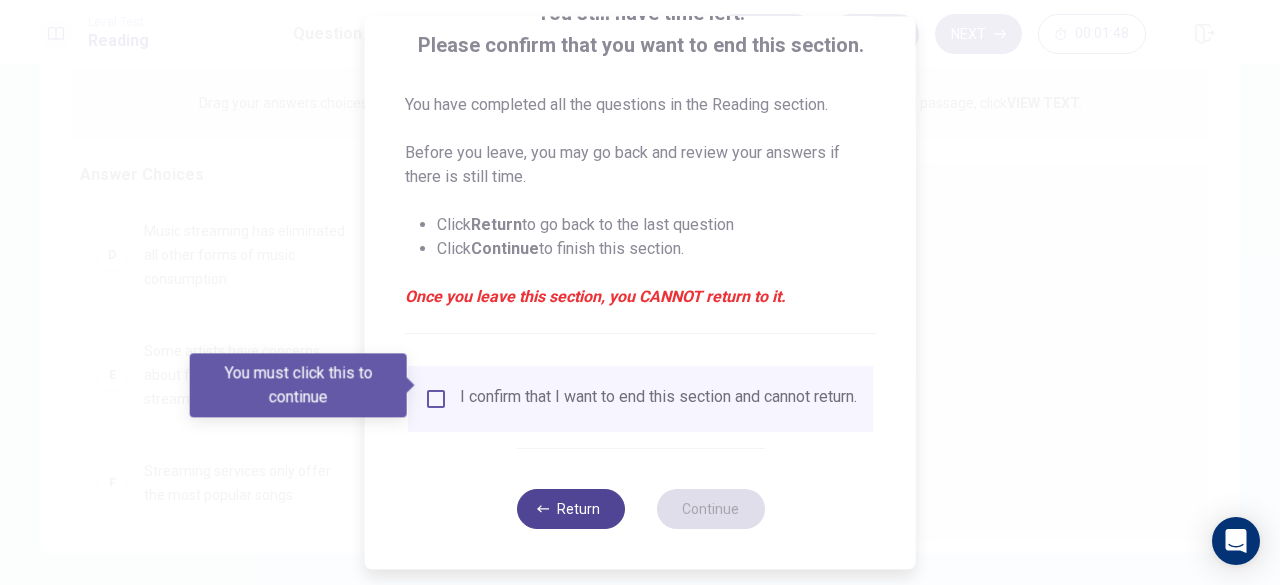click 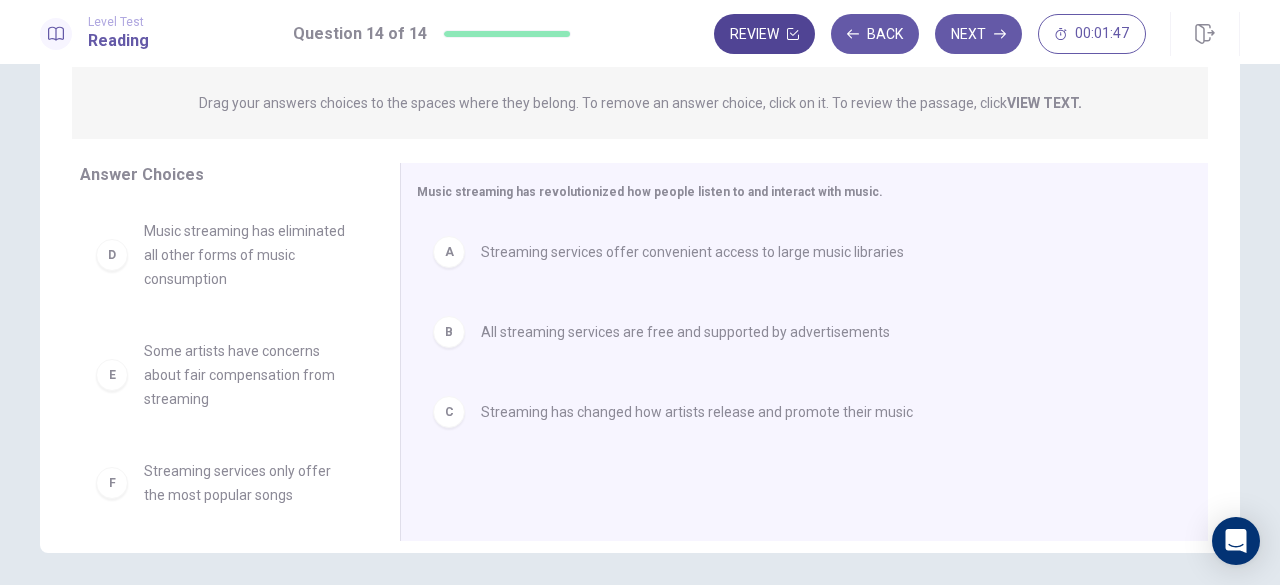 click on "Review" at bounding box center (764, 34) 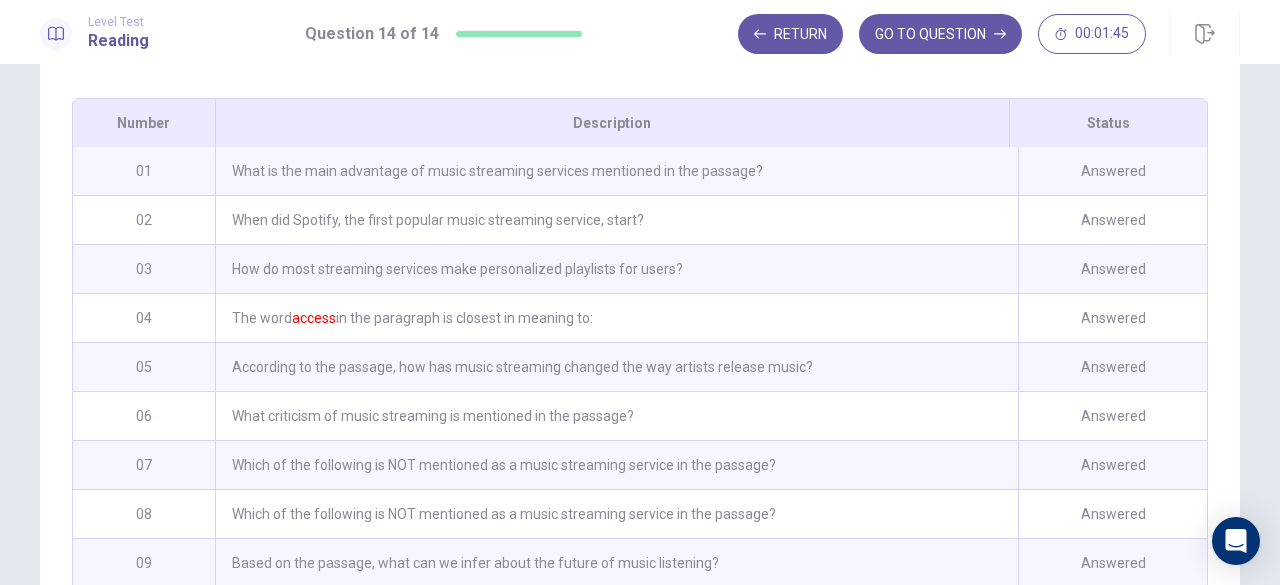 scroll, scrollTop: 424, scrollLeft: 0, axis: vertical 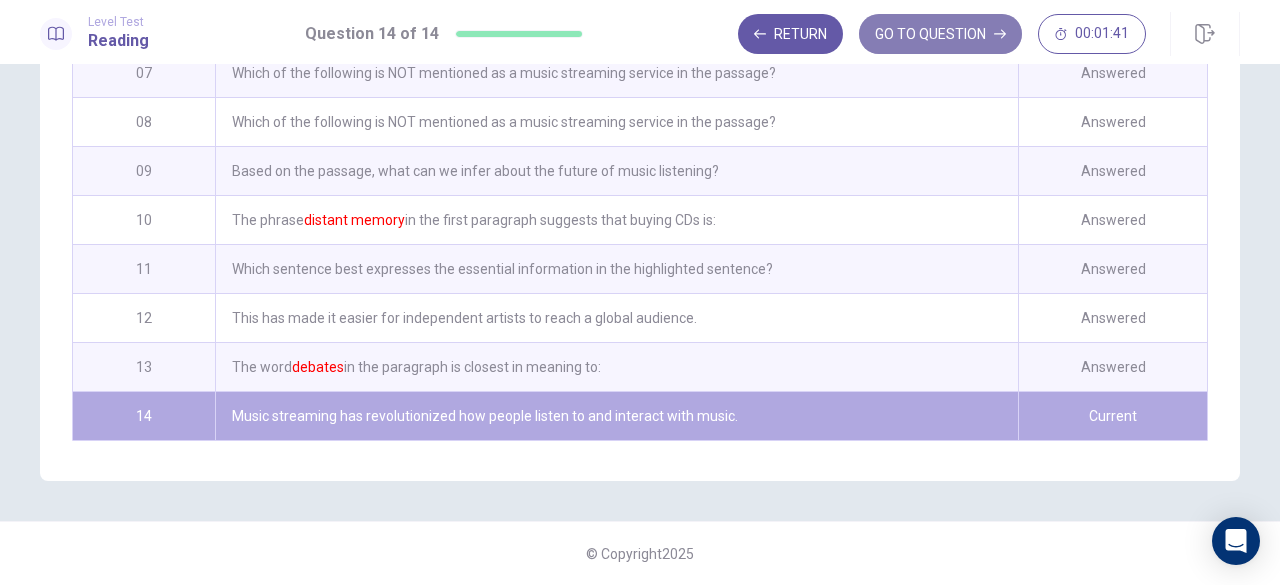 click on "GO TO QUESTION" at bounding box center [940, 34] 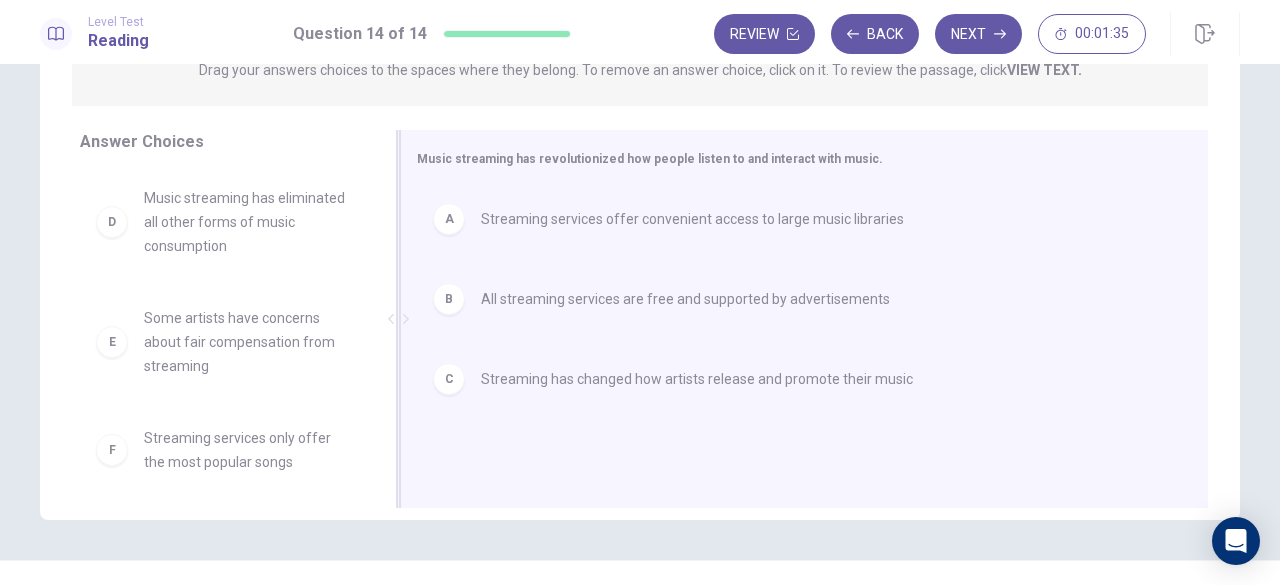 scroll, scrollTop: 295, scrollLeft: 0, axis: vertical 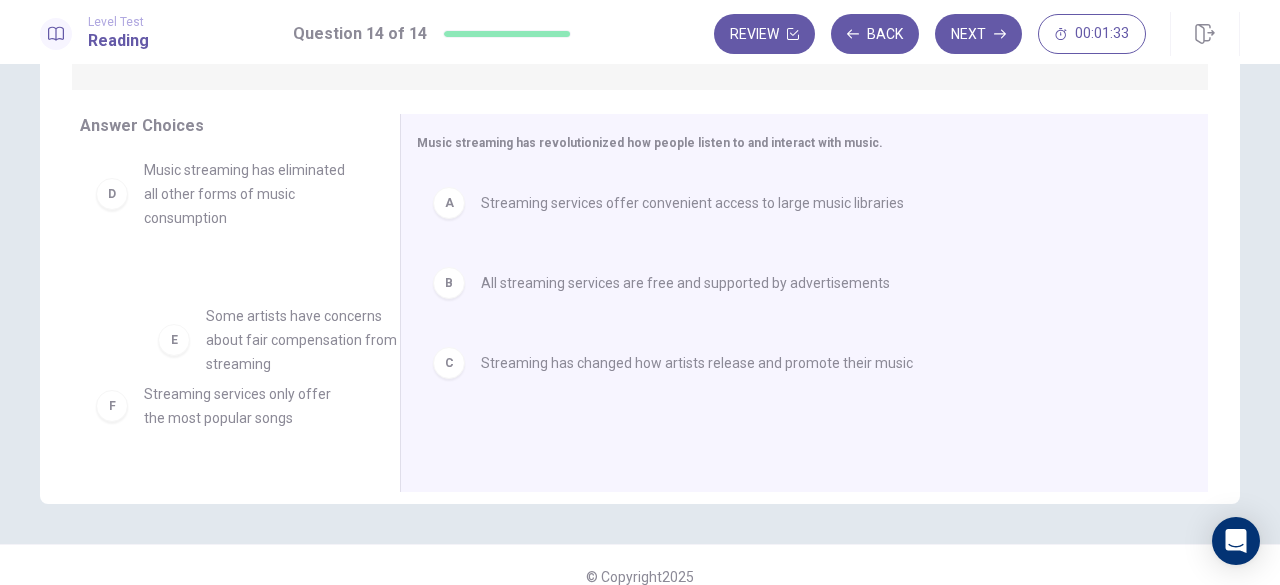drag, startPoint x: 196, startPoint y: 332, endPoint x: 275, endPoint y: 371, distance: 88.10221 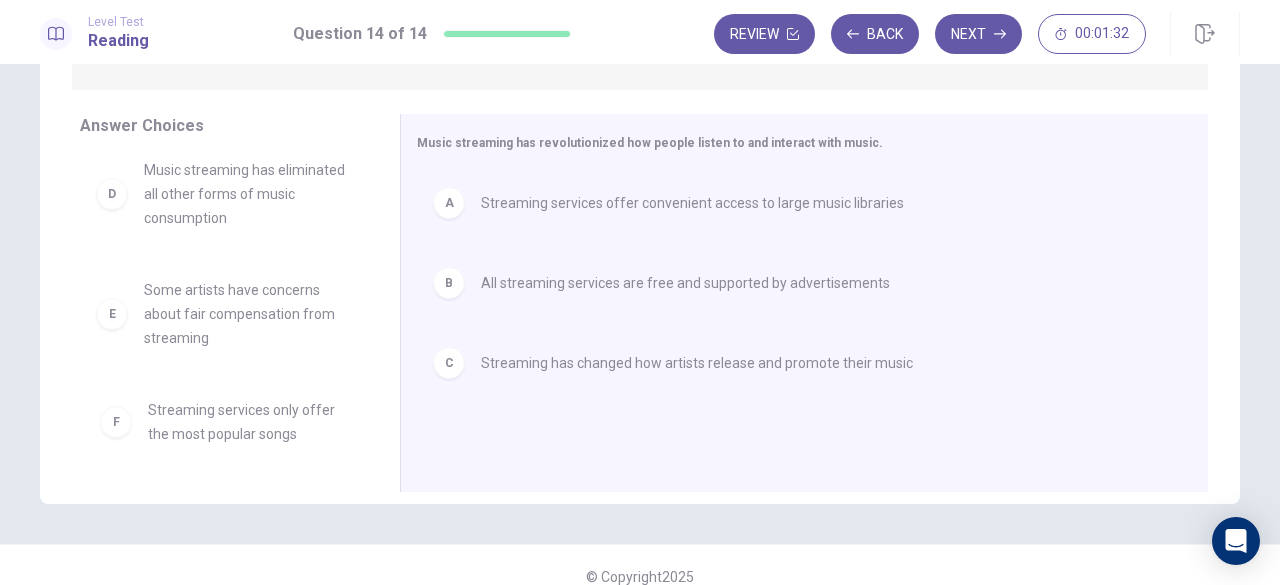 drag, startPoint x: 192, startPoint y: 415, endPoint x: 210, endPoint y: 417, distance: 18.110771 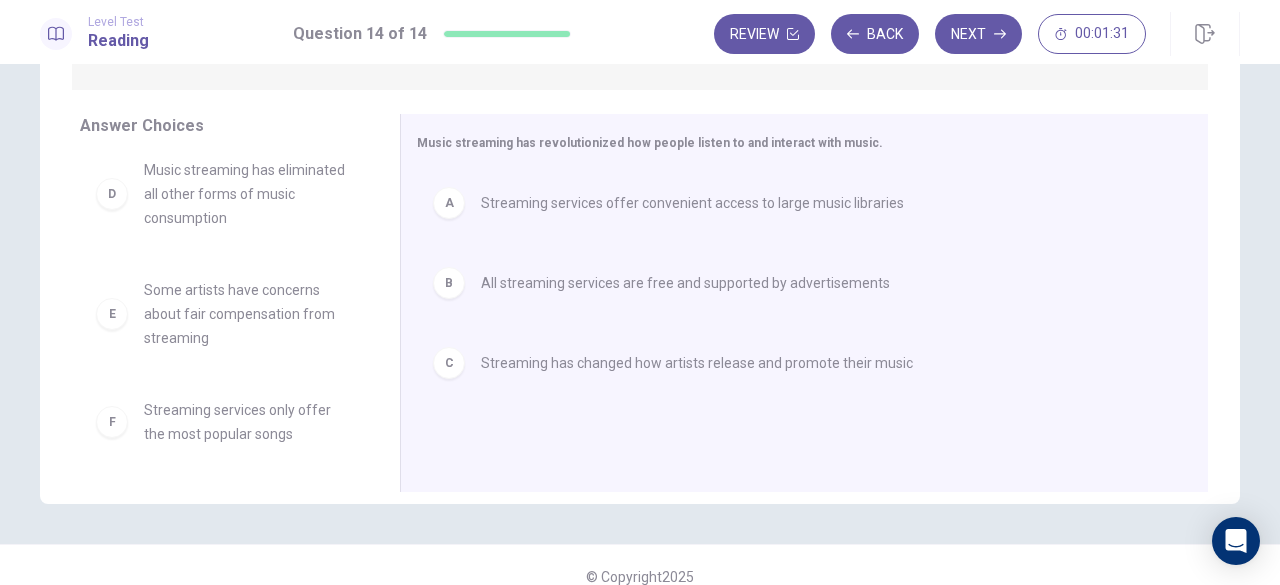 scroll, scrollTop: 0, scrollLeft: 0, axis: both 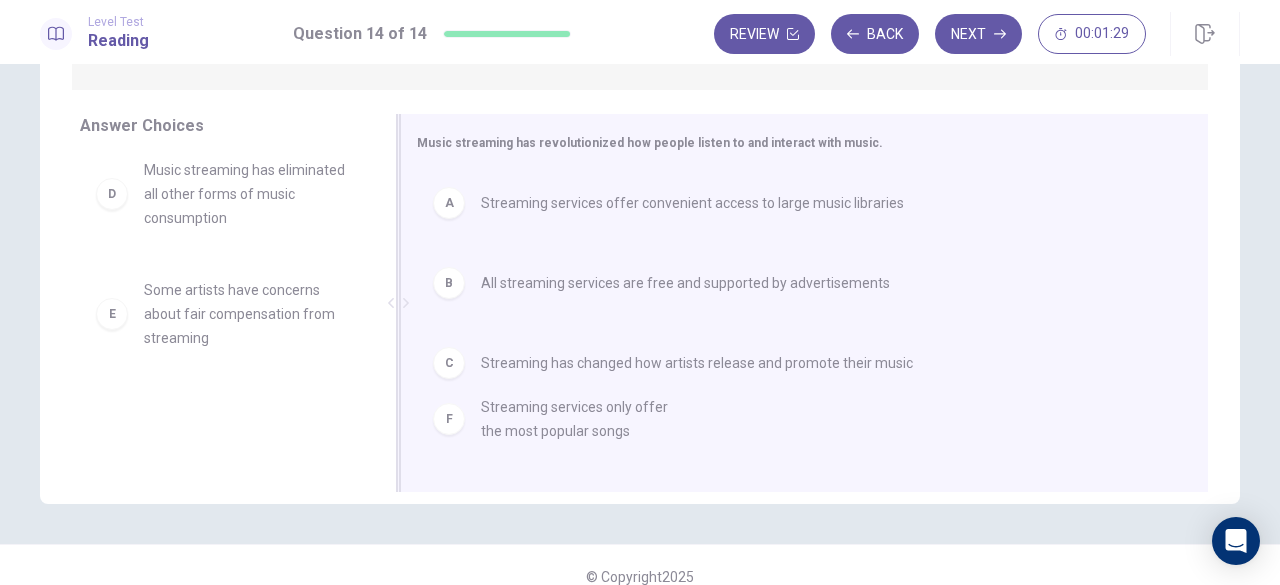 drag, startPoint x: 210, startPoint y: 430, endPoint x: 565, endPoint y: 415, distance: 355.31677 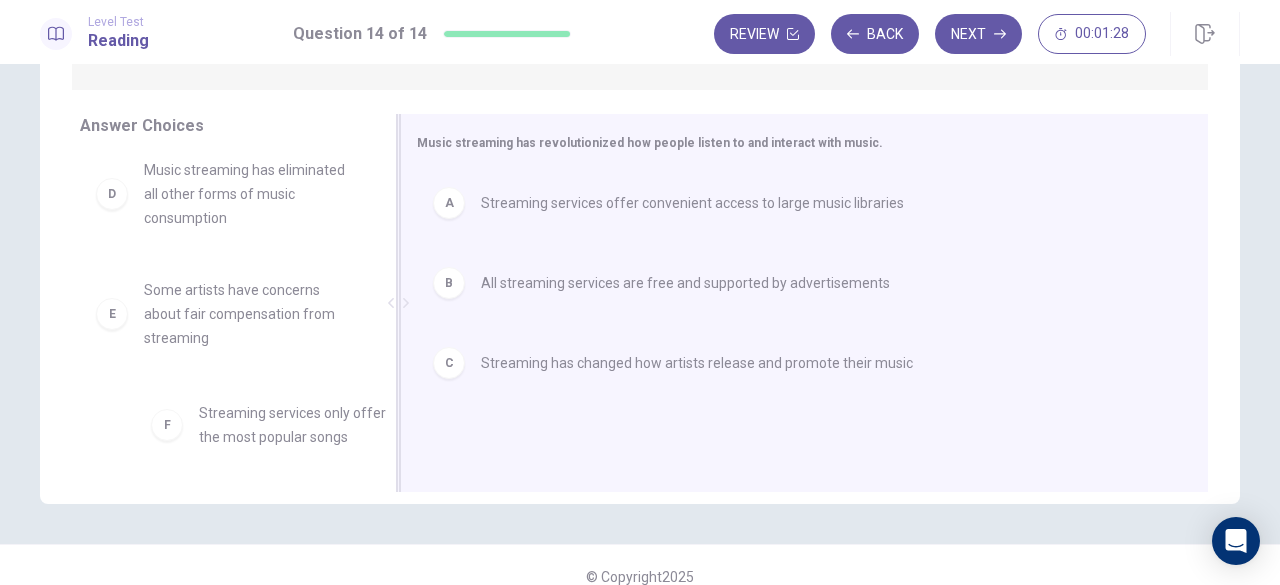drag, startPoint x: 330, startPoint y: 445, endPoint x: 684, endPoint y: 421, distance: 354.81262 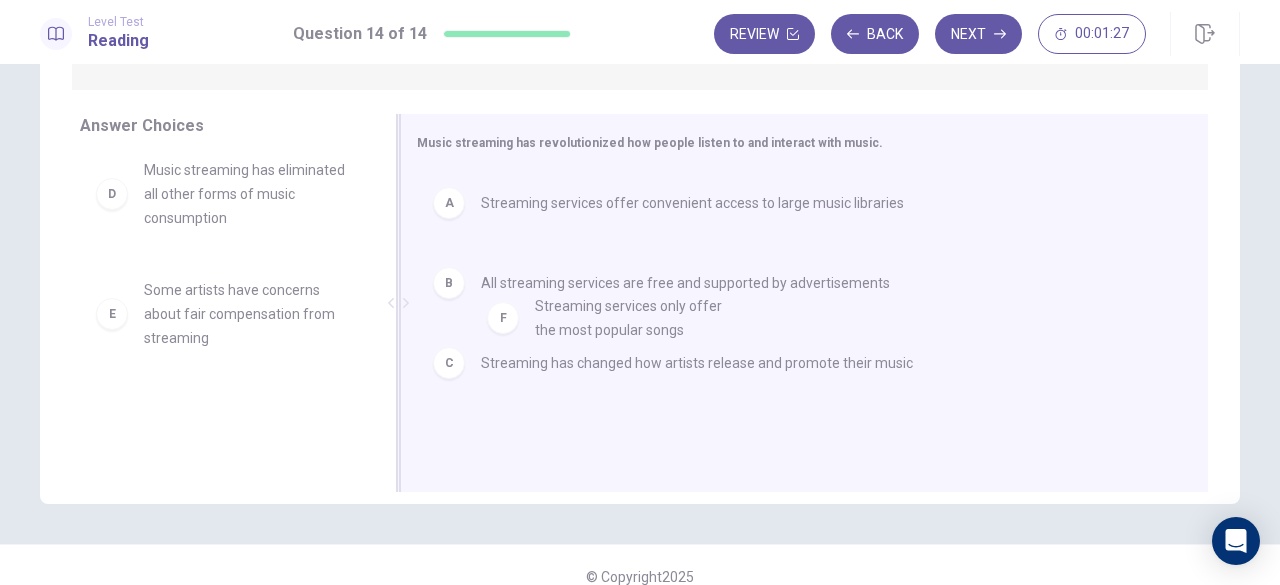 drag, startPoint x: 285, startPoint y: 424, endPoint x: 731, endPoint y: 297, distance: 463.72946 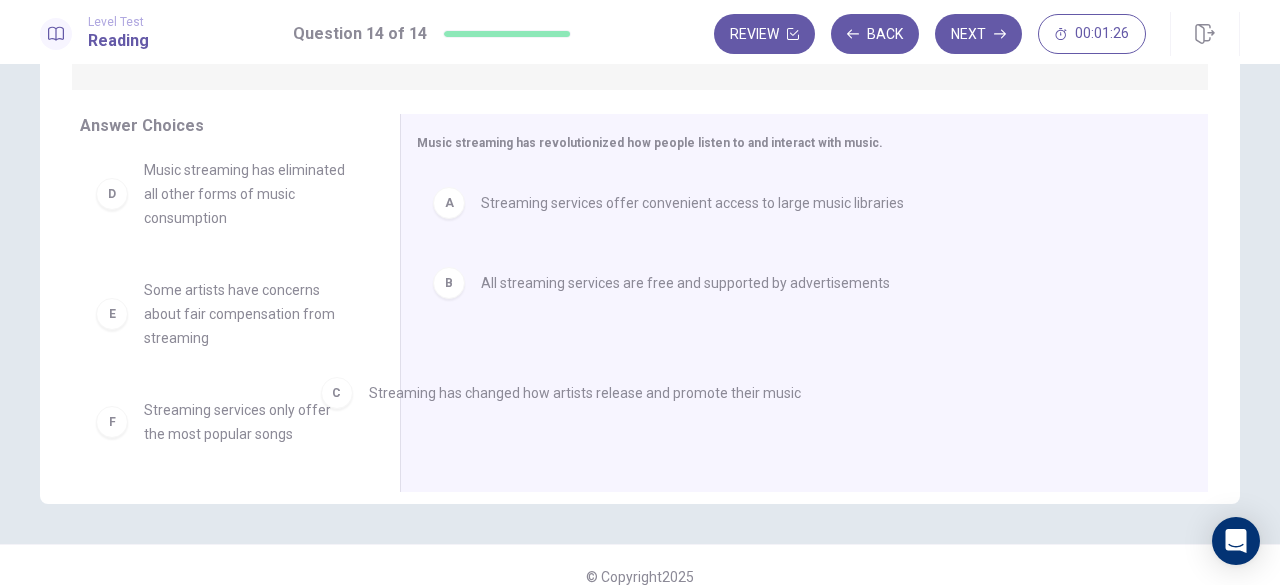 drag, startPoint x: 469, startPoint y: 372, endPoint x: 277, endPoint y: 396, distance: 193.49419 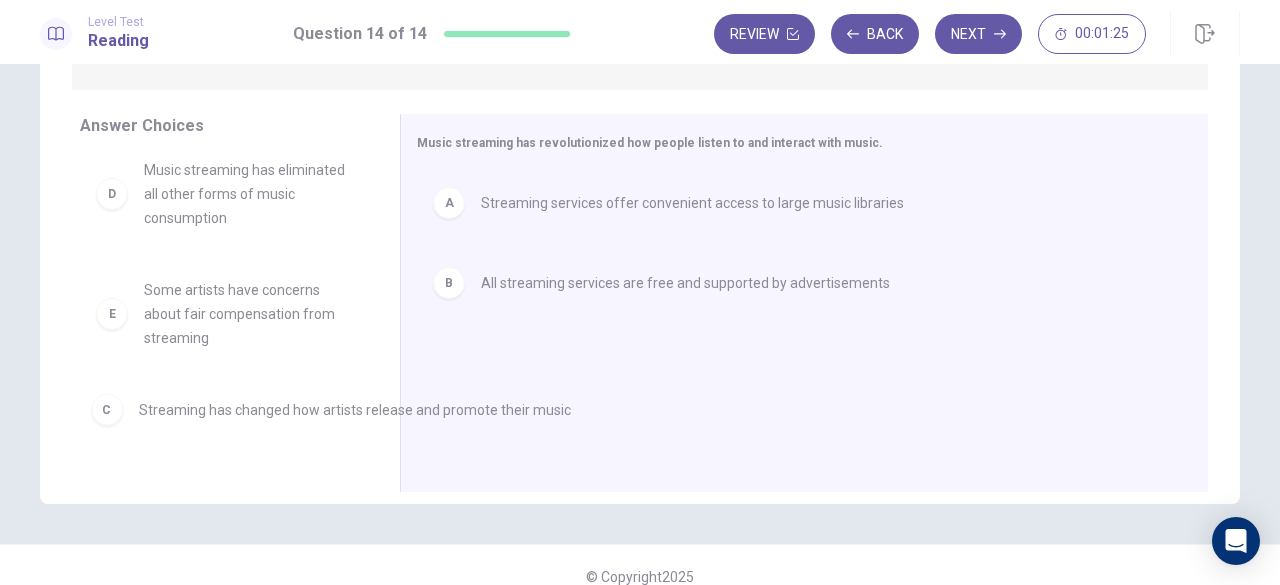 scroll, scrollTop: 16, scrollLeft: 0, axis: vertical 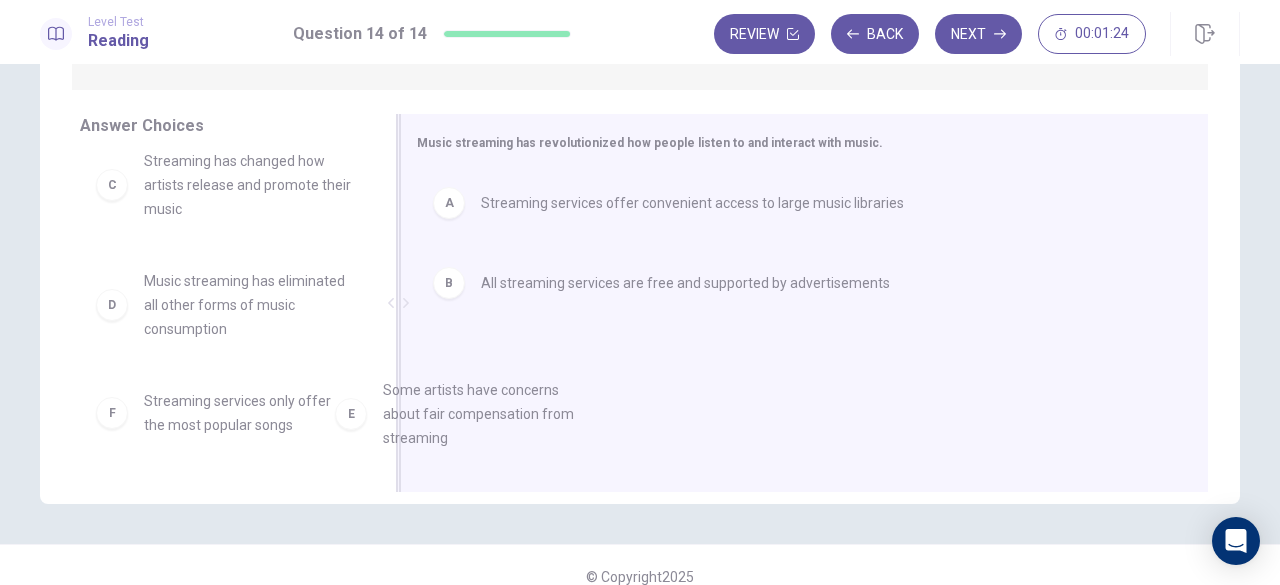 drag, startPoint x: 245, startPoint y: 448, endPoint x: 600, endPoint y: 403, distance: 357.84076 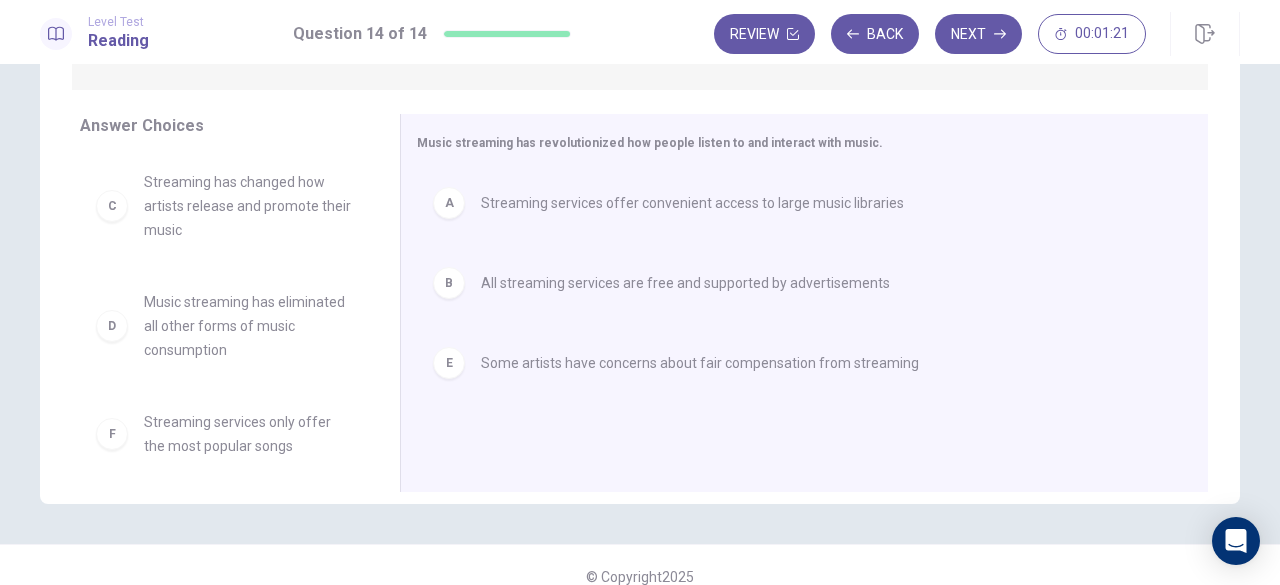 scroll, scrollTop: 12, scrollLeft: 0, axis: vertical 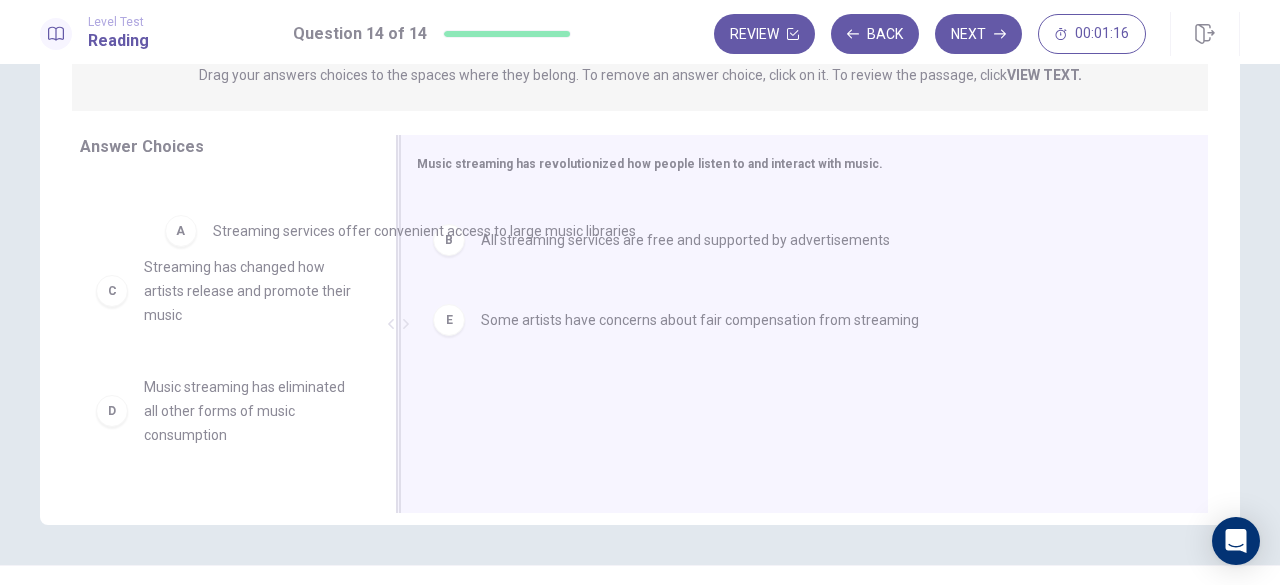 drag, startPoint x: 534, startPoint y: 248, endPoint x: 232, endPoint y: 259, distance: 302.20026 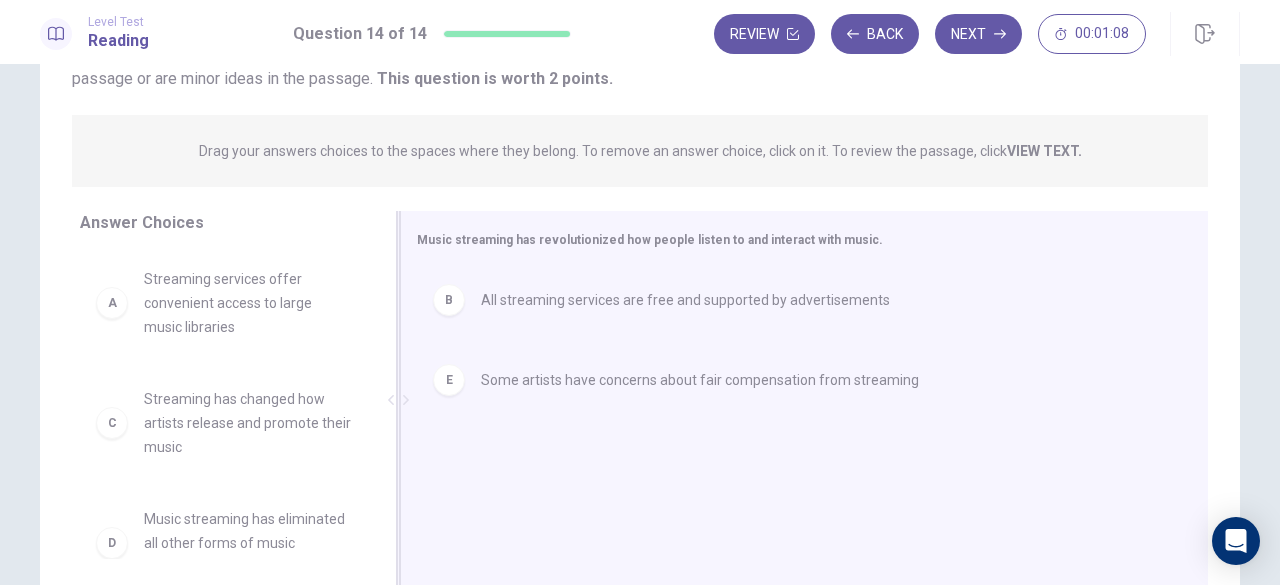 scroll, scrollTop: 203, scrollLeft: 0, axis: vertical 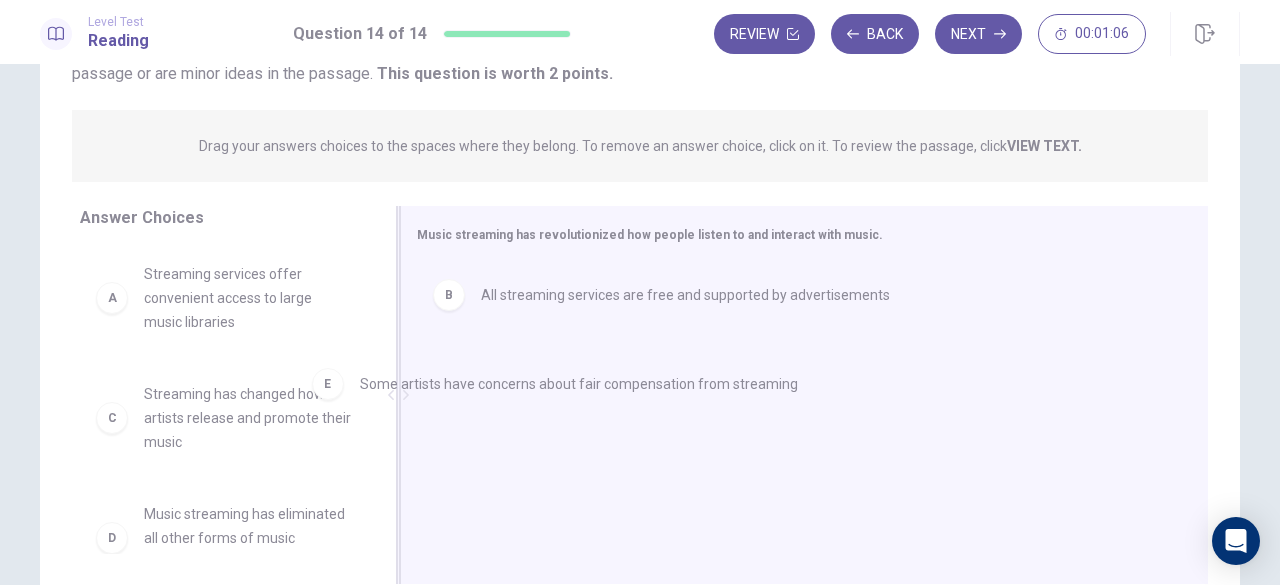 drag, startPoint x: 596, startPoint y: 376, endPoint x: 375, endPoint y: 390, distance: 221.443 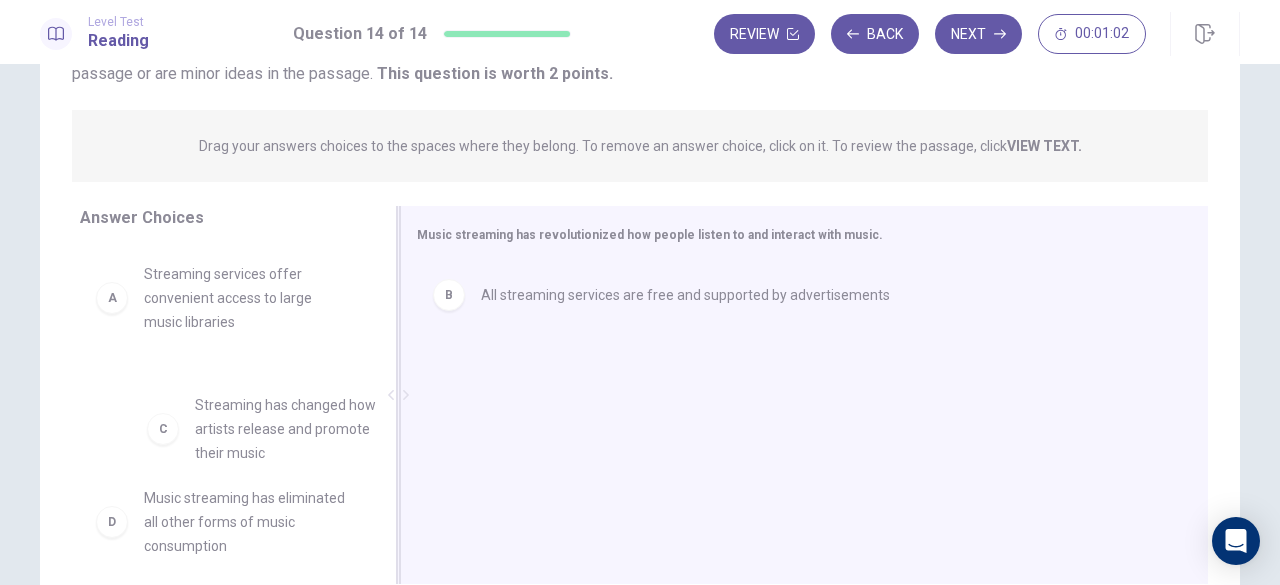drag, startPoint x: 264, startPoint y: 431, endPoint x: 665, endPoint y: 412, distance: 401.44986 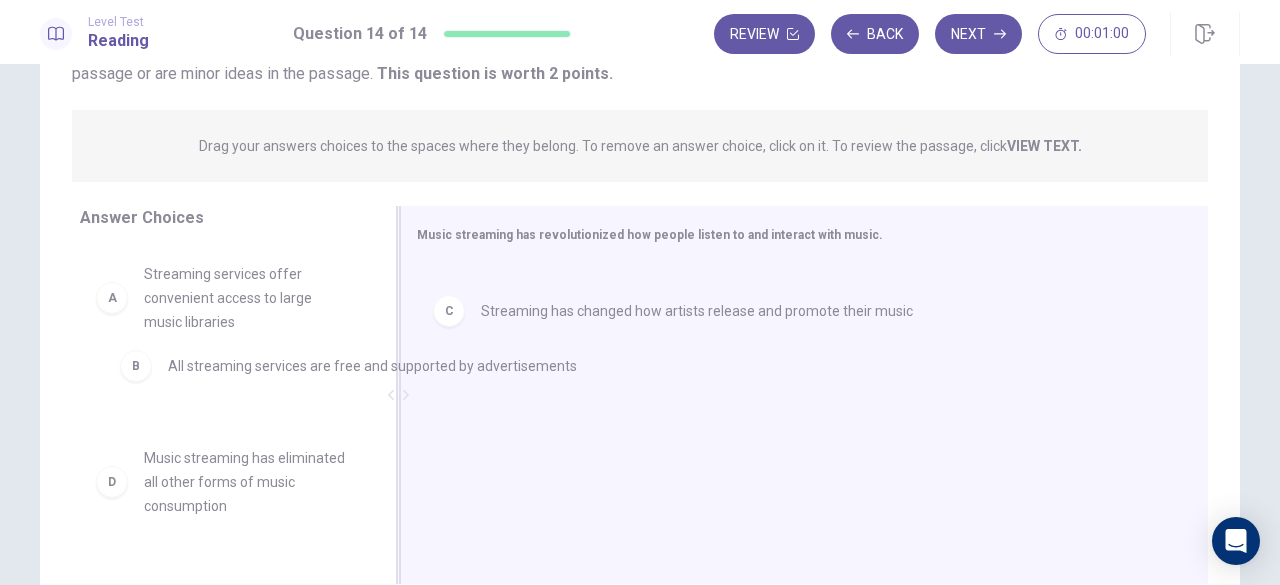 drag, startPoint x: 606, startPoint y: 305, endPoint x: 208, endPoint y: 389, distance: 406.76776 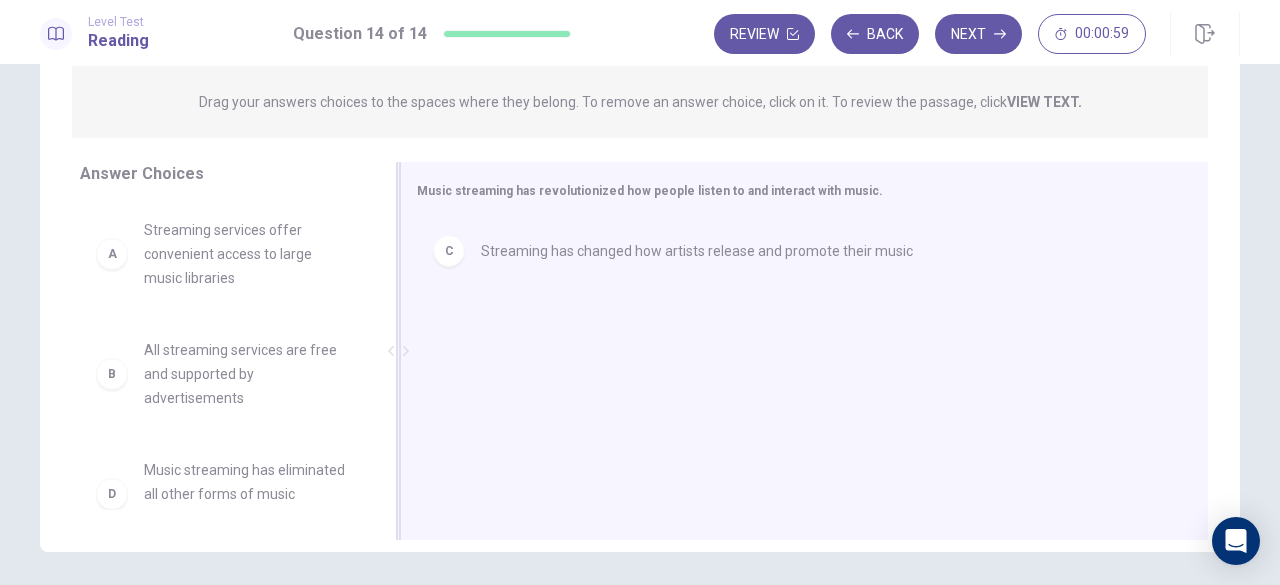 scroll, scrollTop: 255, scrollLeft: 0, axis: vertical 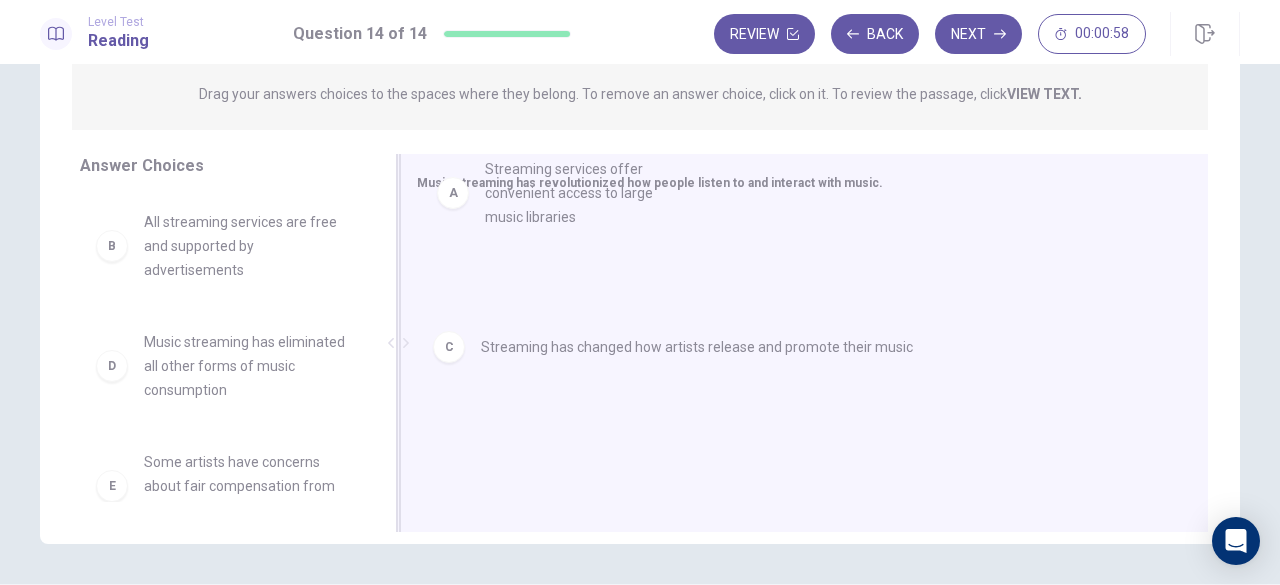 drag, startPoint x: 193, startPoint y: 262, endPoint x: 555, endPoint y: 232, distance: 363.24097 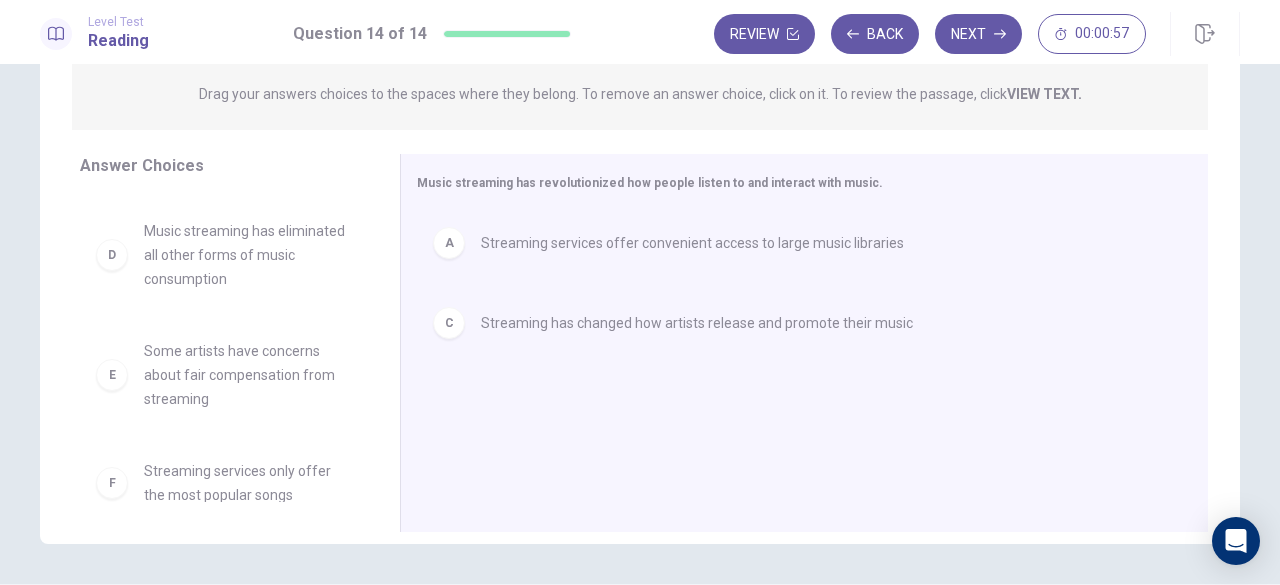 scroll, scrollTop: 132, scrollLeft: 0, axis: vertical 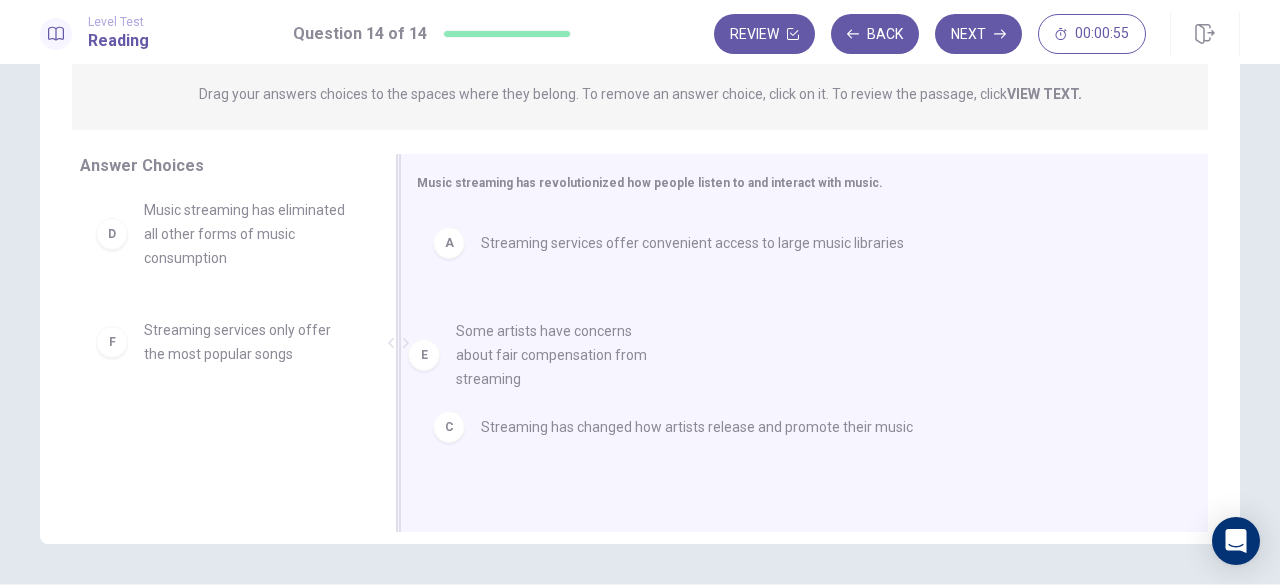 drag, startPoint x: 196, startPoint y: 370, endPoint x: 561, endPoint y: 366, distance: 365.0219 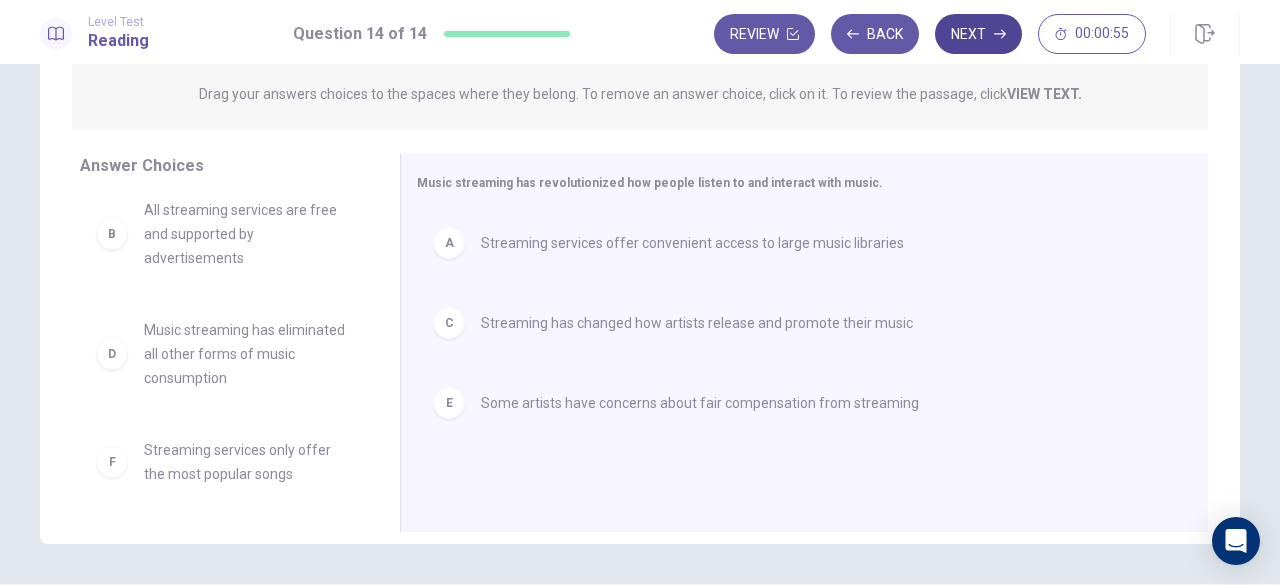 scroll, scrollTop: 12, scrollLeft: 0, axis: vertical 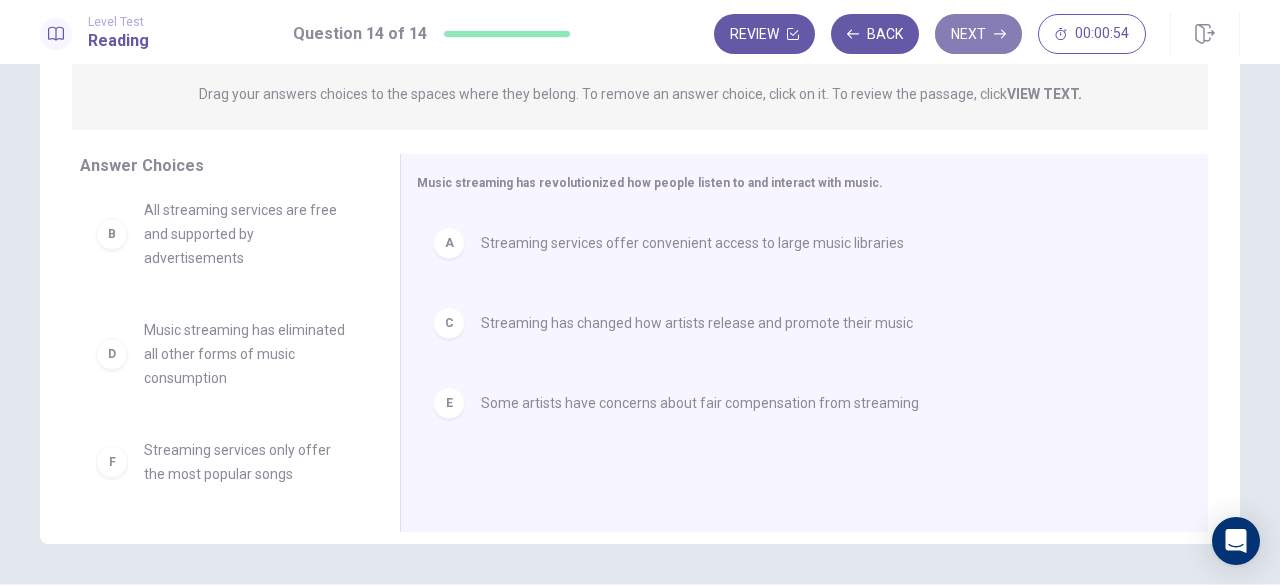 click on "Next" at bounding box center [978, 34] 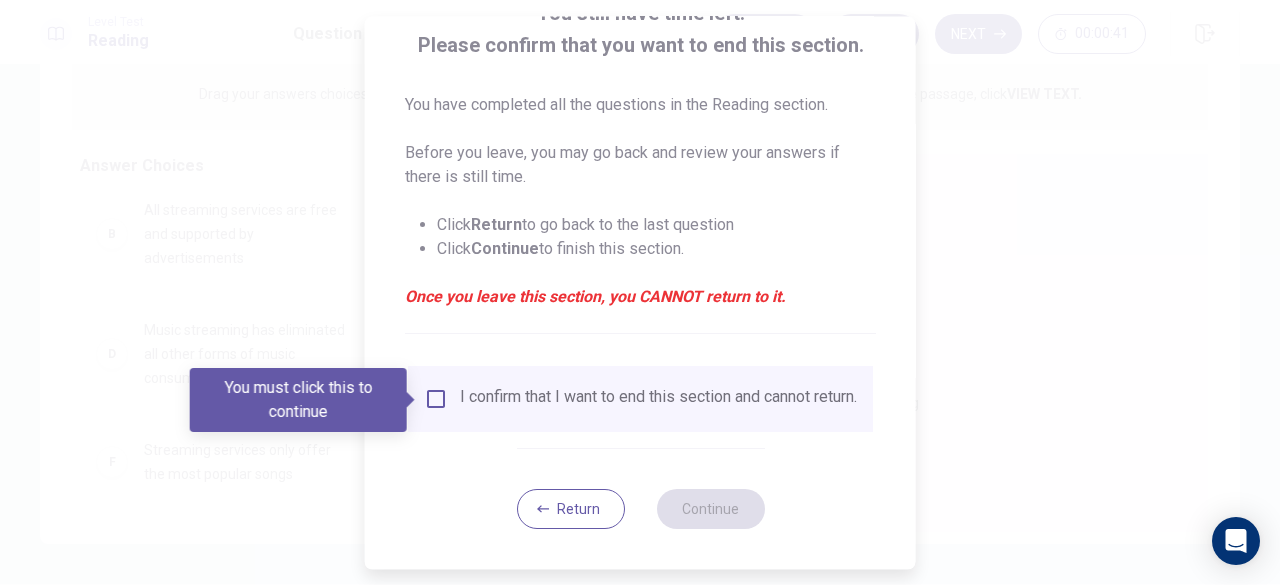 scroll, scrollTop: 148, scrollLeft: 0, axis: vertical 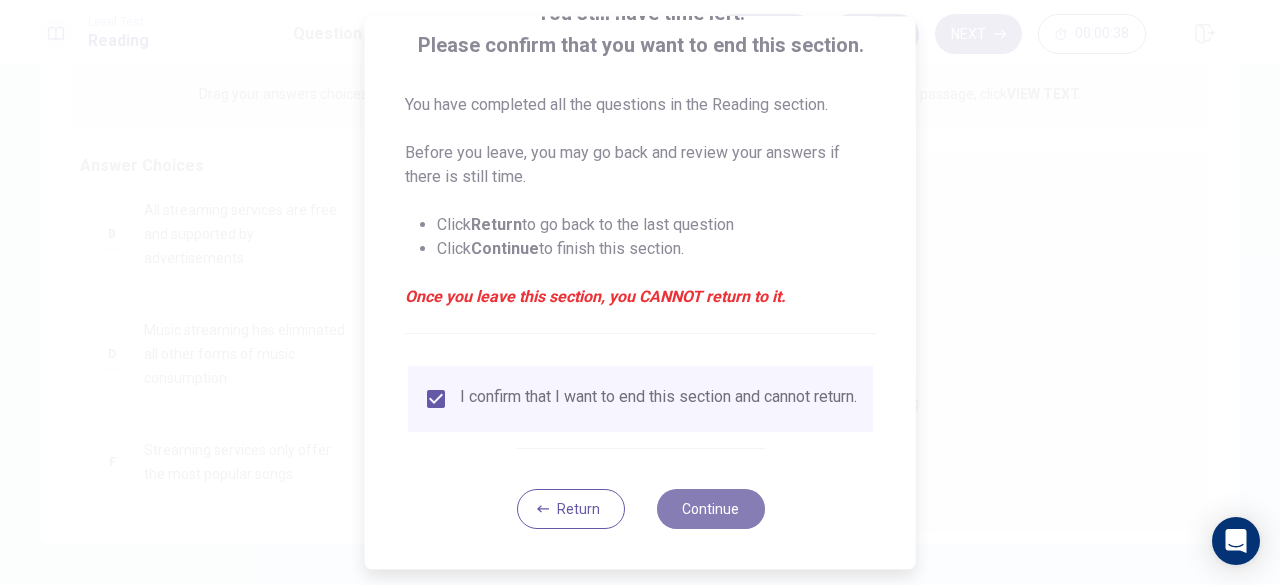 click on "Continue" at bounding box center [710, 509] 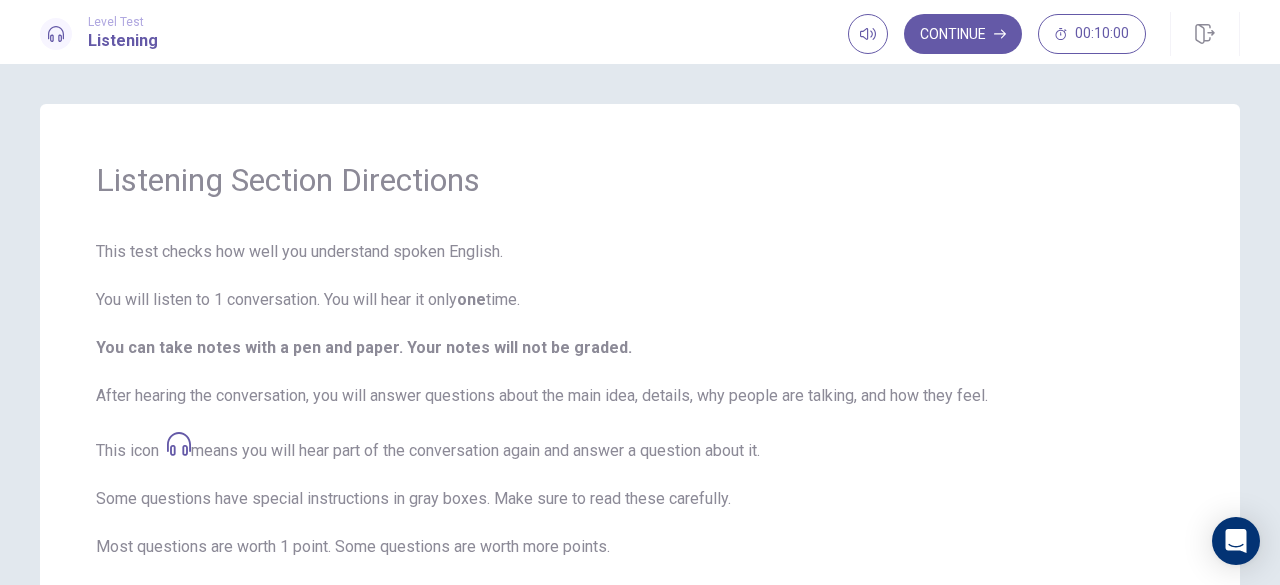 scroll, scrollTop: 373, scrollLeft: 0, axis: vertical 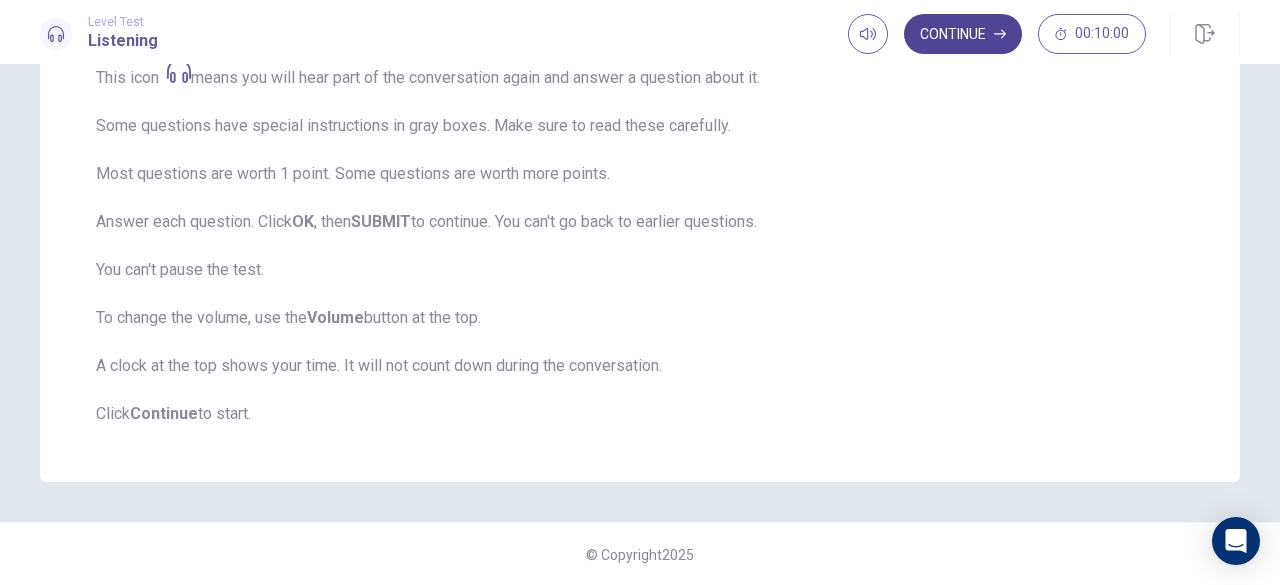 click on "Continue" at bounding box center (963, 34) 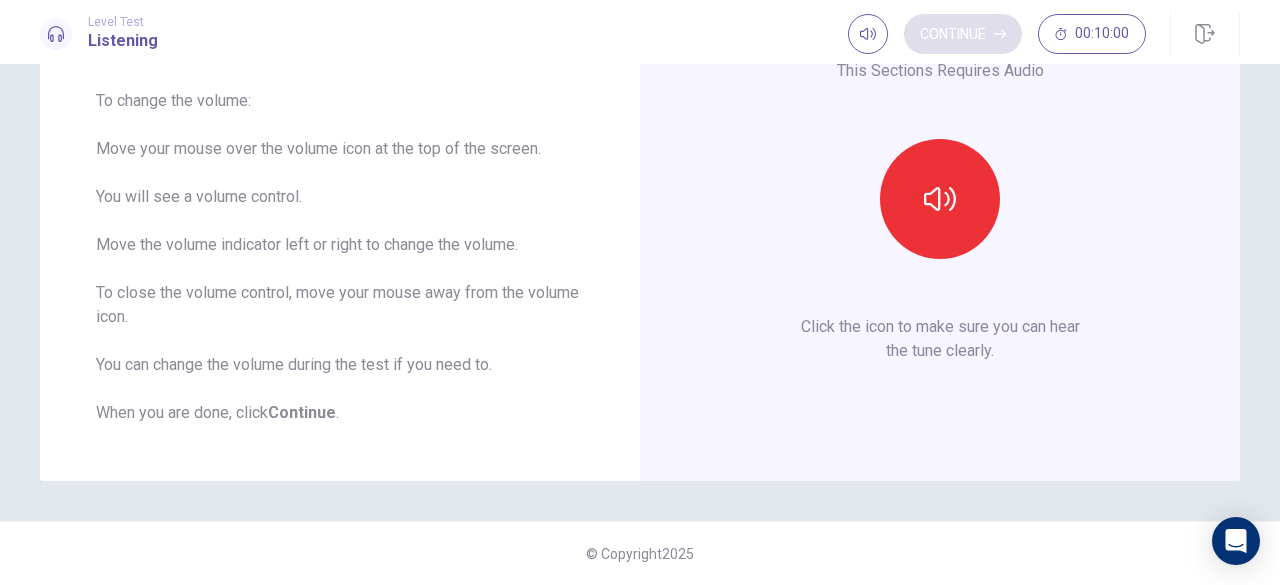 scroll, scrollTop: 162, scrollLeft: 0, axis: vertical 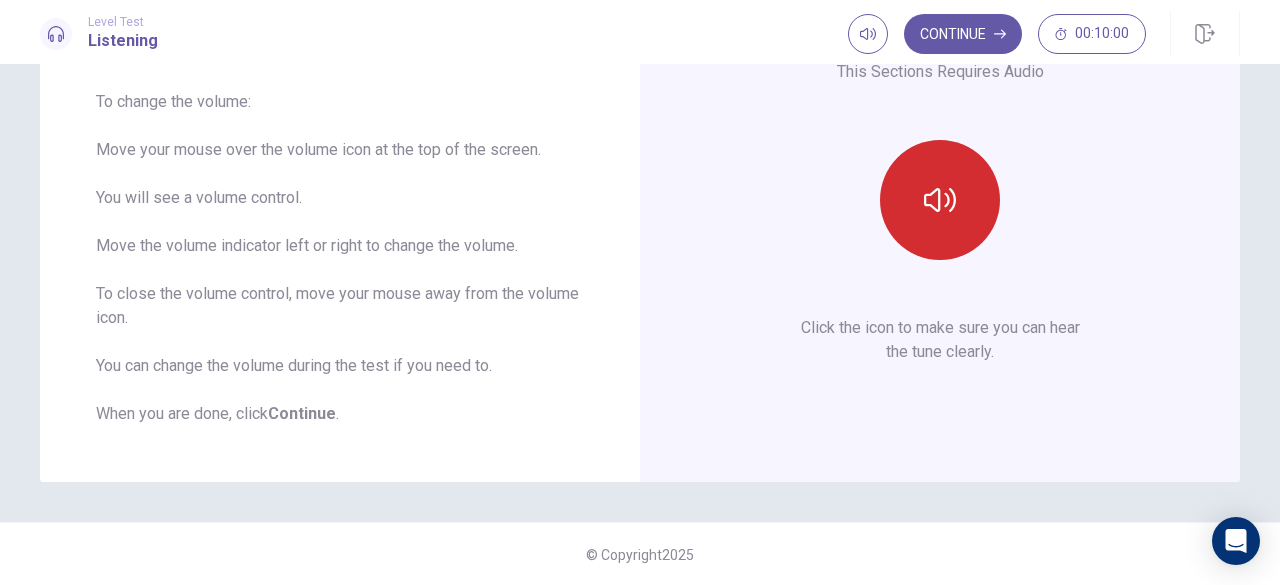 click at bounding box center [940, 200] 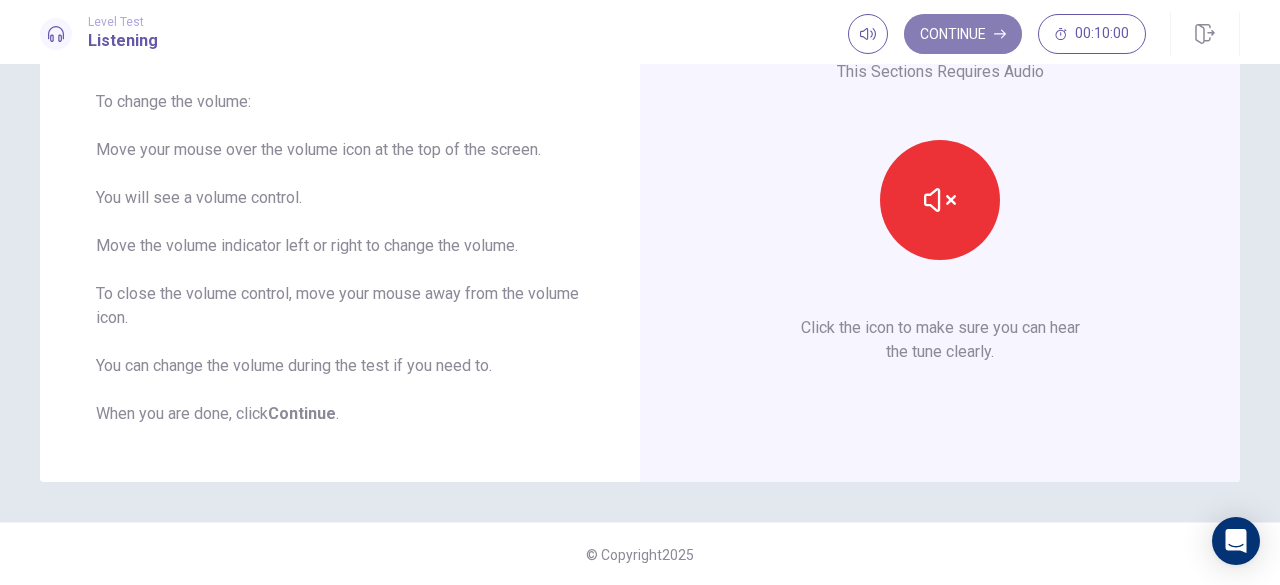 click on "Continue" at bounding box center [963, 34] 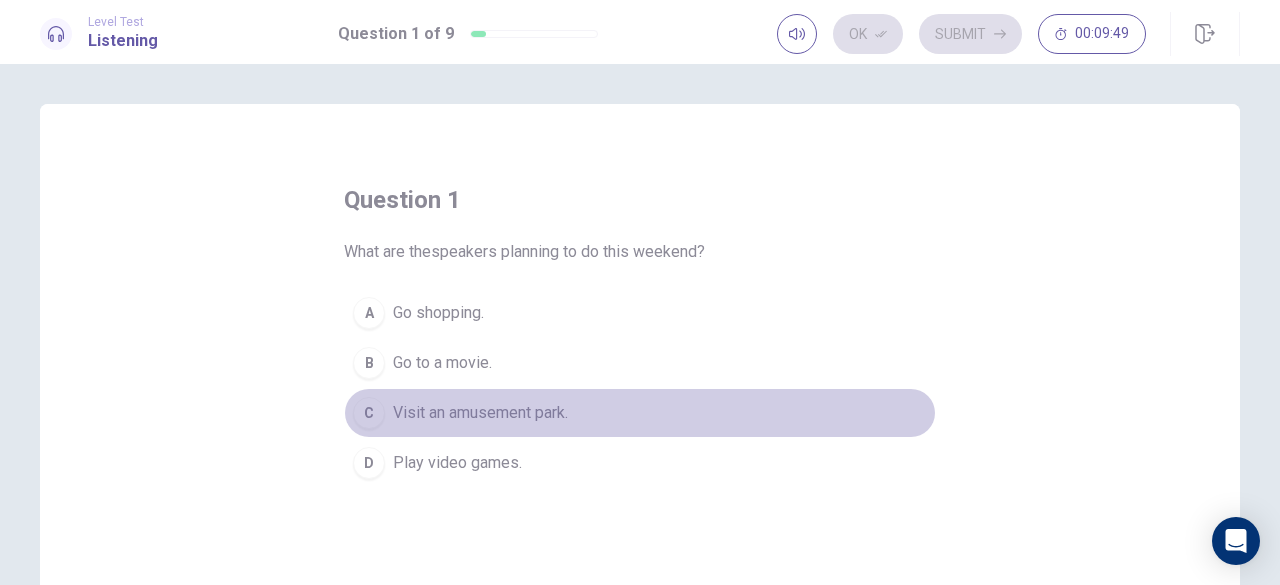 click on "Visit an amusement park." at bounding box center [480, 413] 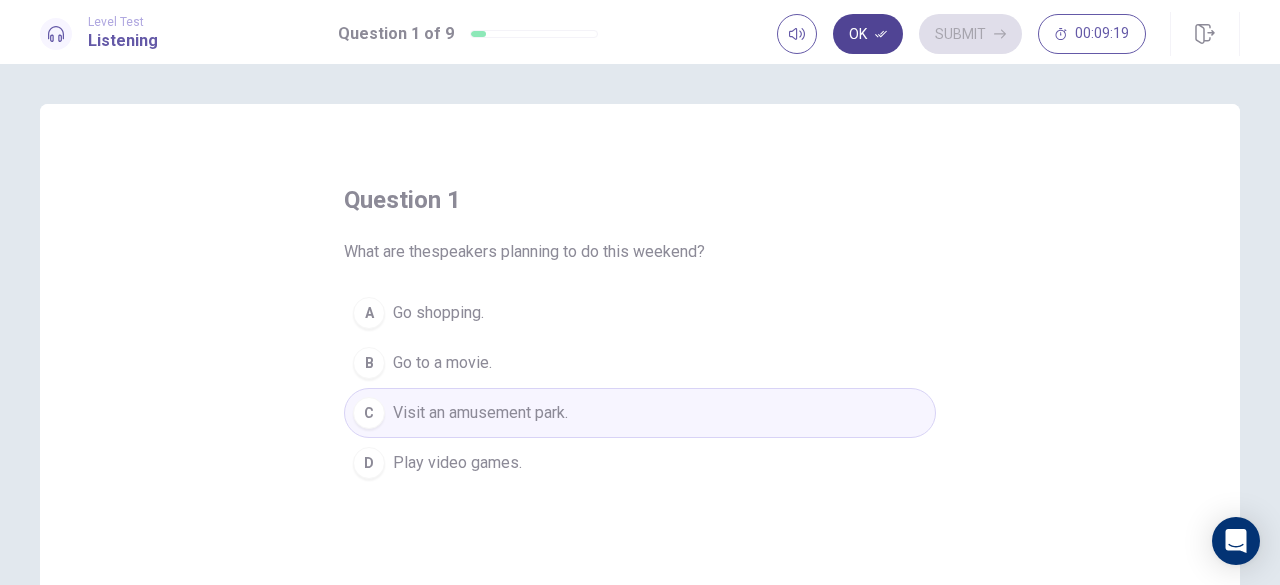 click on "Ok" at bounding box center [868, 34] 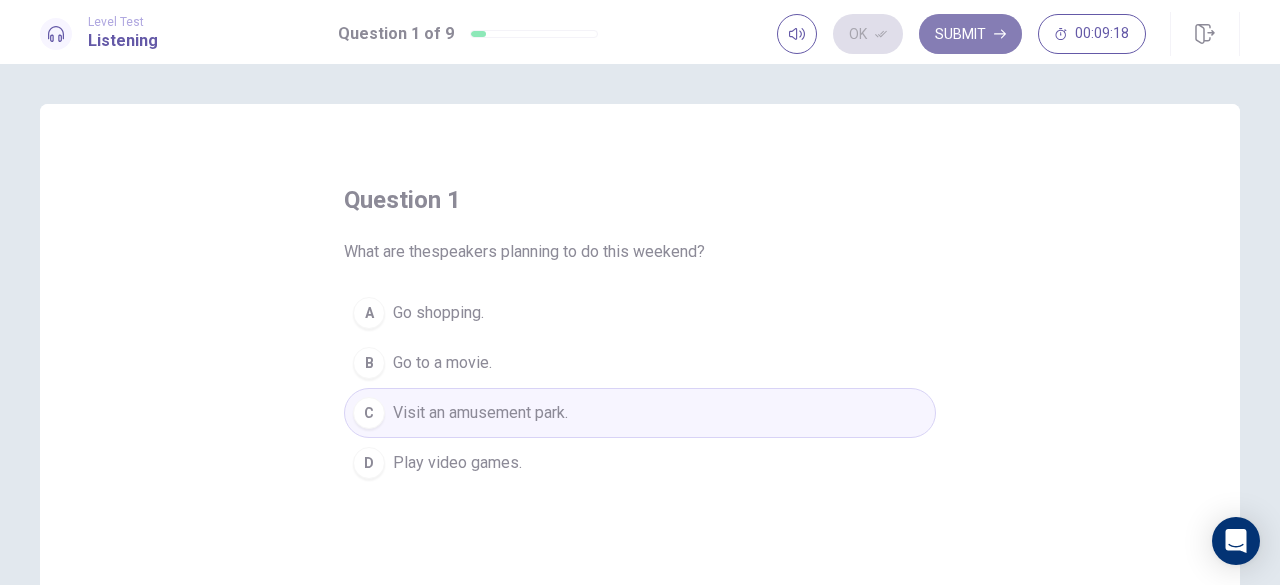 click on "Submit" at bounding box center (970, 34) 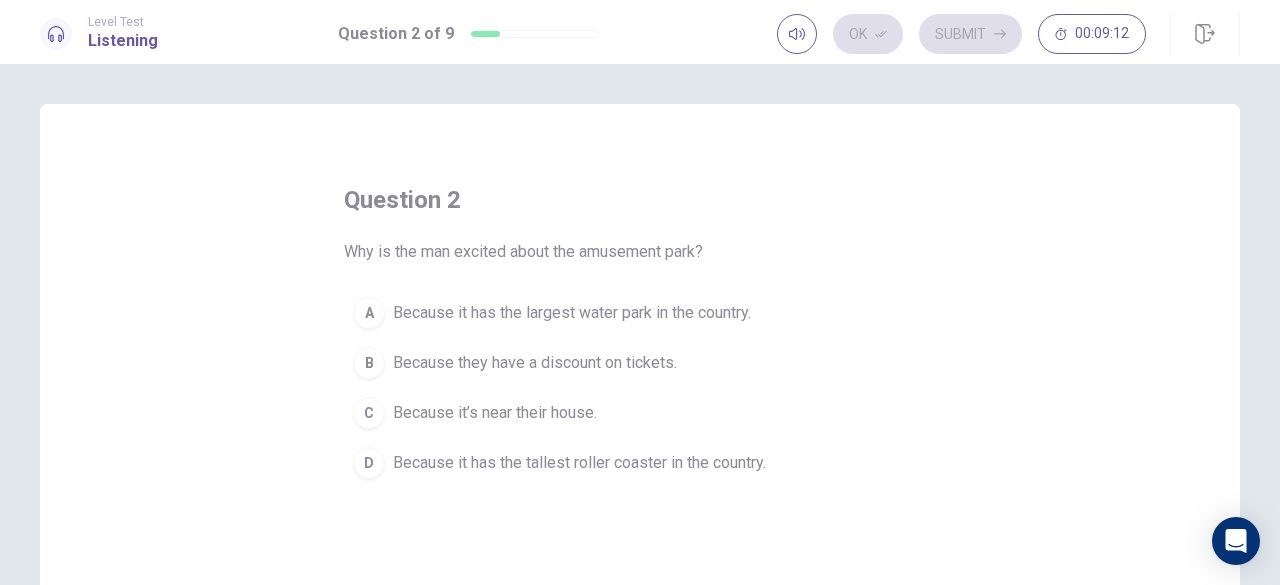 click on "Because it has the tallest roller coaster in the country." at bounding box center (579, 463) 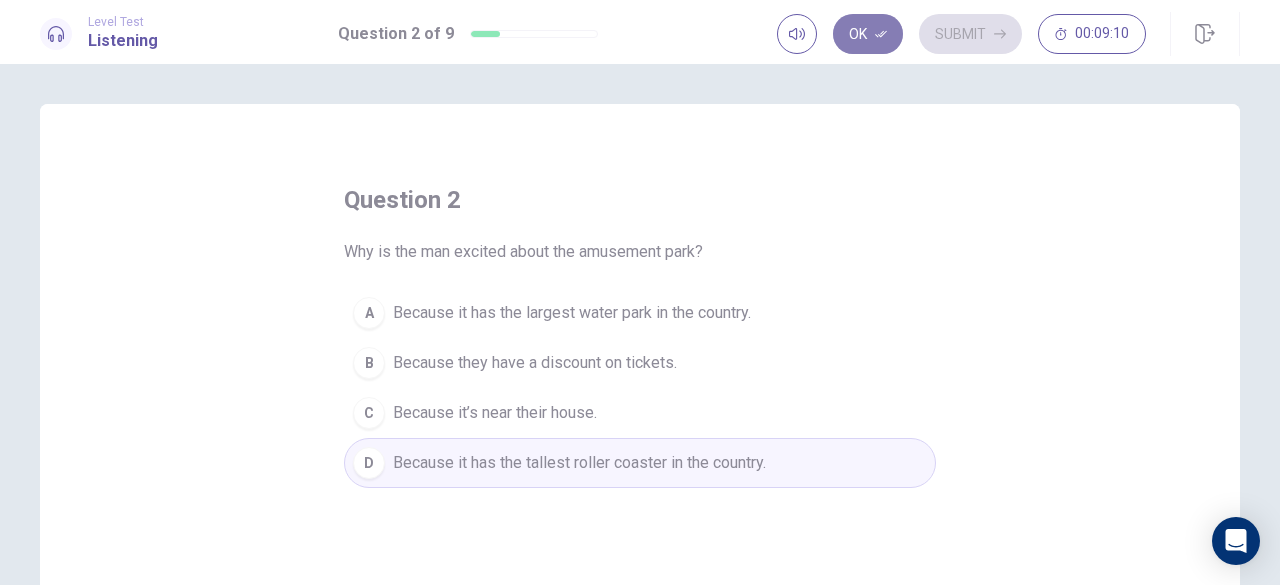 click 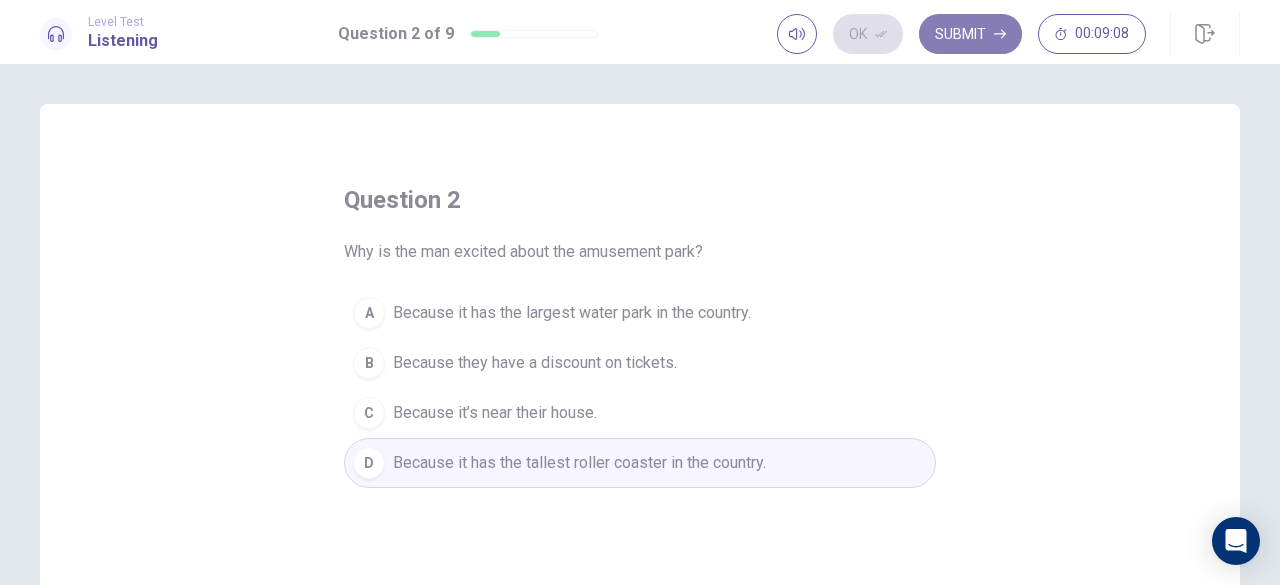 click on "Submit" at bounding box center (970, 34) 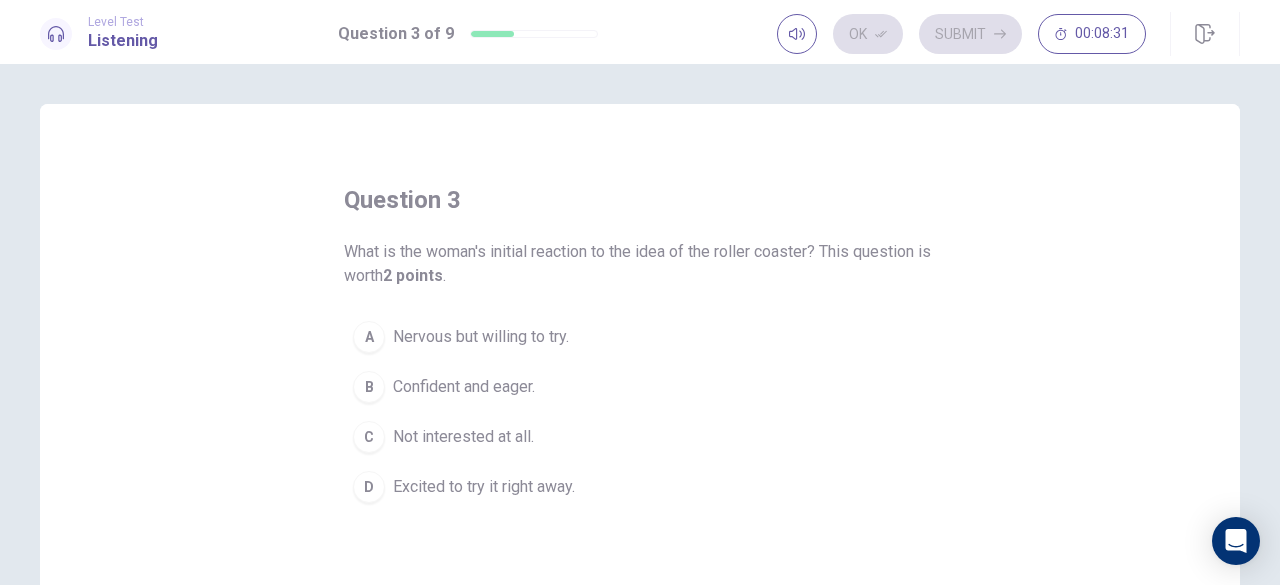 click on "D Excited to try it right away." at bounding box center (640, 487) 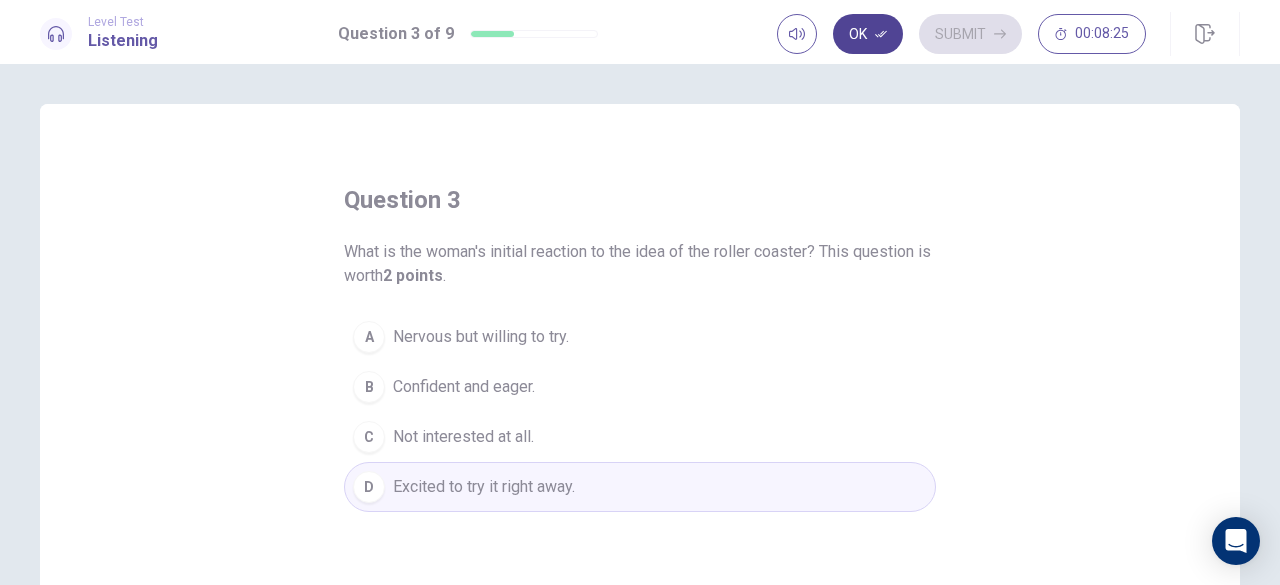 click on "Ok" at bounding box center [868, 34] 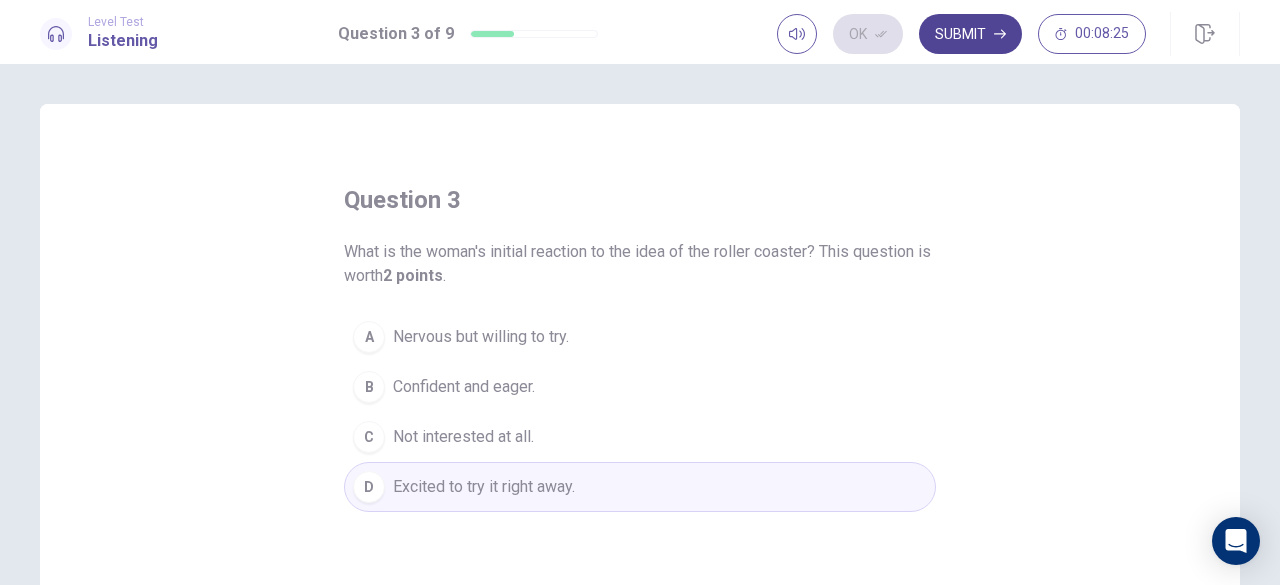 click on "Submit" at bounding box center (970, 34) 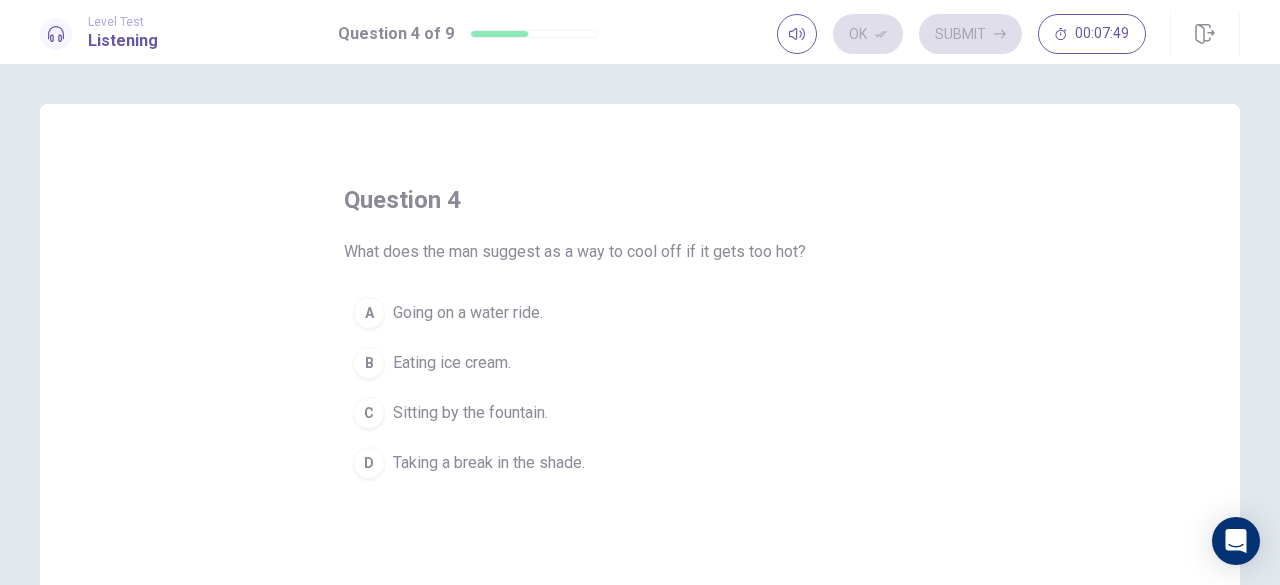 click on "Going on a water ride." at bounding box center [468, 313] 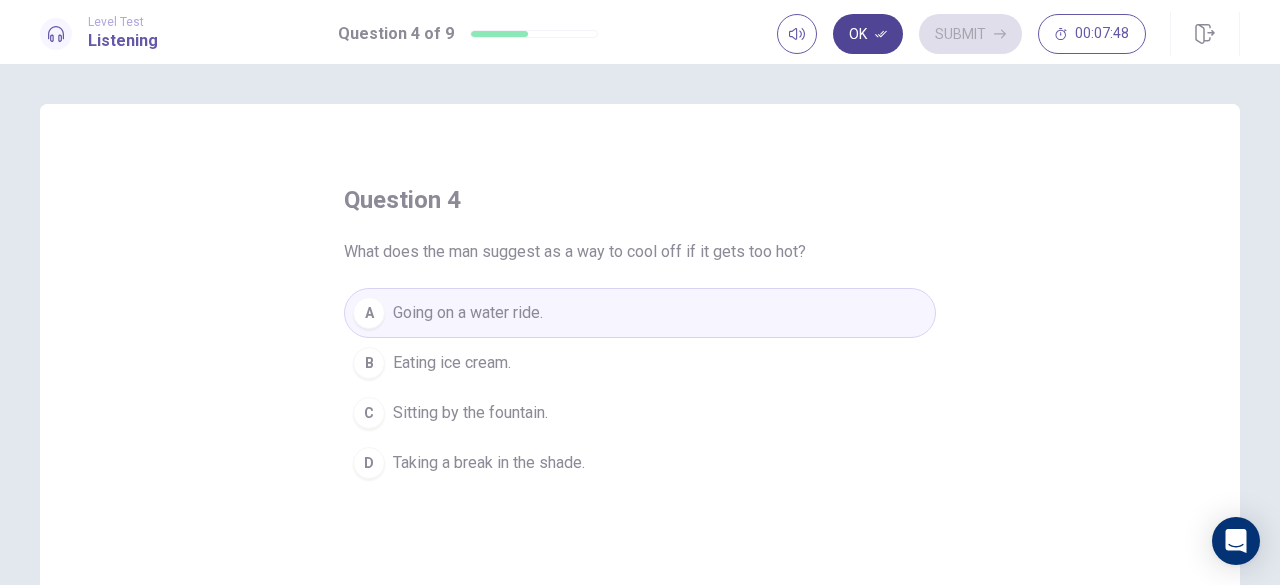 click on "Ok" at bounding box center (868, 34) 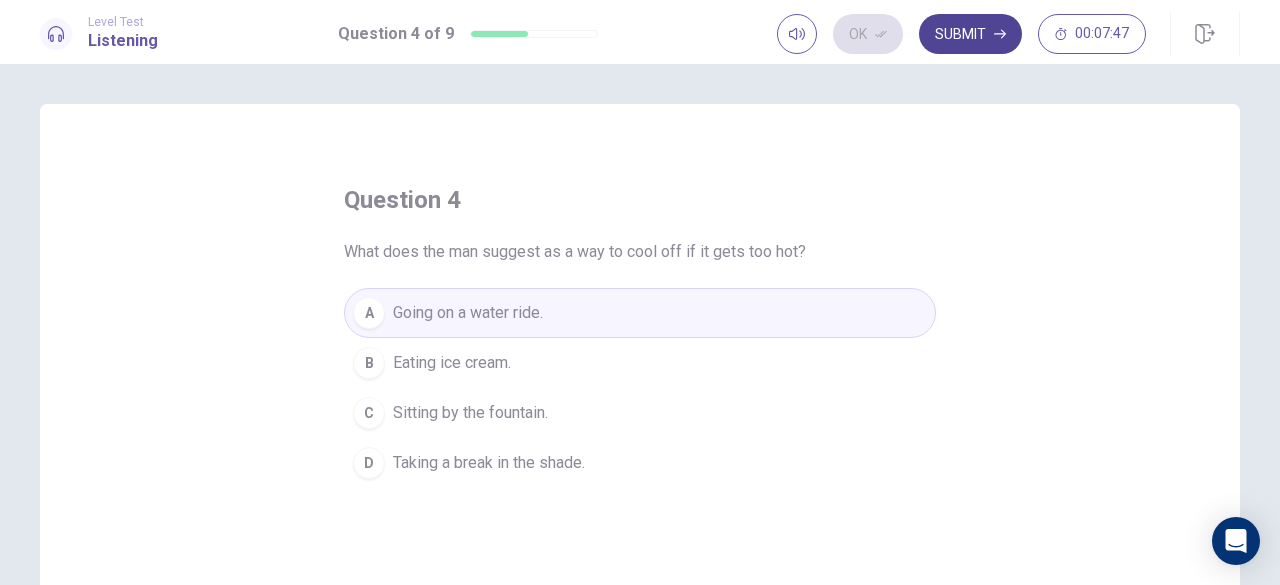 click on "Submit" at bounding box center [970, 34] 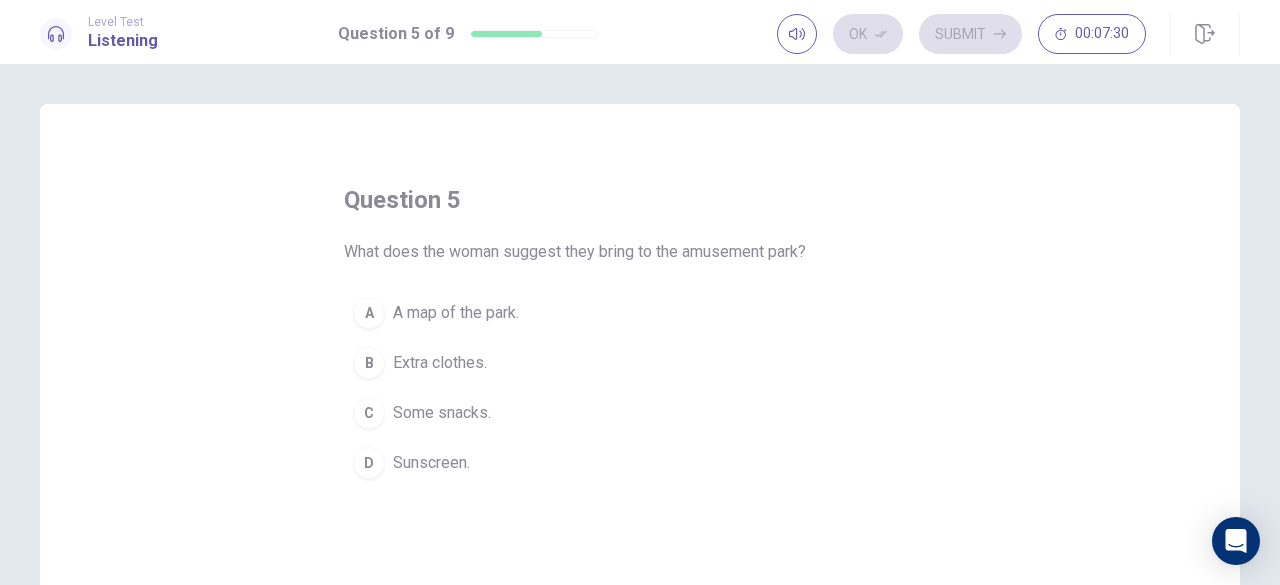 click on "A map of the park." at bounding box center (456, 313) 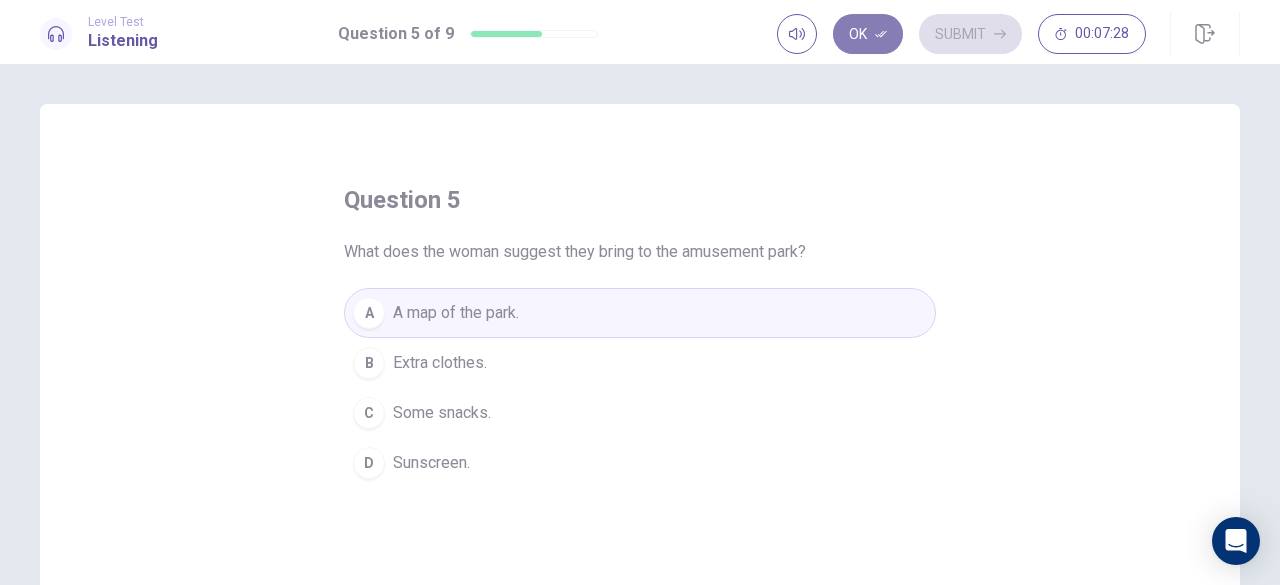 click on "Ok" at bounding box center (868, 34) 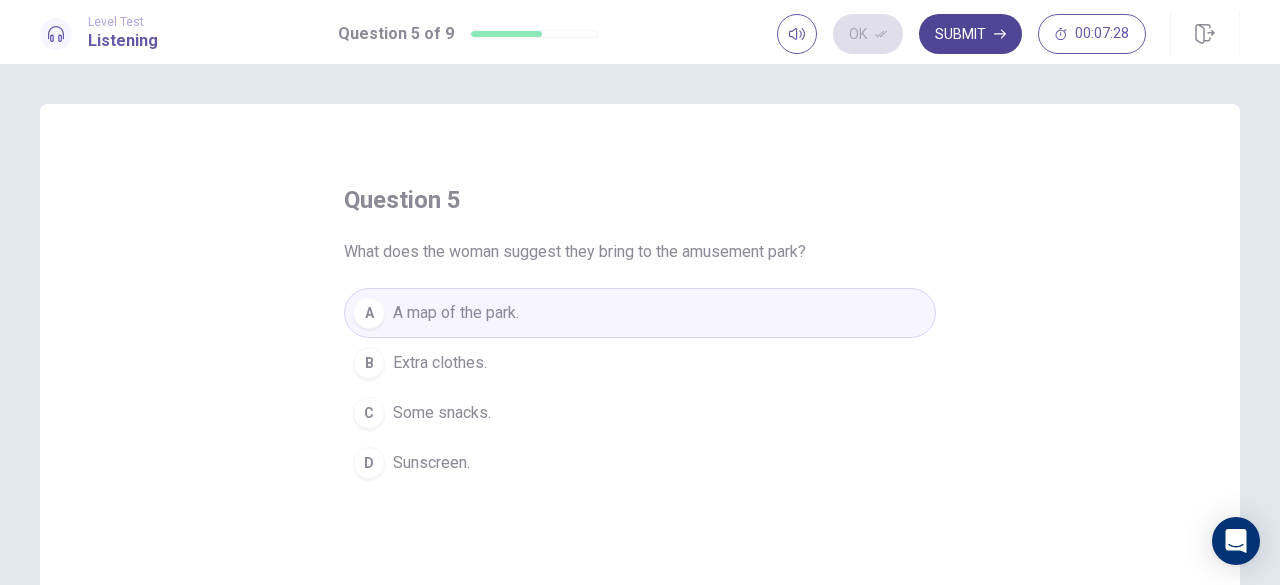 click on "Submit" at bounding box center [970, 34] 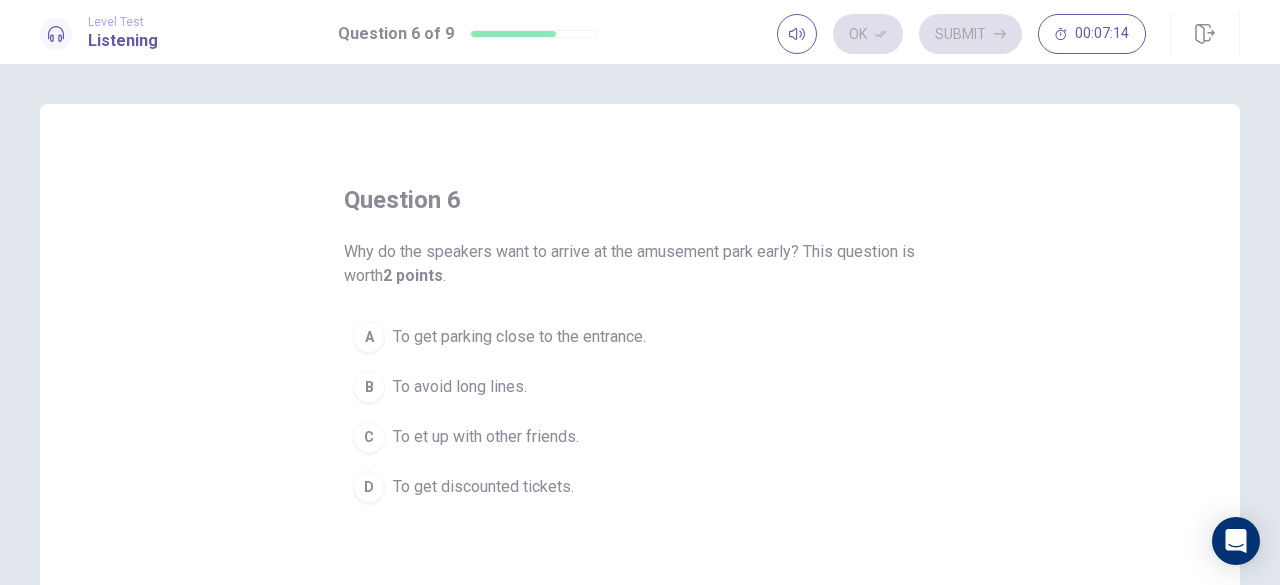 click on "To get discounted tickets." at bounding box center (483, 487) 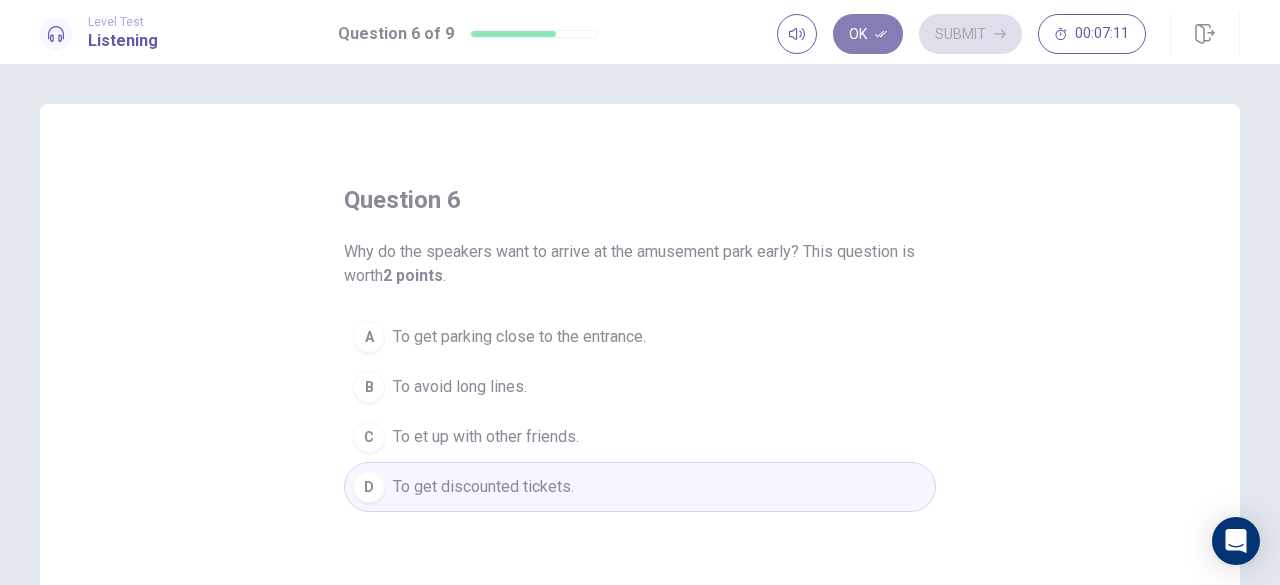 click on "Ok" at bounding box center (868, 34) 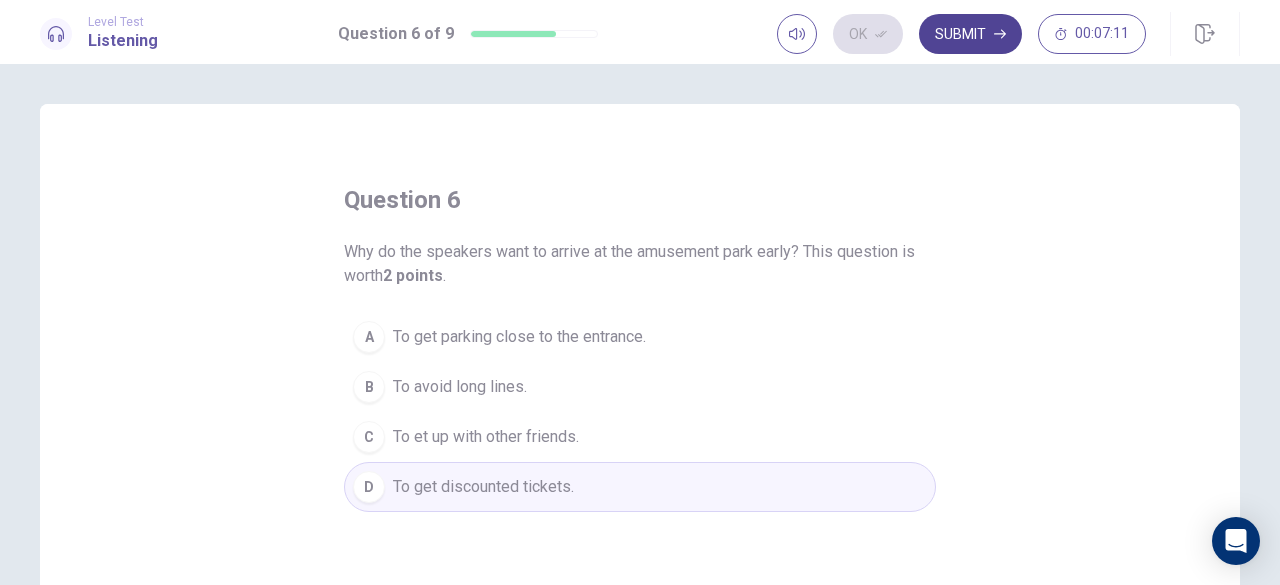 click on "Submit" at bounding box center (970, 34) 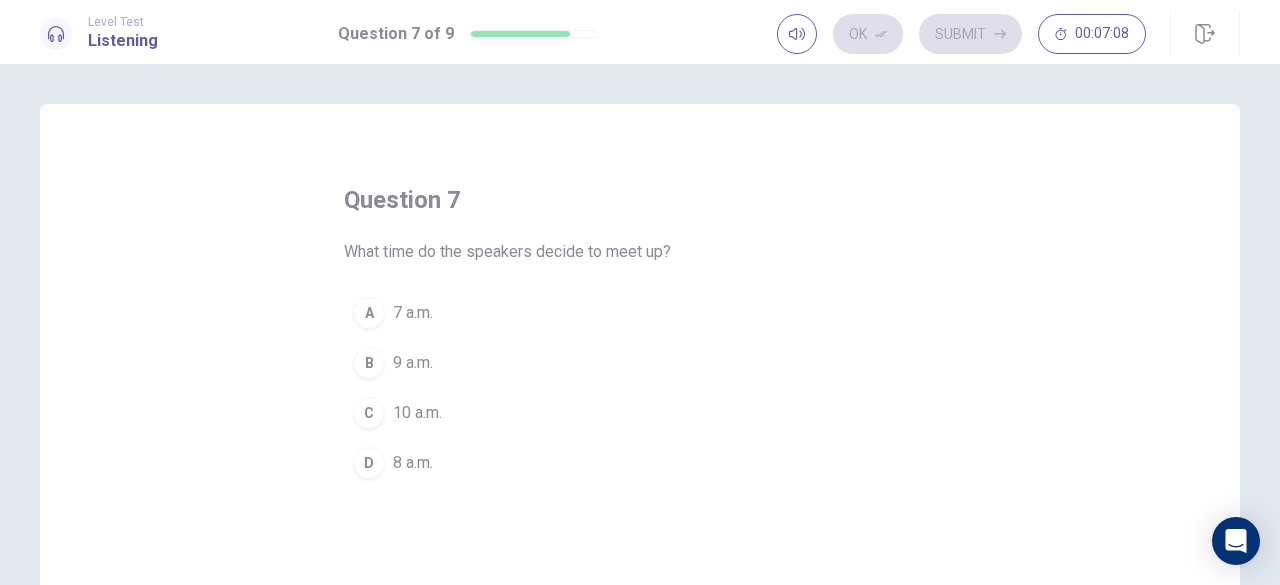 click on "9 a.m." at bounding box center (413, 363) 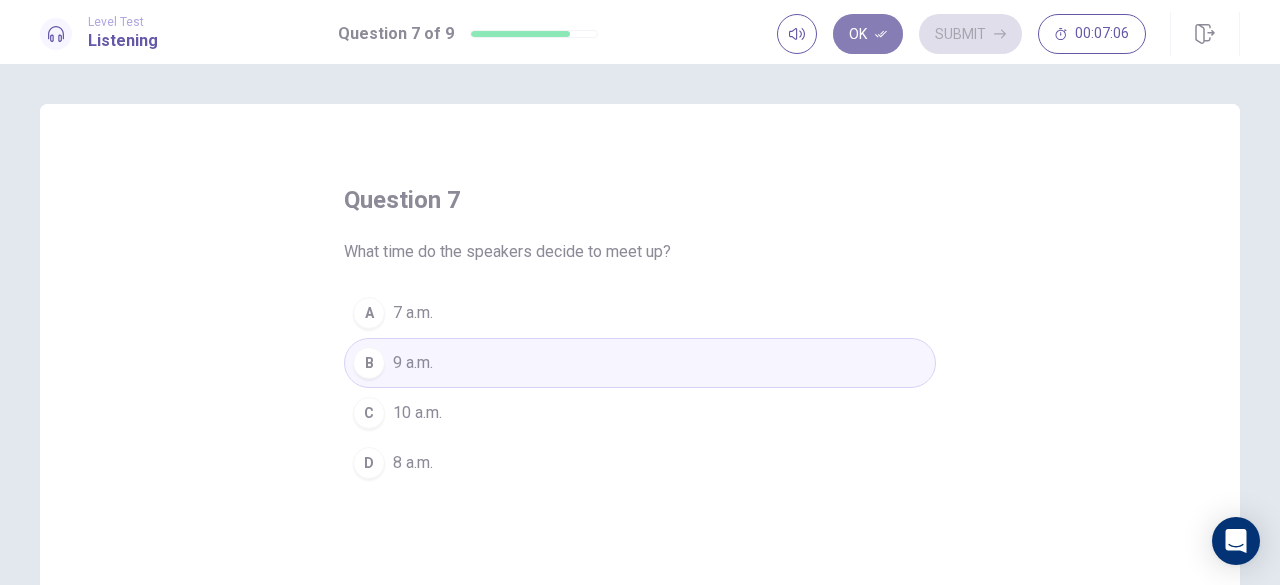 click on "Ok" at bounding box center [868, 34] 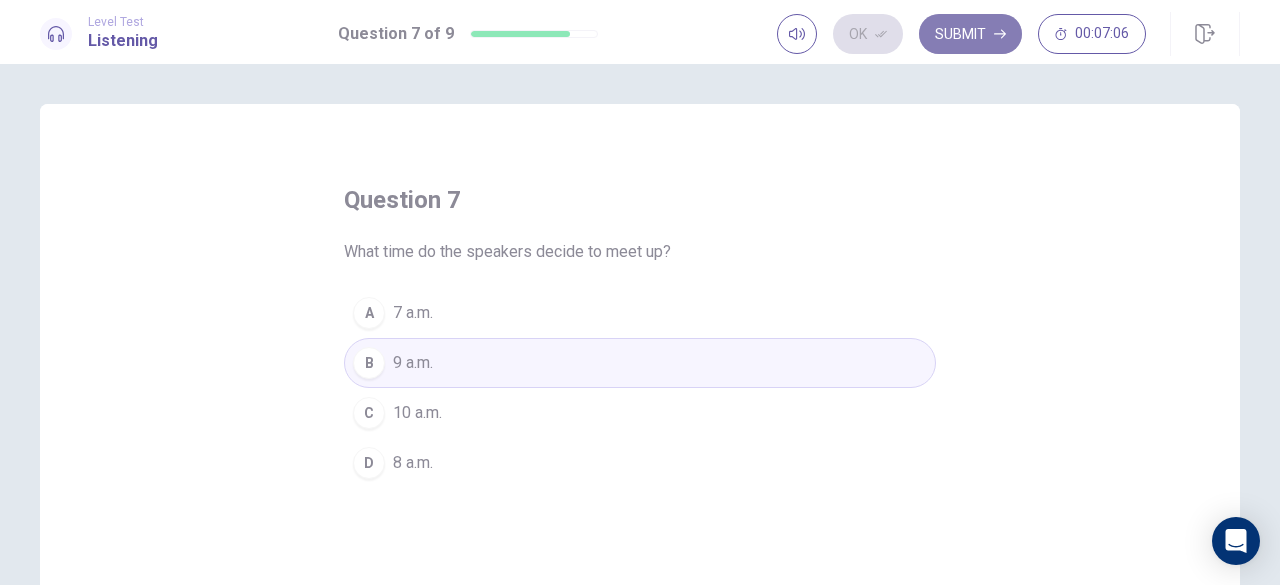 click on "Submit" at bounding box center [970, 34] 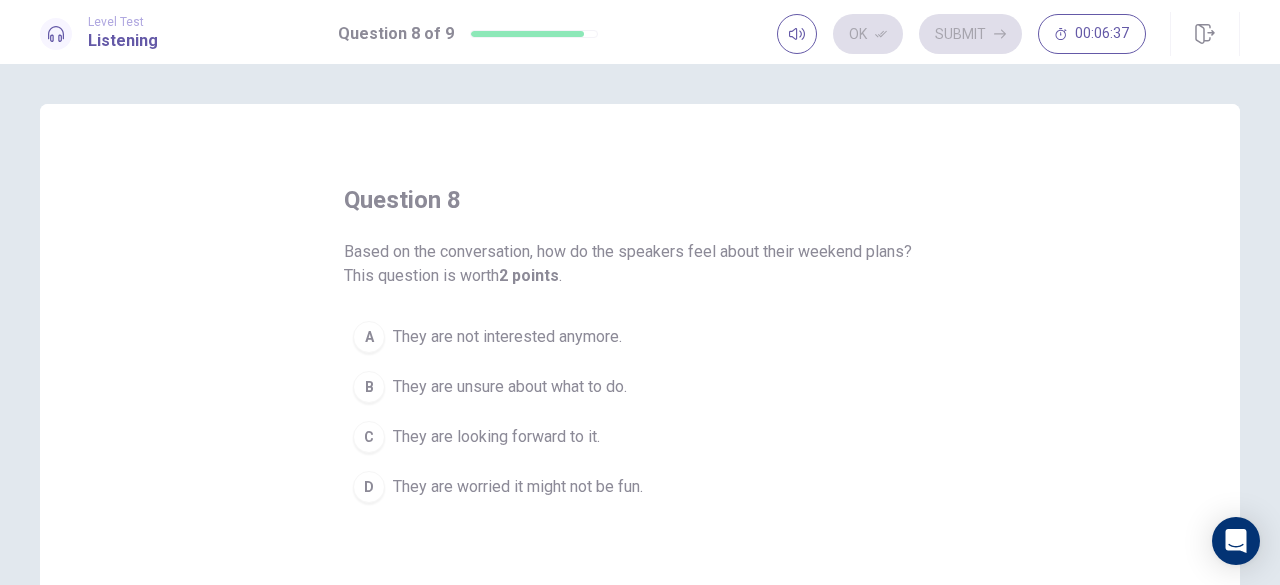 click on "They are looking forward to it." at bounding box center (496, 437) 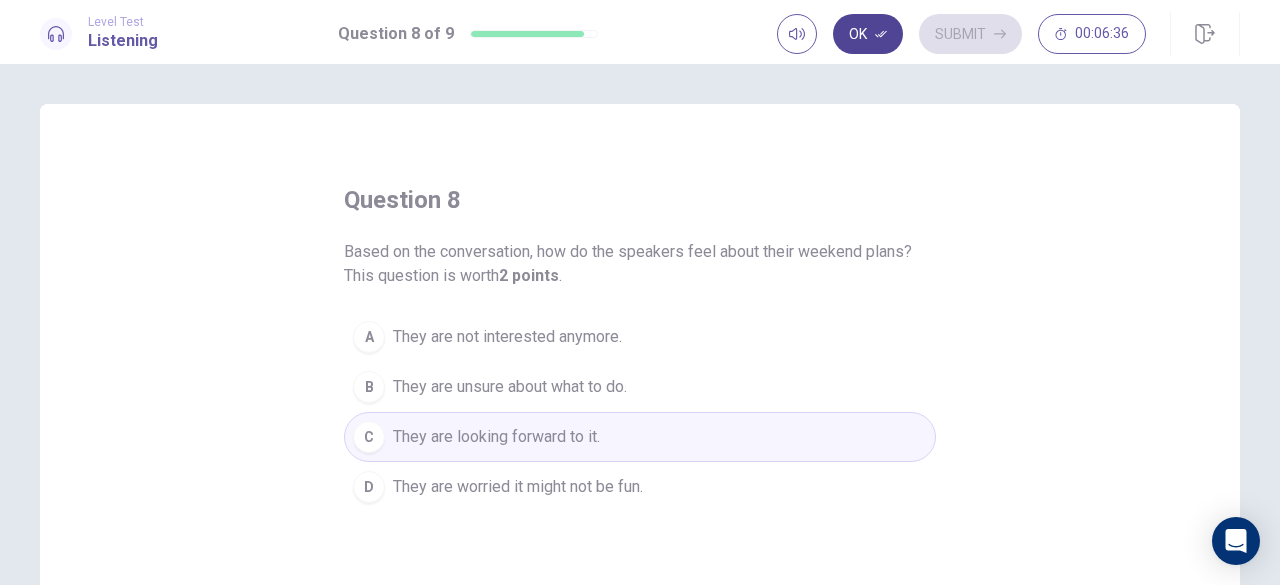 click on "Ok" at bounding box center (868, 34) 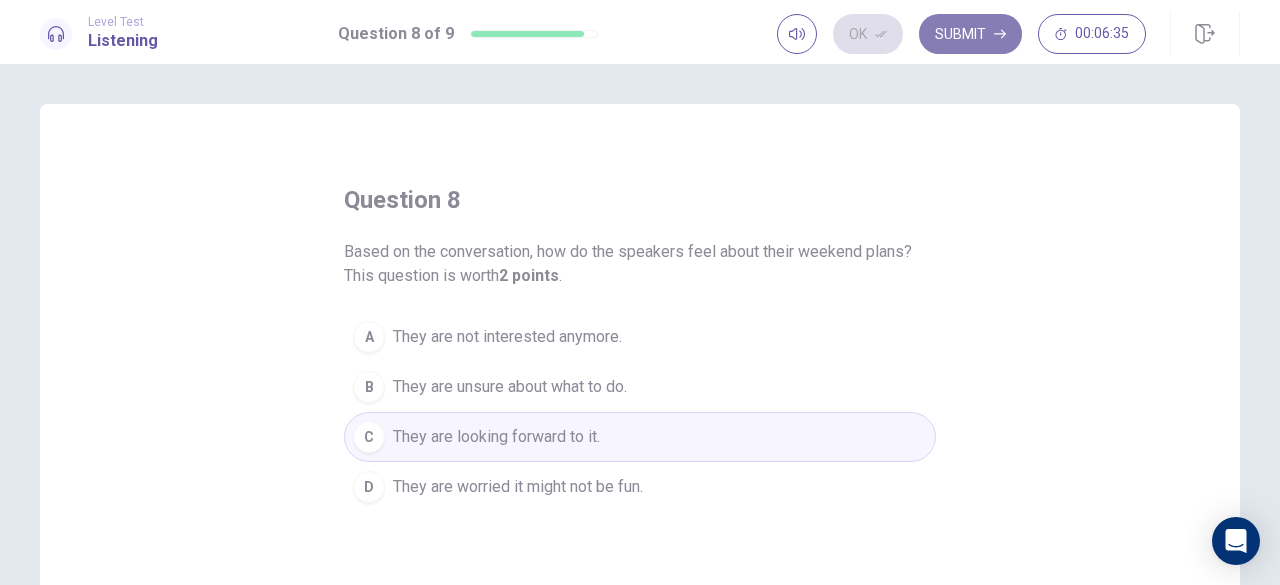 click on "Submit" at bounding box center (970, 34) 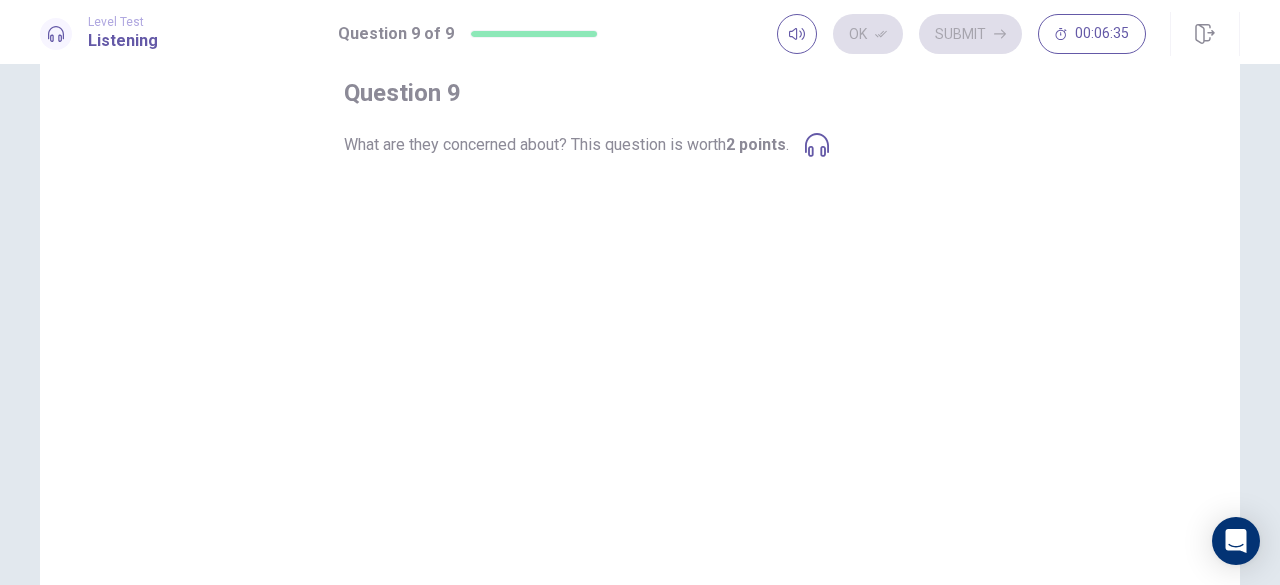 scroll, scrollTop: 115, scrollLeft: 0, axis: vertical 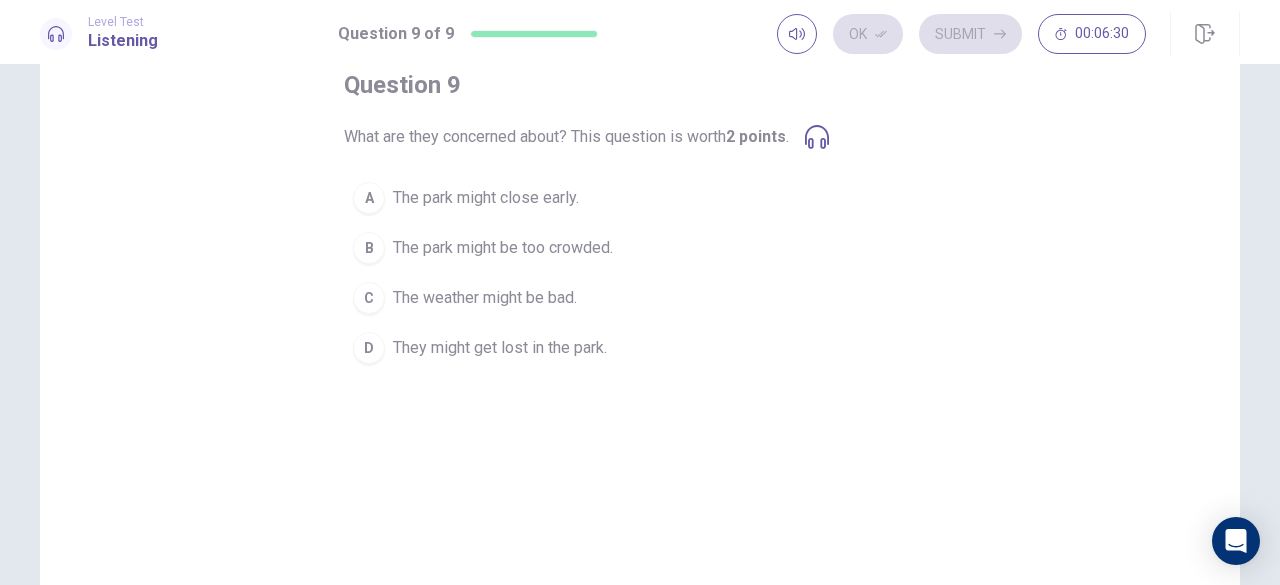 click 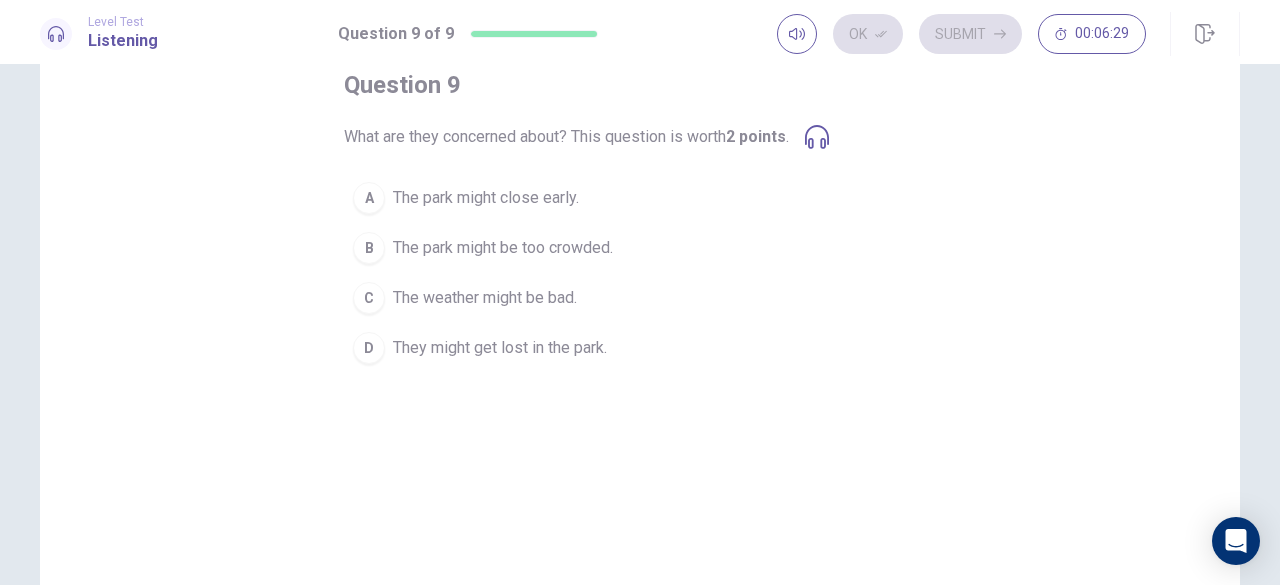 click 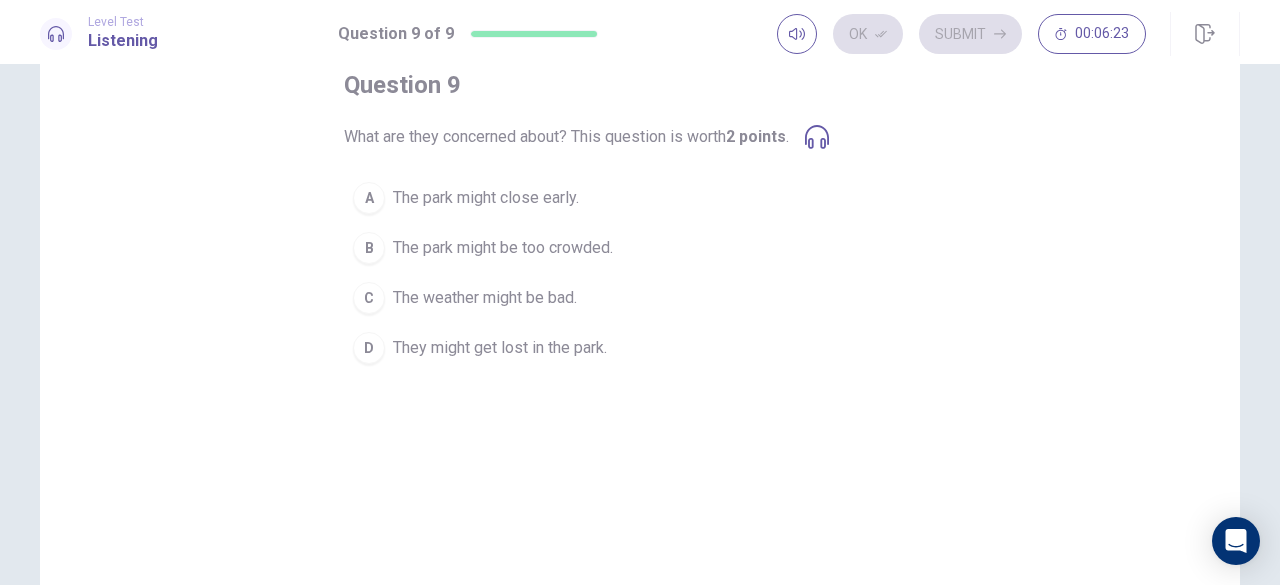 click on "The park might be too crowded." at bounding box center (503, 248) 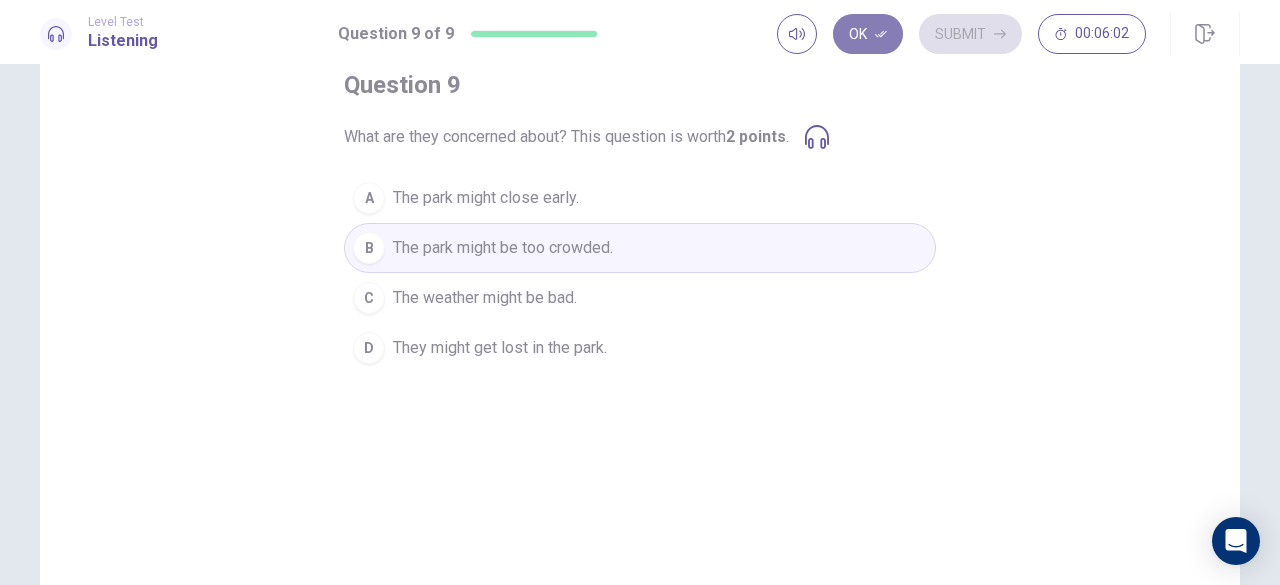 click on "Ok" at bounding box center [868, 34] 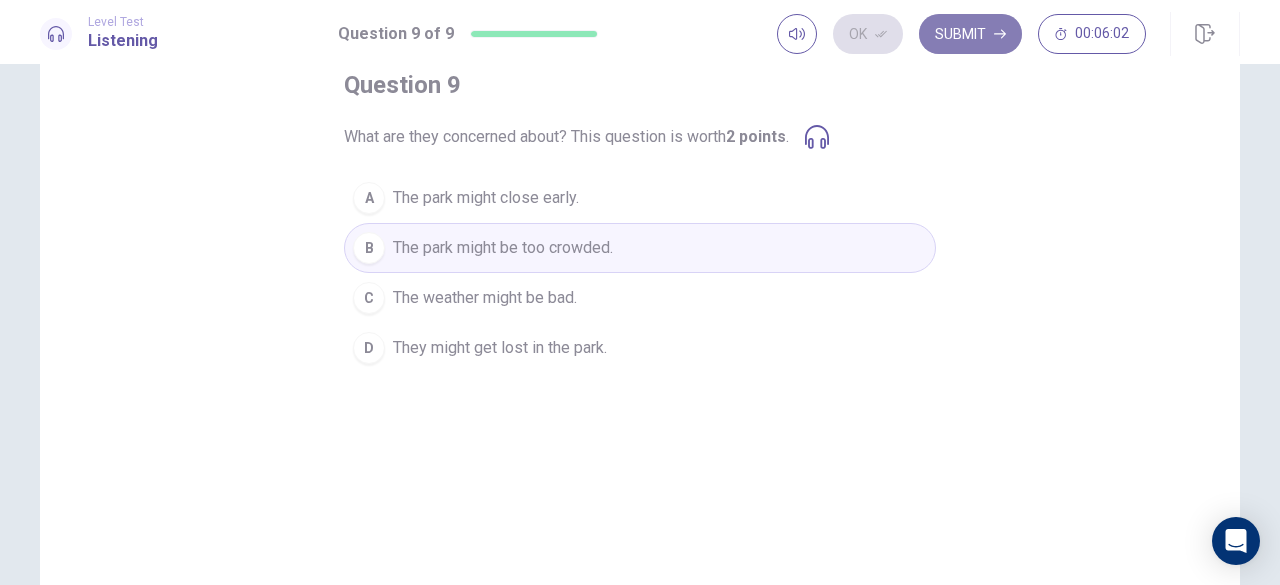 click on "Submit" at bounding box center (970, 34) 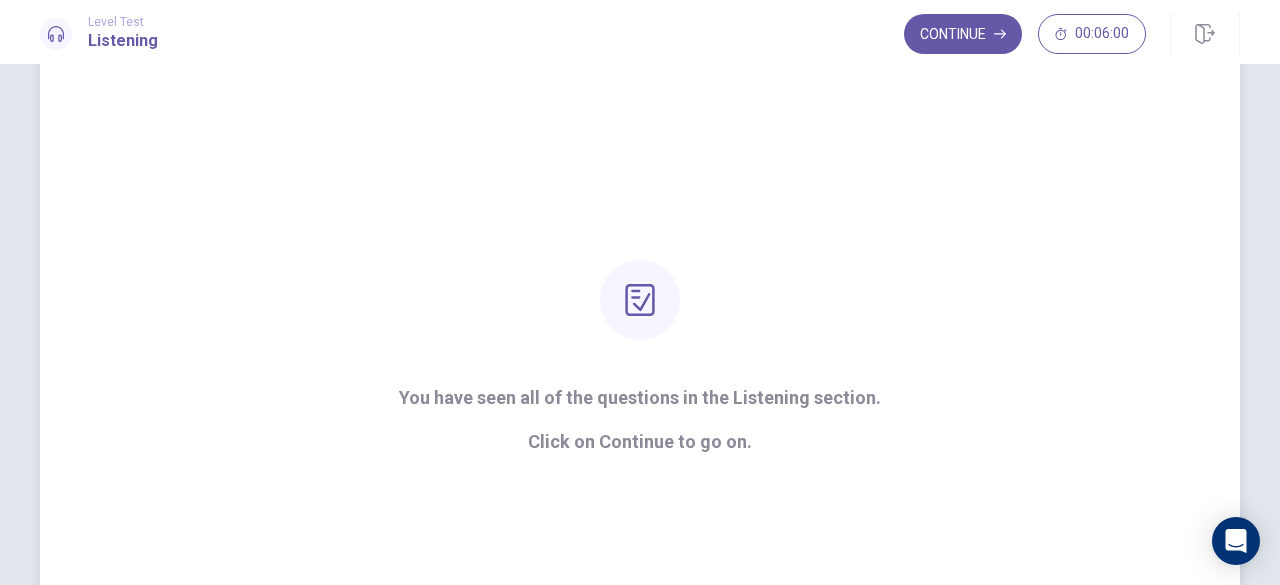 scroll, scrollTop: 67, scrollLeft: 0, axis: vertical 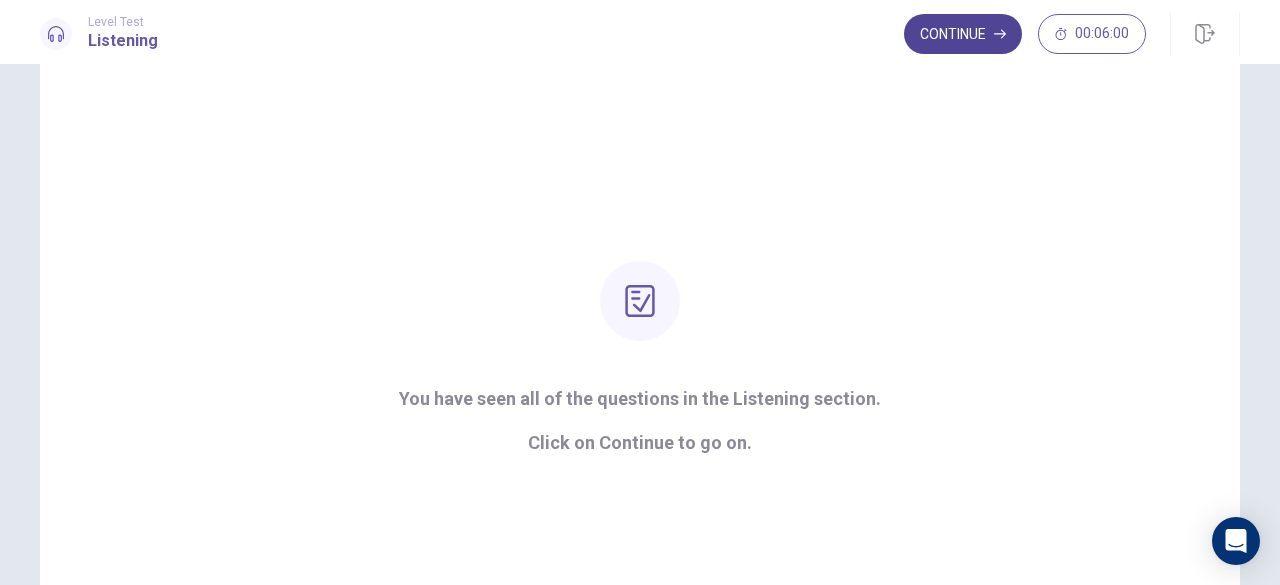 click on "Continue" at bounding box center (963, 34) 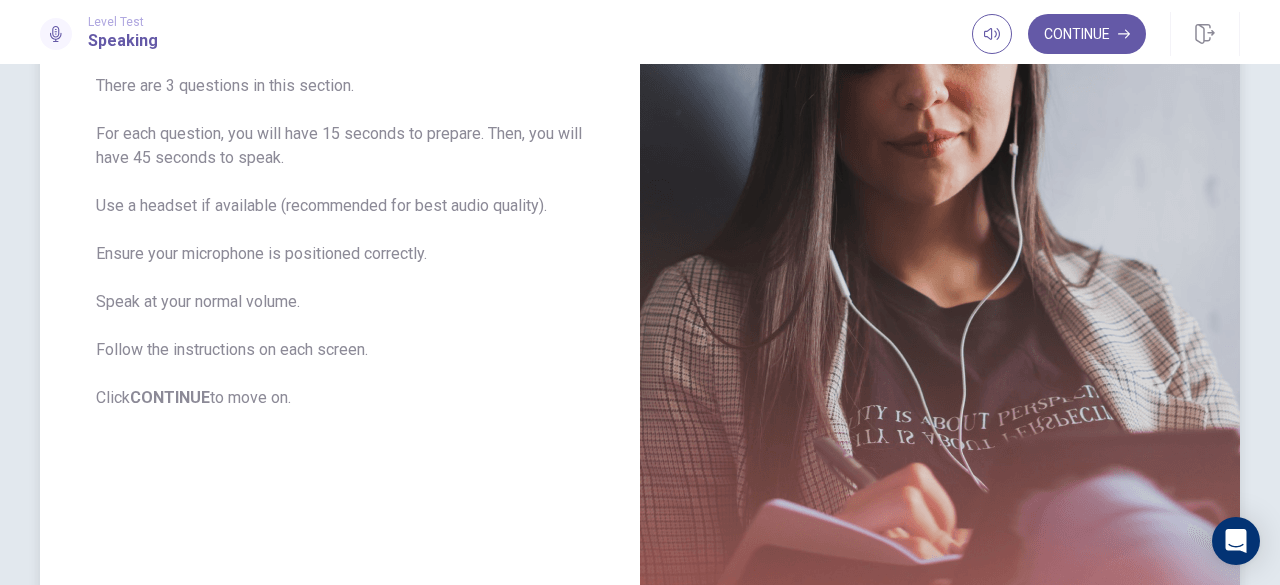 scroll, scrollTop: 266, scrollLeft: 0, axis: vertical 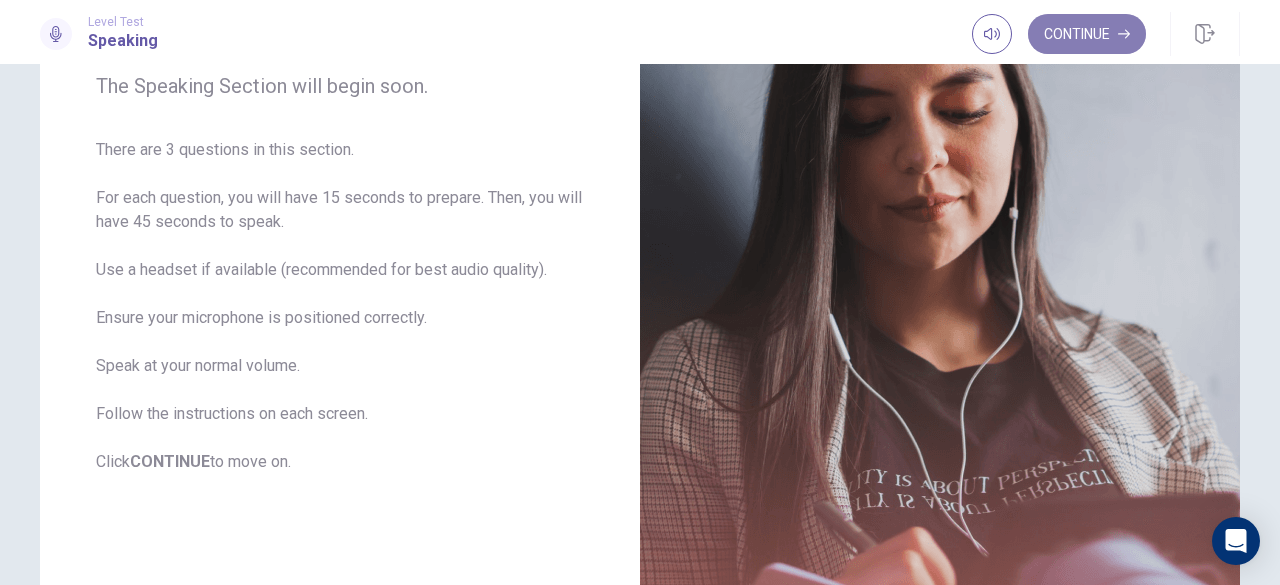 click on "Continue" at bounding box center [1087, 34] 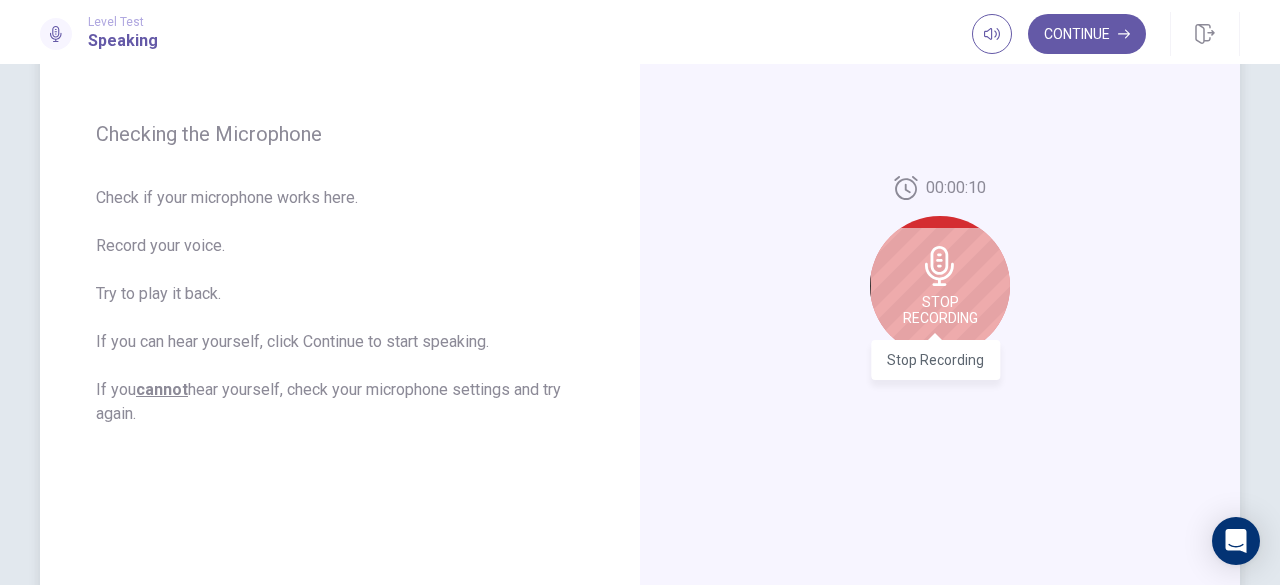 click on "Stop   Recording" at bounding box center [940, 310] 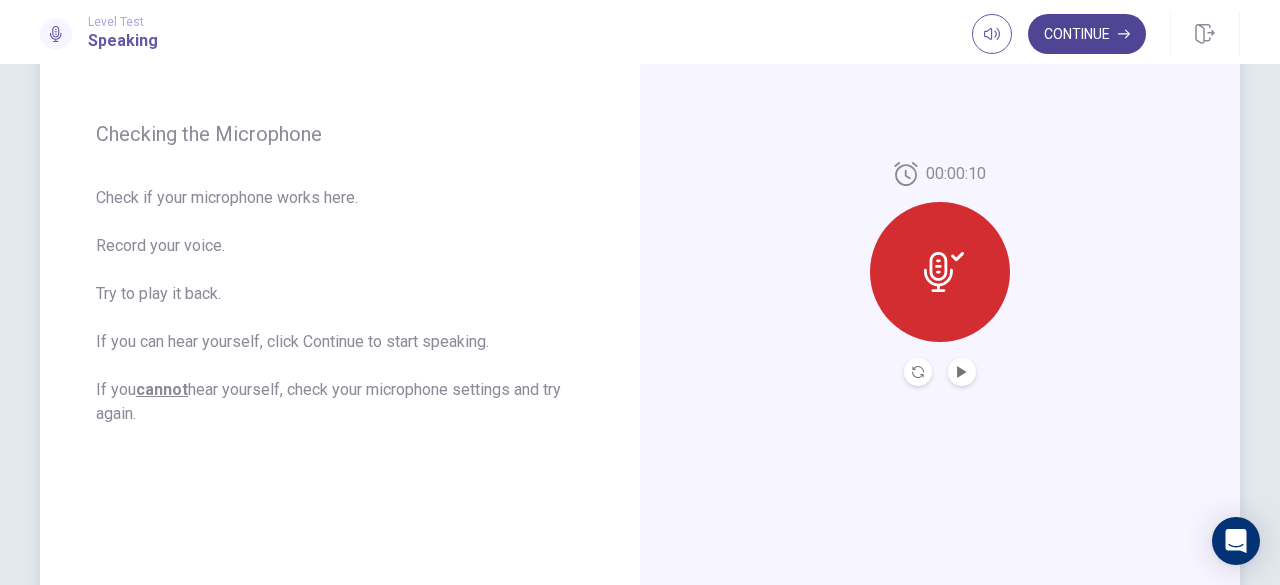 click on "Continue" at bounding box center [1087, 34] 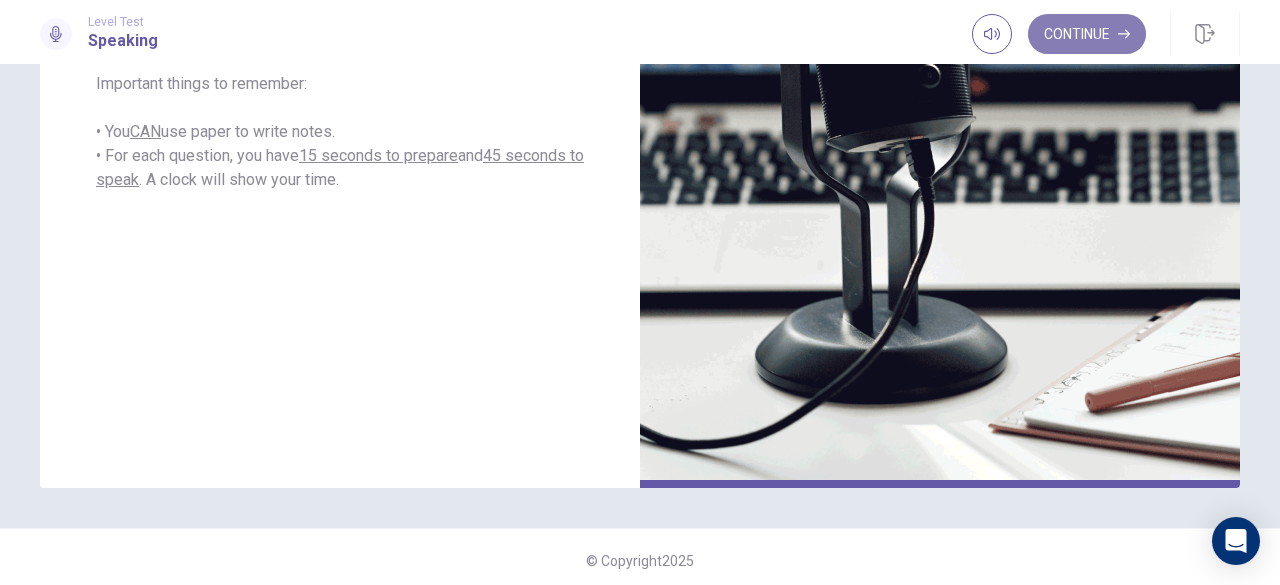 click on "Continue" at bounding box center [1087, 34] 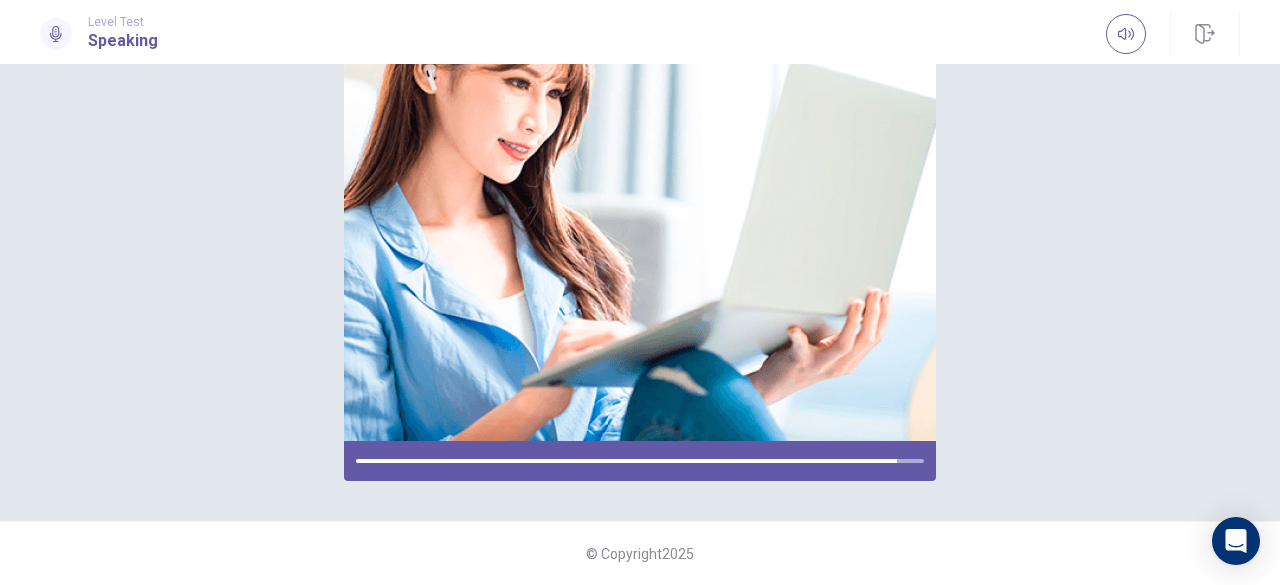 scroll, scrollTop: 308, scrollLeft: 0, axis: vertical 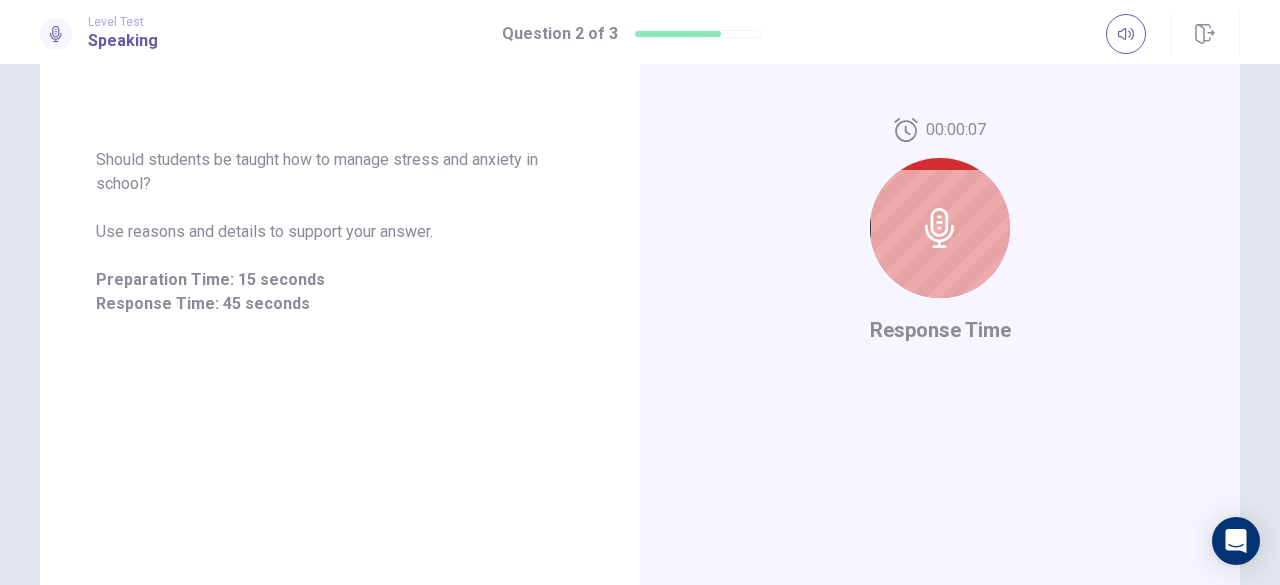 click at bounding box center [940, 228] 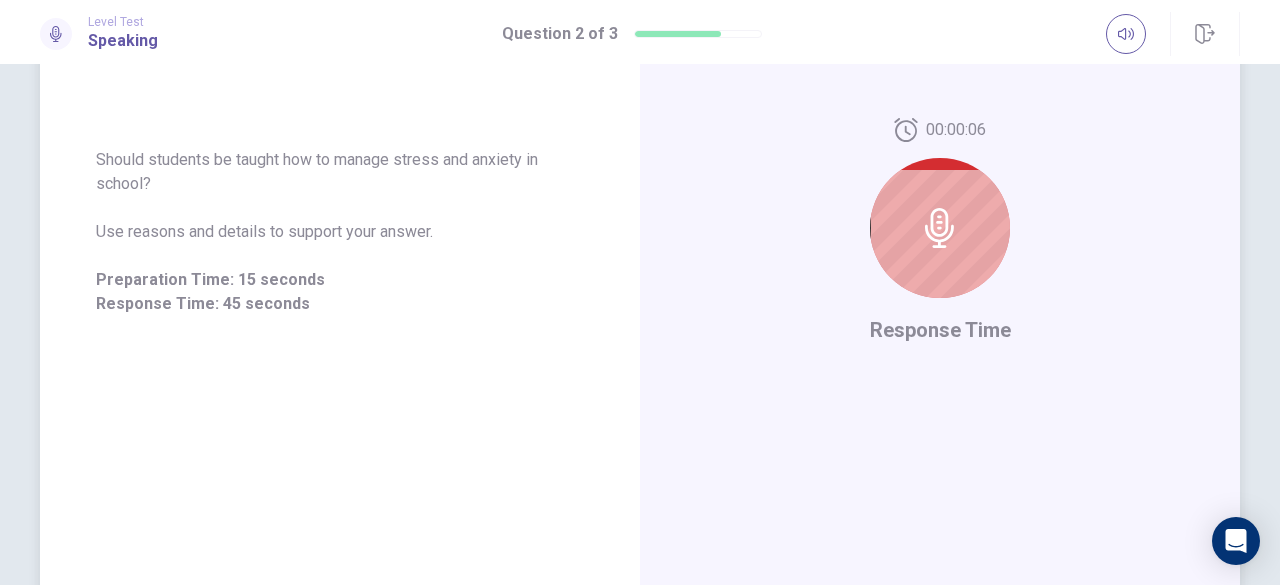 click 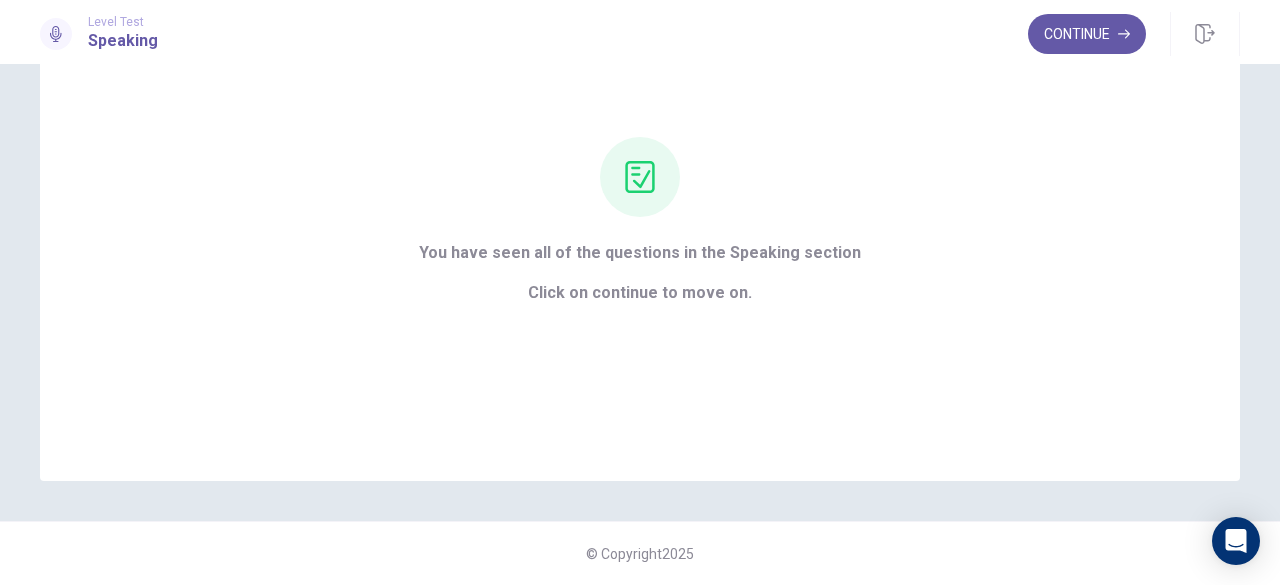 scroll, scrollTop: 142, scrollLeft: 0, axis: vertical 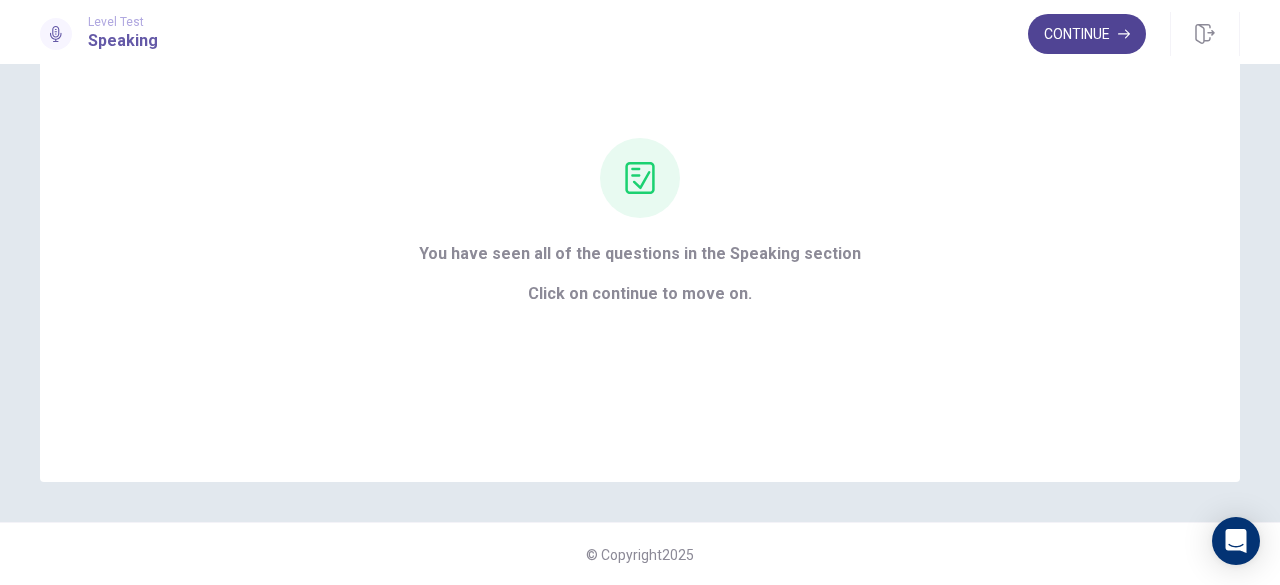 click on "Continue" at bounding box center [1087, 34] 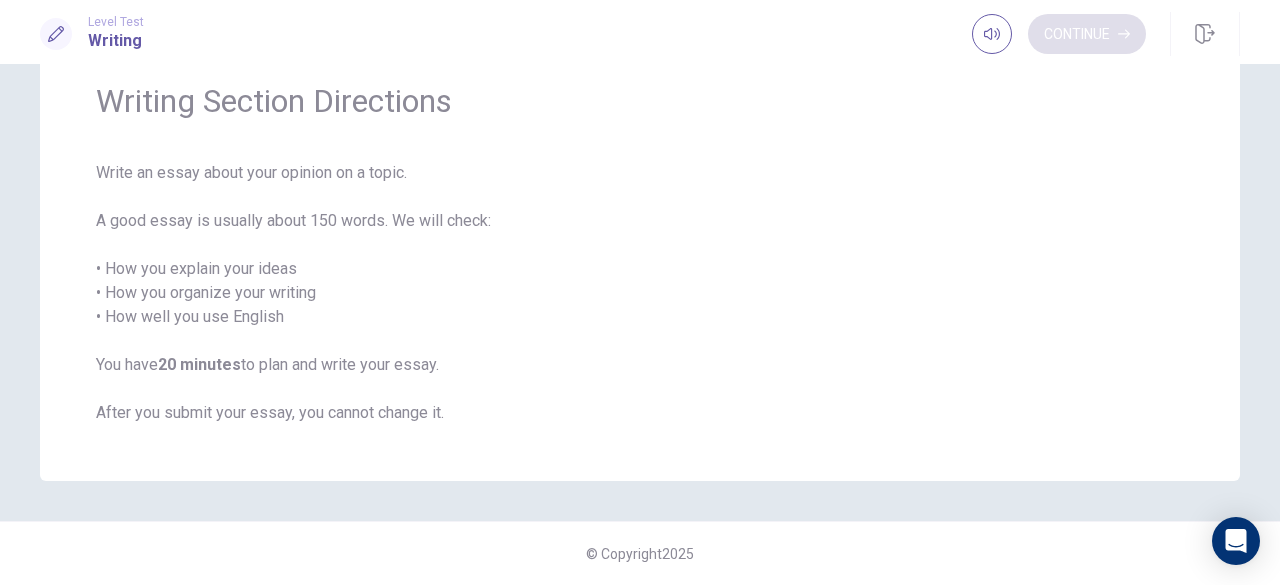 scroll, scrollTop: 78, scrollLeft: 0, axis: vertical 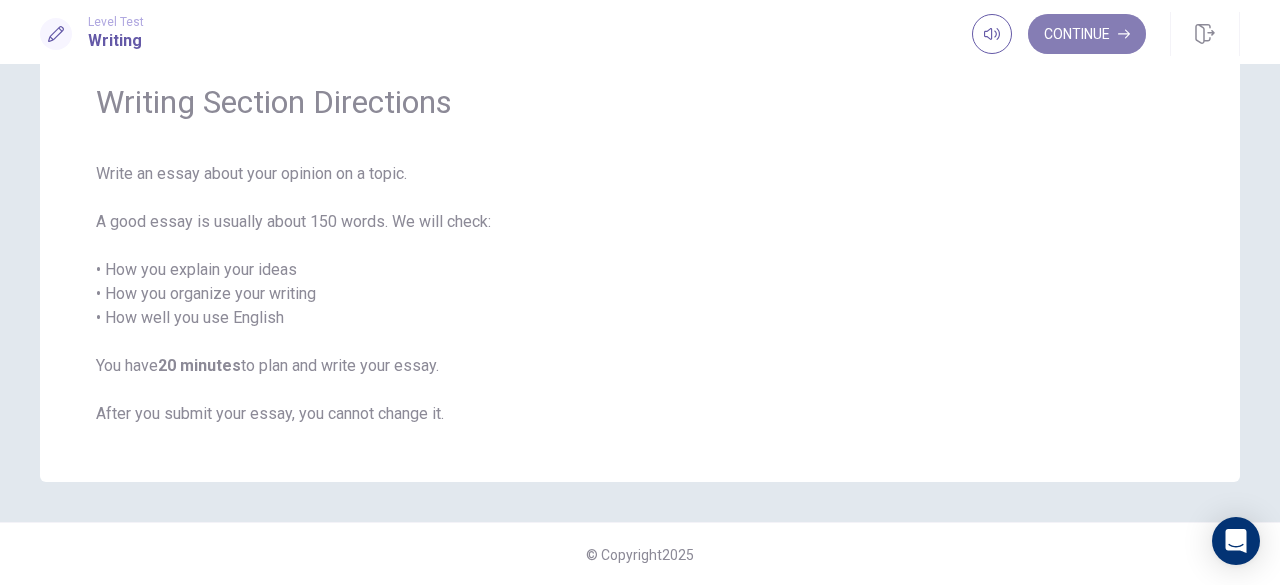 click on "Continue" at bounding box center [1087, 34] 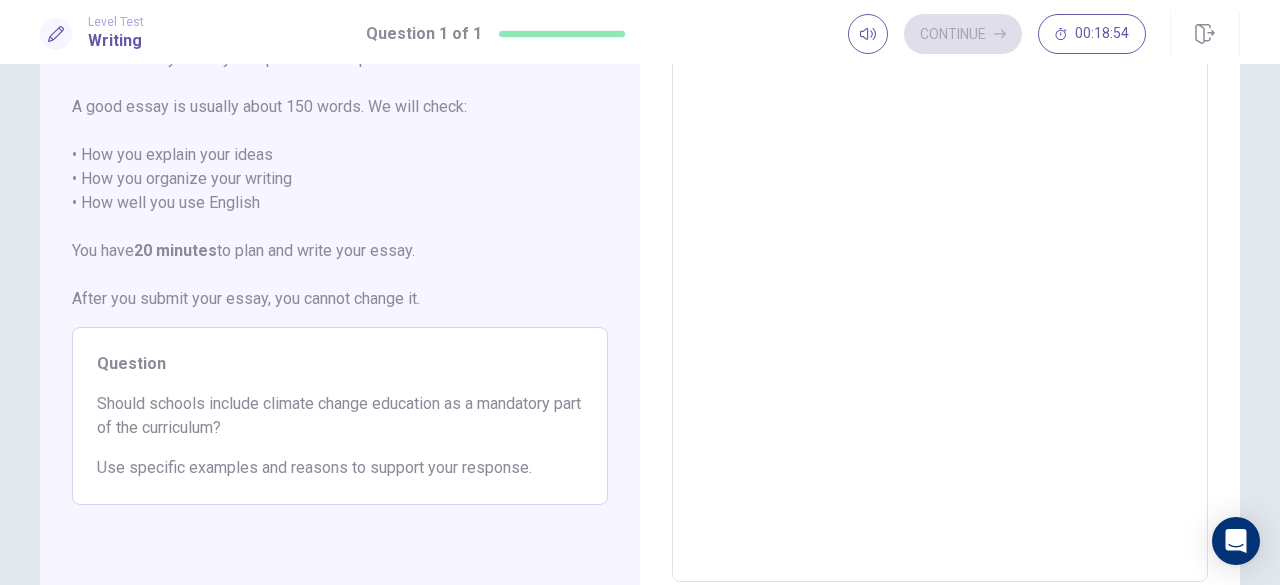 scroll, scrollTop: 11, scrollLeft: 0, axis: vertical 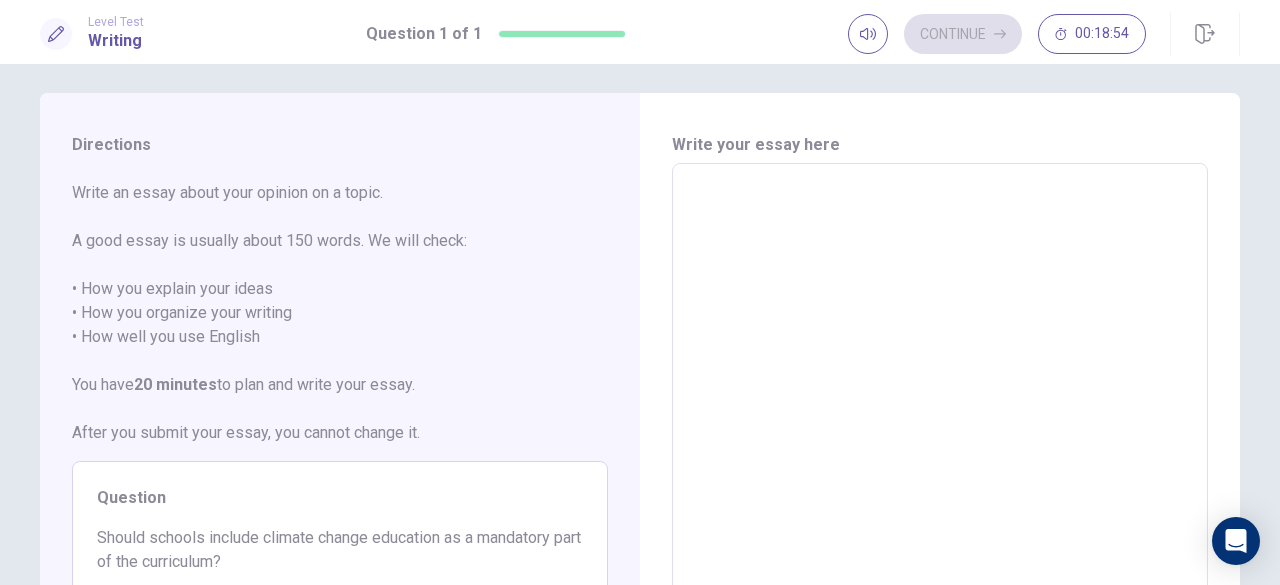 click at bounding box center [940, 440] 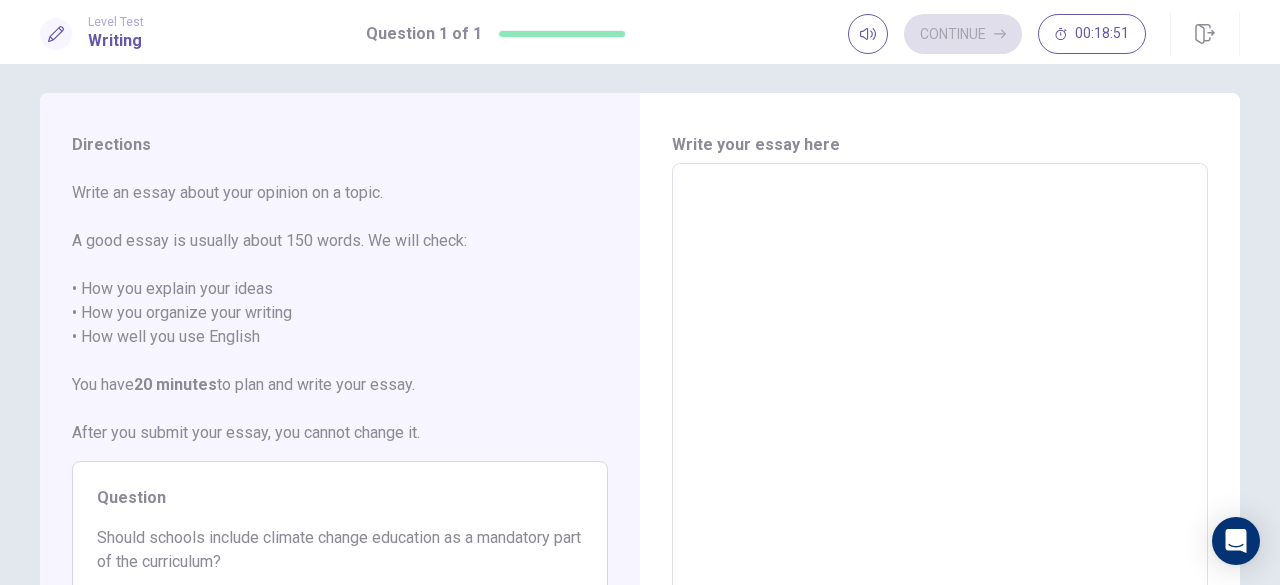 click at bounding box center [940, 440] 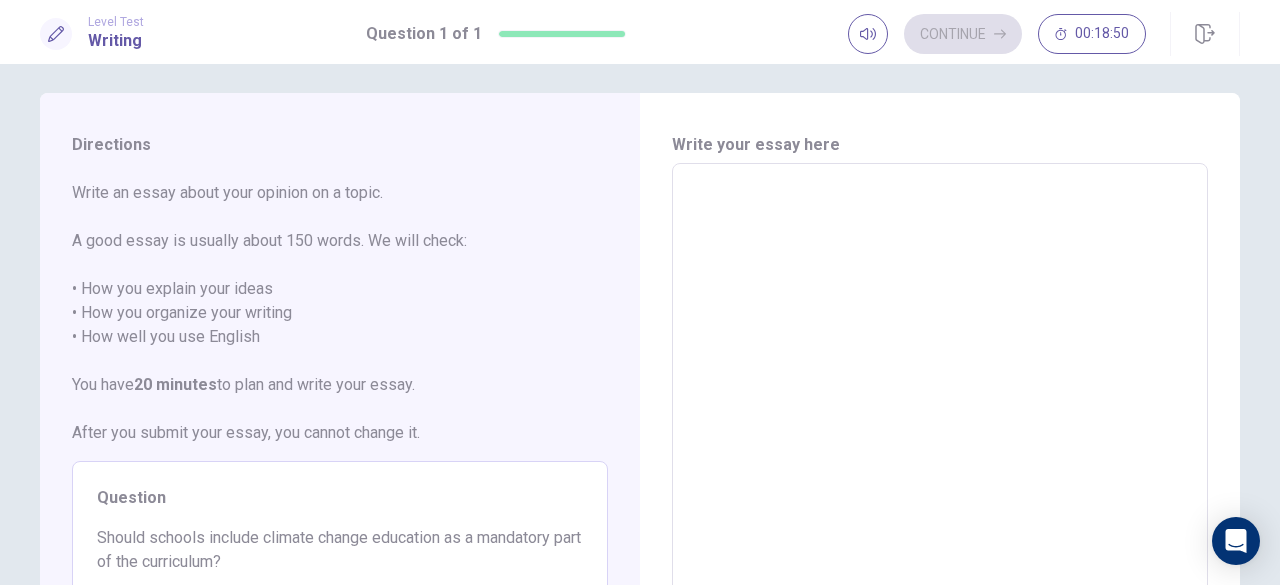 type on "*" 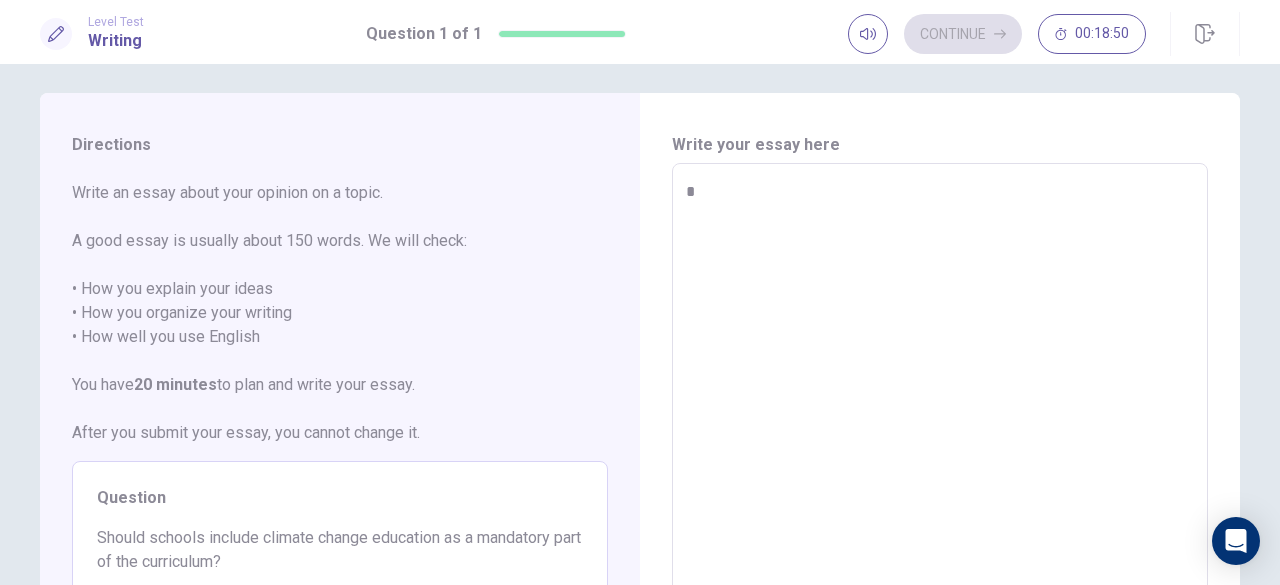 type on "*" 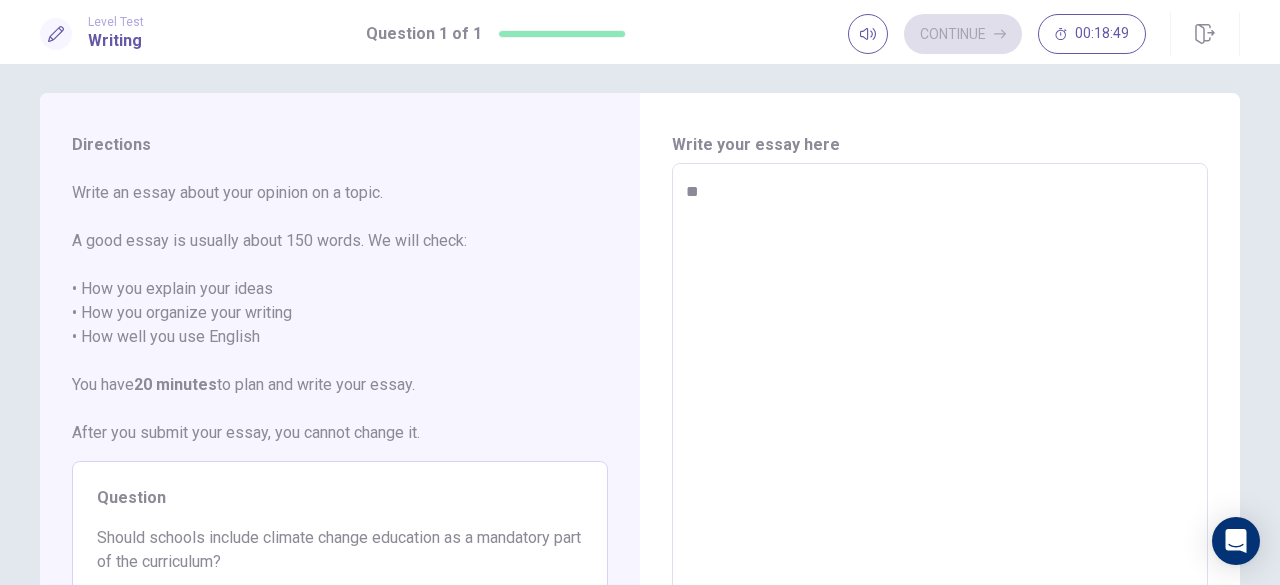 type on "*" 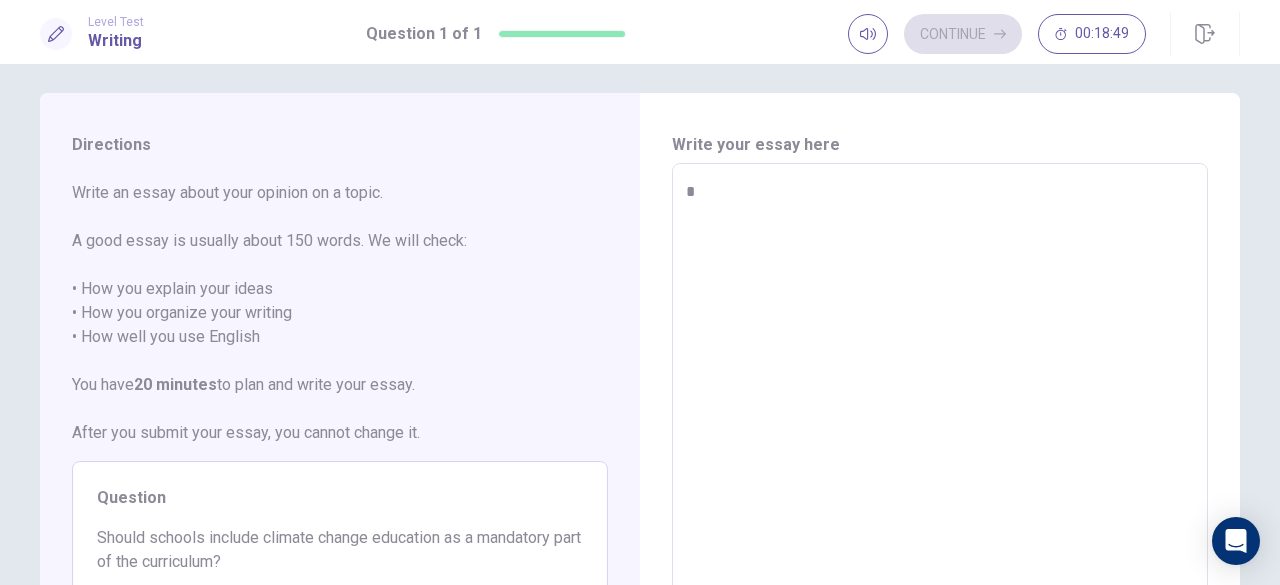 type on "*" 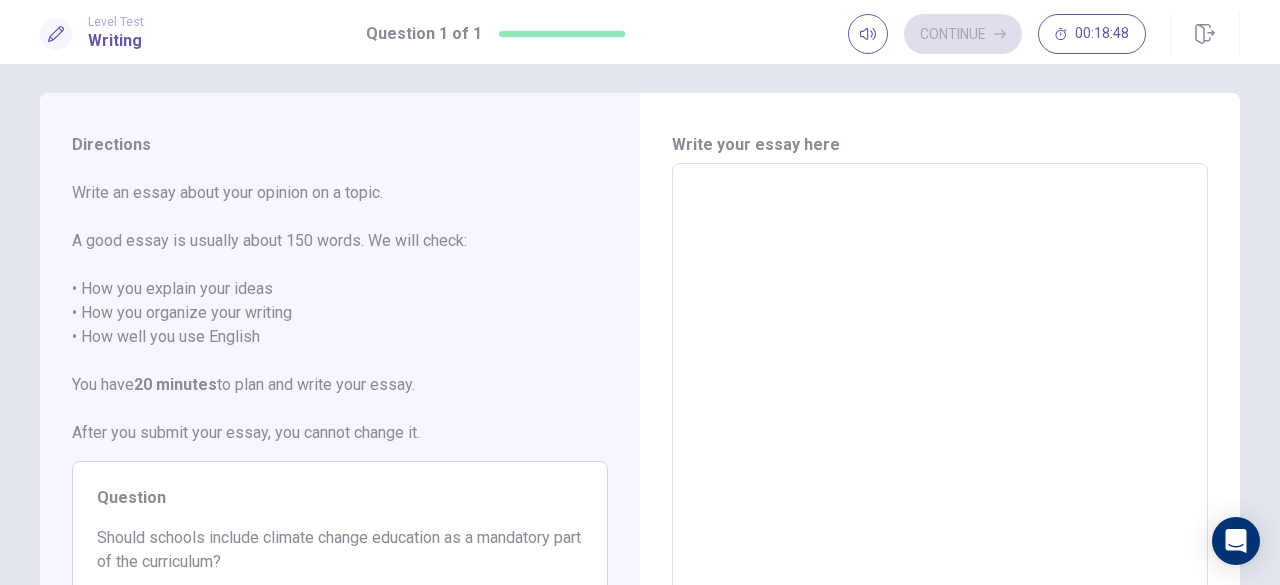 type on "*" 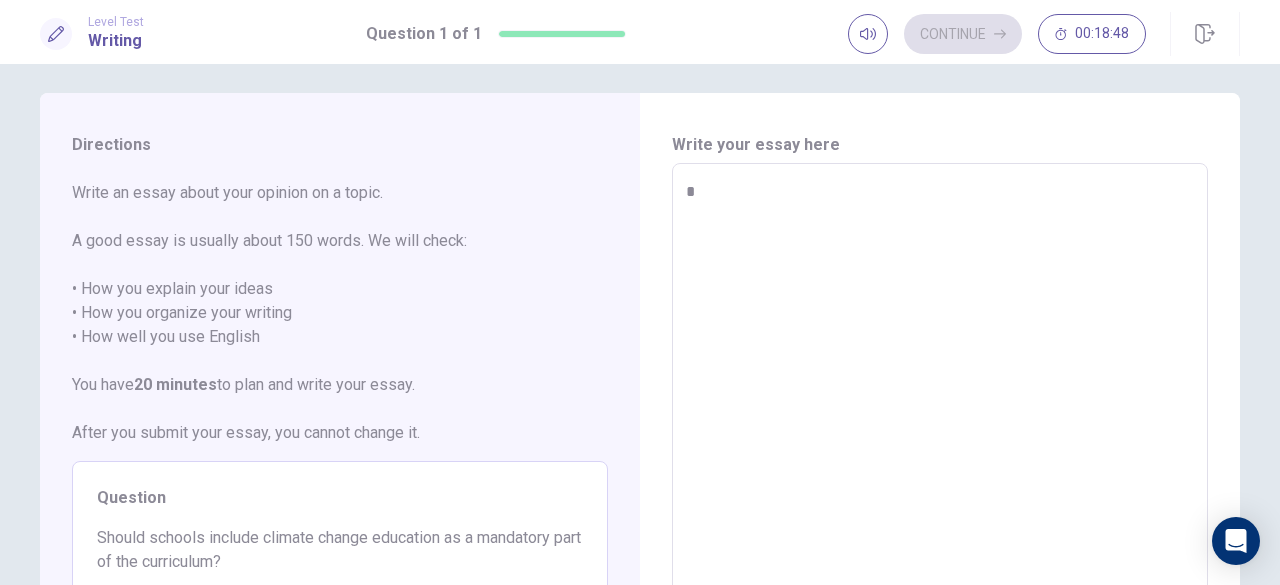 type on "*" 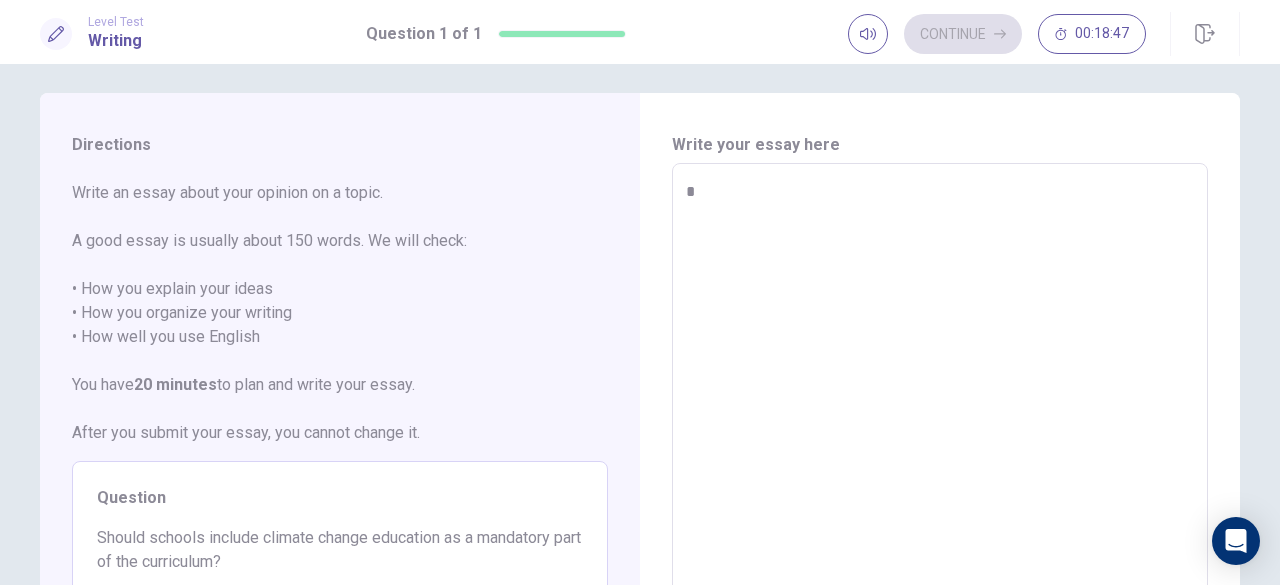 type on "**" 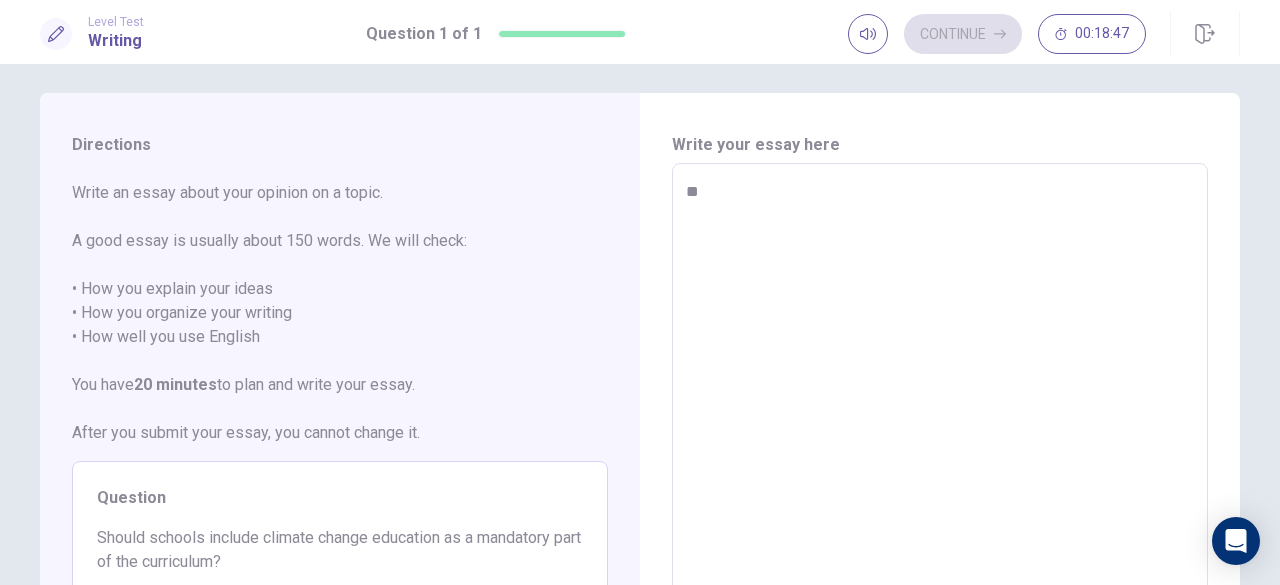 type on "*" 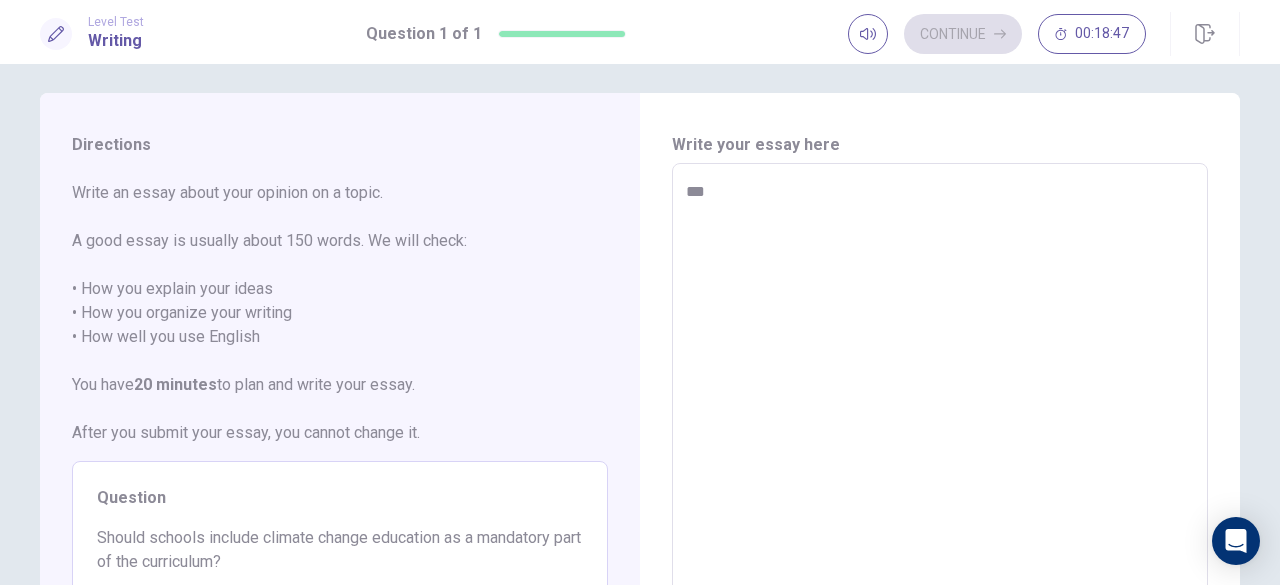 type on "*" 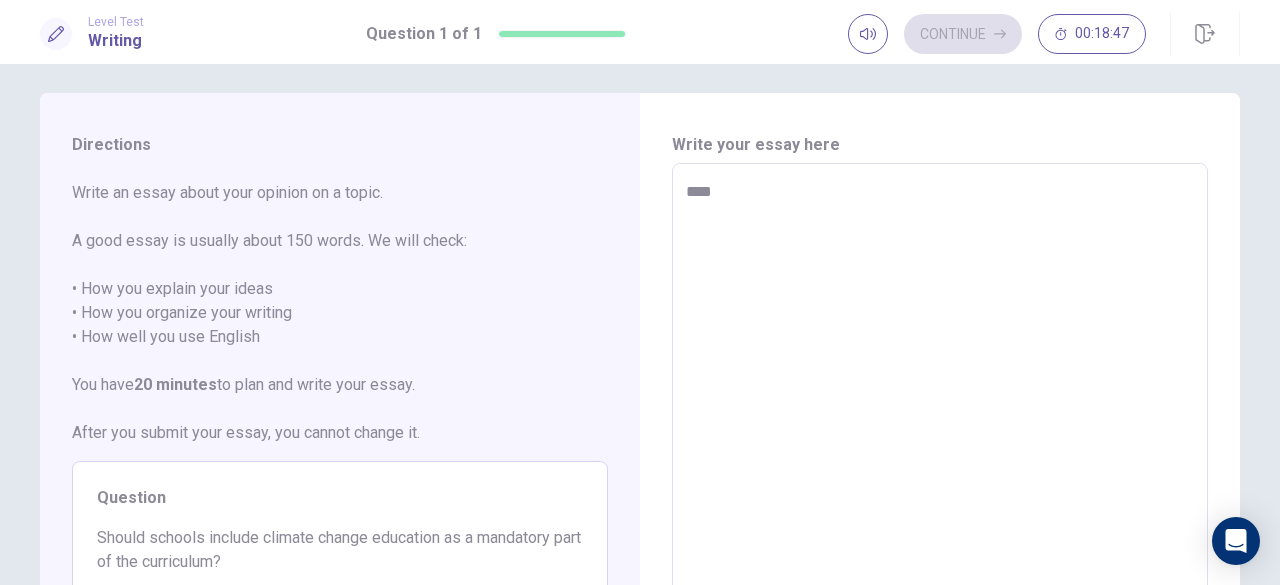 type on "*" 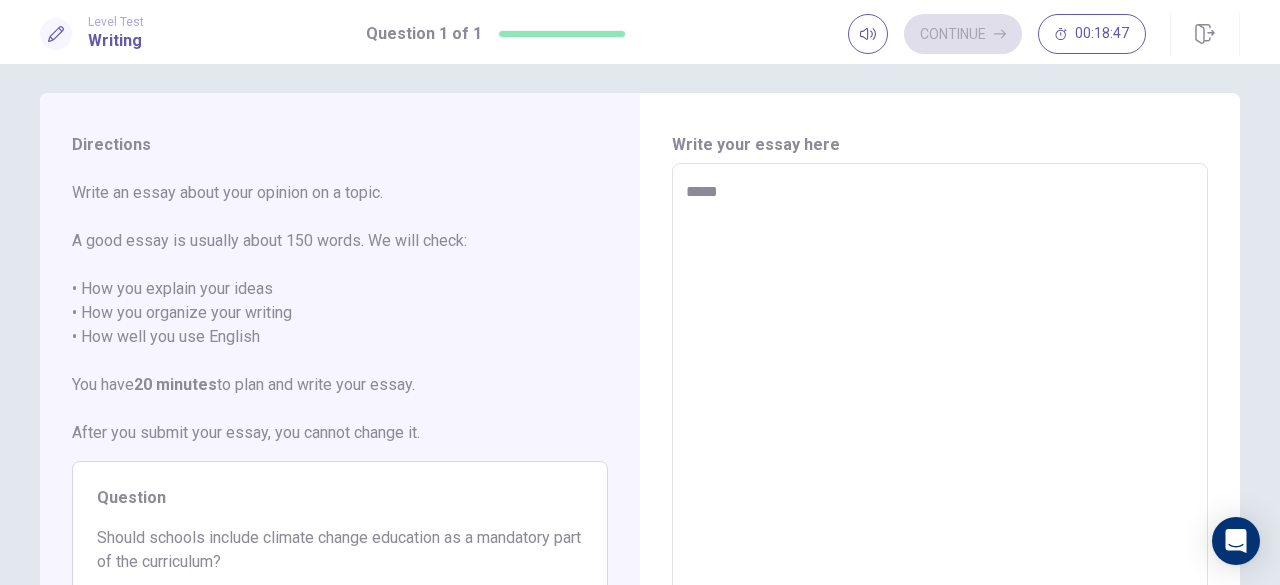type on "*" 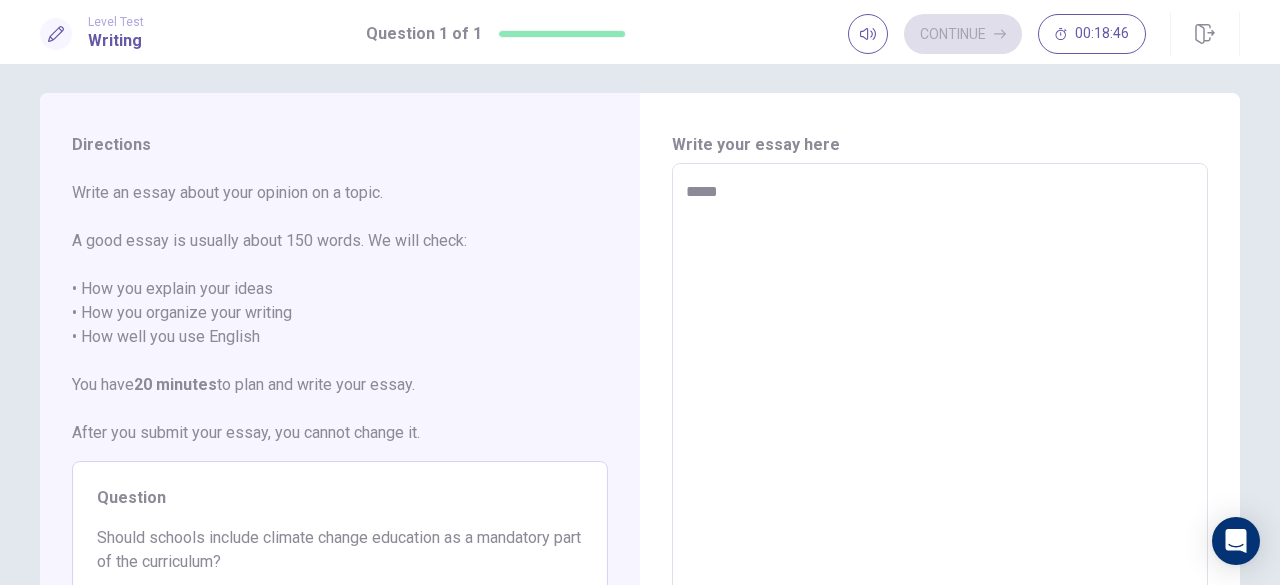 type on "******" 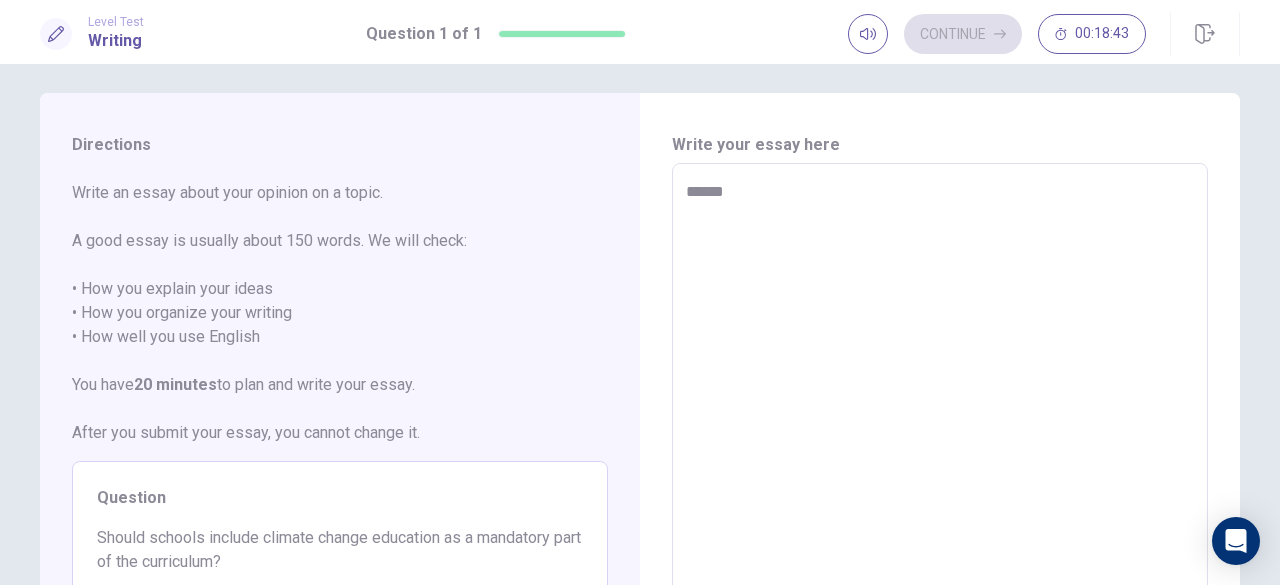 type on "*" 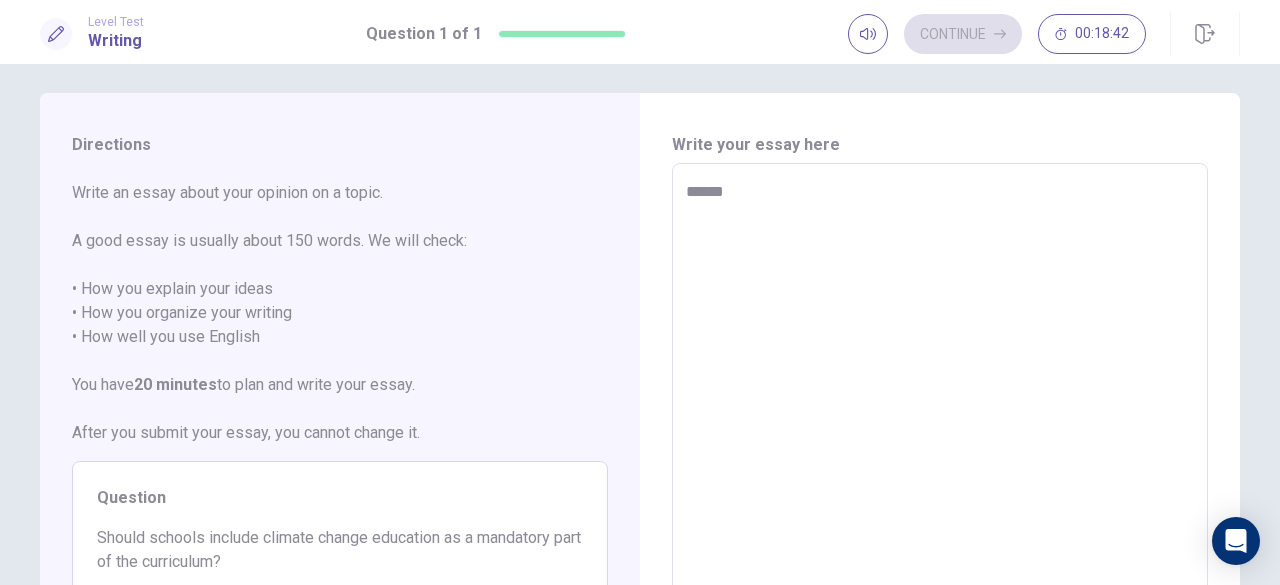 type on "*******" 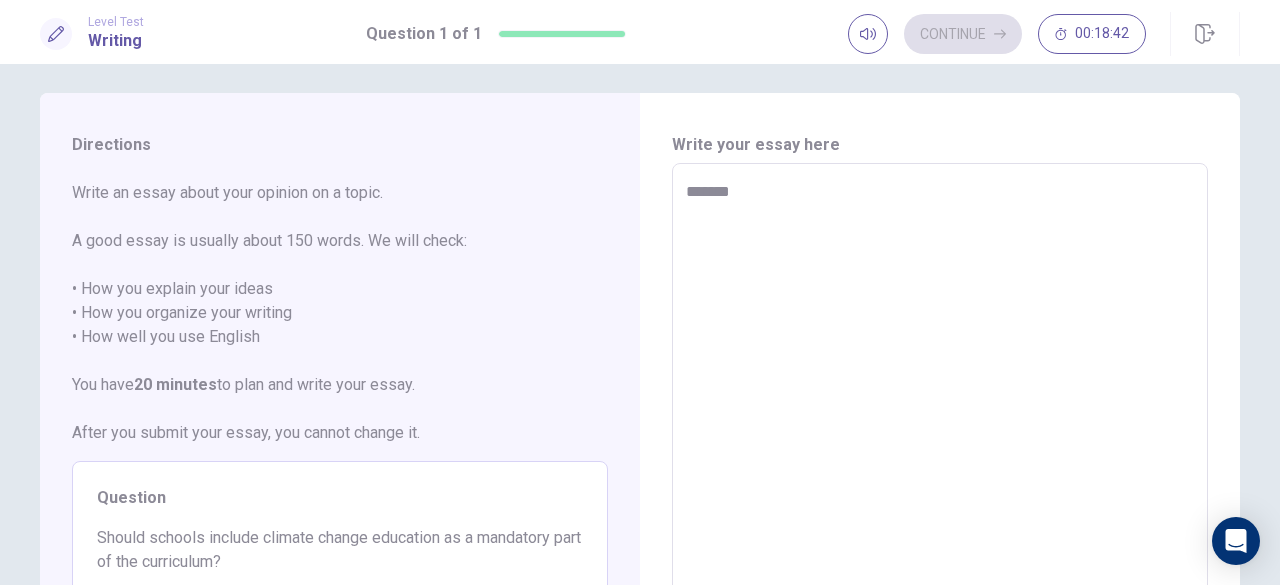 type on "*" 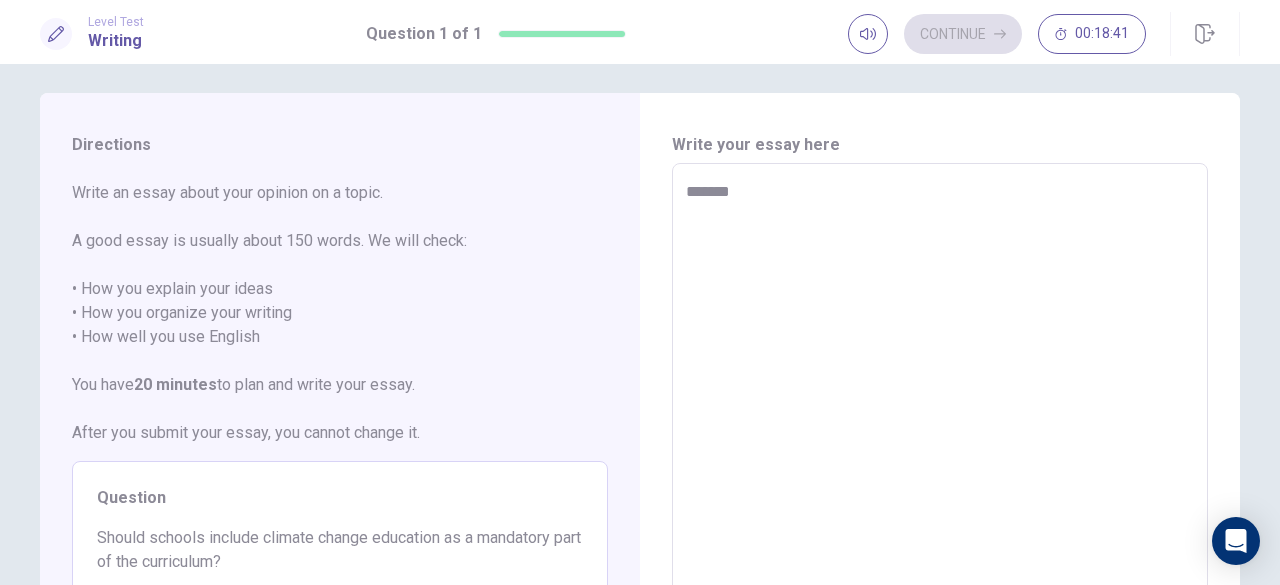 type on "*******" 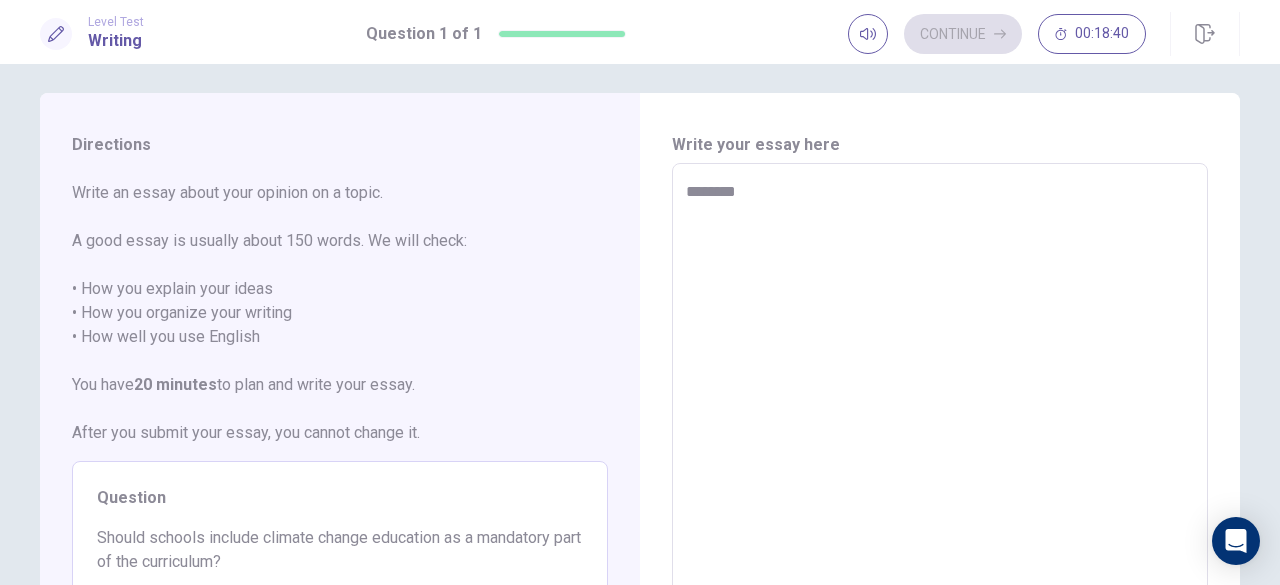type on "*" 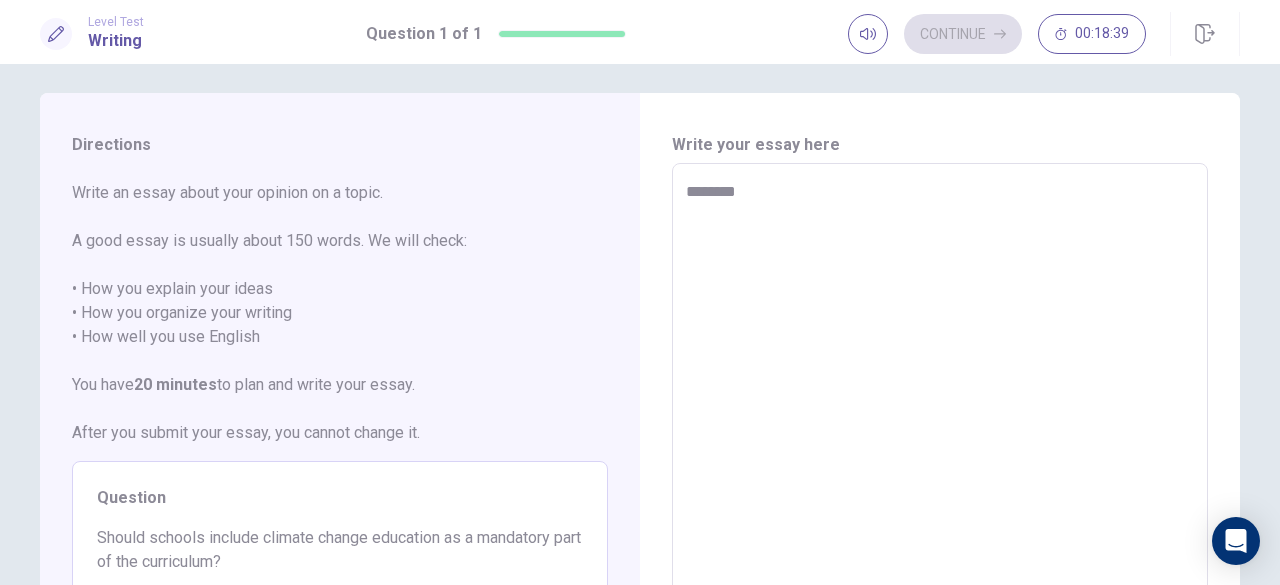 type on "*********" 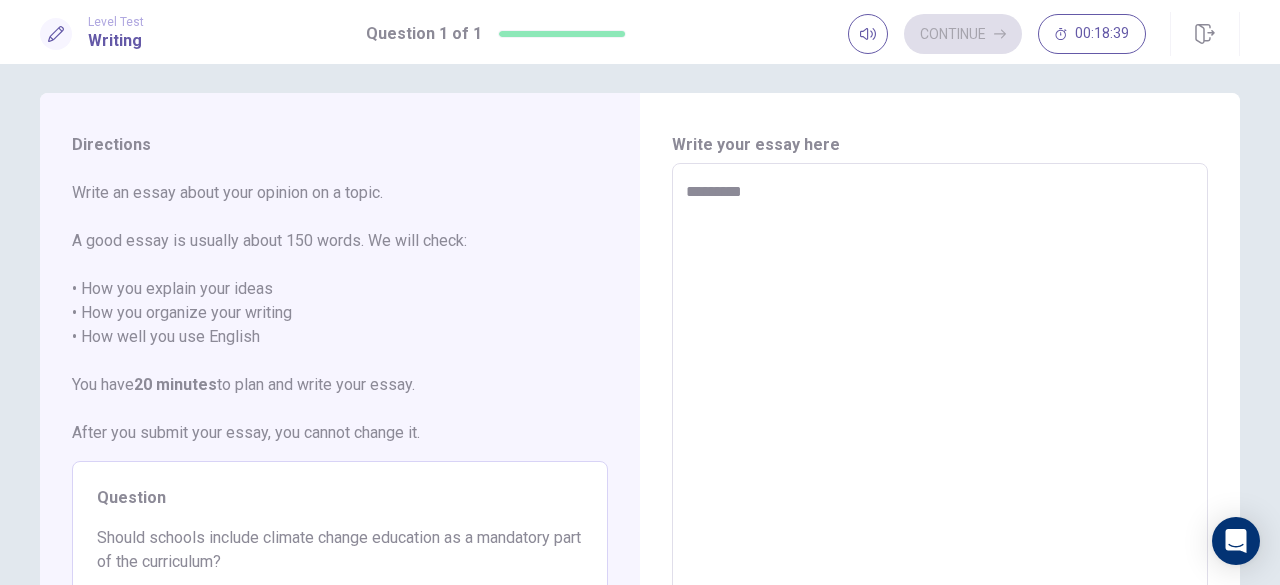 type on "*" 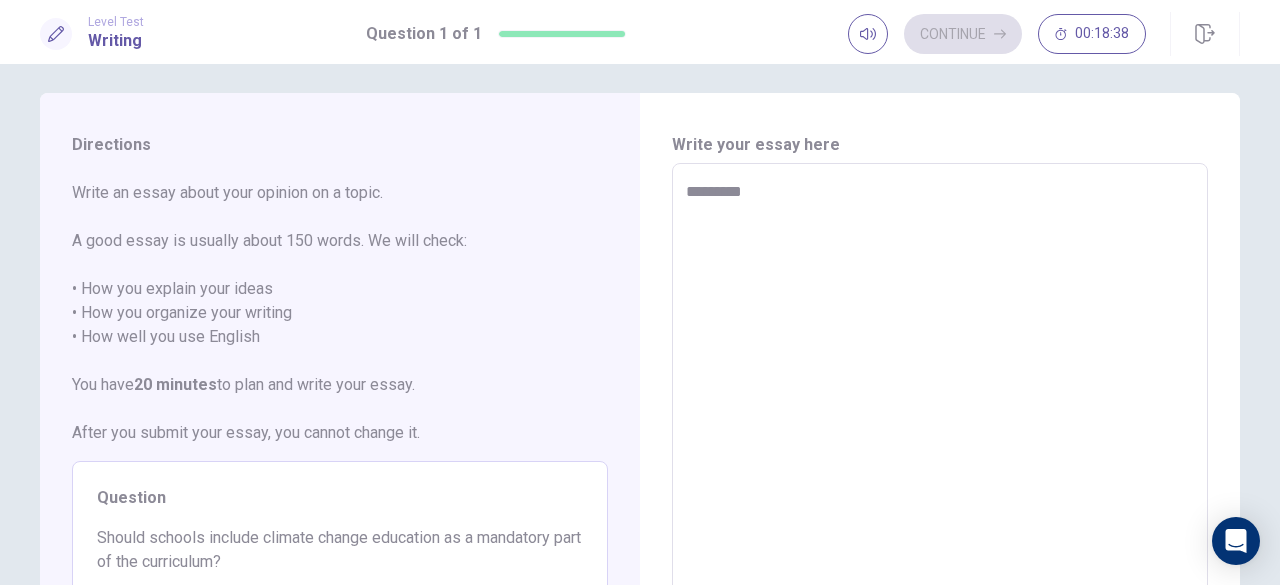 type on "**********" 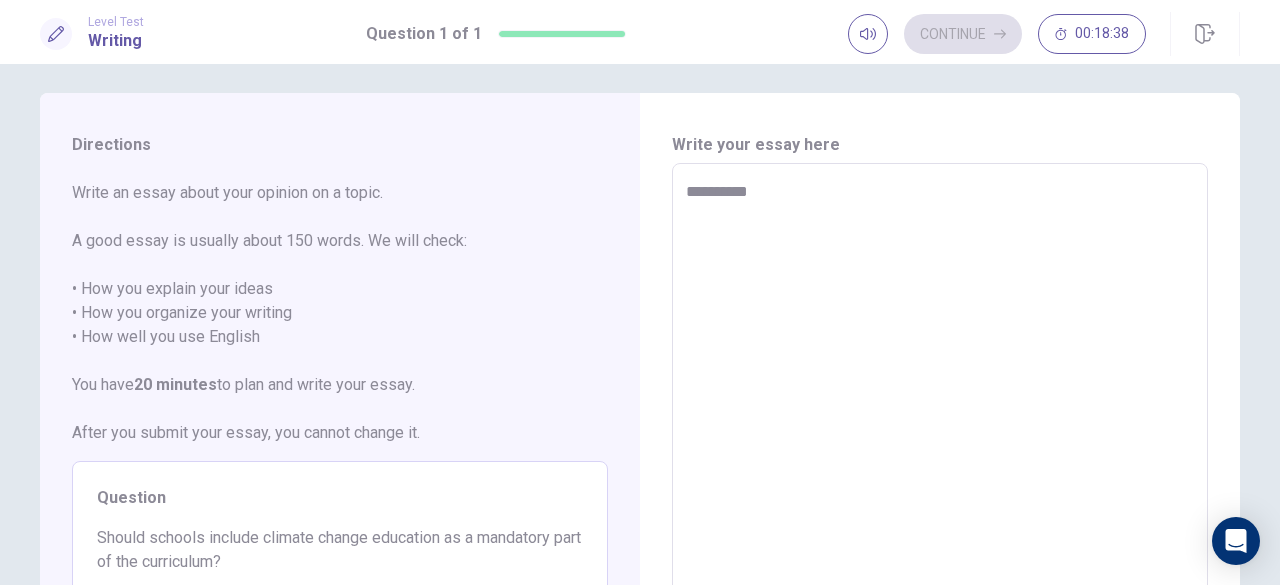 type on "*" 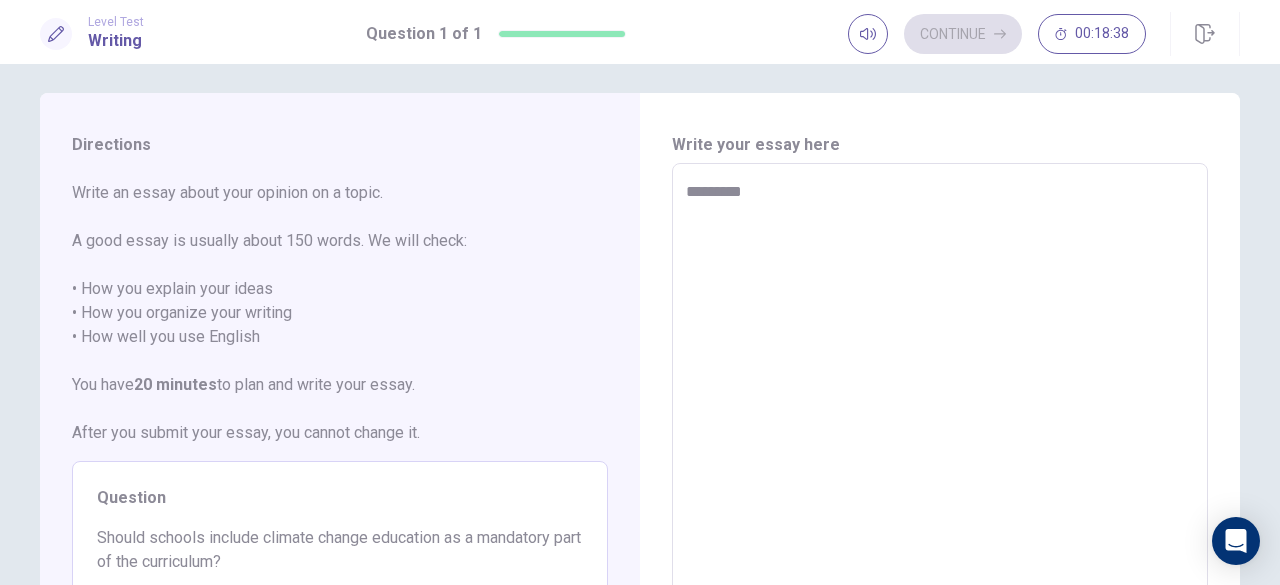 type on "*" 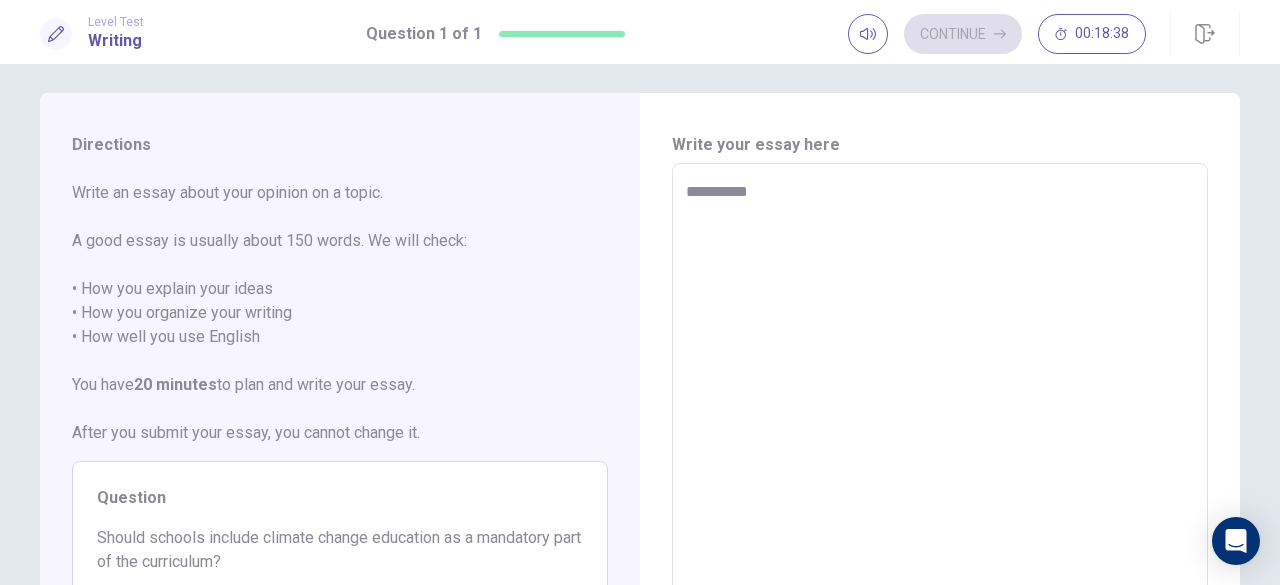 type on "*" 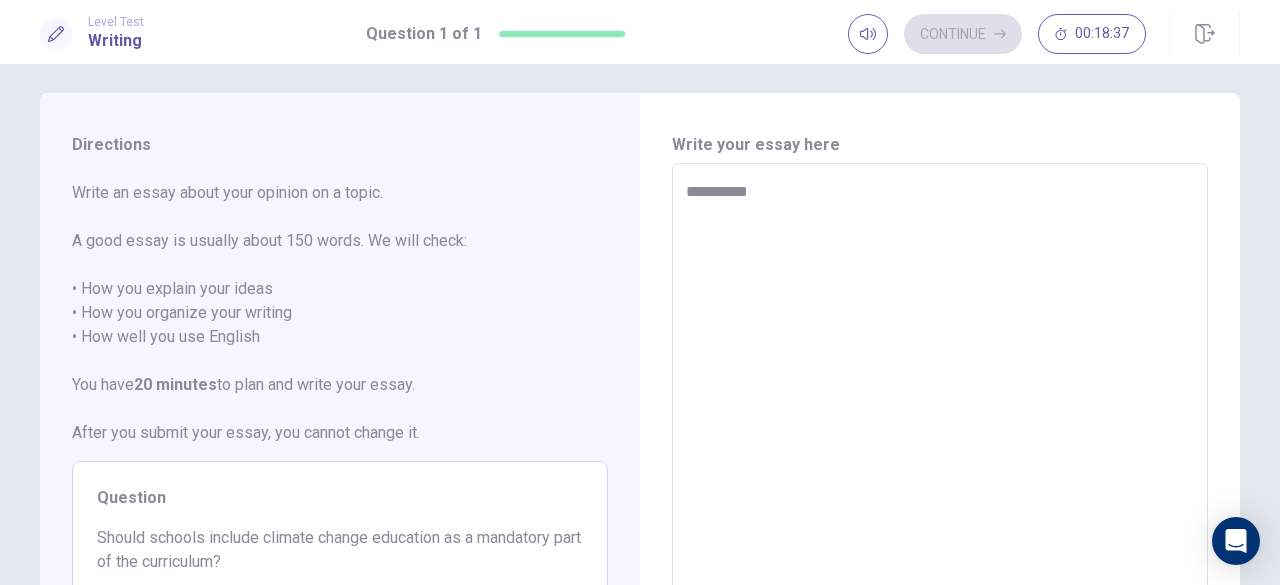 type on "**********" 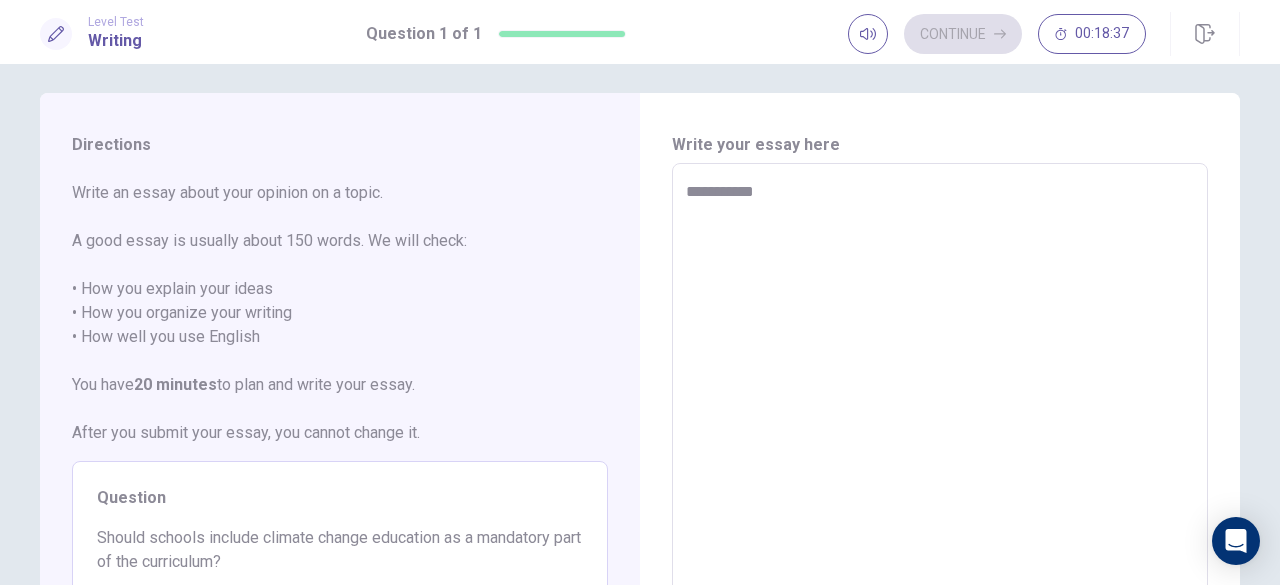 type on "*" 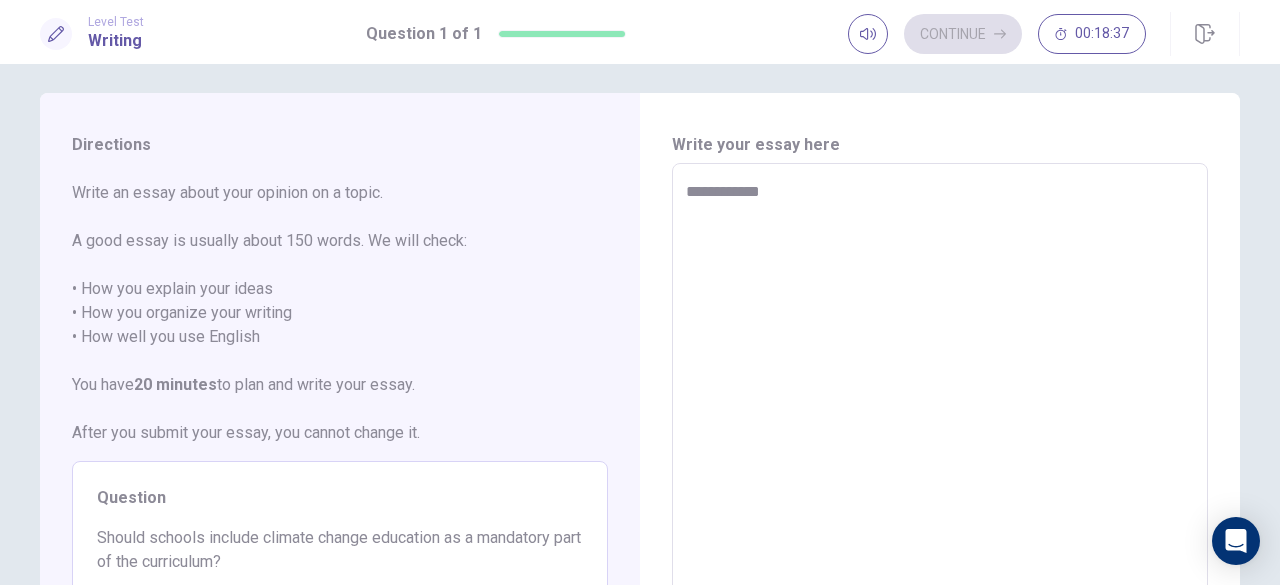 type on "*" 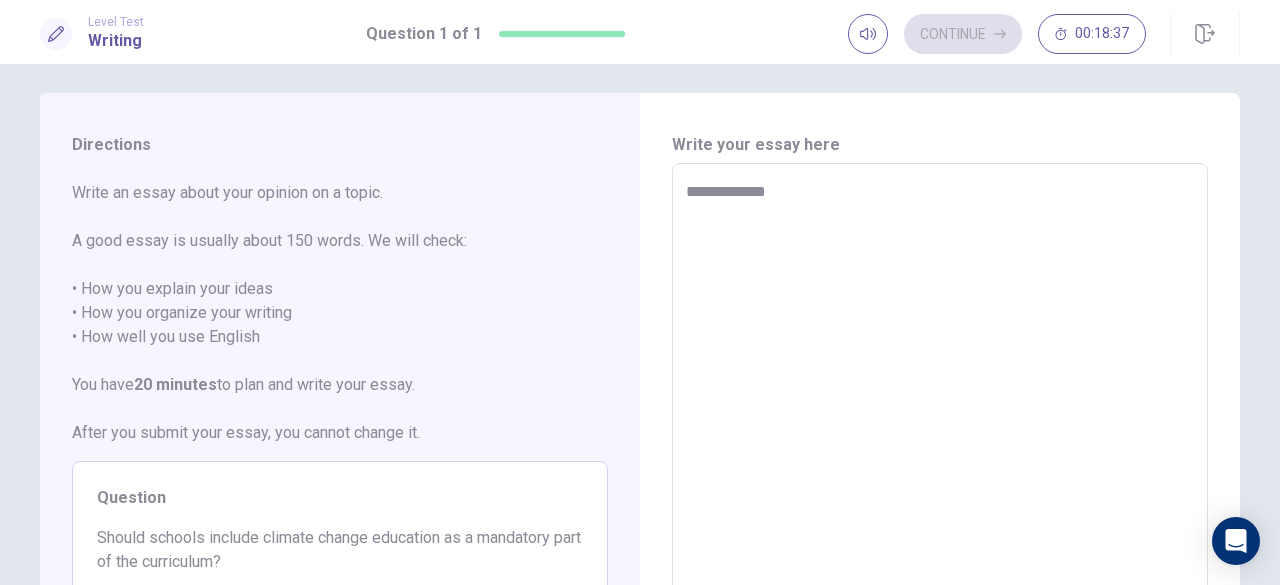 type on "*" 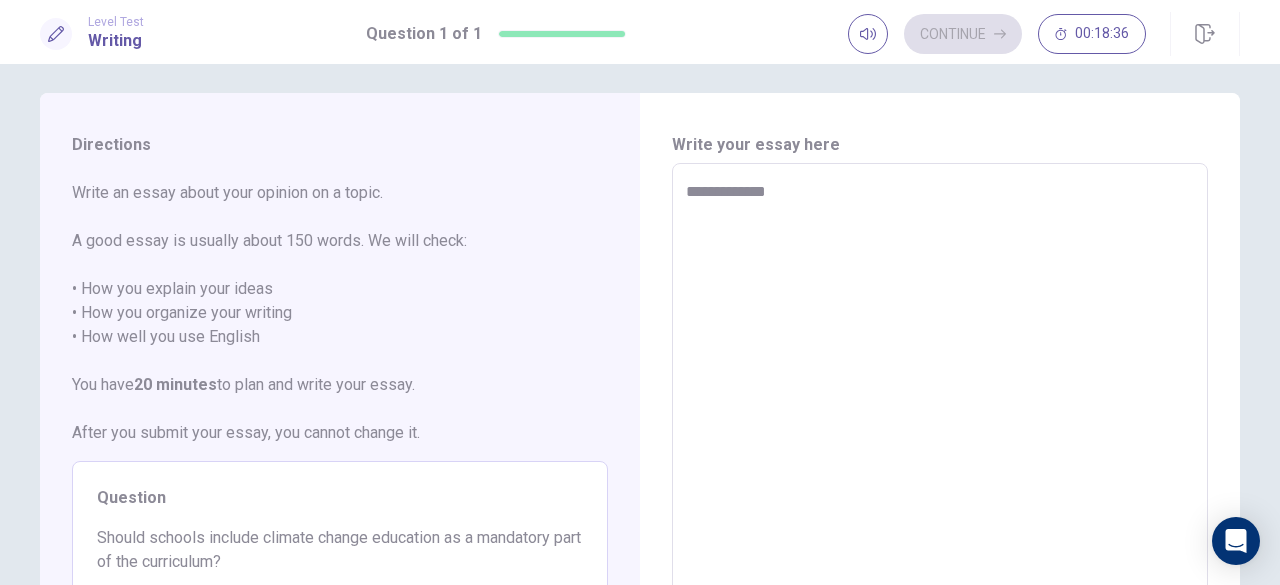 type on "**********" 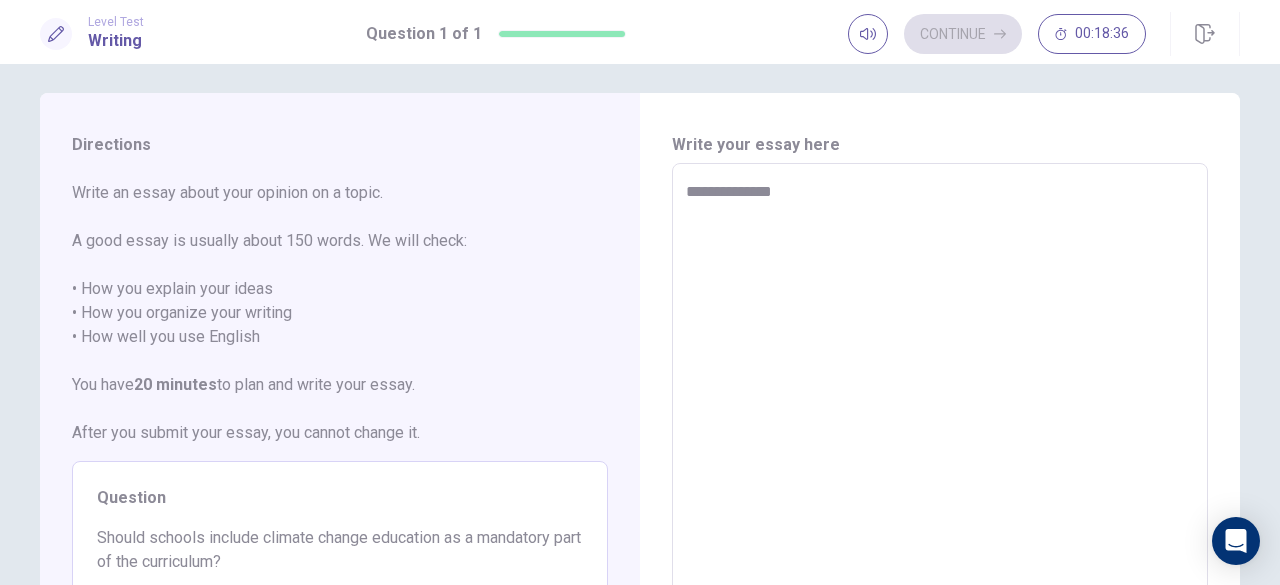 type on "*" 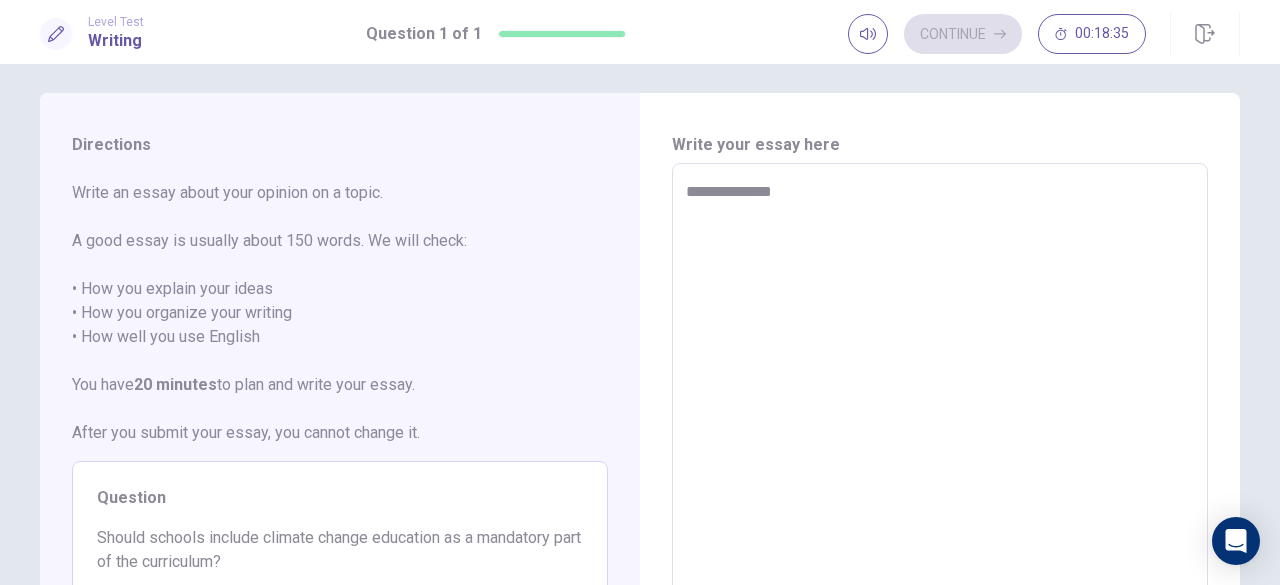 type on "**********" 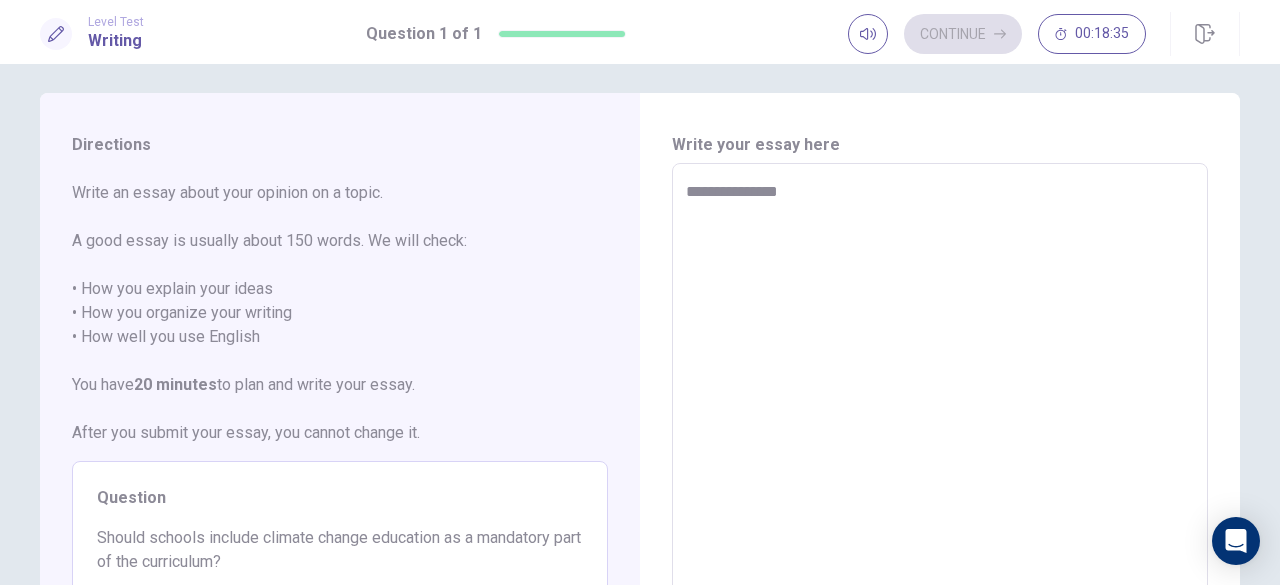 type on "*" 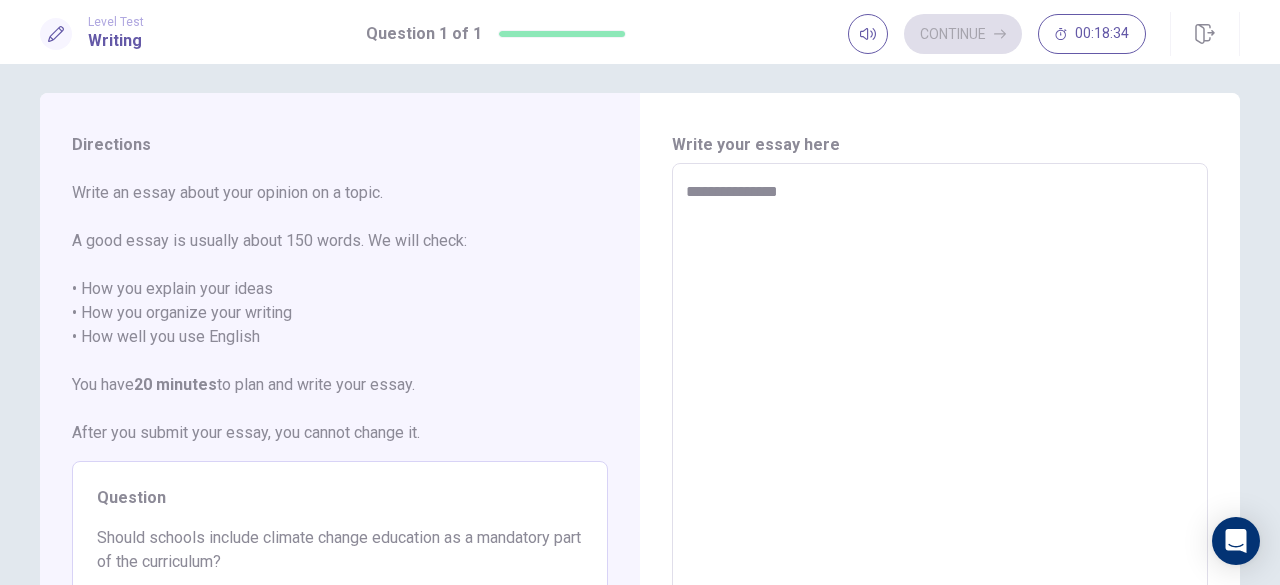 type on "**********" 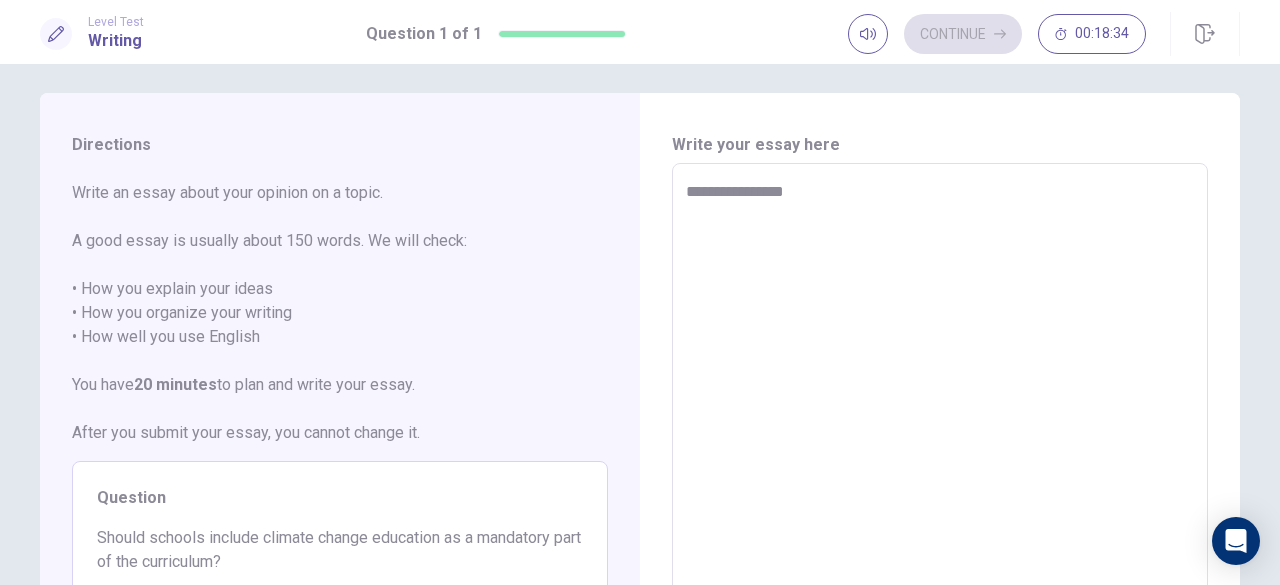 type on "*" 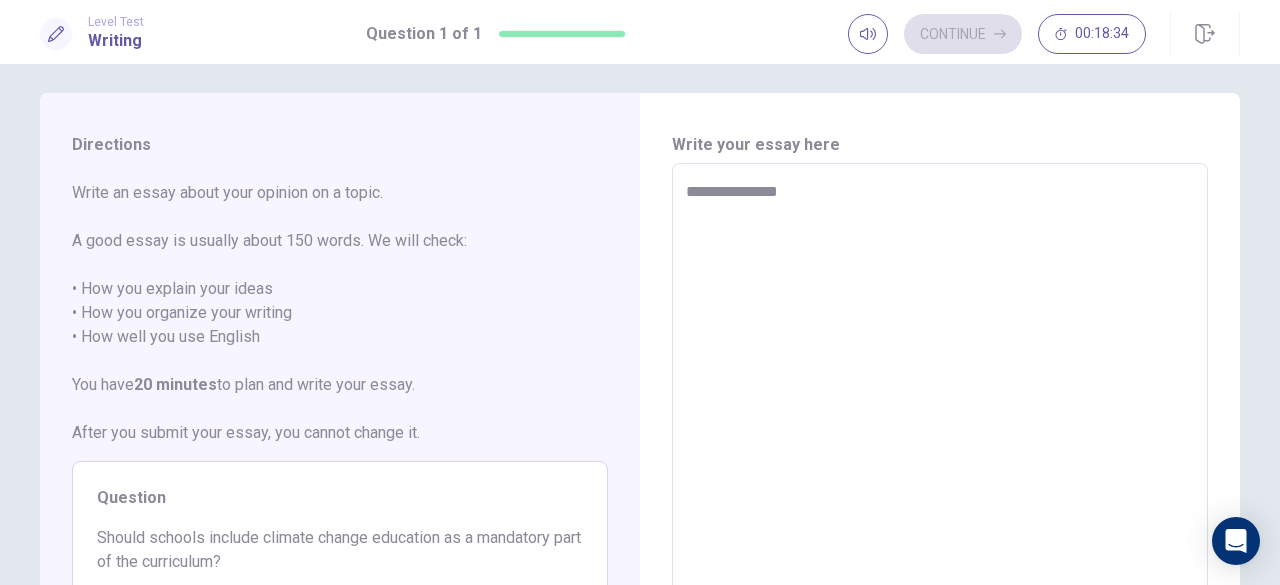 type on "*" 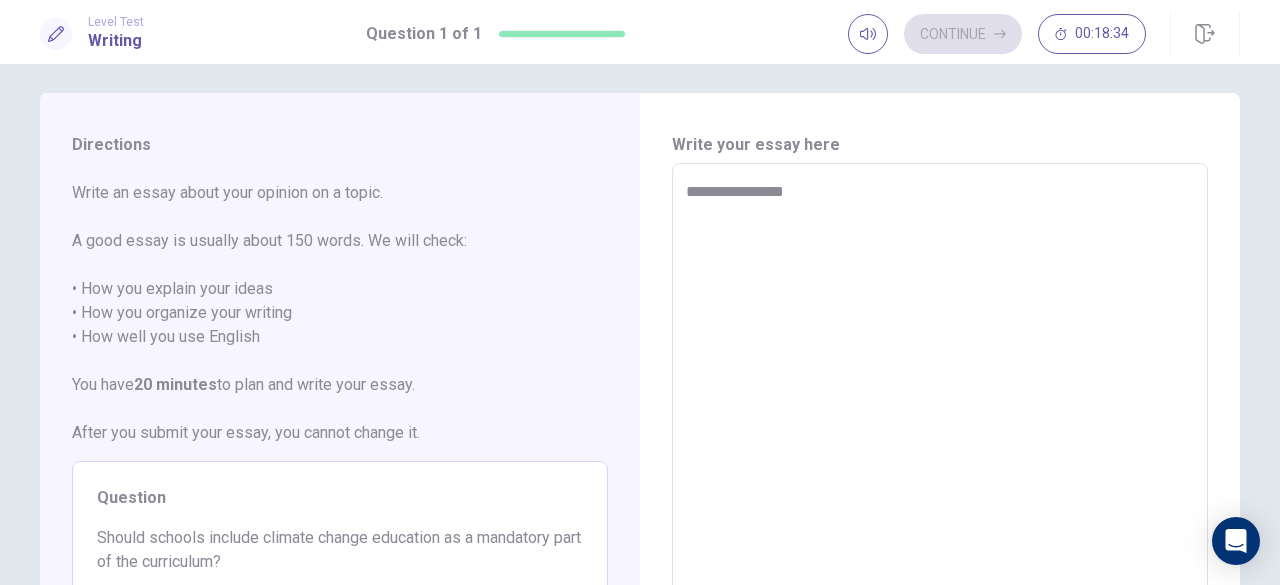 type on "*" 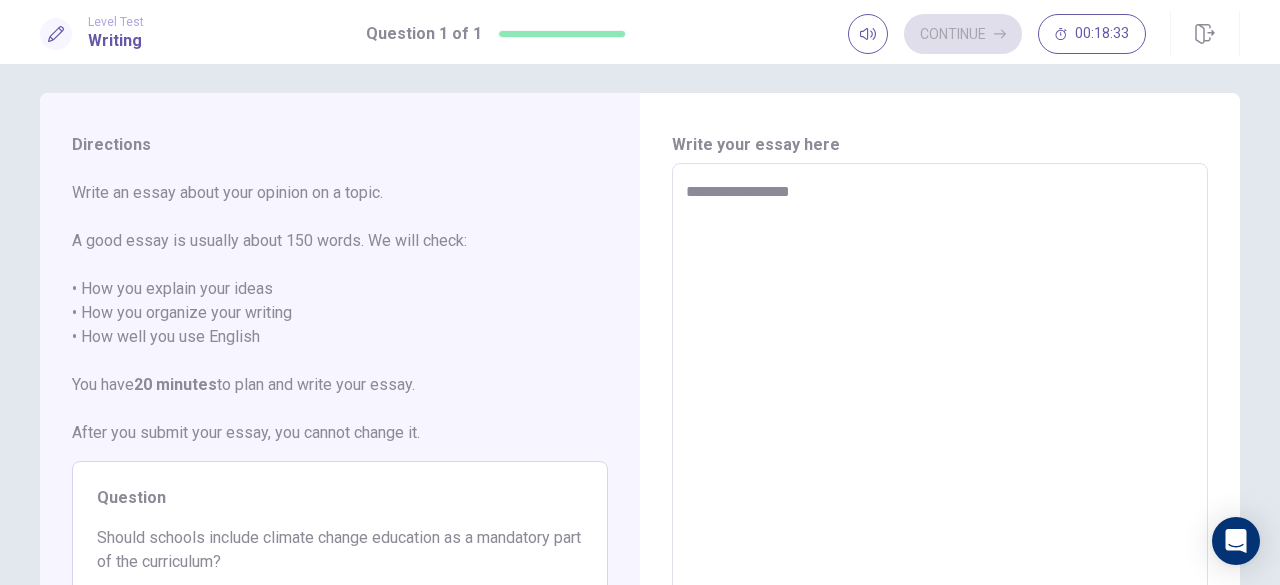 type on "*" 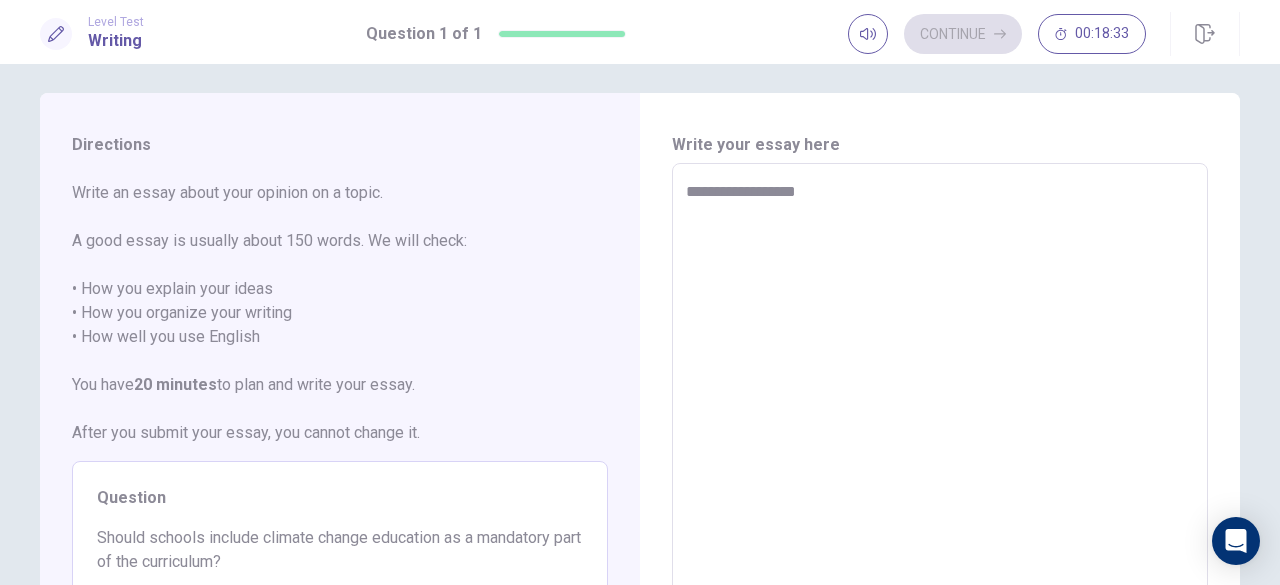 type on "*" 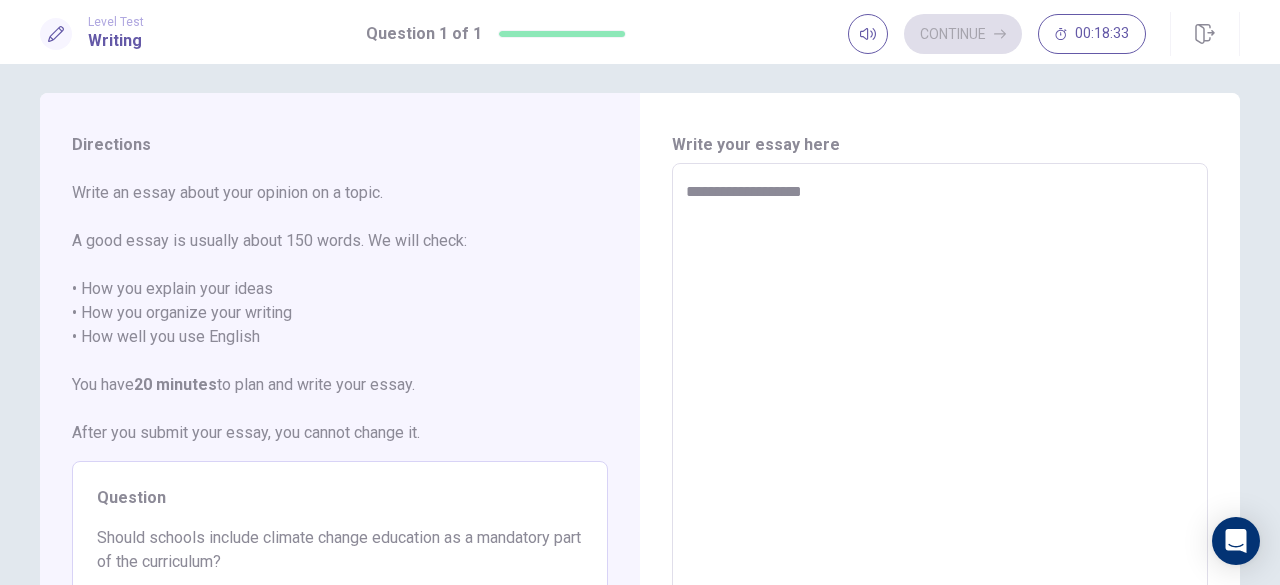 type on "*" 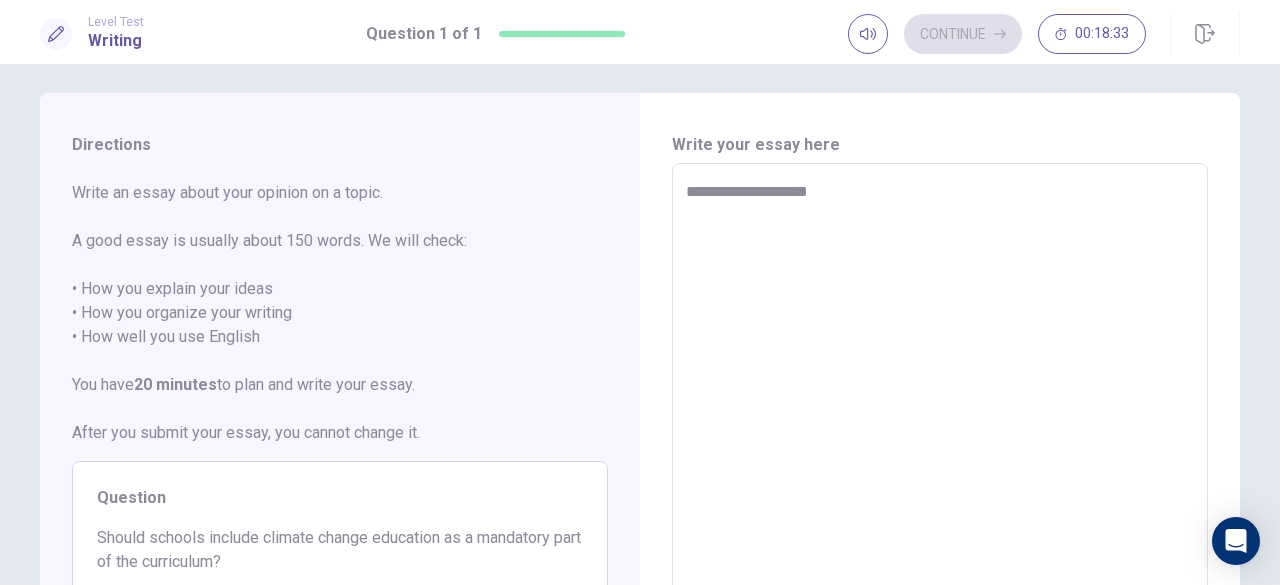 type on "*" 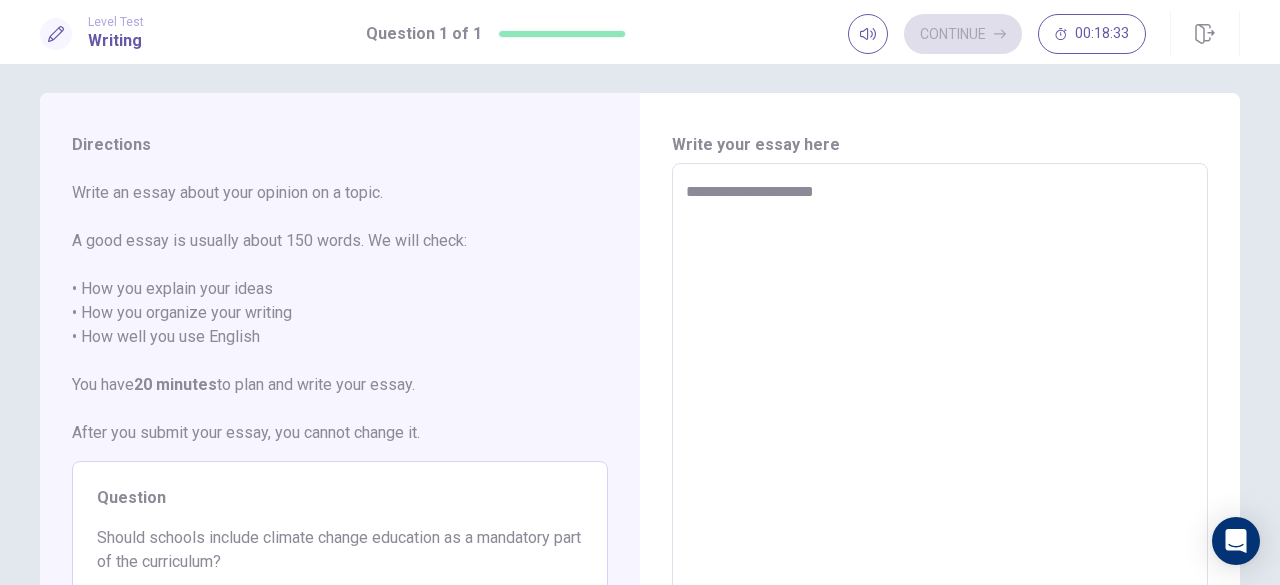 type on "*" 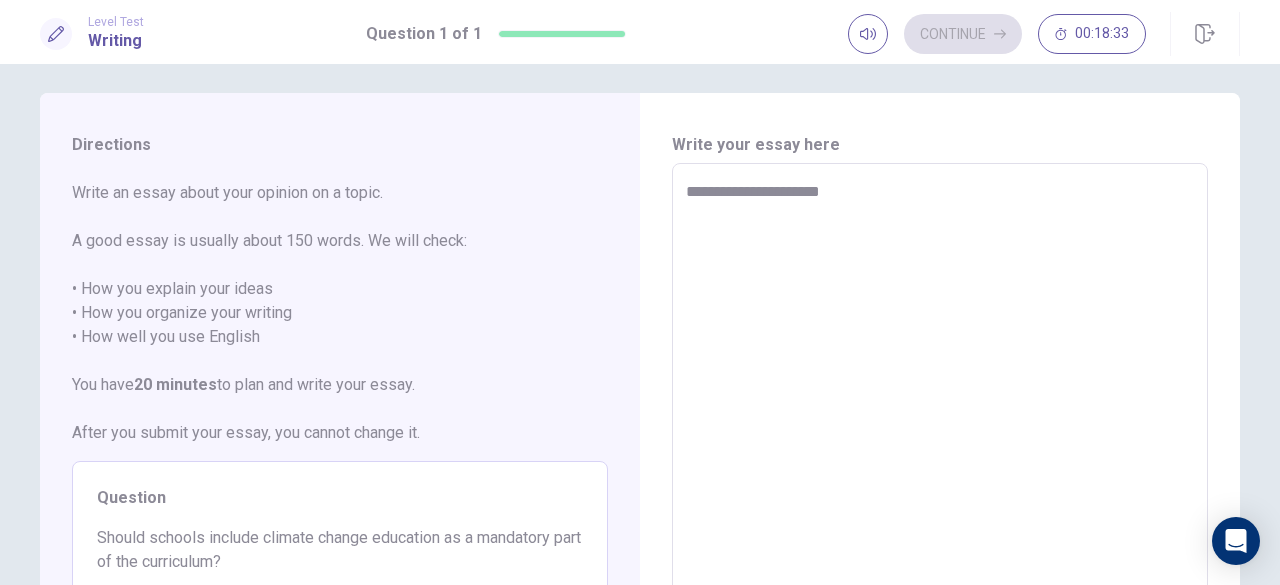 type on "*" 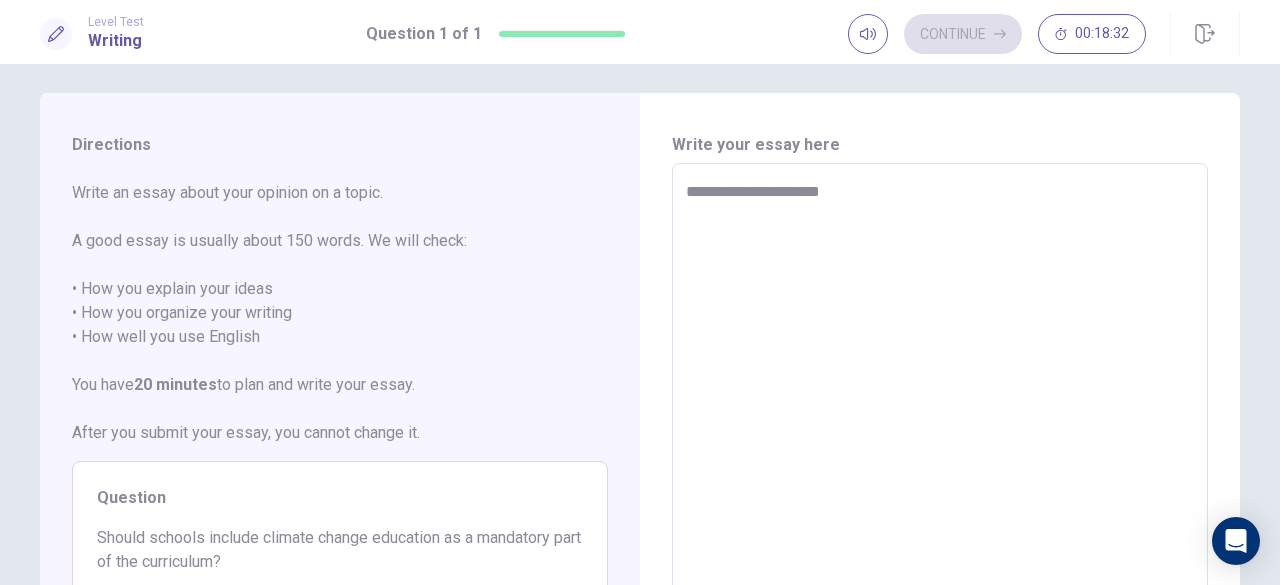 type on "**********" 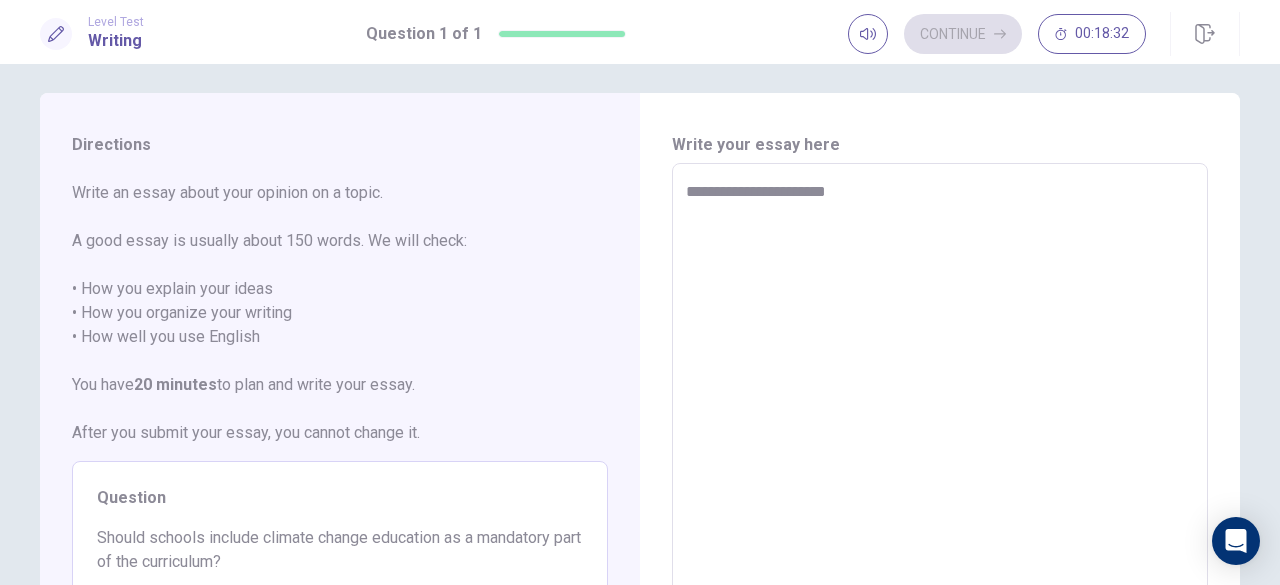 type on "*" 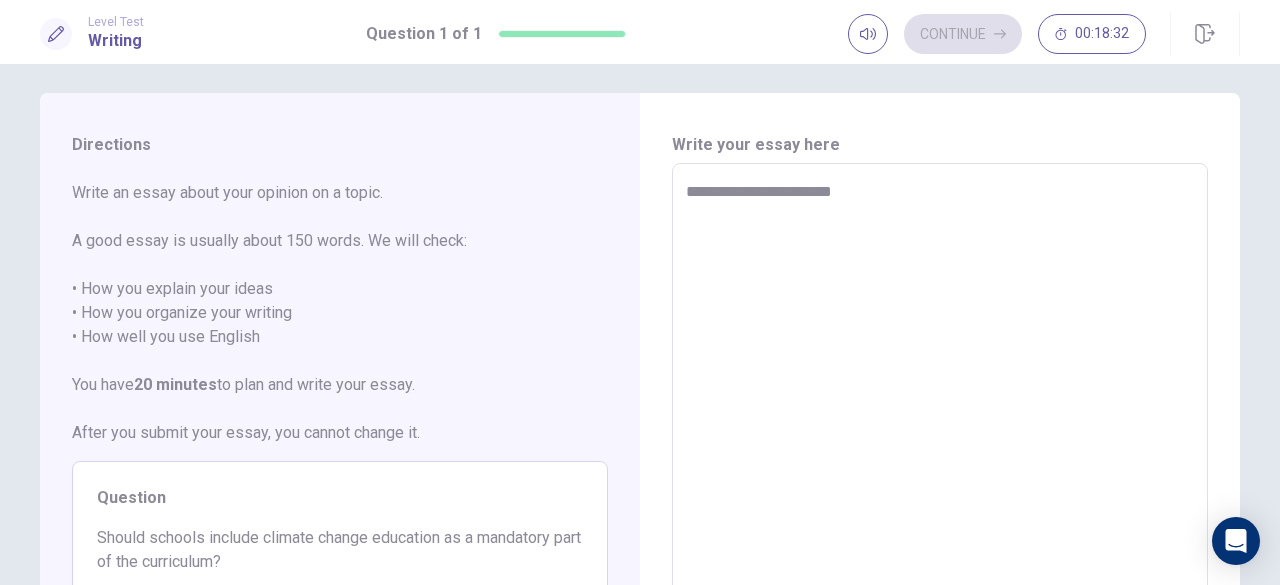 type on "*" 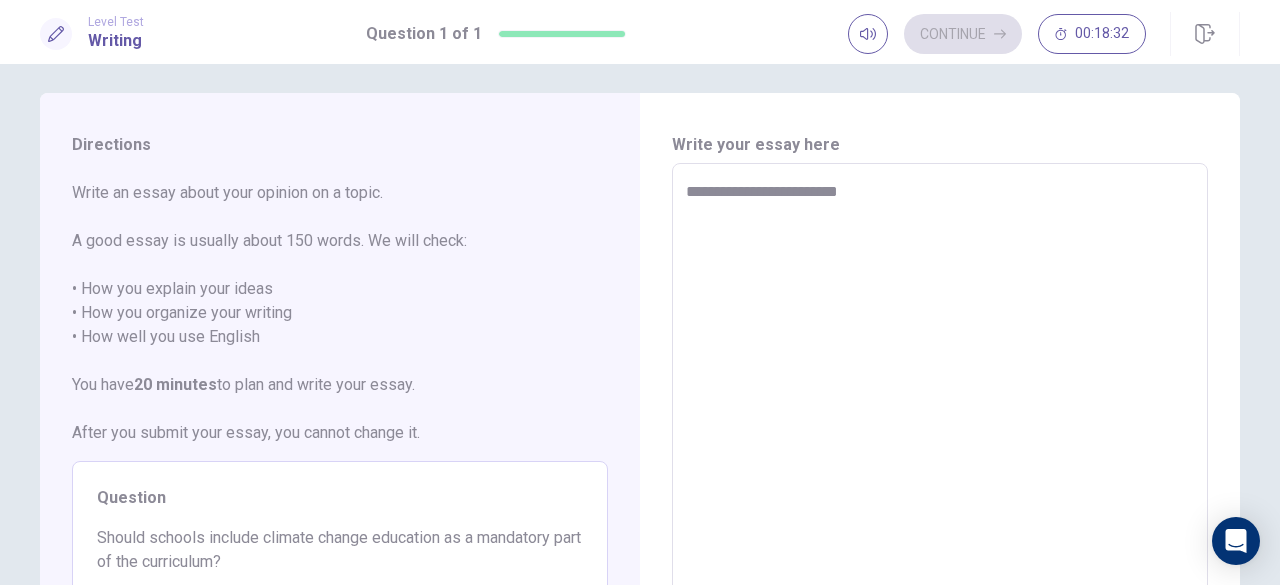 type on "*" 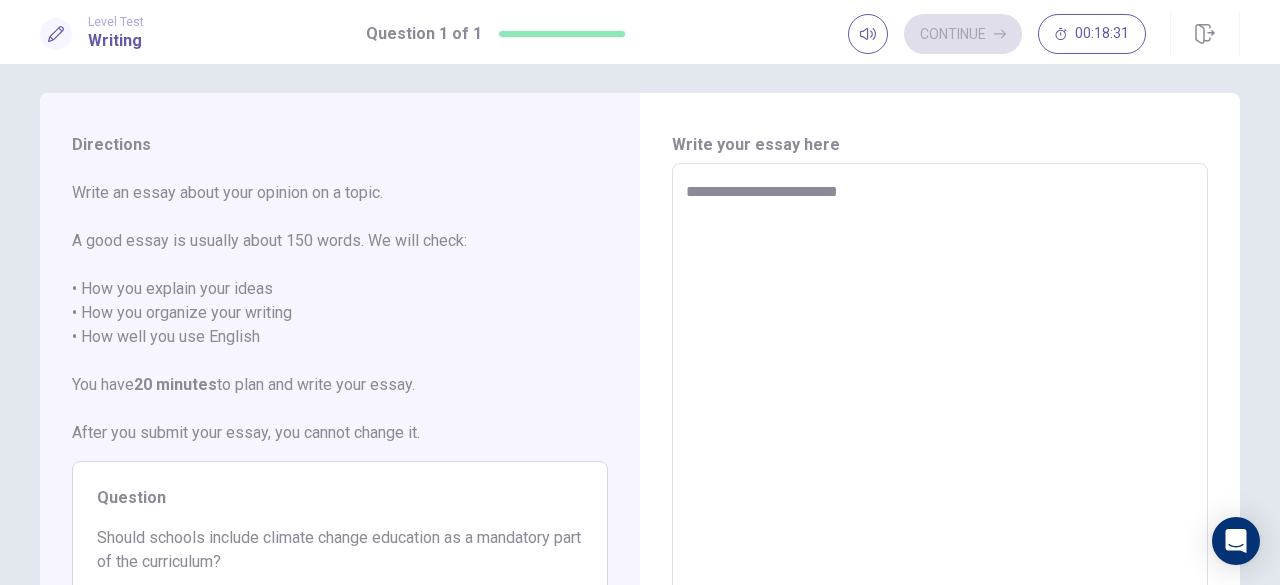 type on "**********" 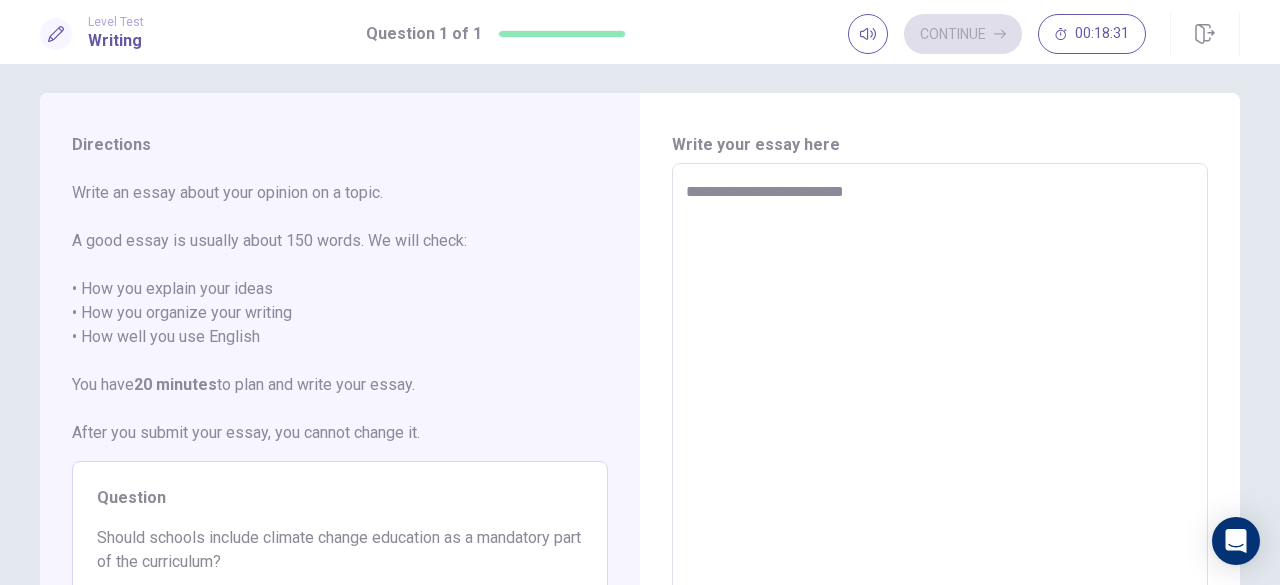 type on "*" 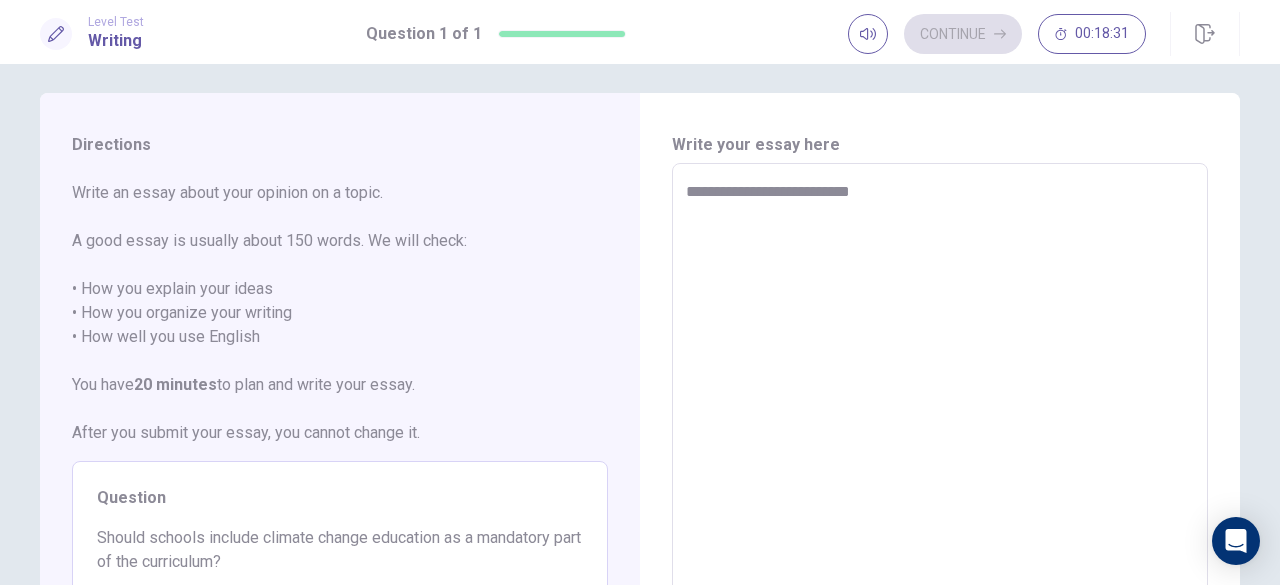 type on "*" 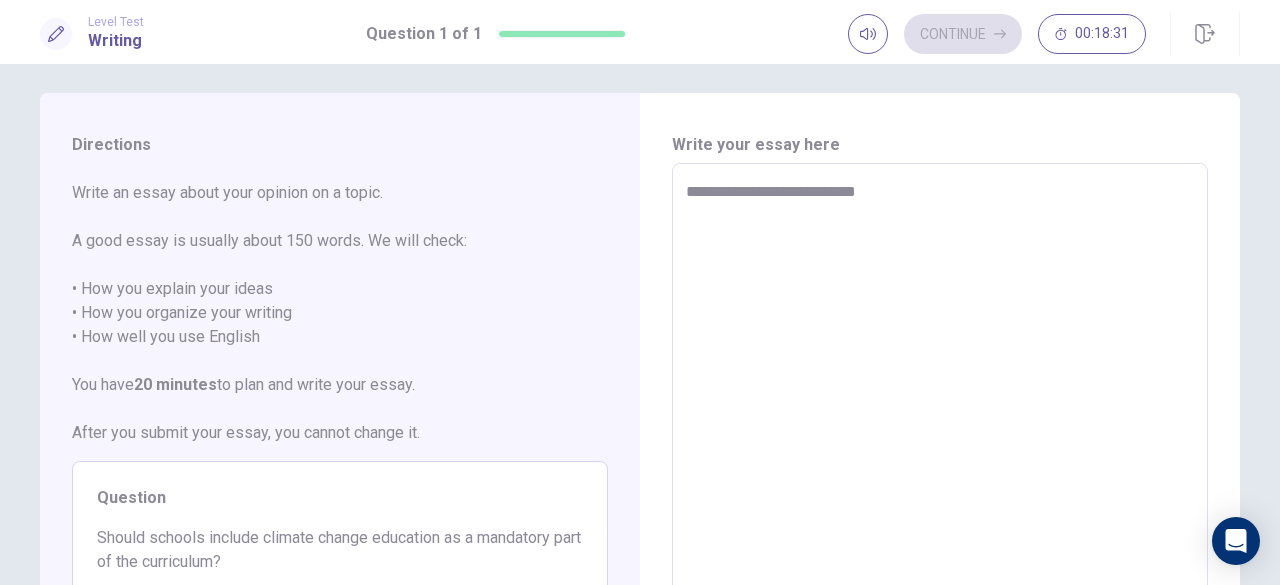 type on "*" 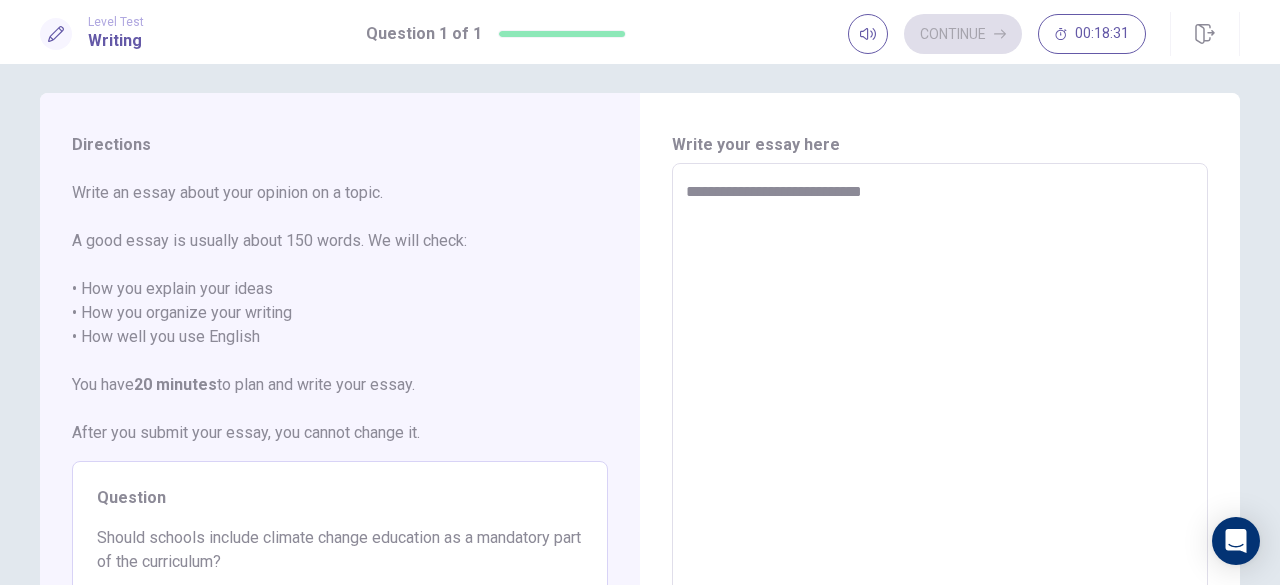 type on "*" 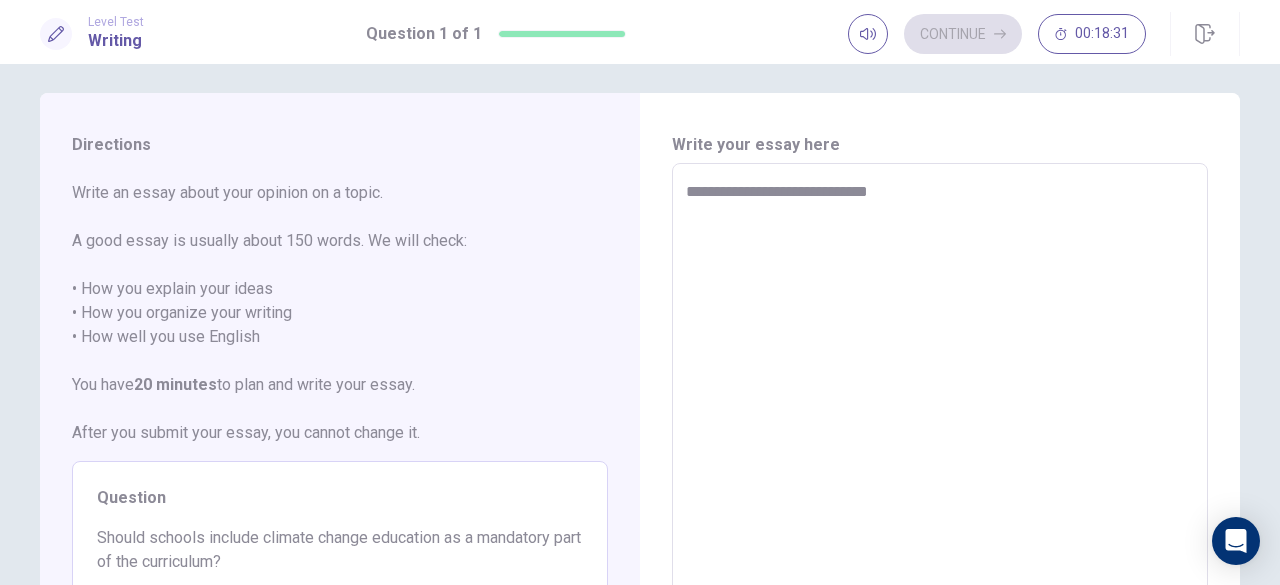 type on "*" 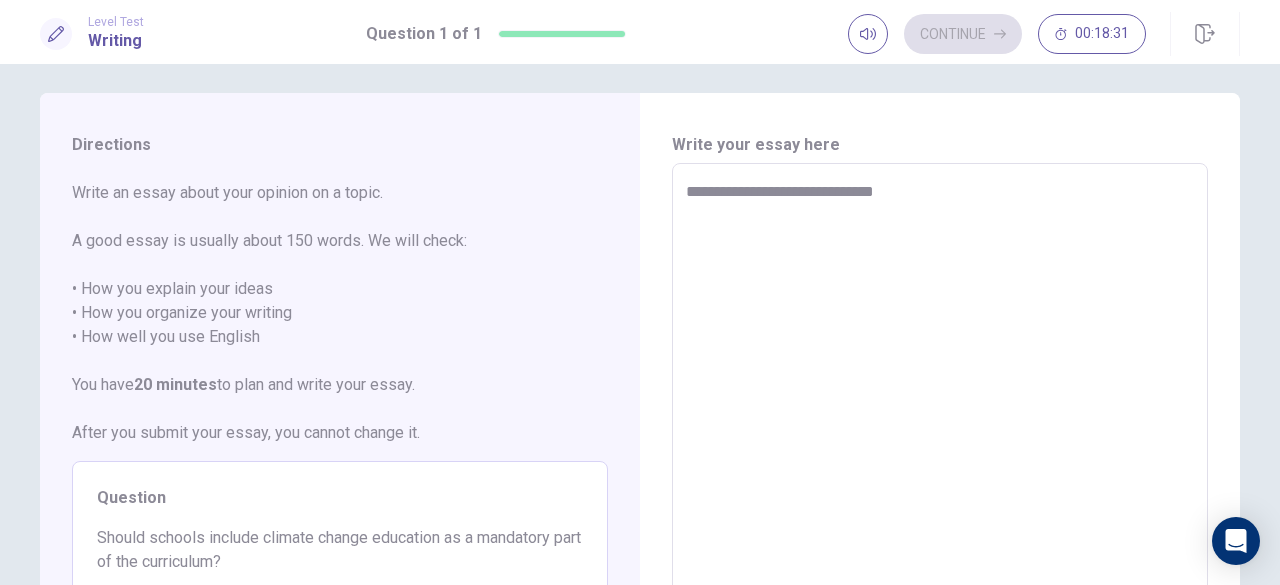 type on "*" 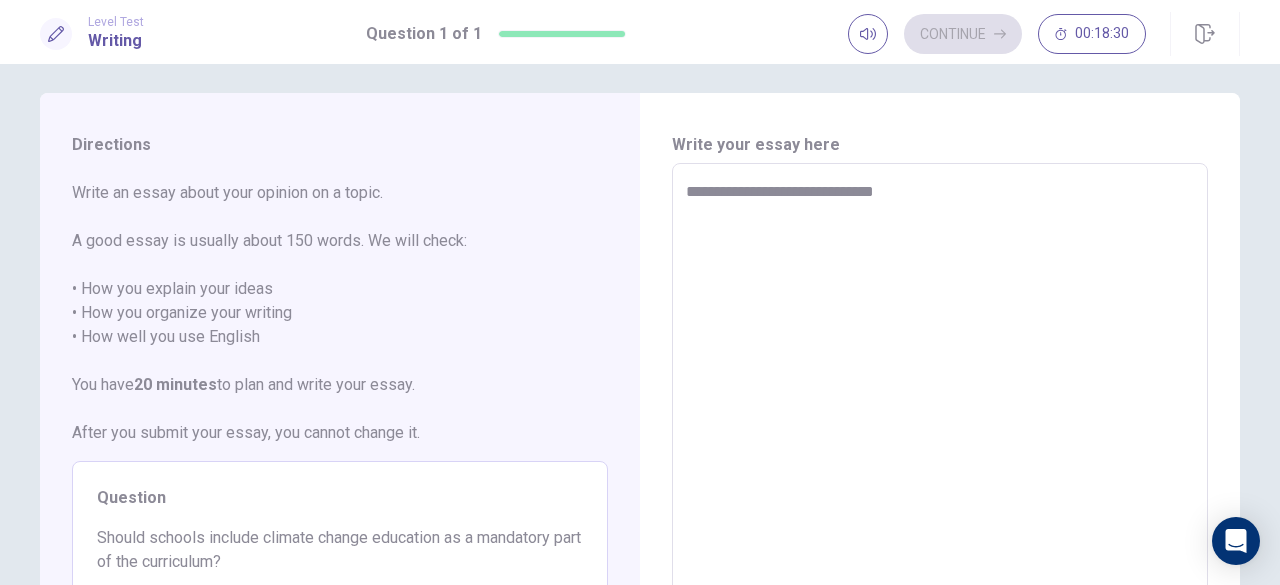 type on "**********" 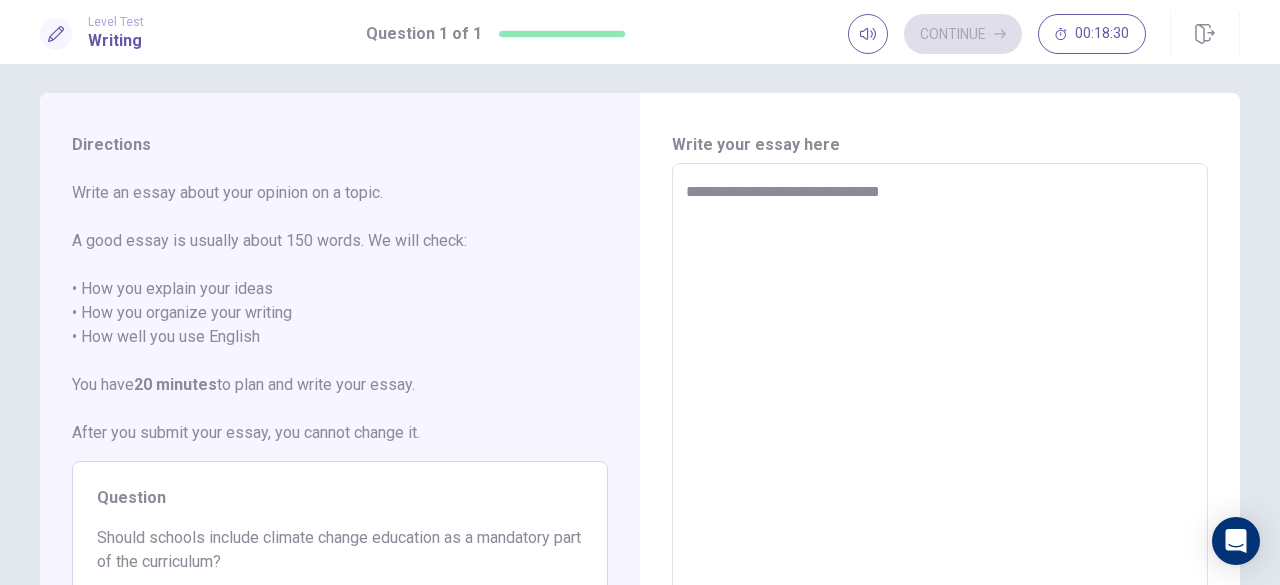 type on "*" 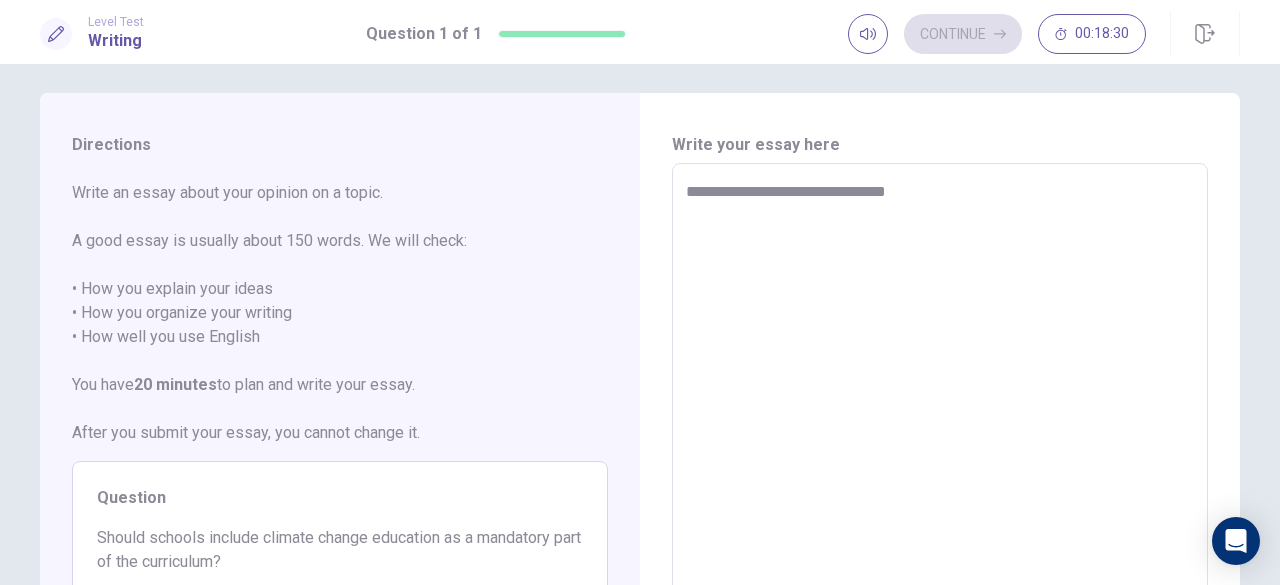 type on "*" 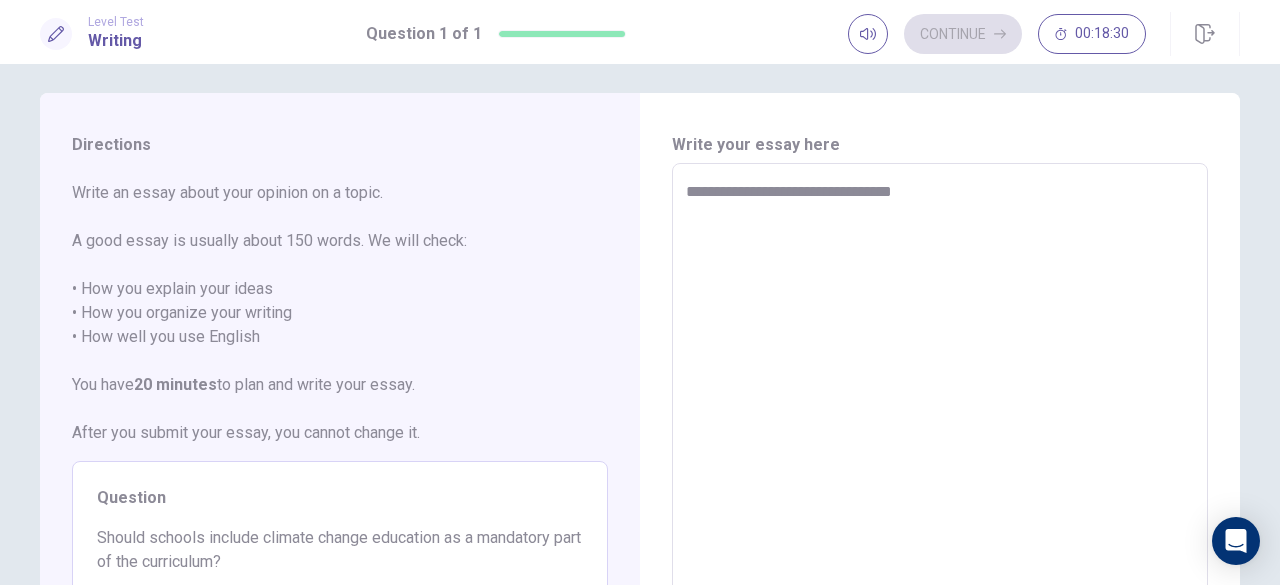 type on "*" 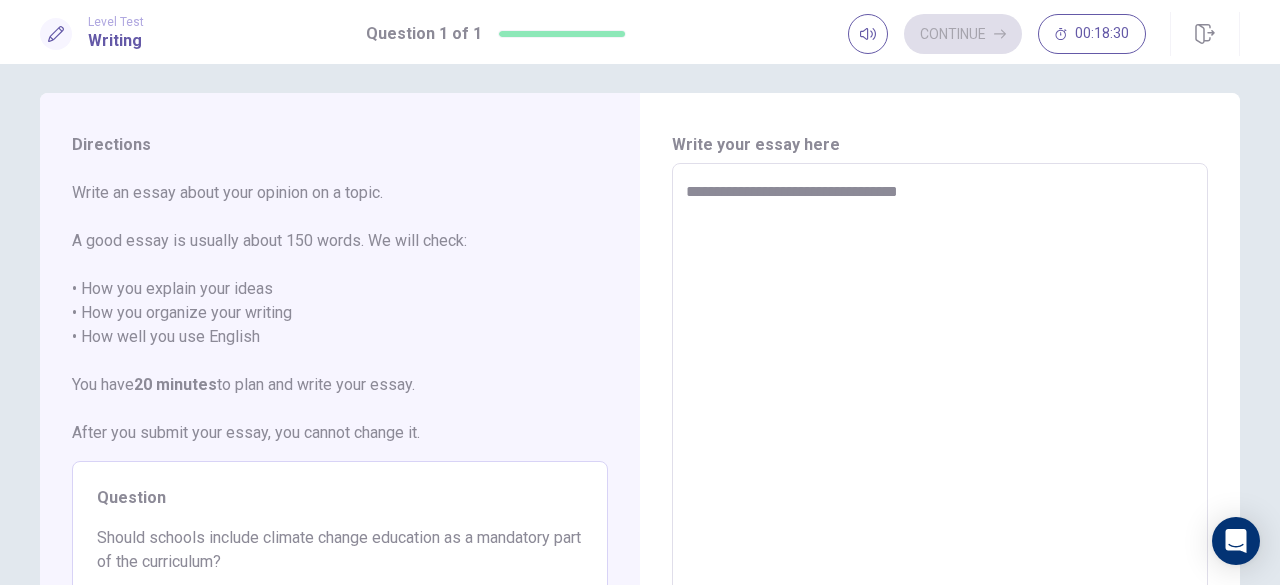 type on "*" 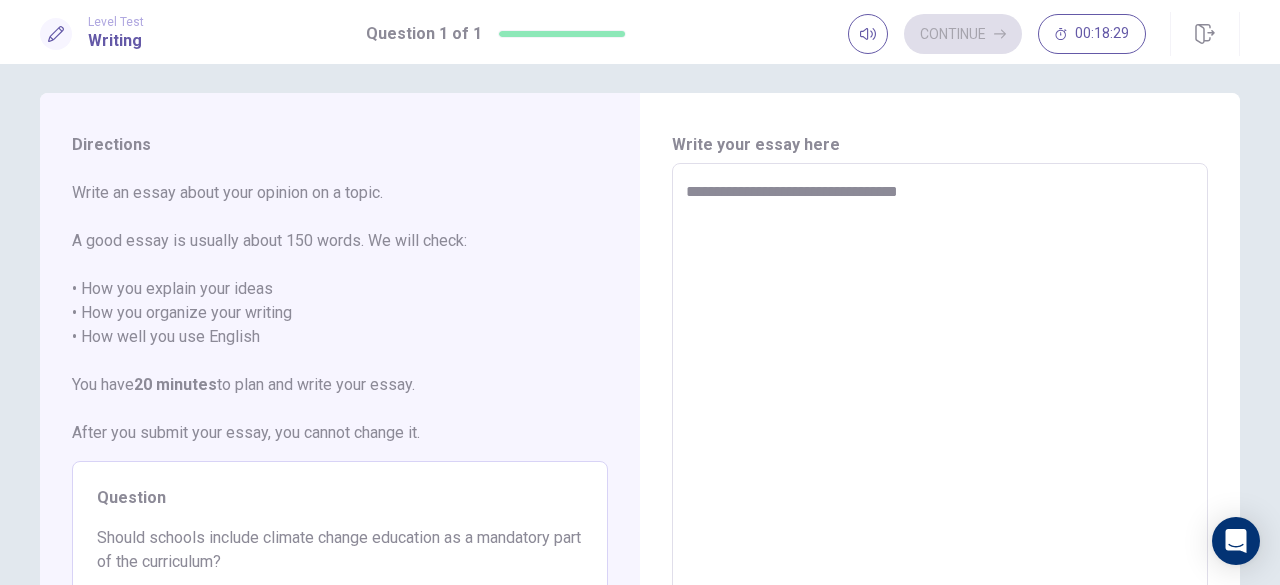 type on "**********" 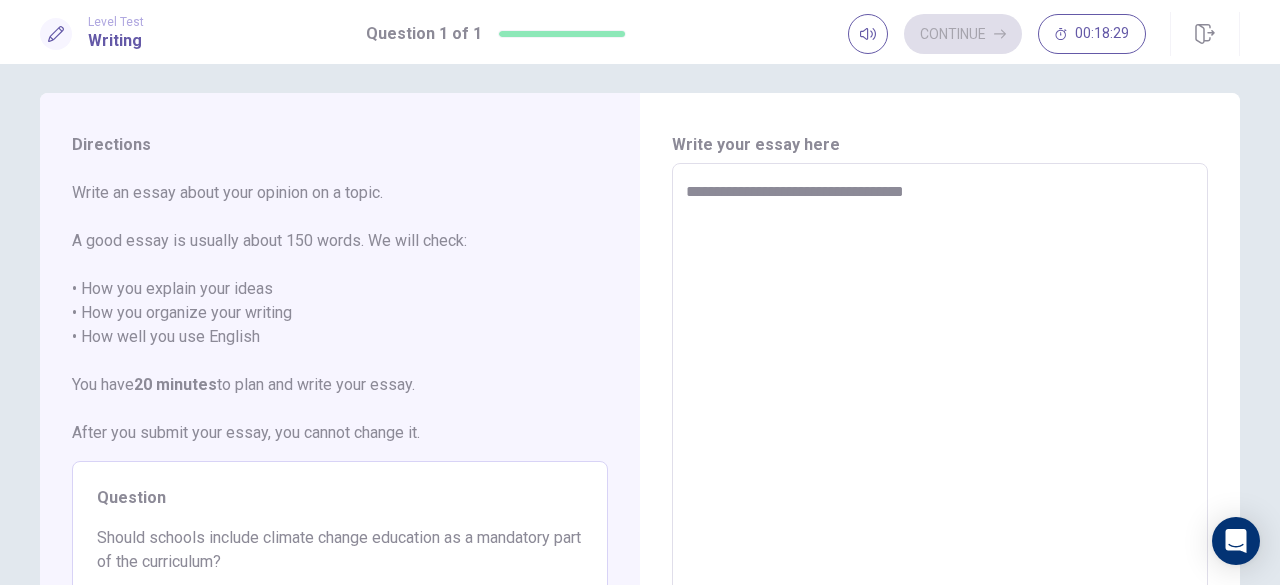 type on "*" 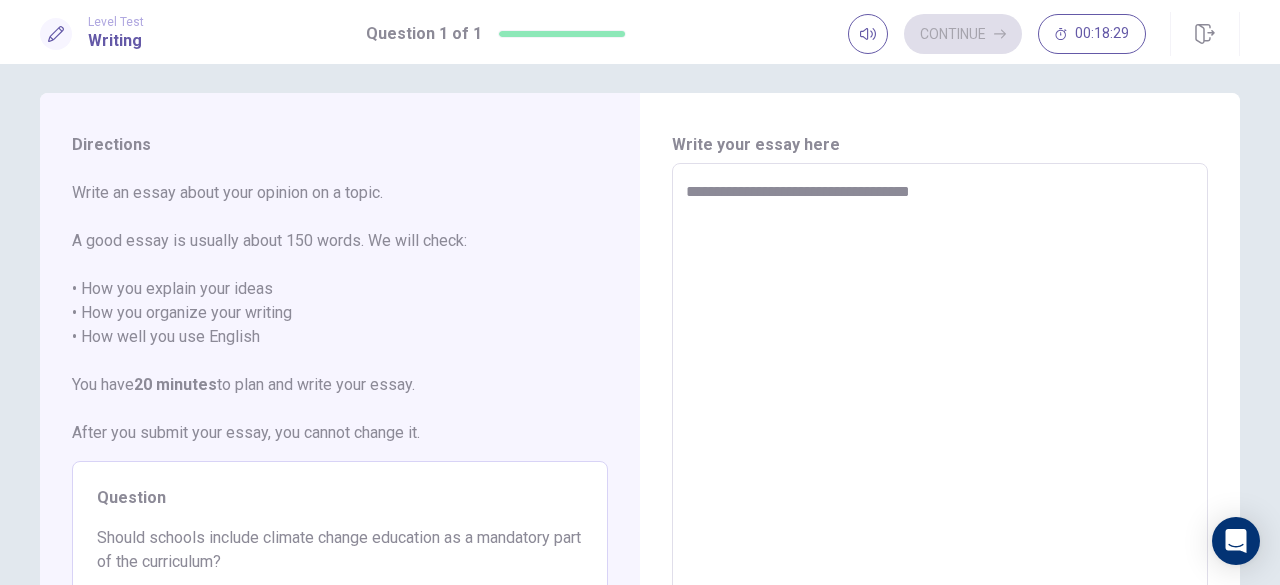 type on "*" 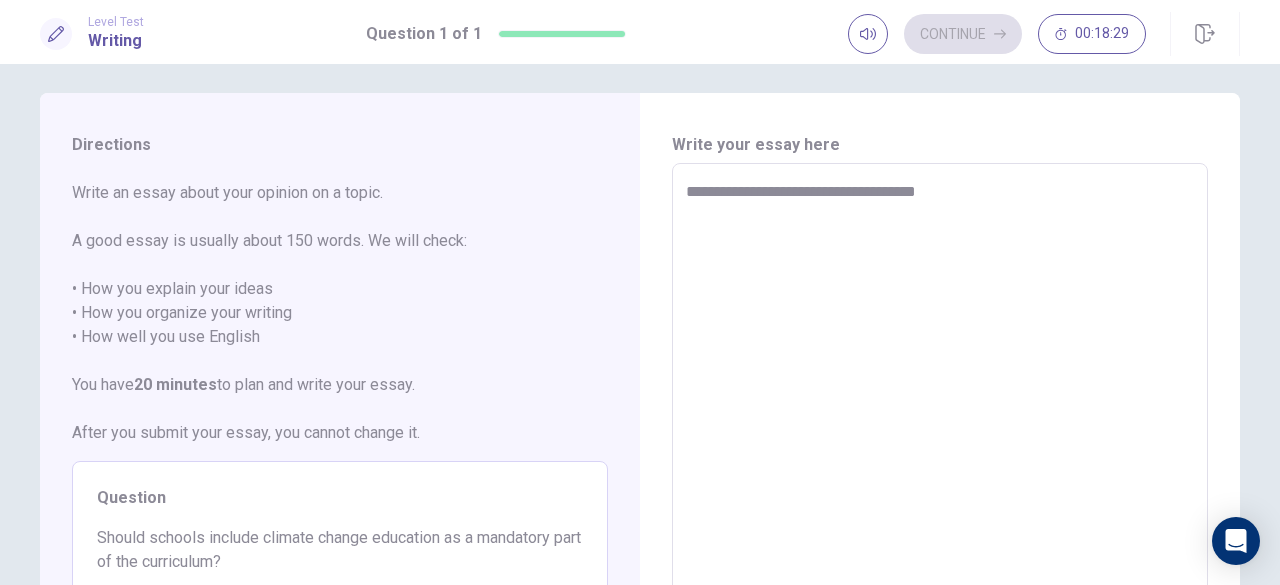 type on "*" 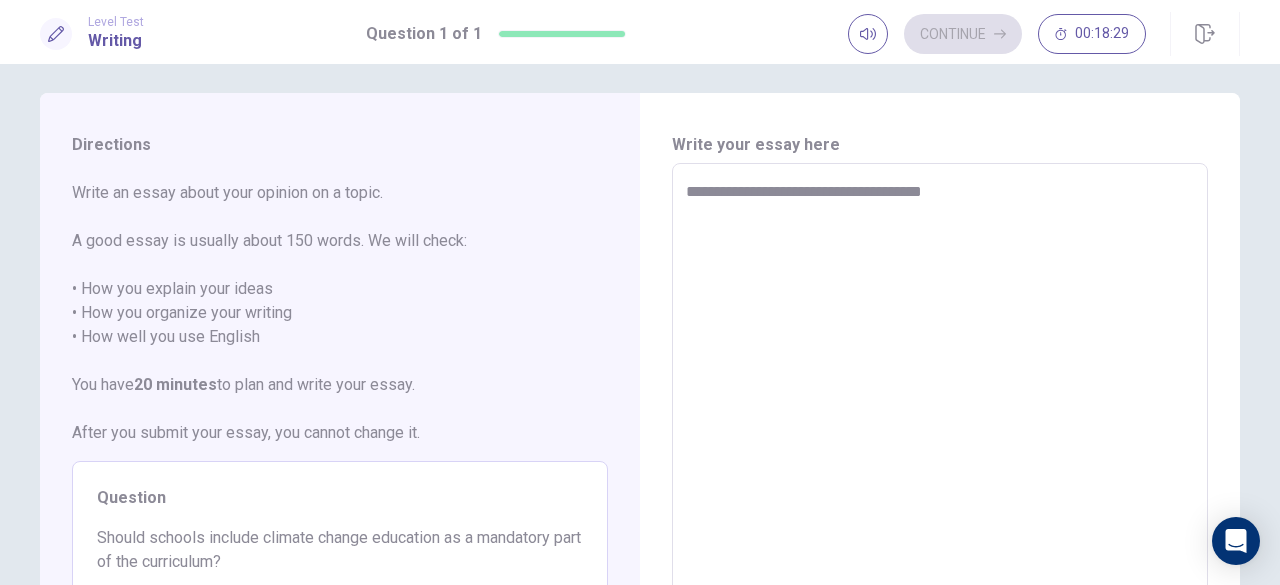 type on "*" 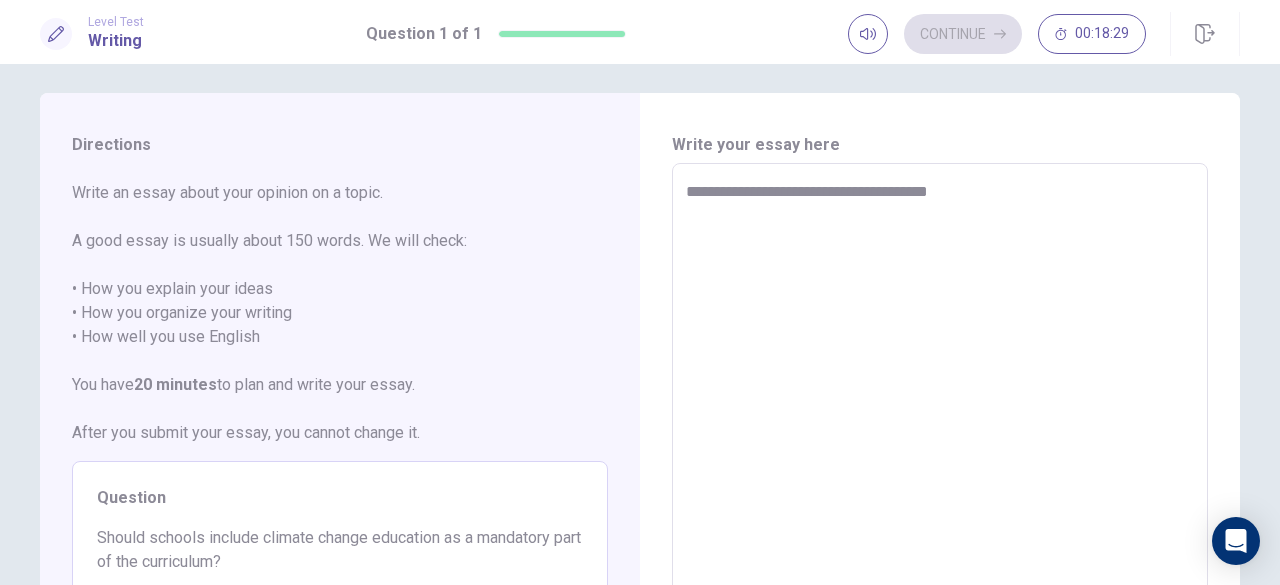 type on "*" 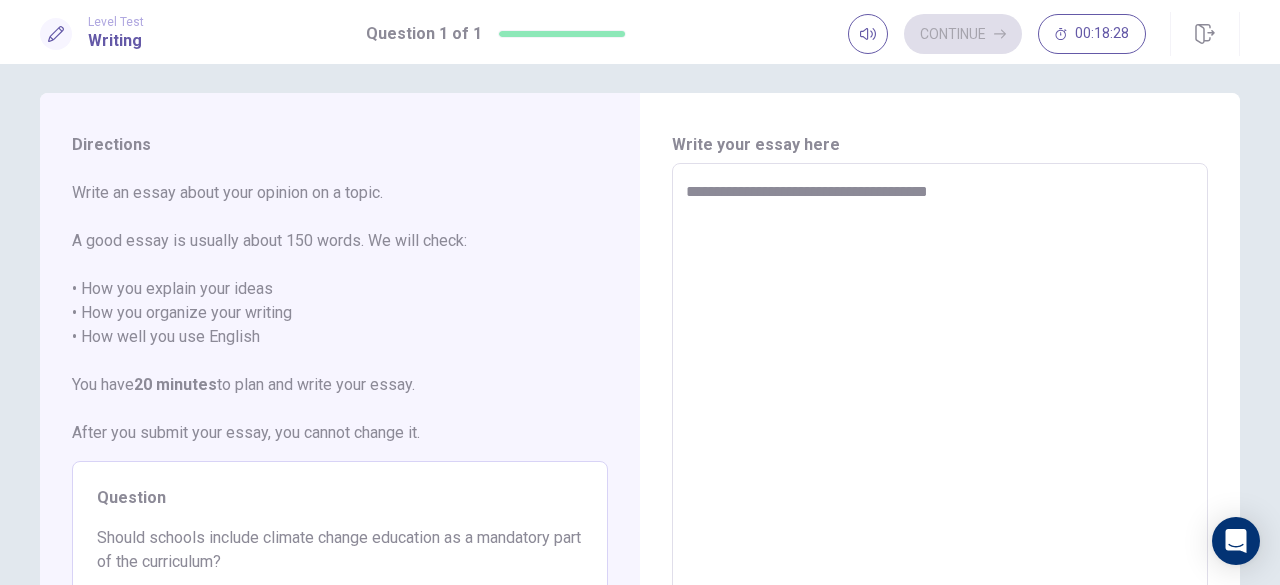 type on "**********" 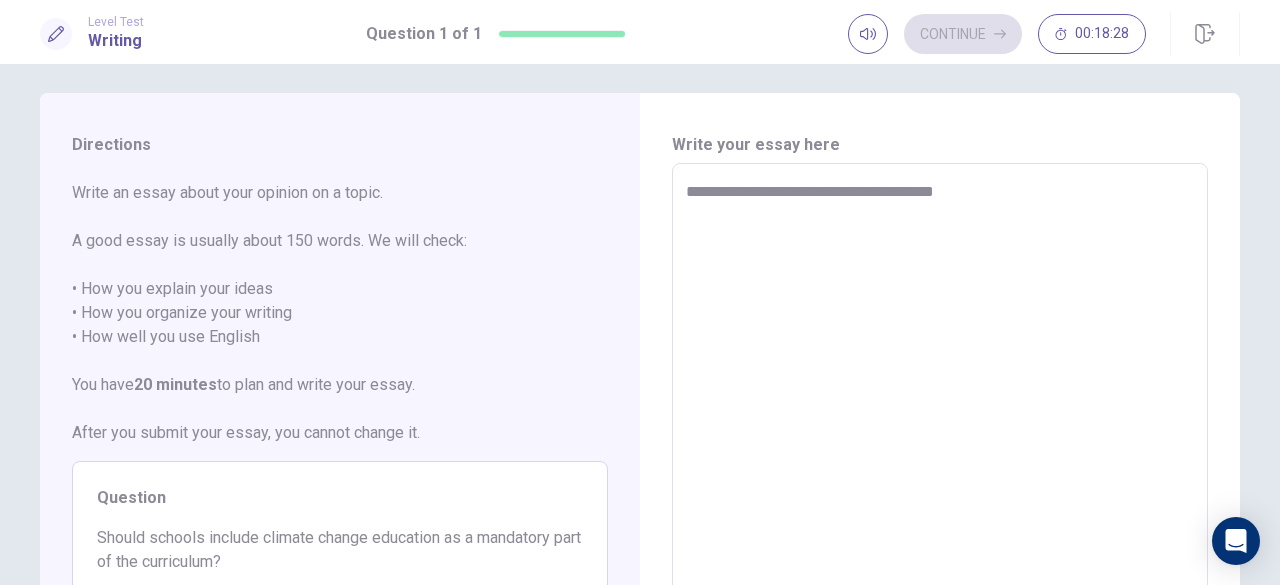 type on "*" 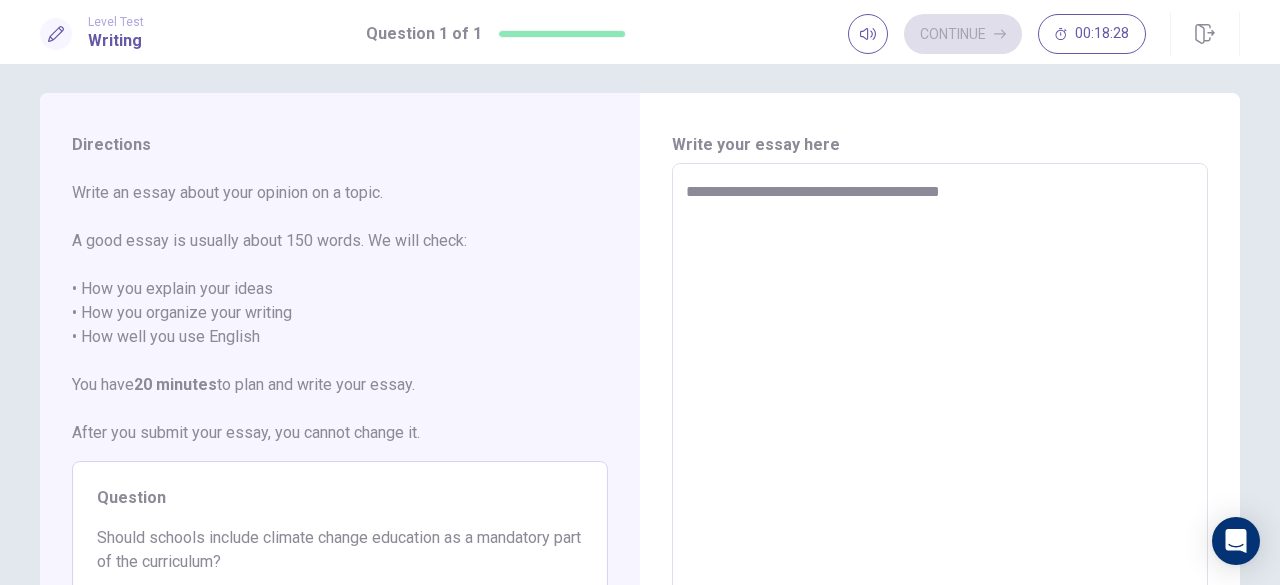 type on "**********" 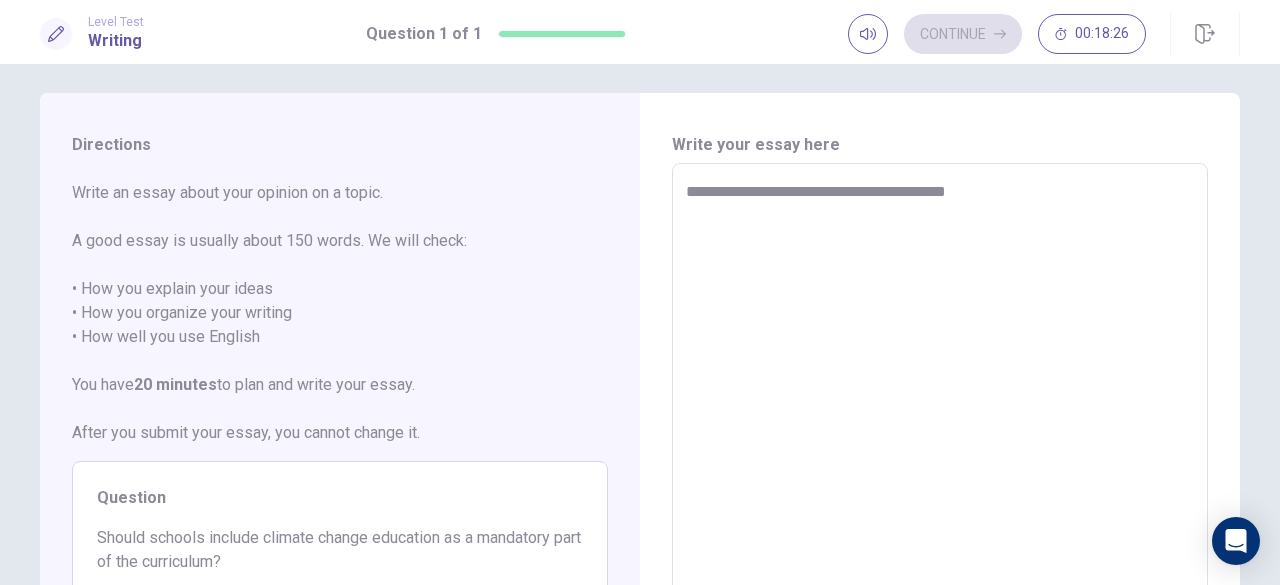 type on "*" 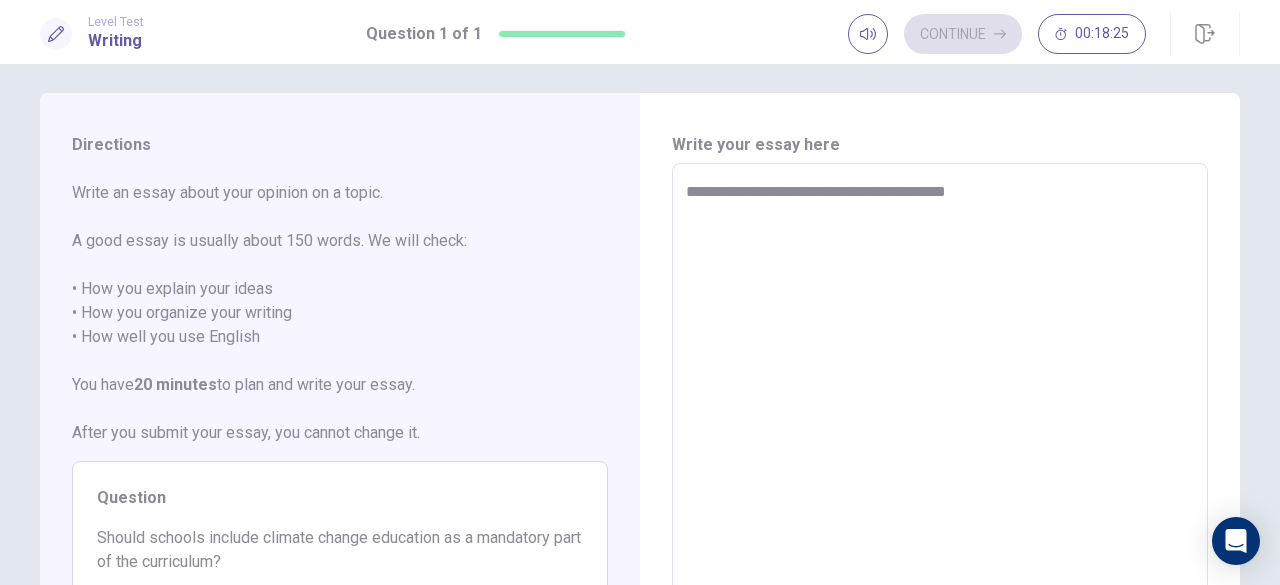 type on "**********" 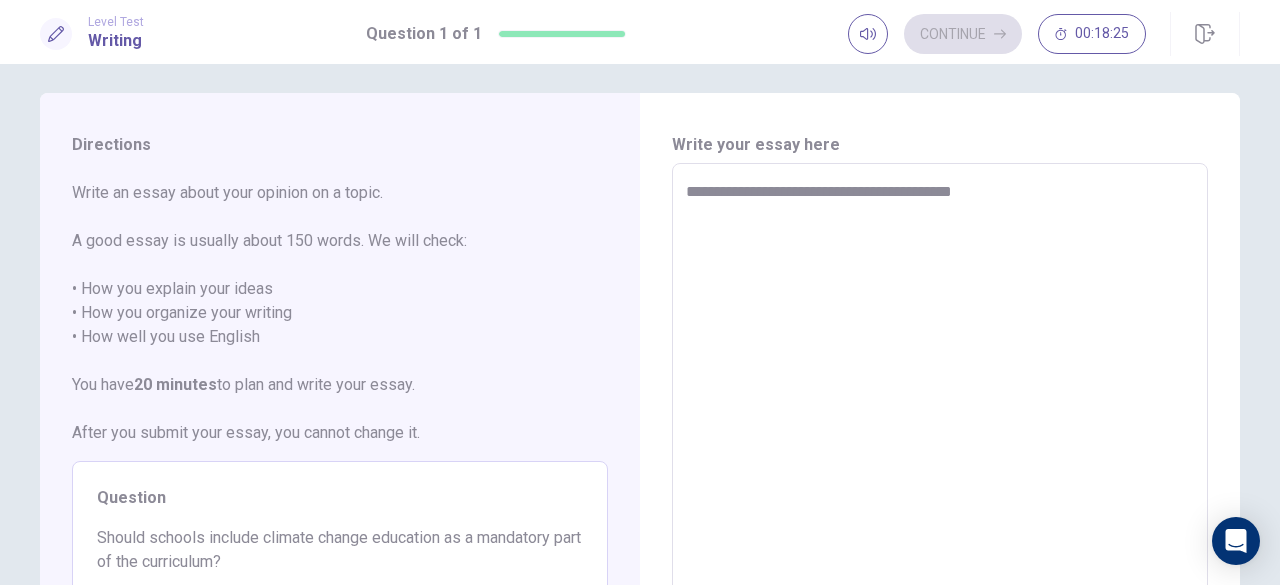 type on "*" 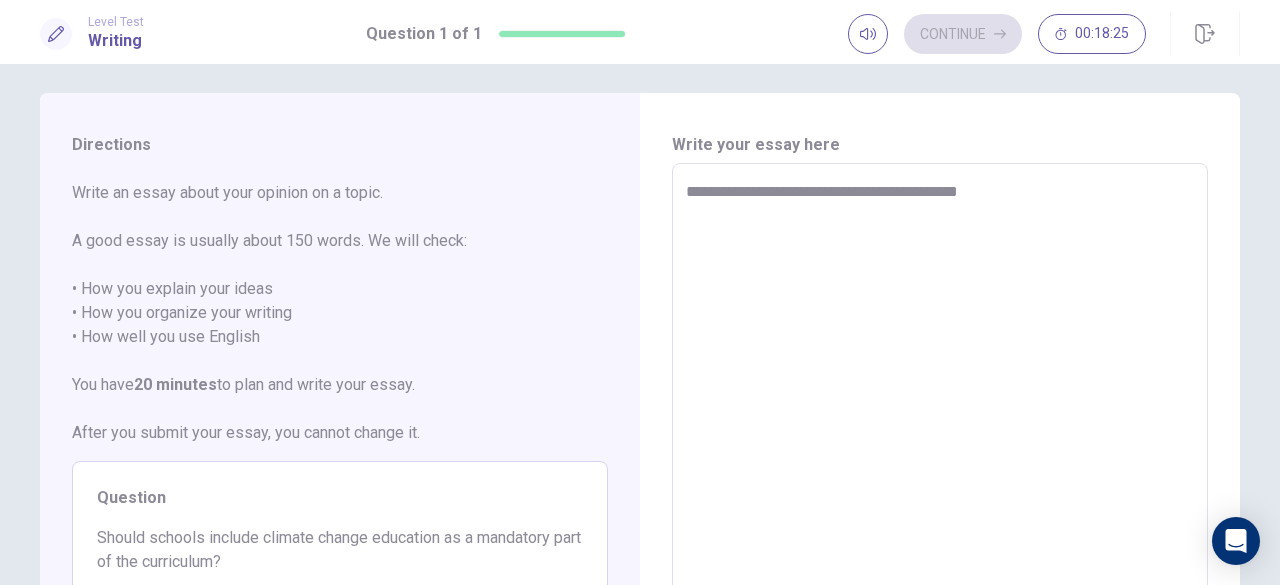type on "*" 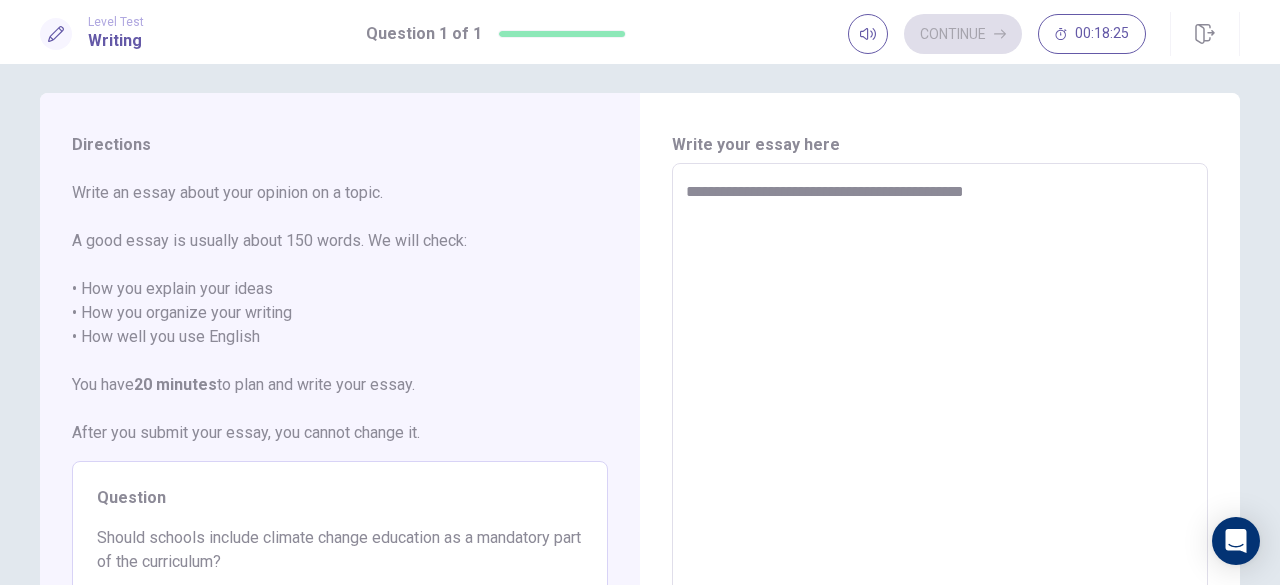 type on "*" 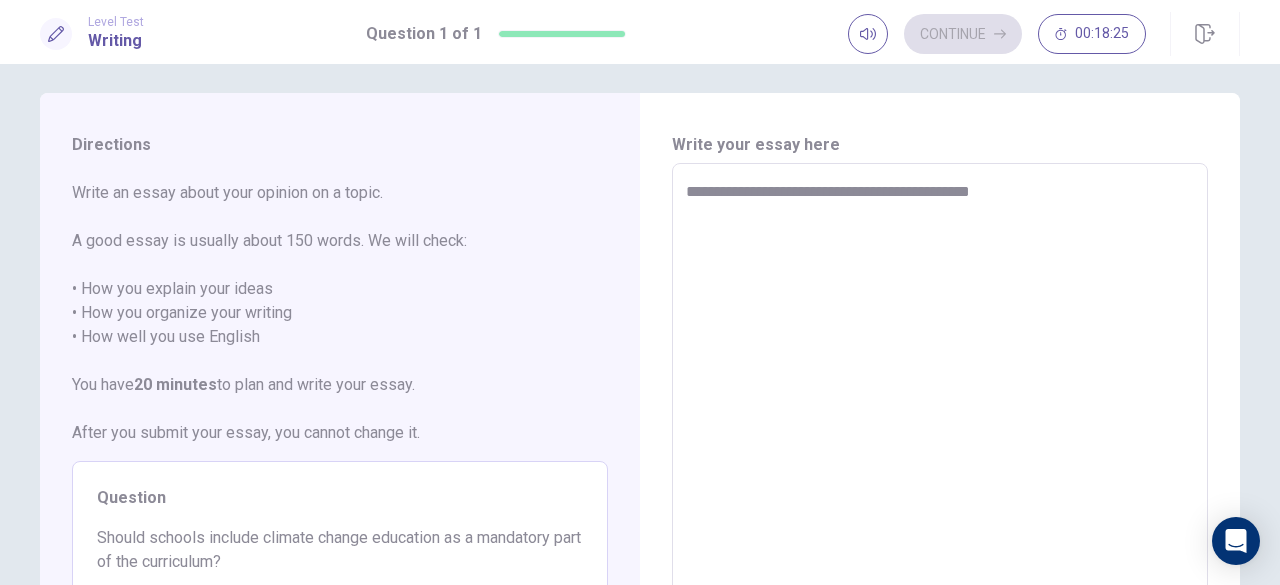 type on "*" 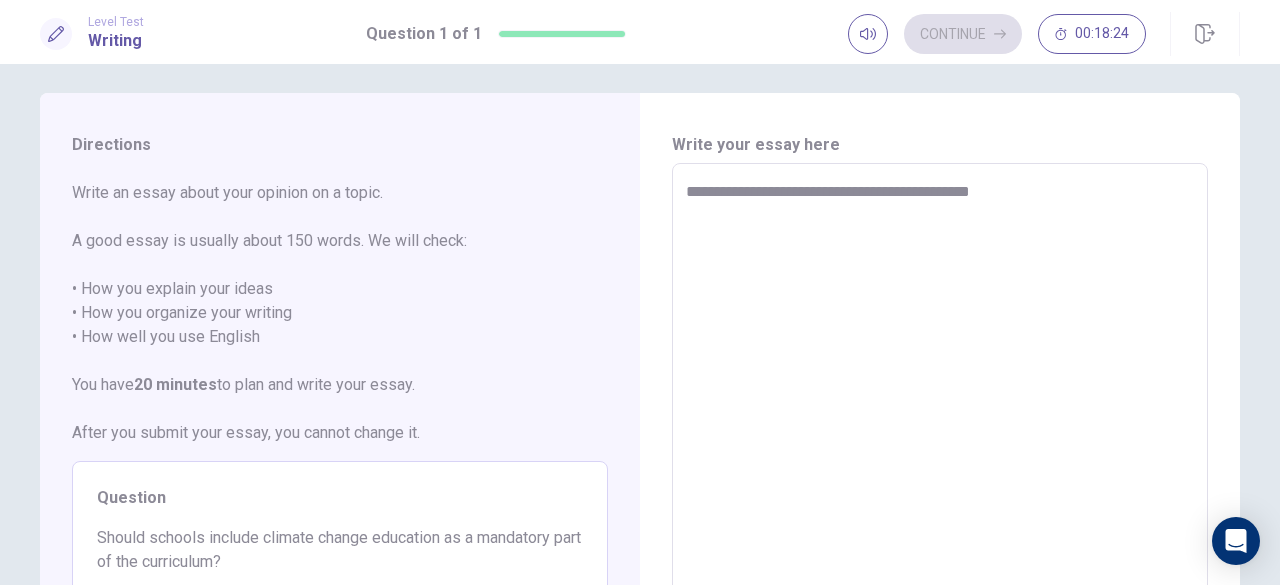 type on "**********" 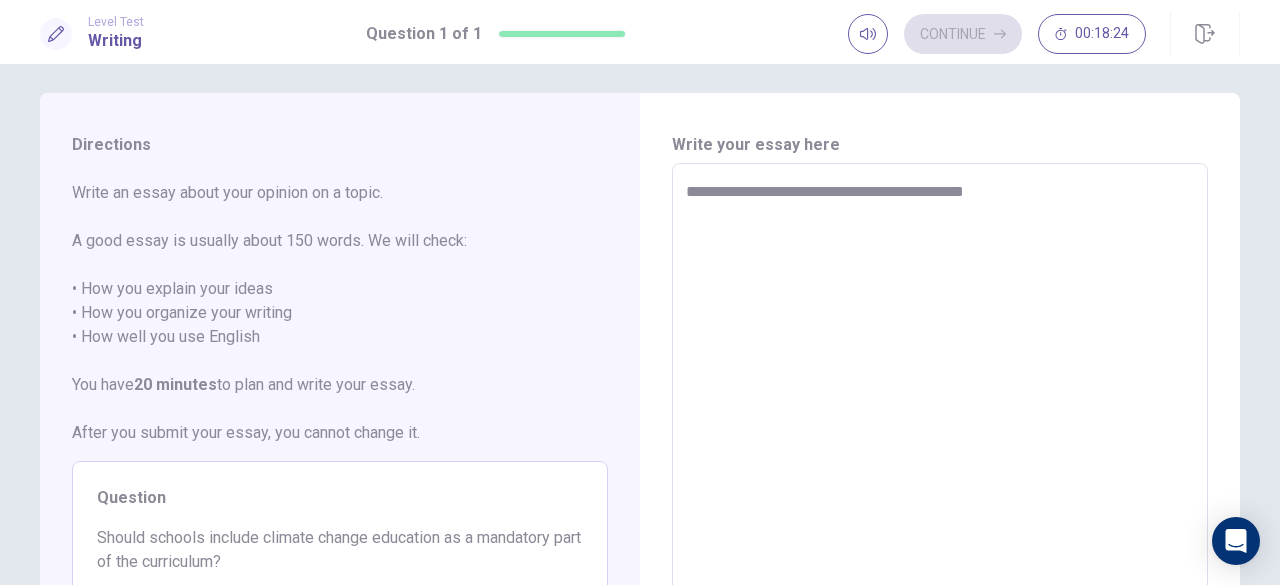 type on "*" 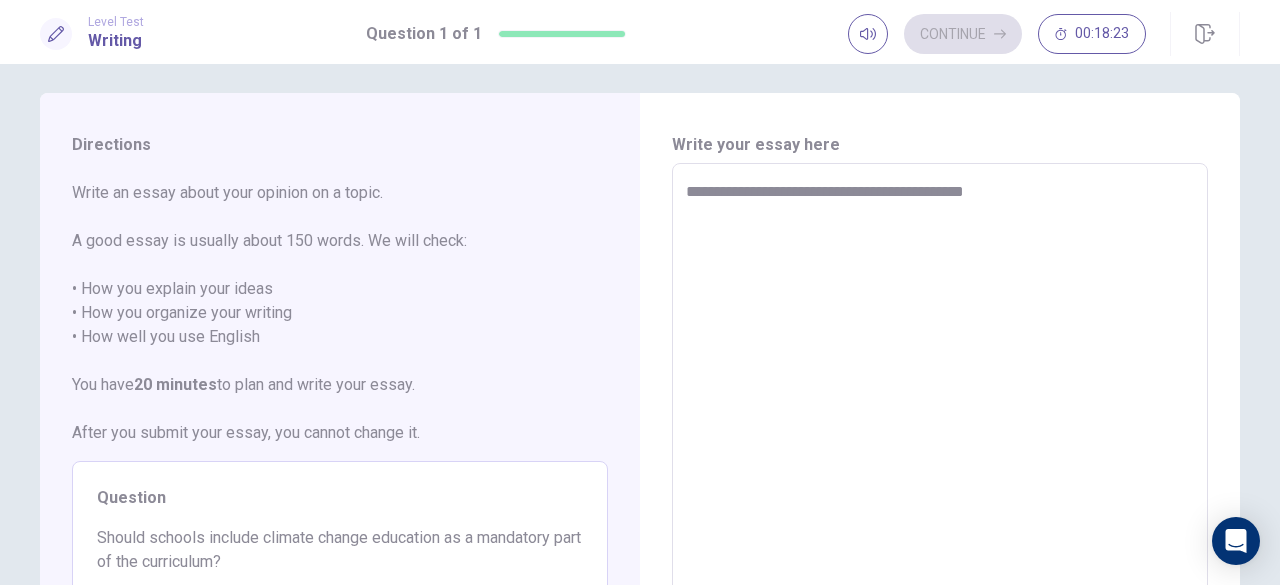 type on "**********" 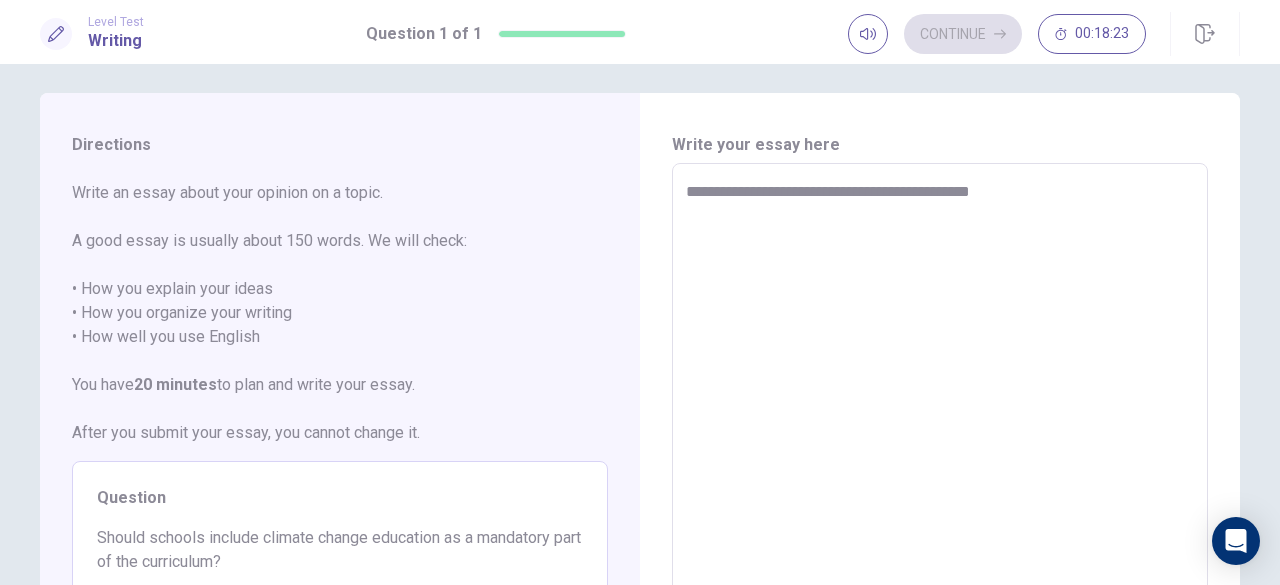type on "*" 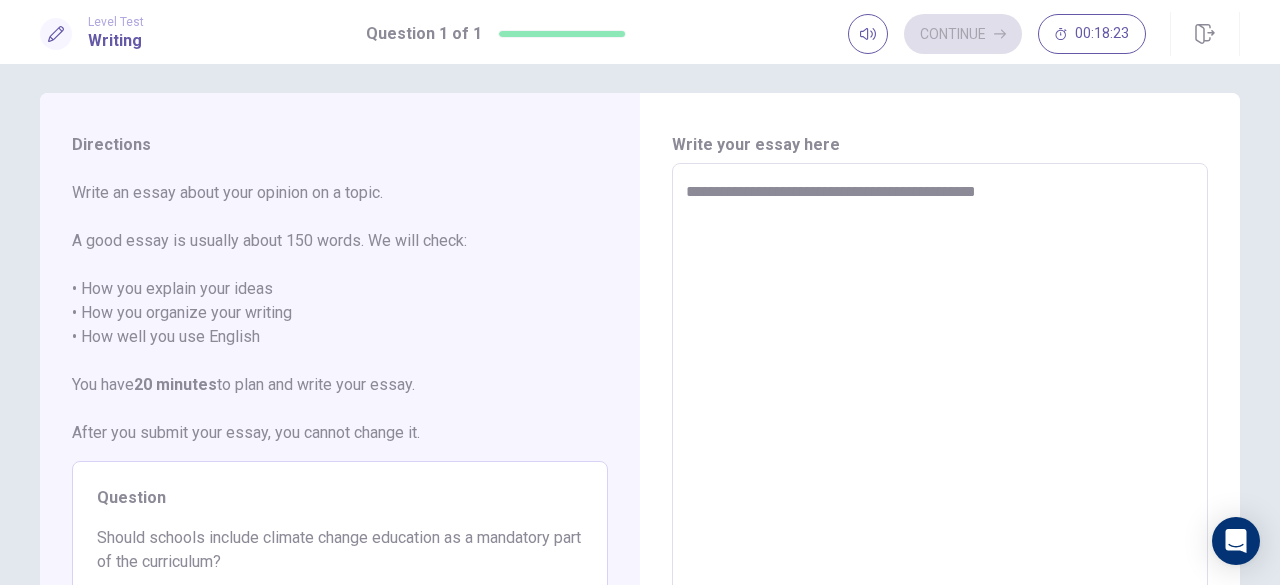 type on "*" 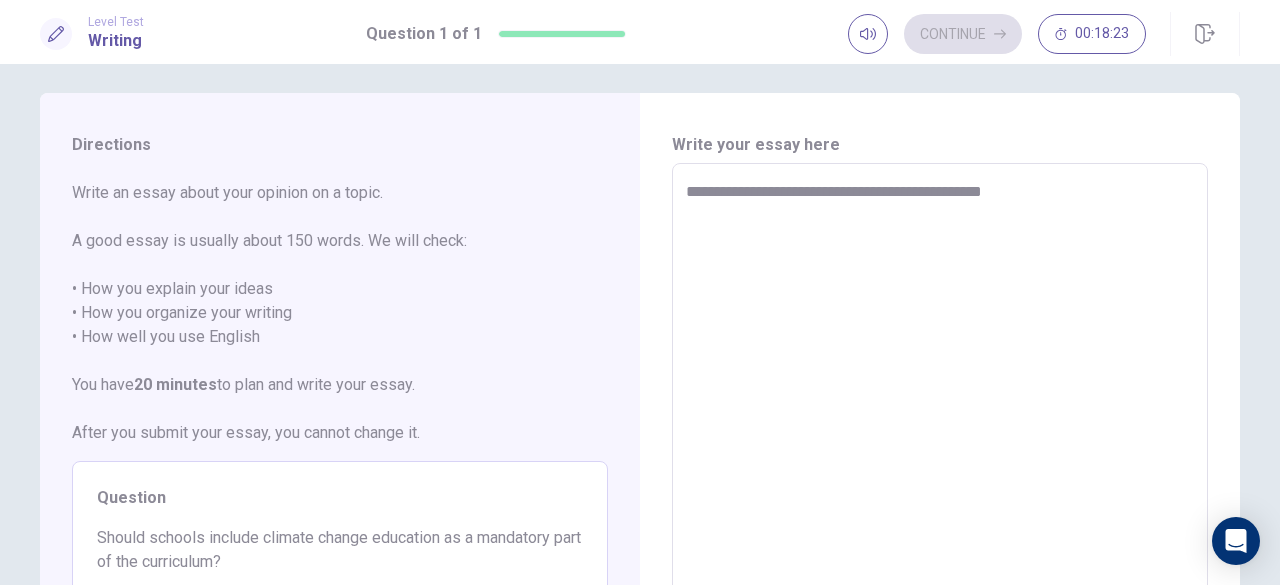 type on "*" 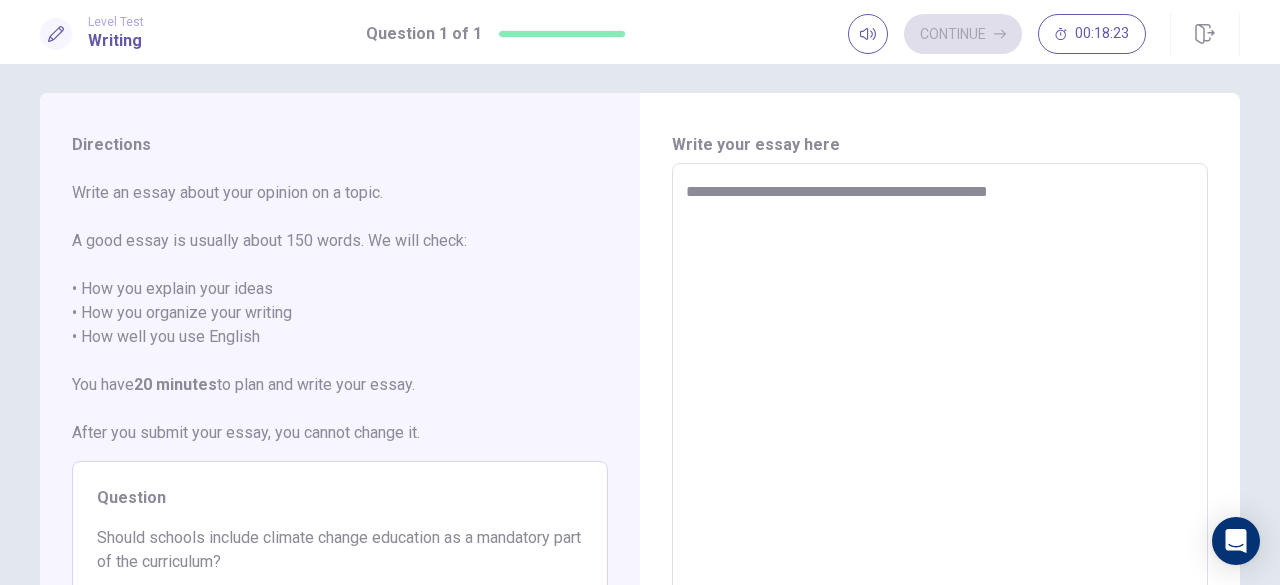type on "*" 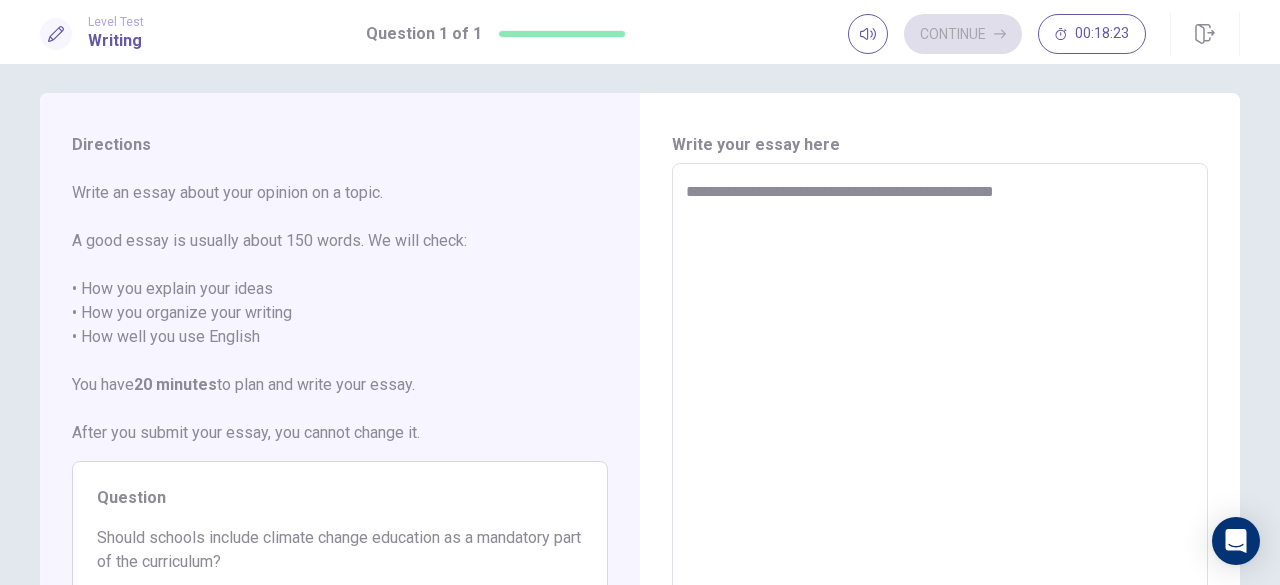 type on "*" 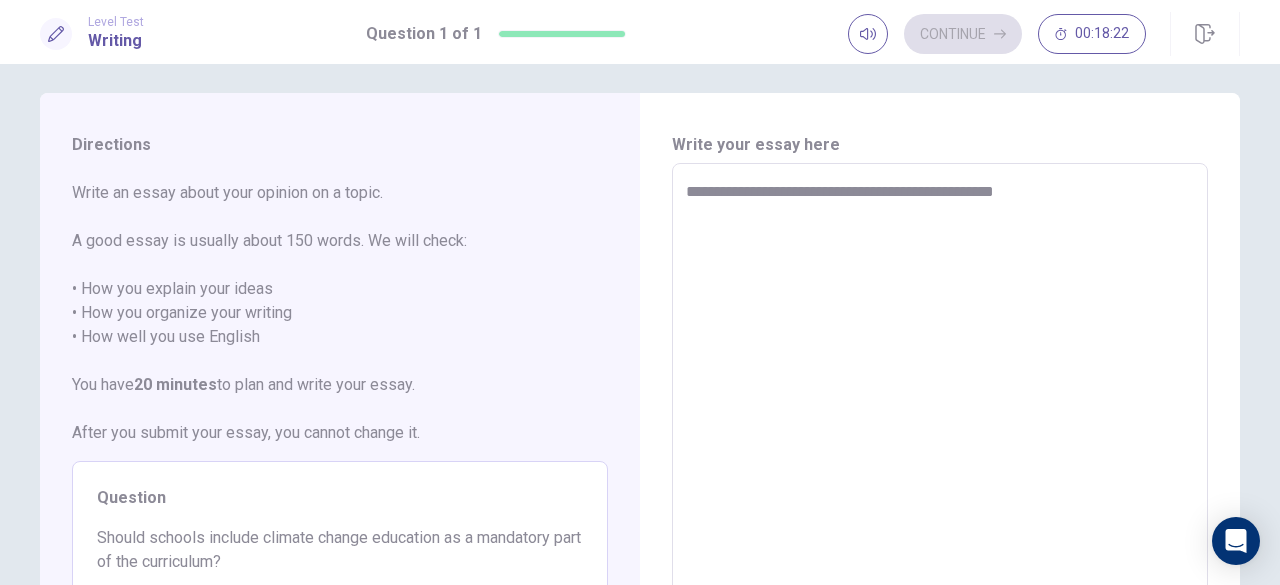 type on "**********" 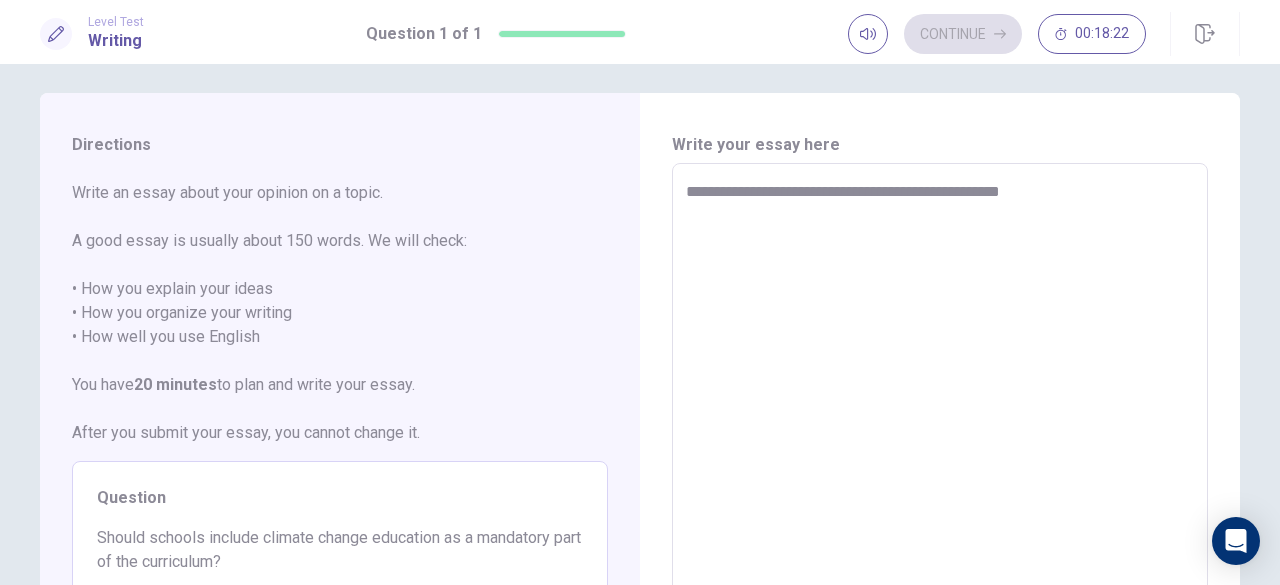 type on "*" 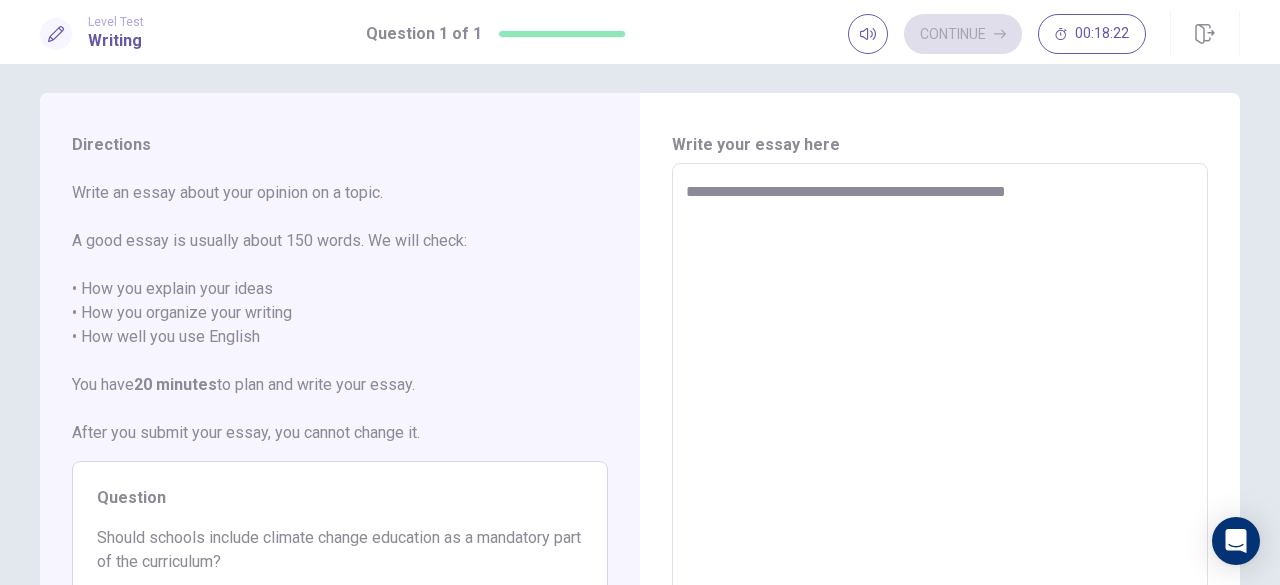 type on "*" 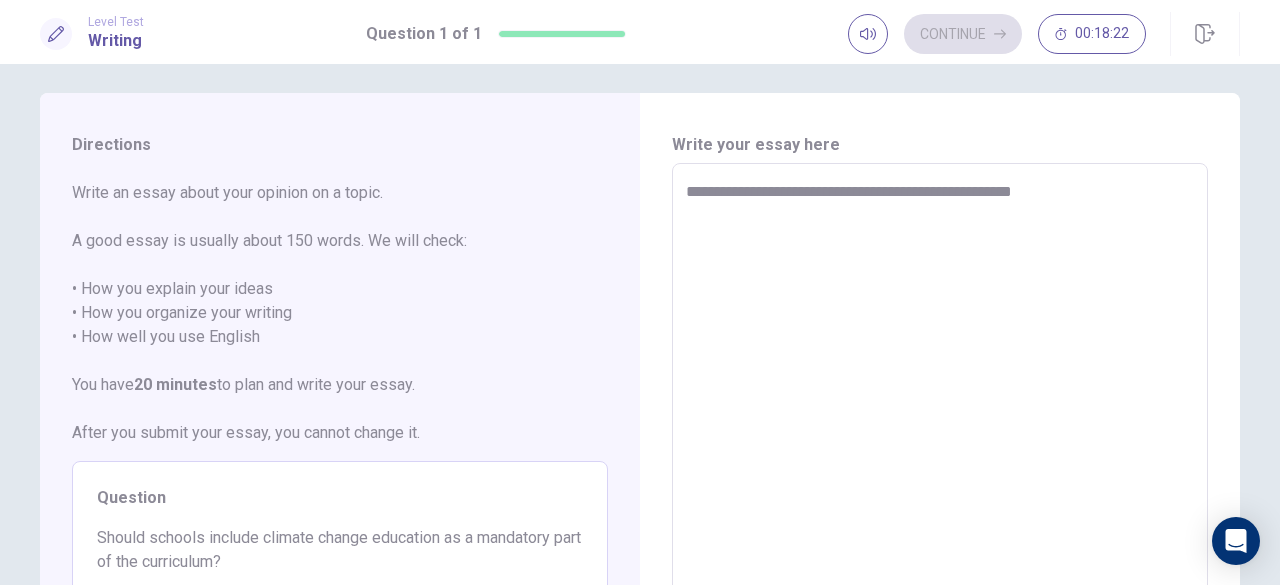 type on "*" 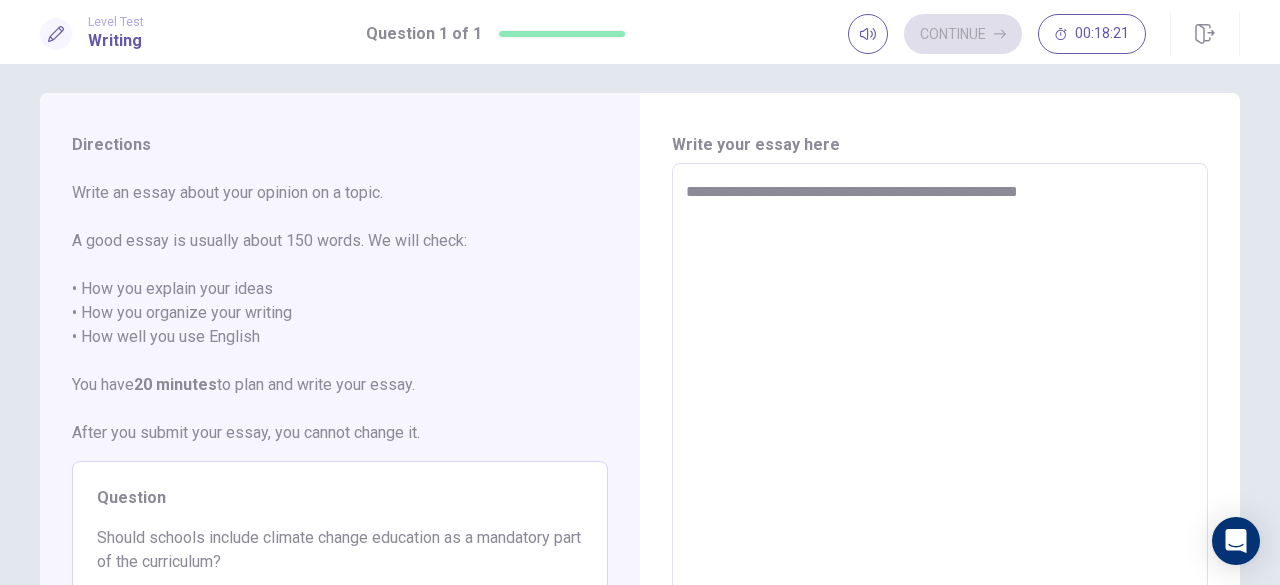 type on "*" 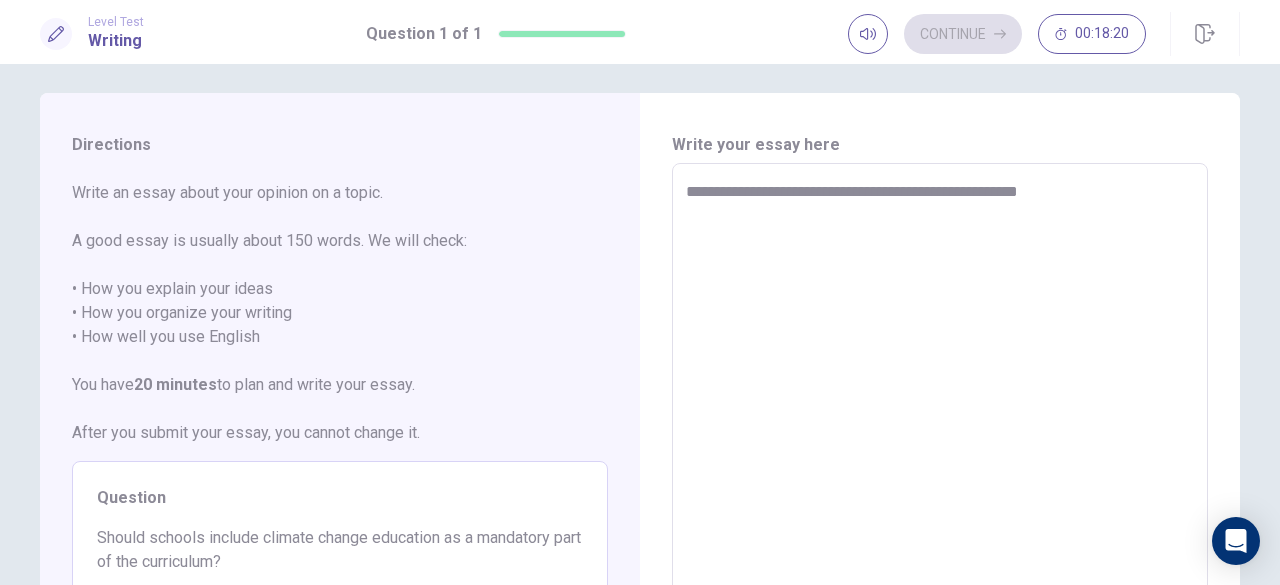 type on "**********" 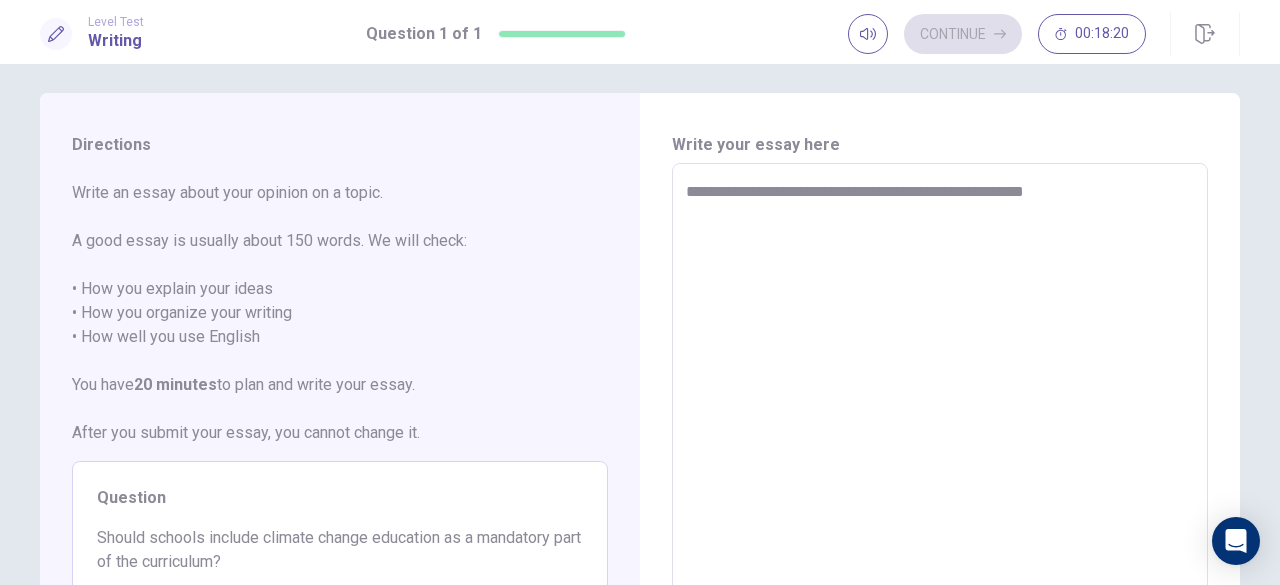 type on "*" 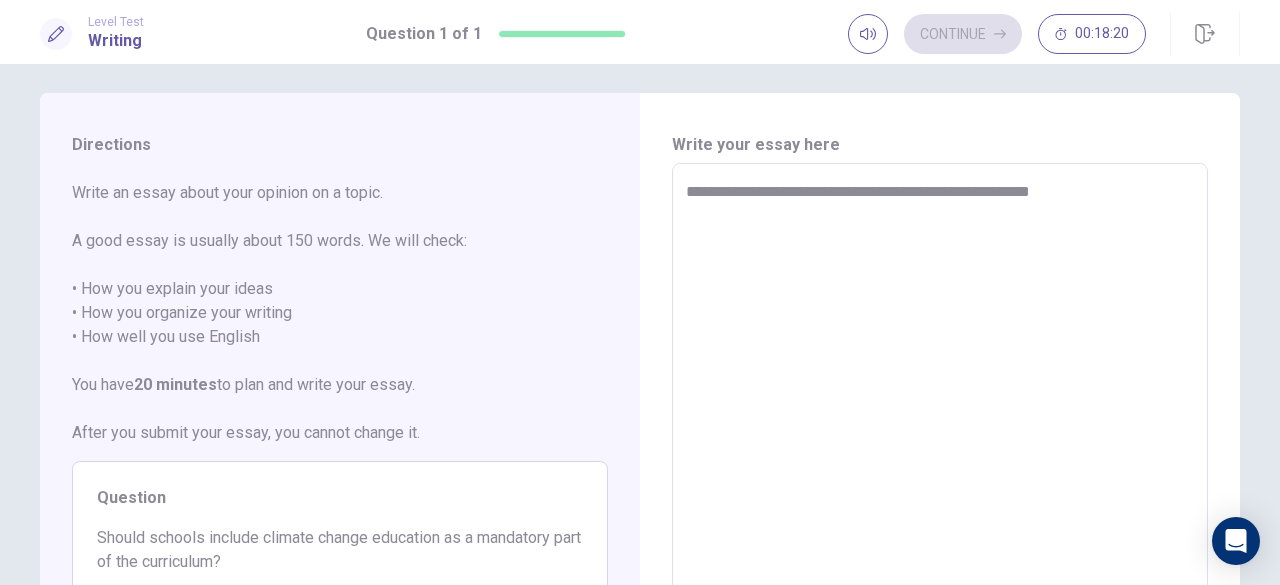 type on "*" 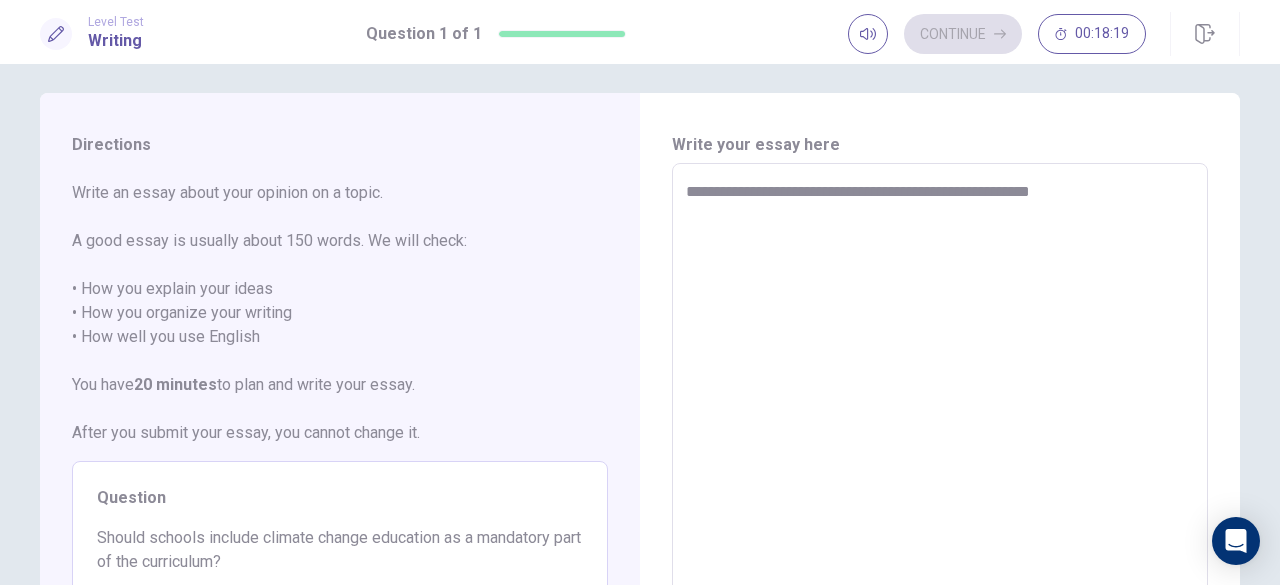 type on "**********" 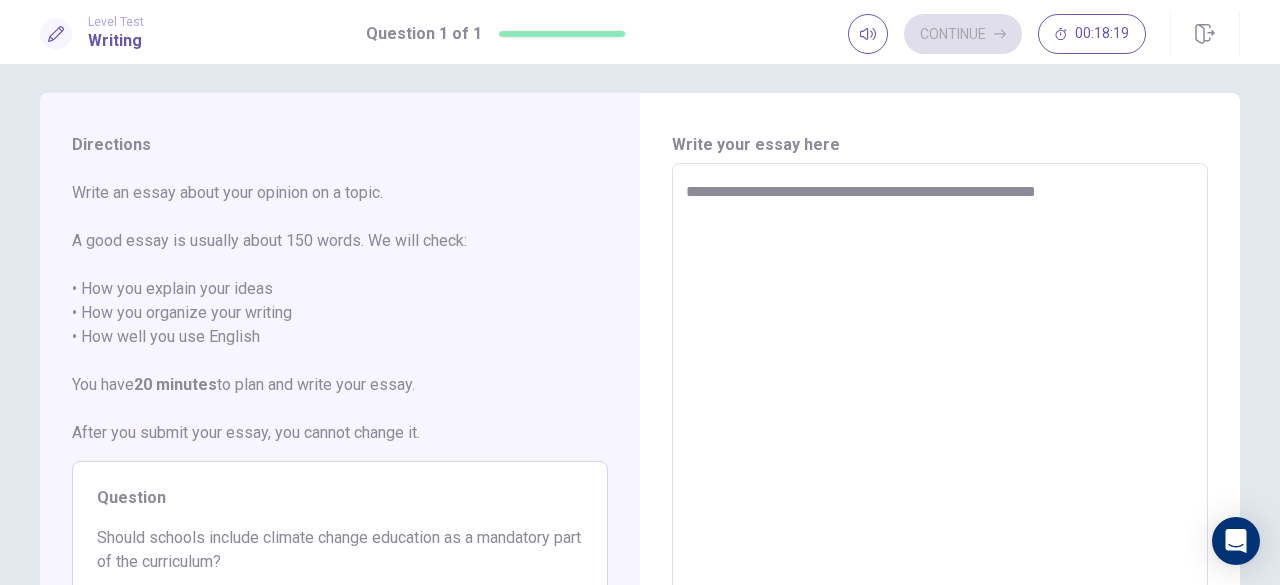 type on "*" 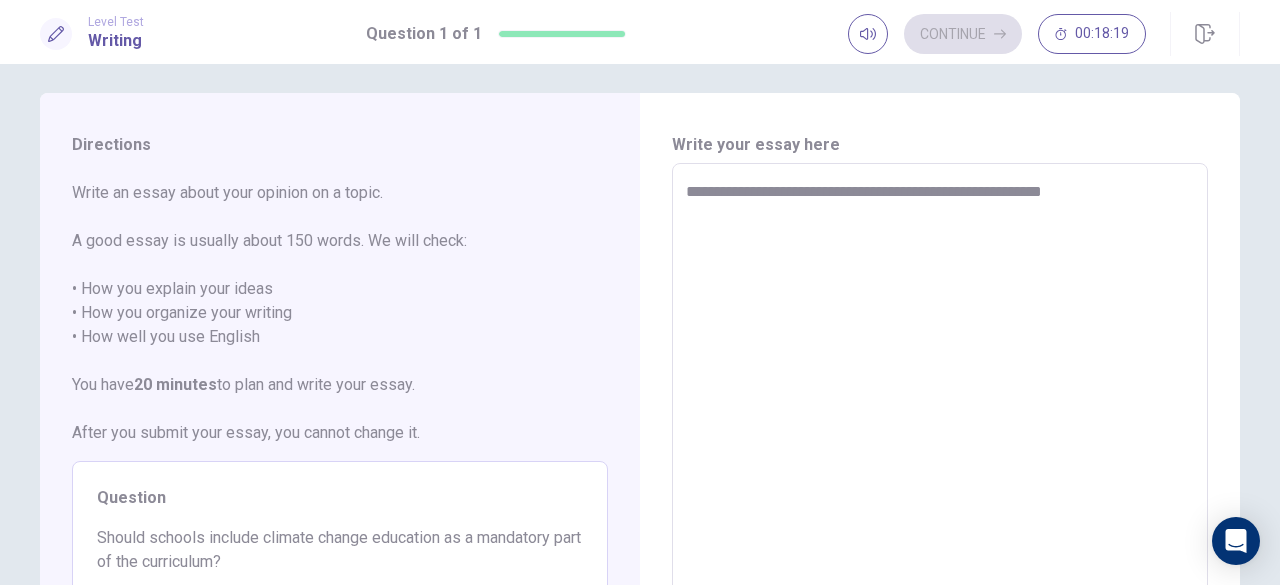 type on "*" 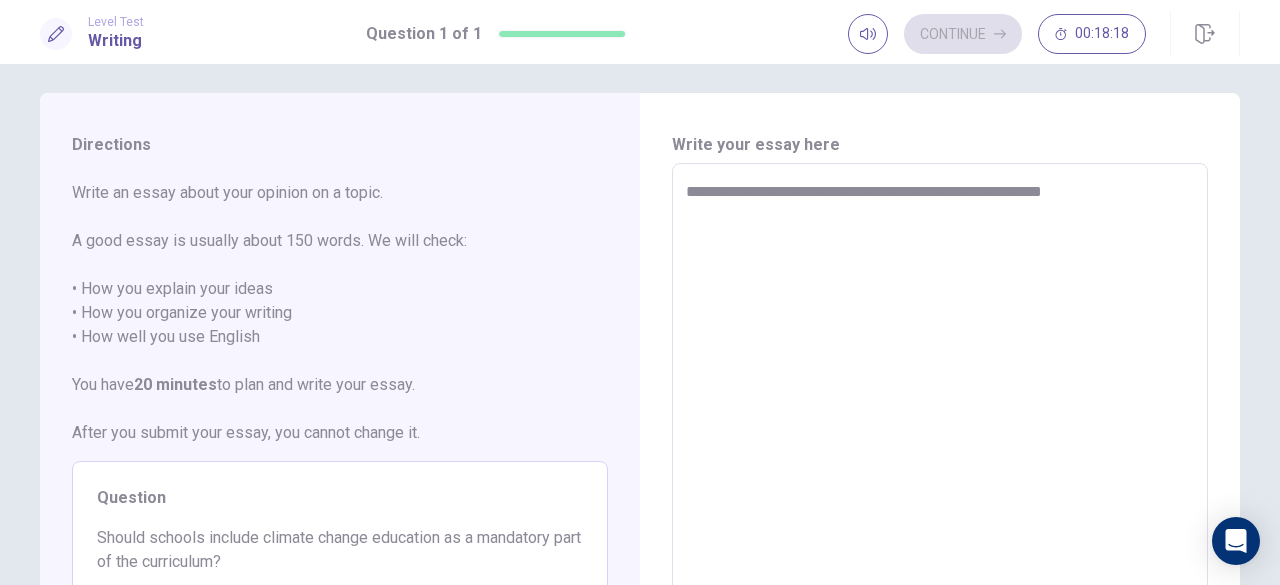 type on "**********" 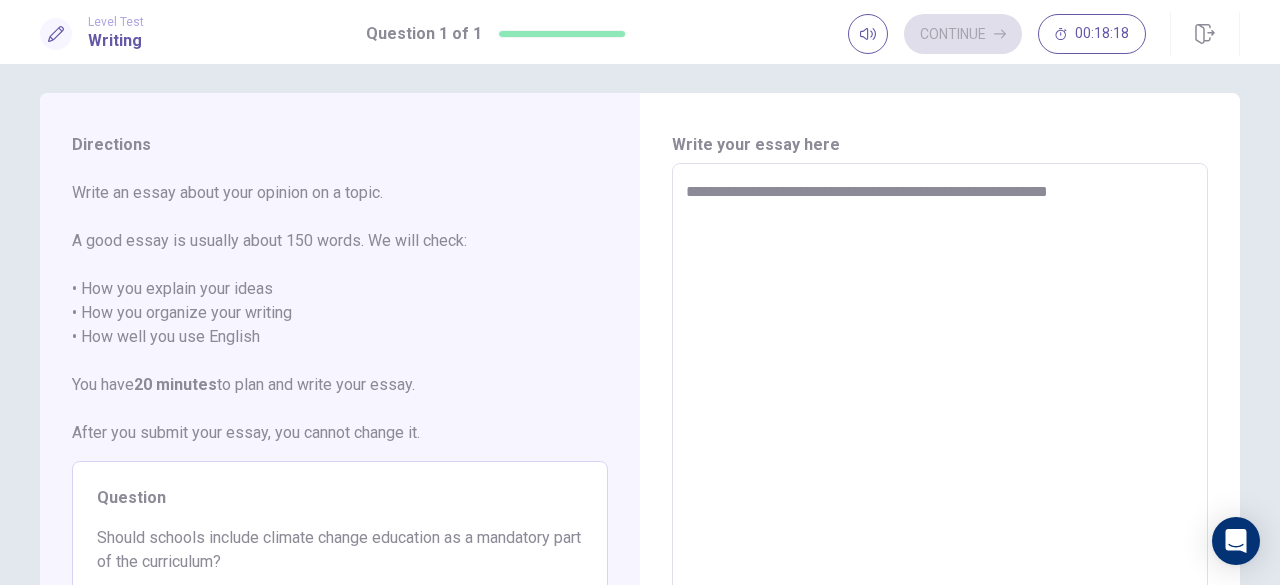 type on "*" 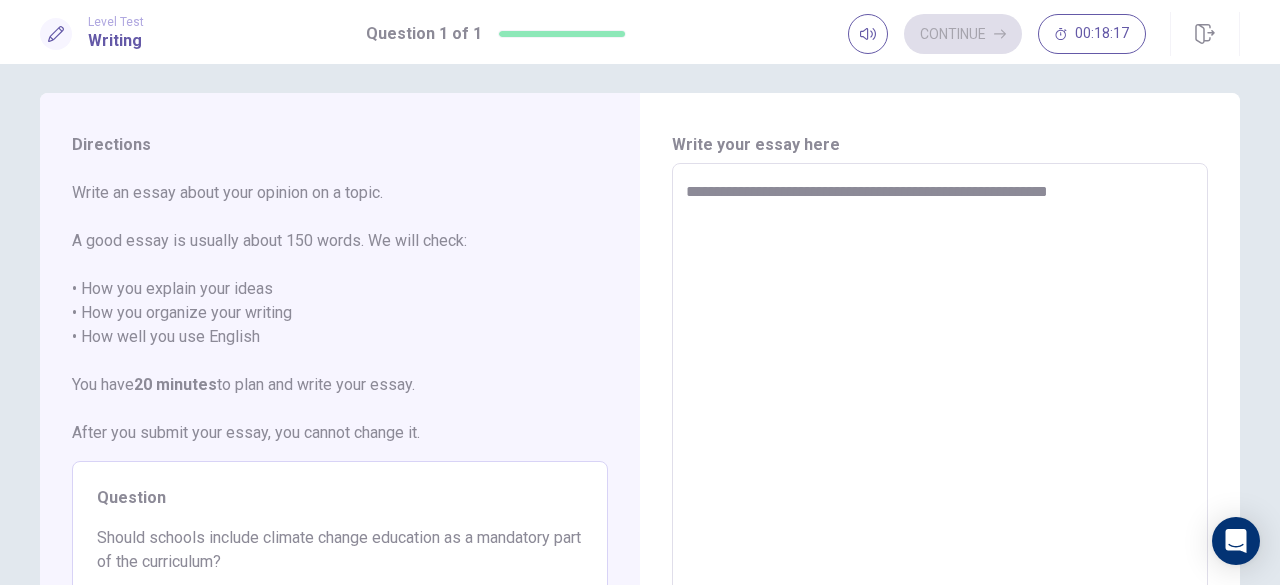 type on "**********" 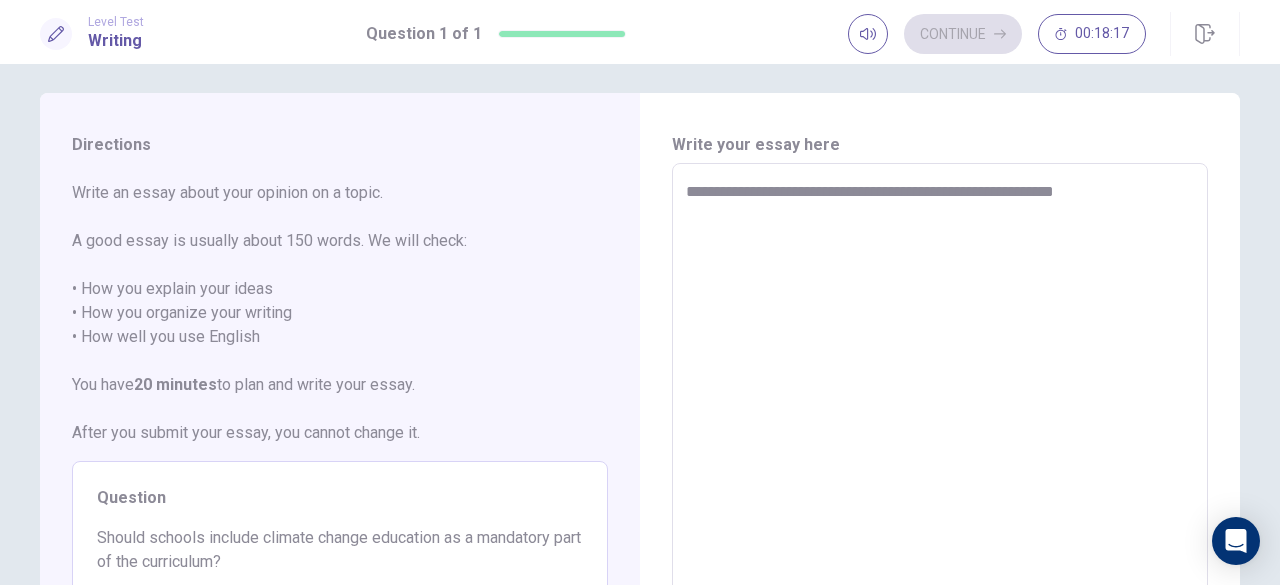 type on "*" 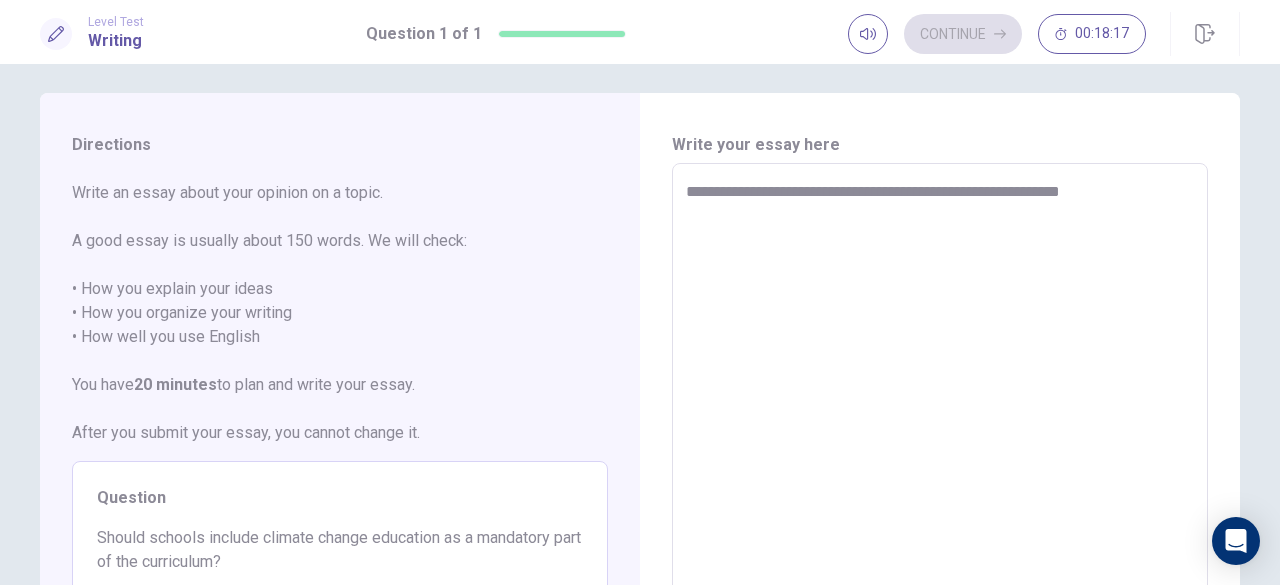 type on "*" 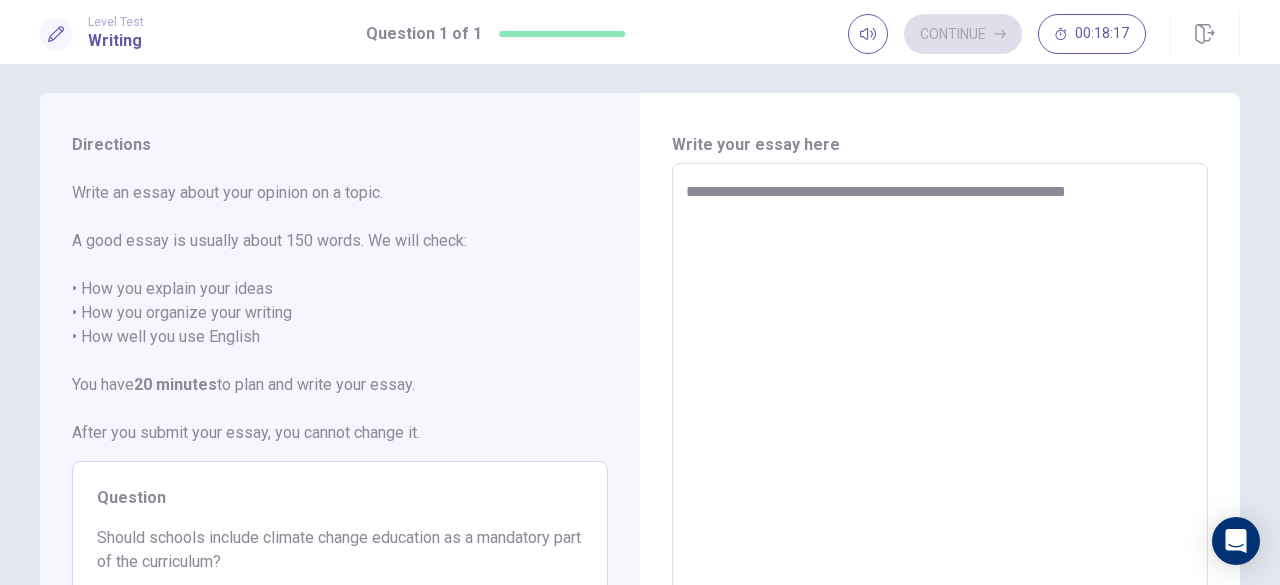 type on "*" 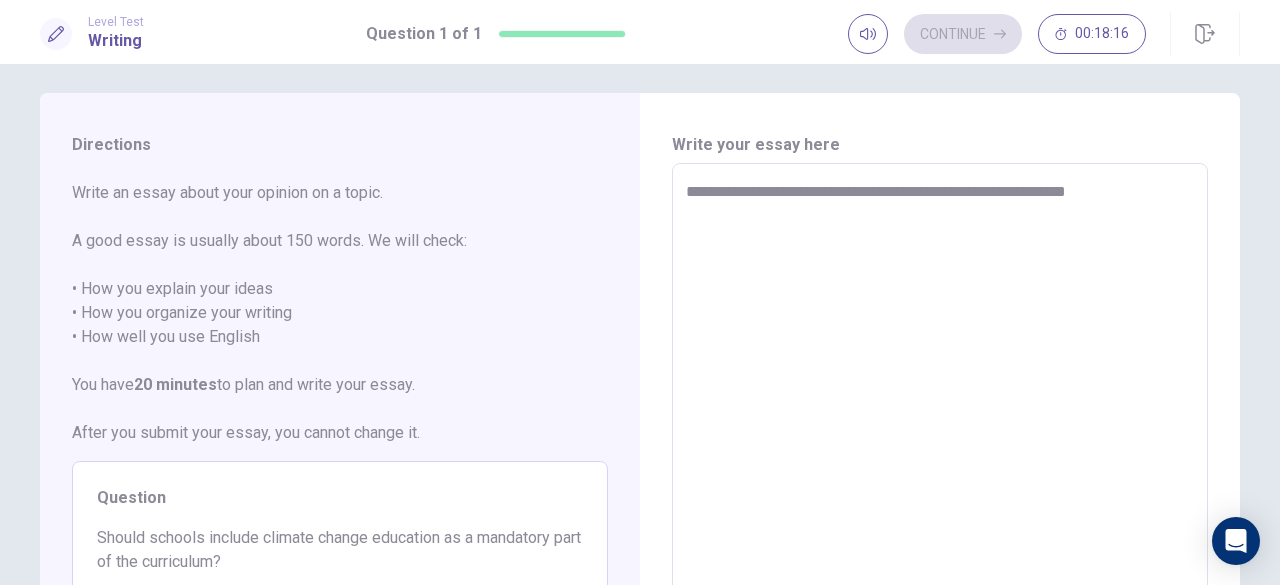 type on "**********" 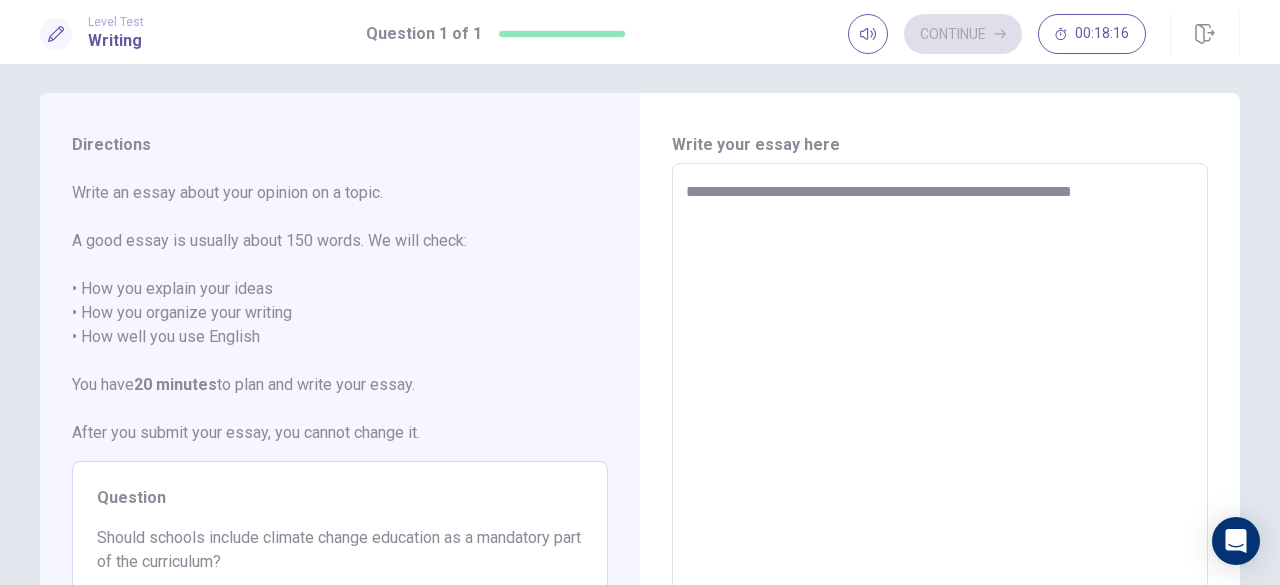 type on "*" 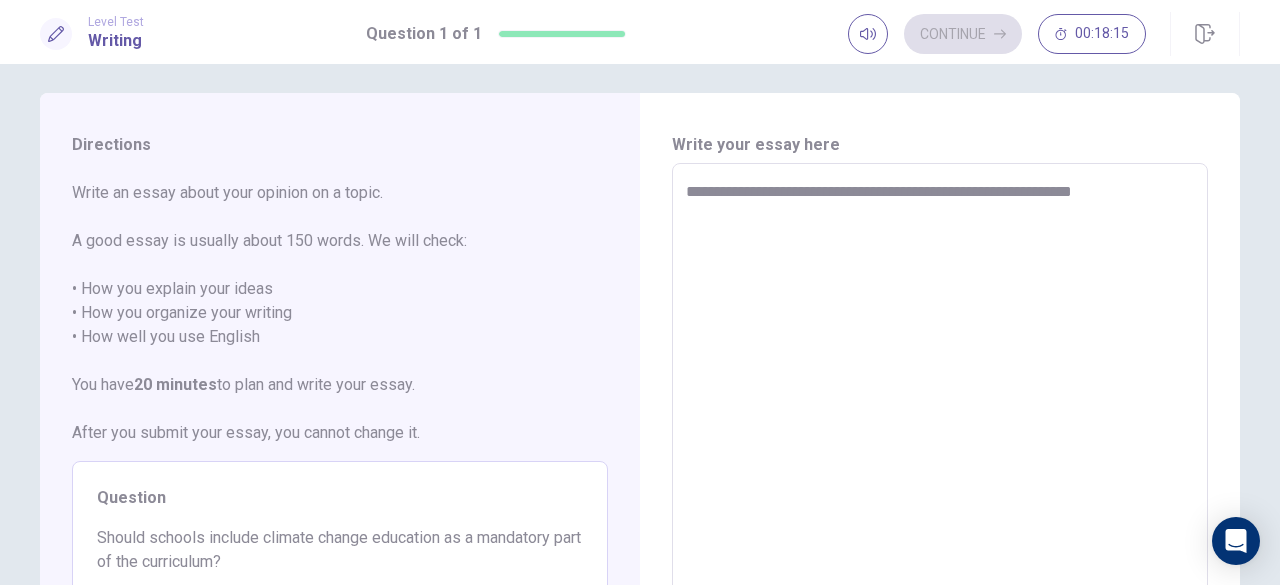 type on "**********" 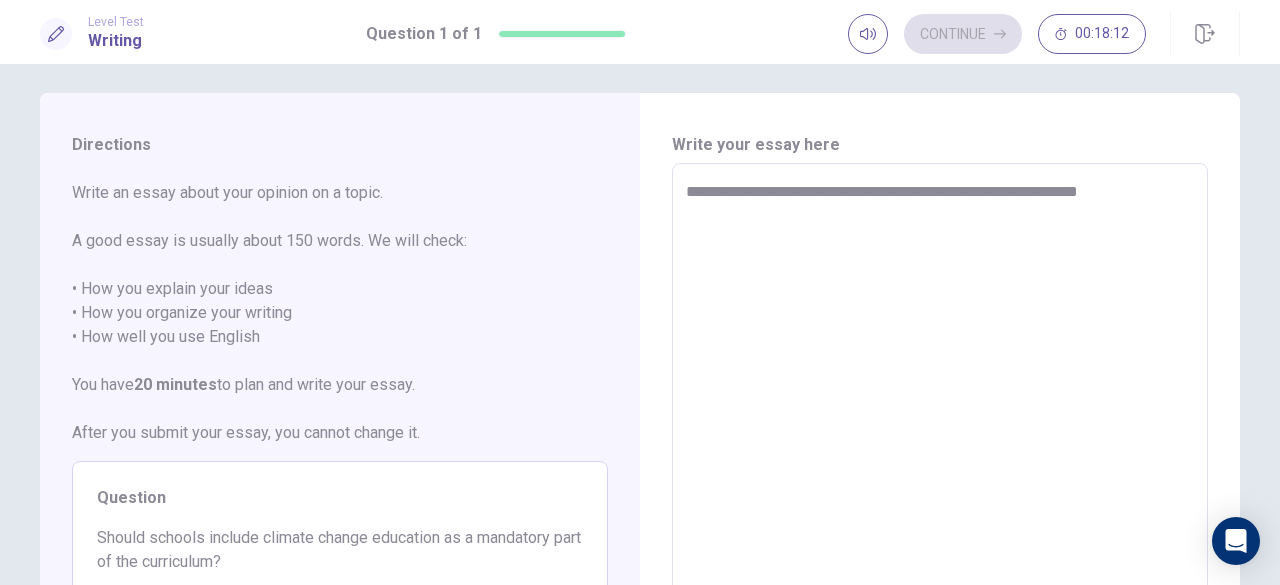 type on "*" 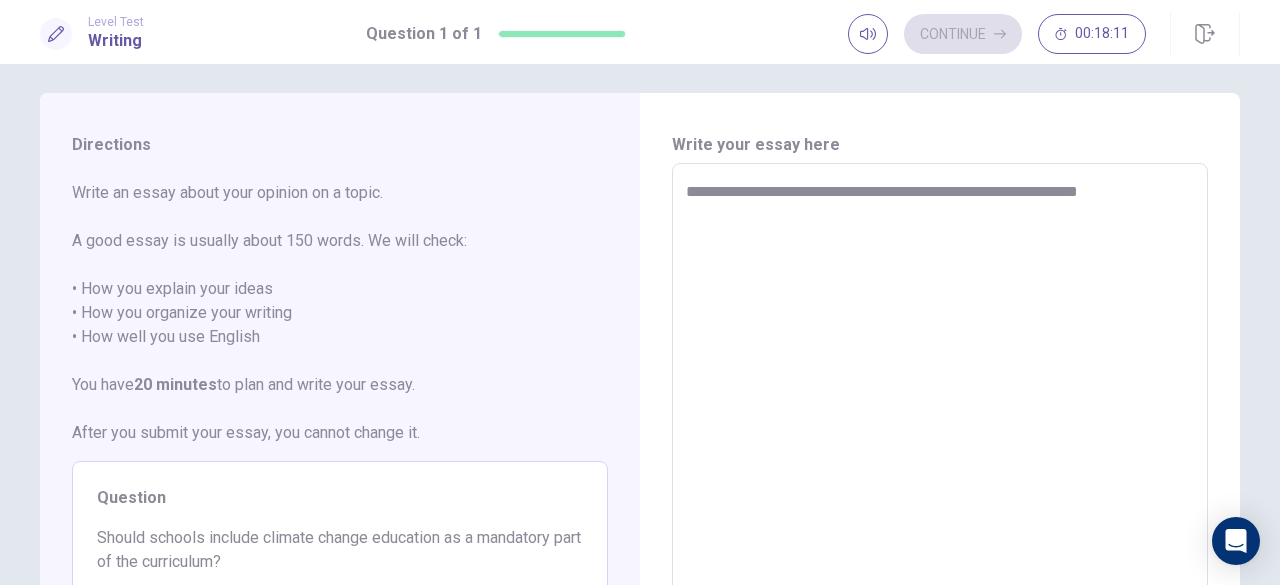 type on "**********" 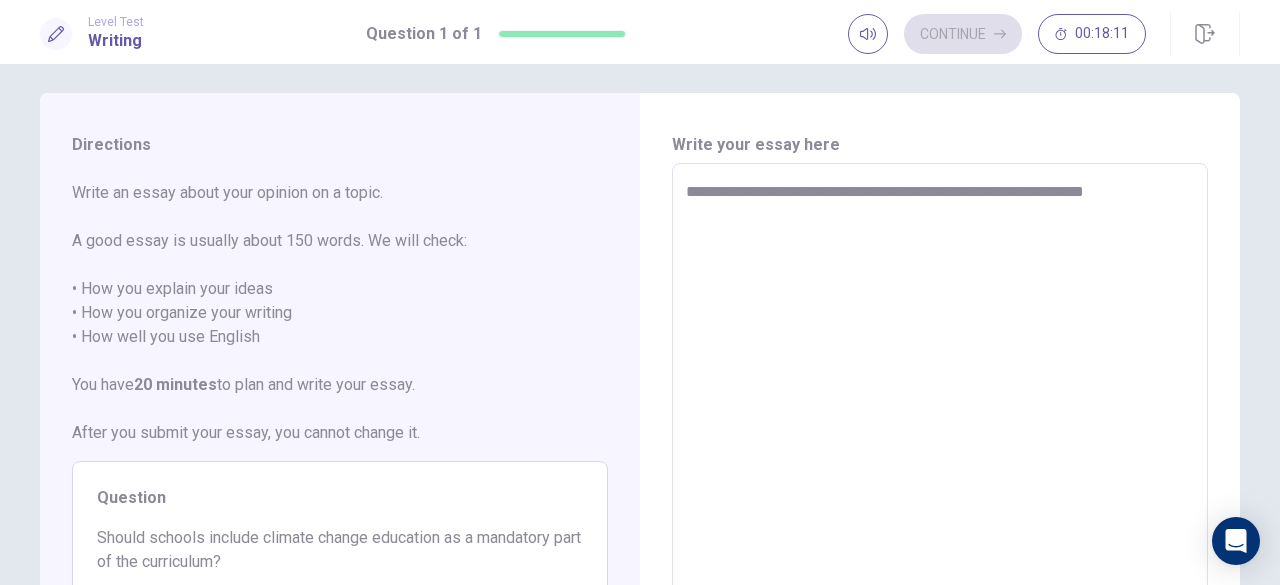 type on "*" 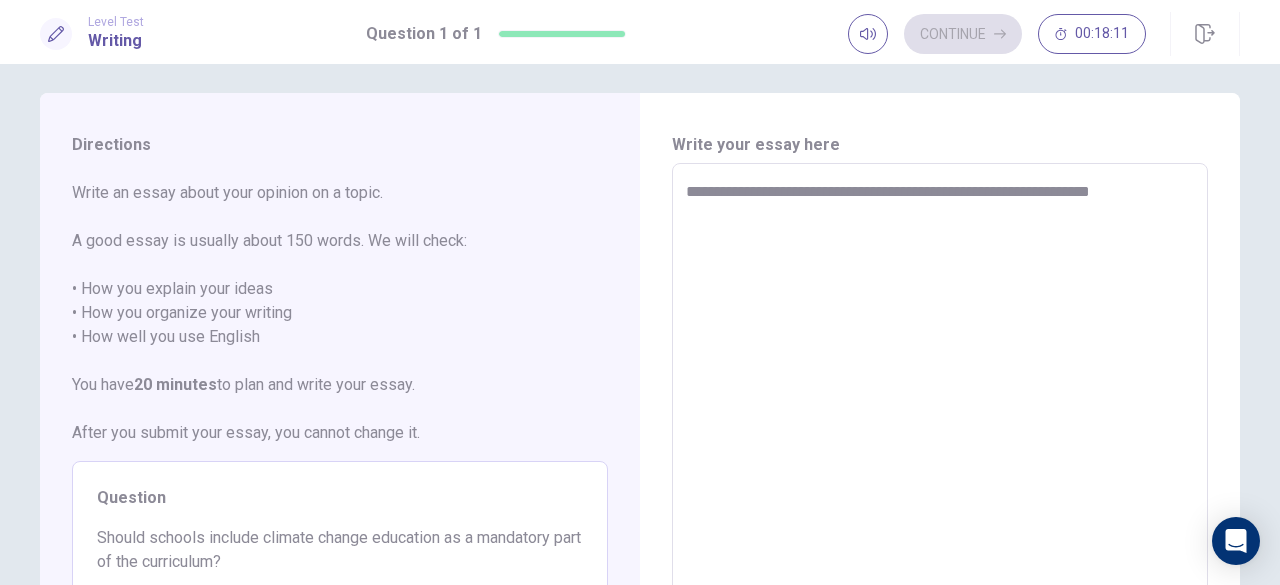 type on "*" 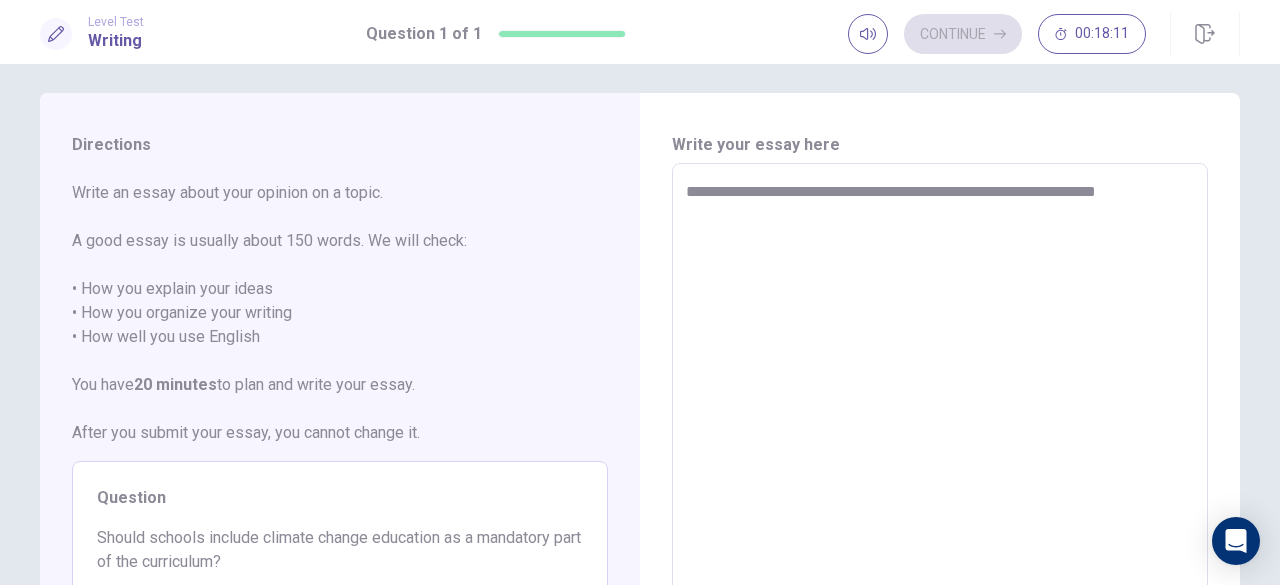 type on "*" 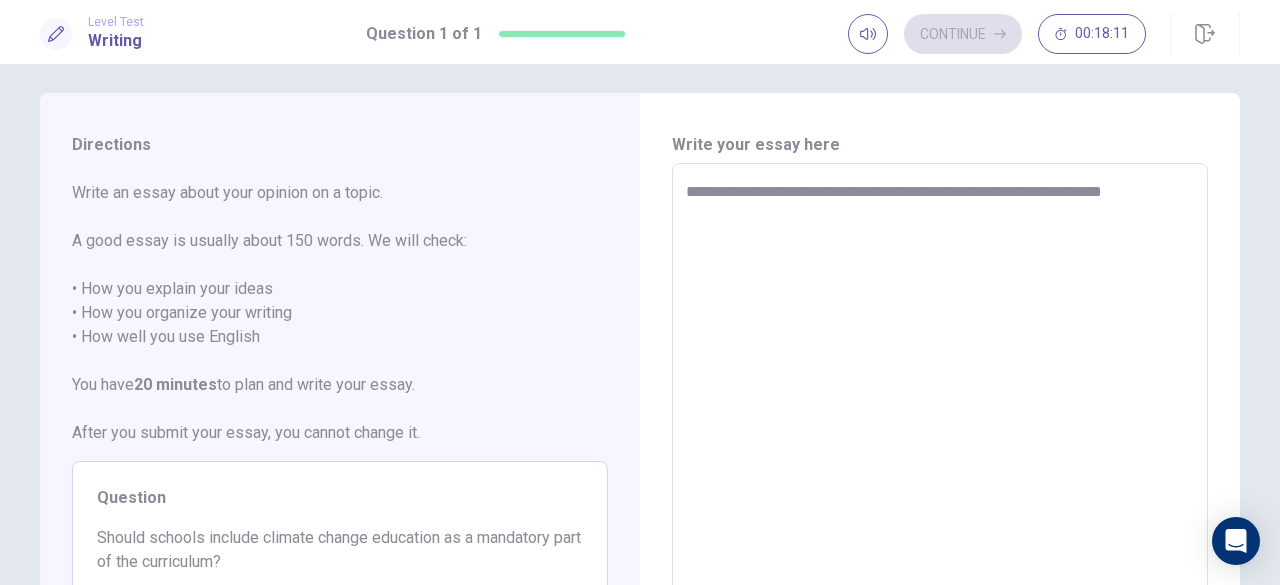 type on "*" 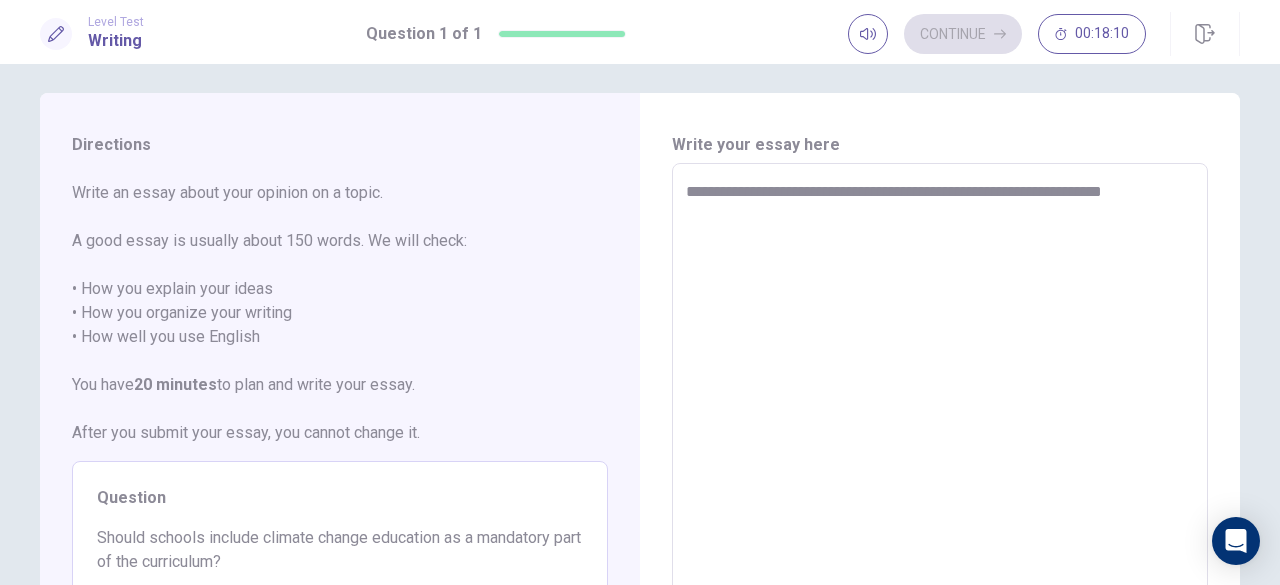 type on "**********" 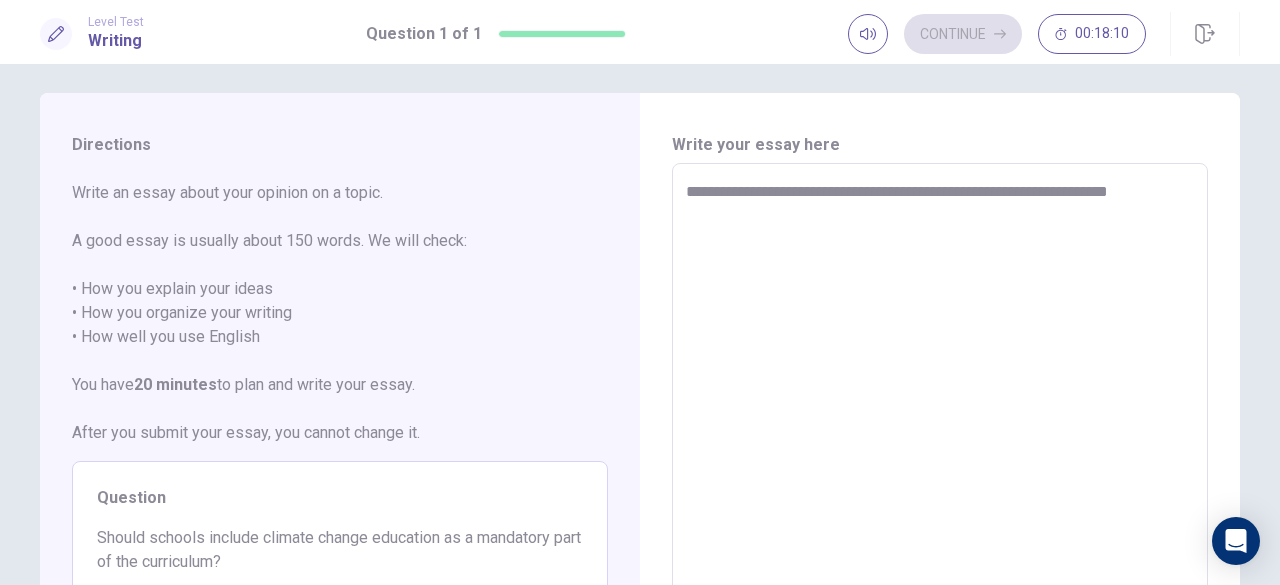 type on "*" 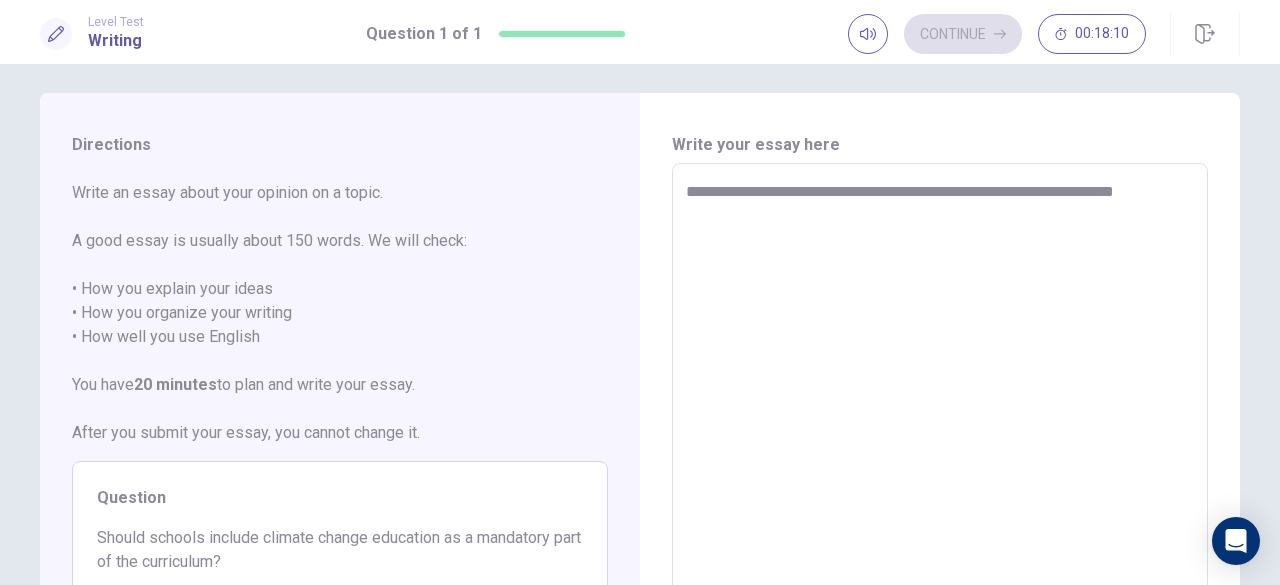 type on "*" 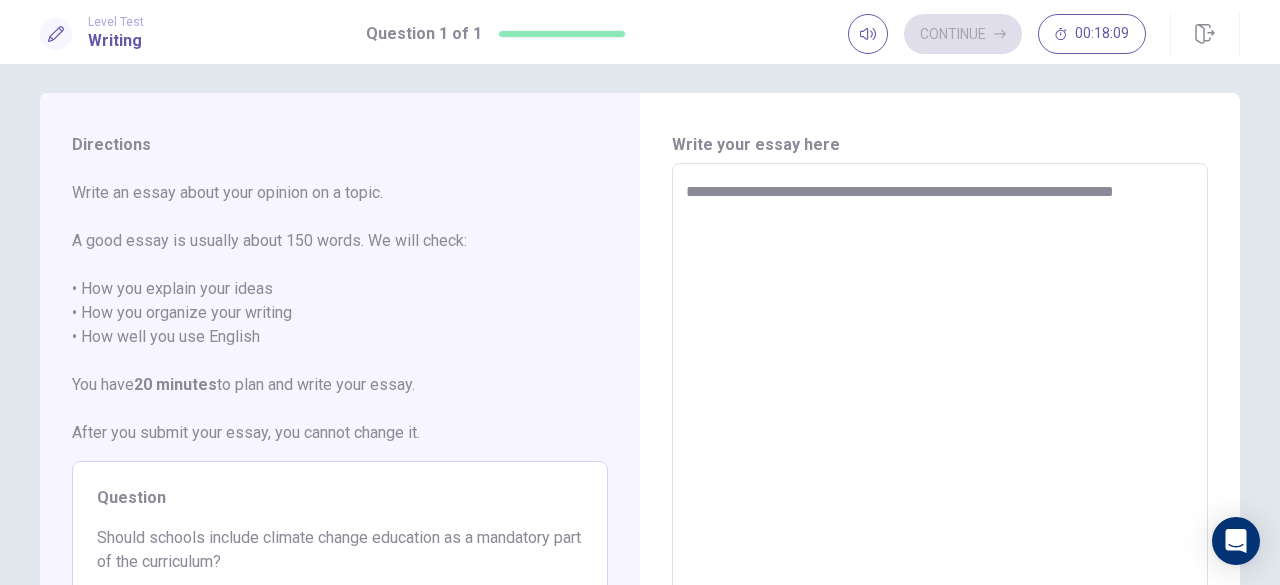 type on "**********" 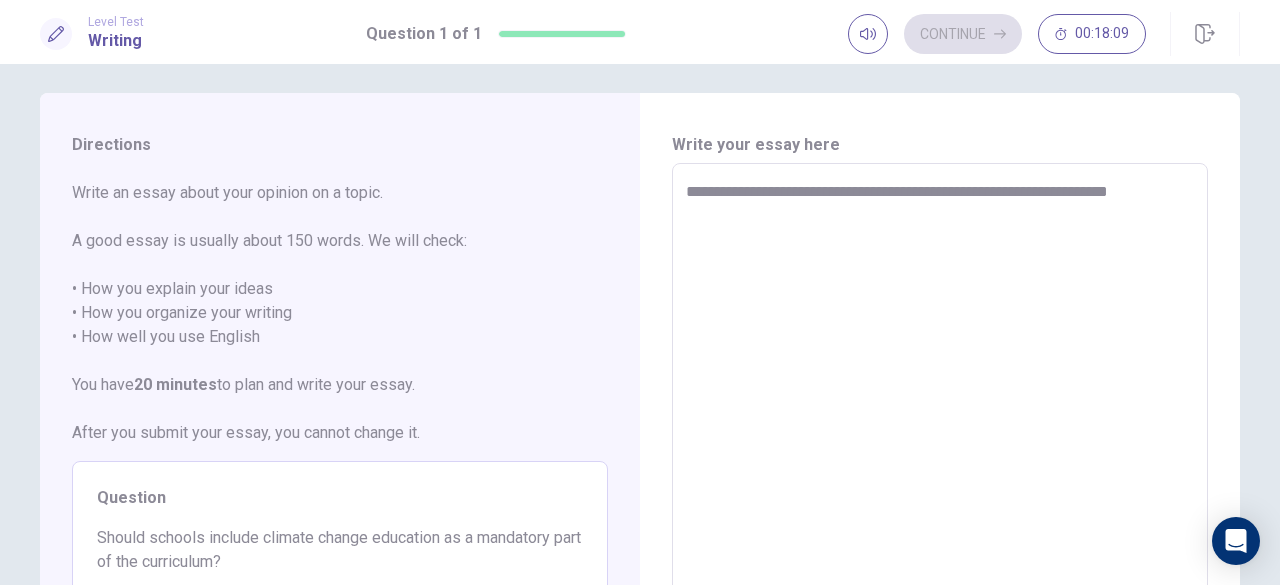 type on "*" 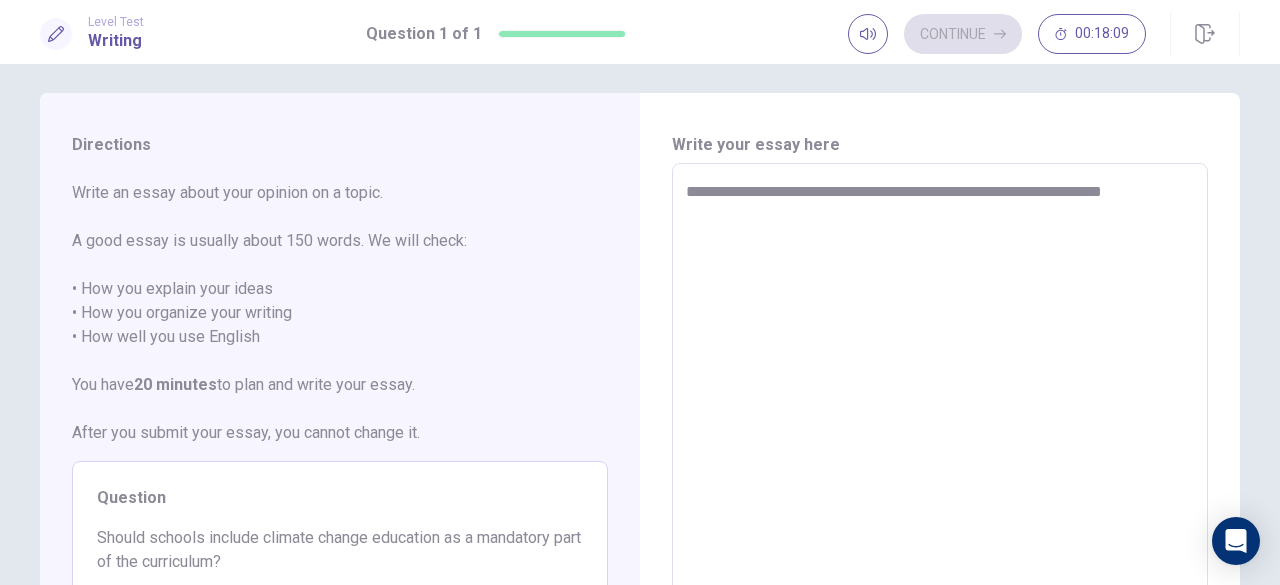 type on "*" 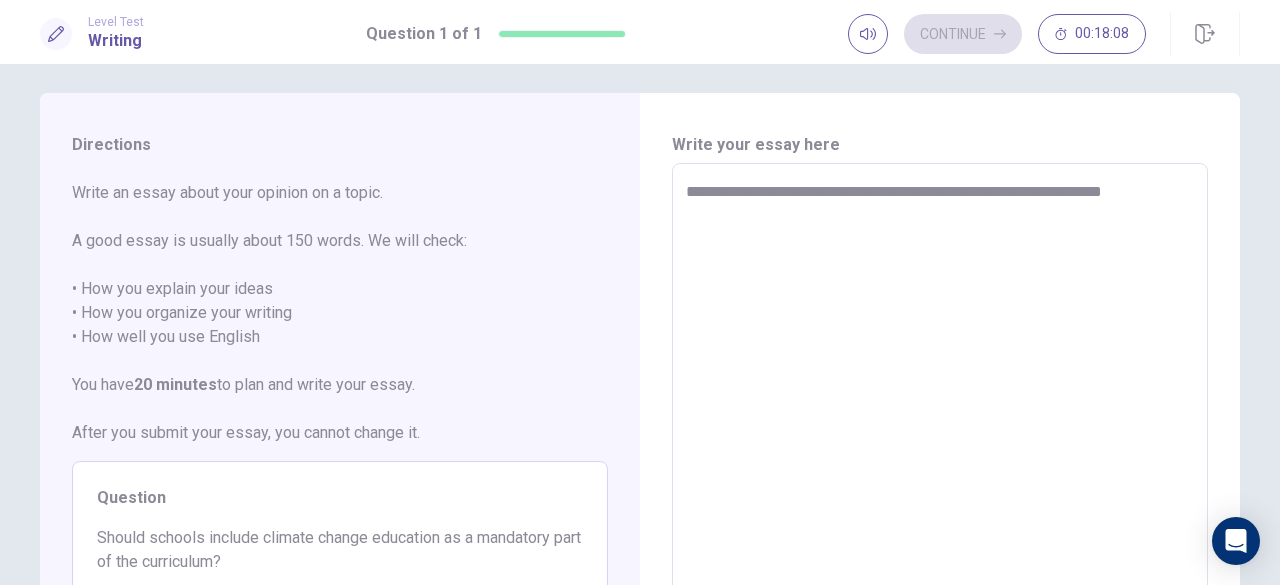 type on "**********" 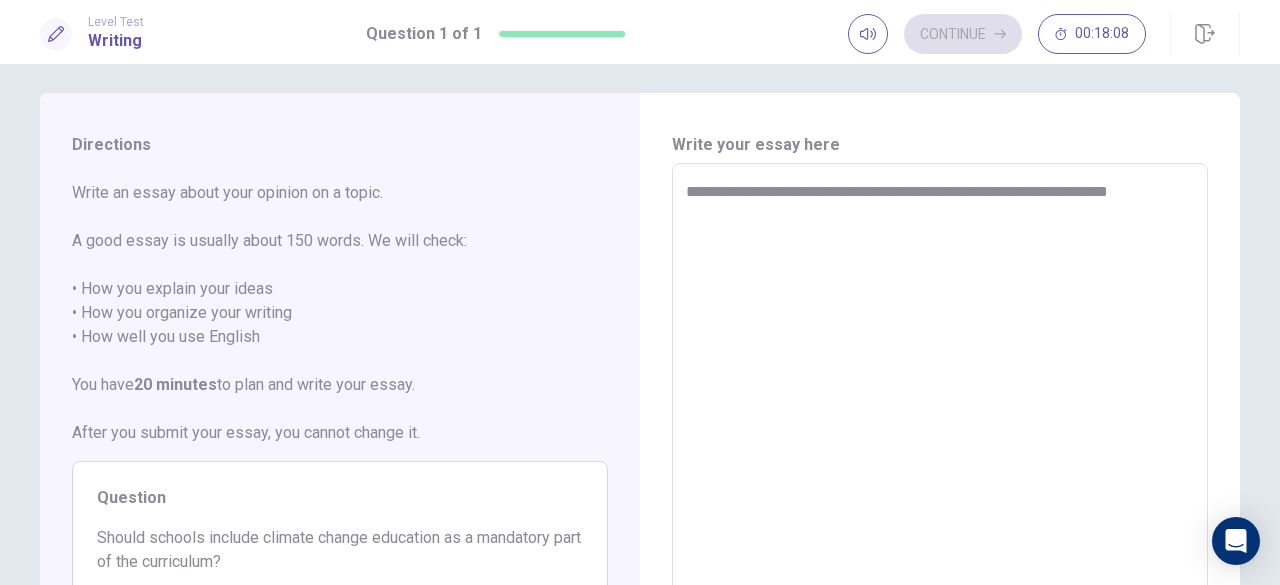 type on "*" 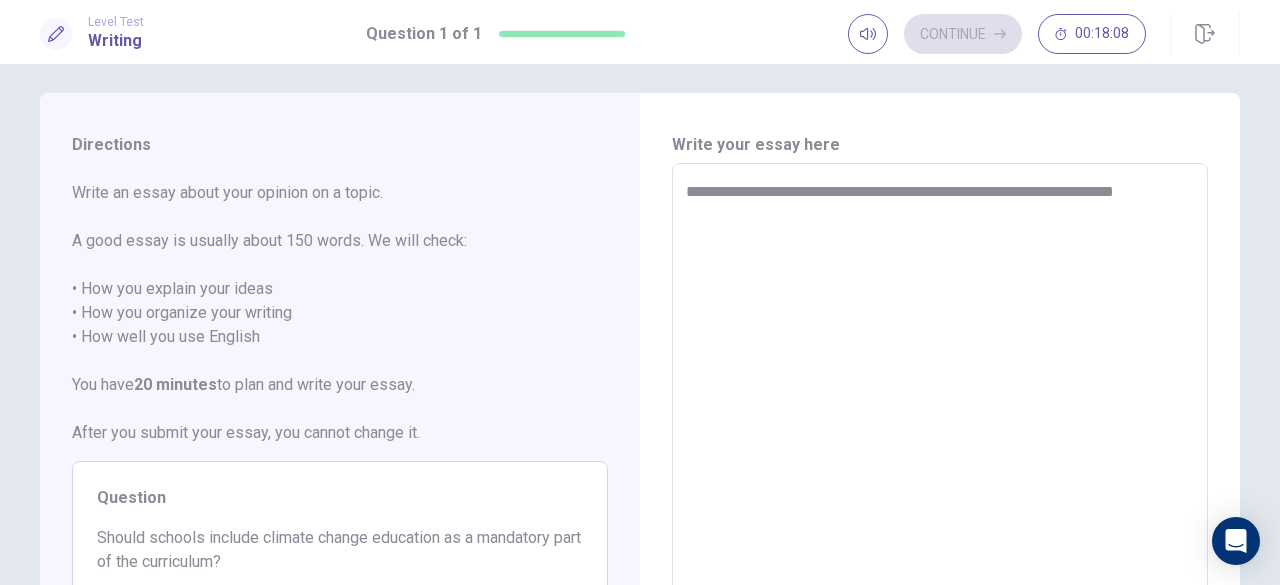 type on "*" 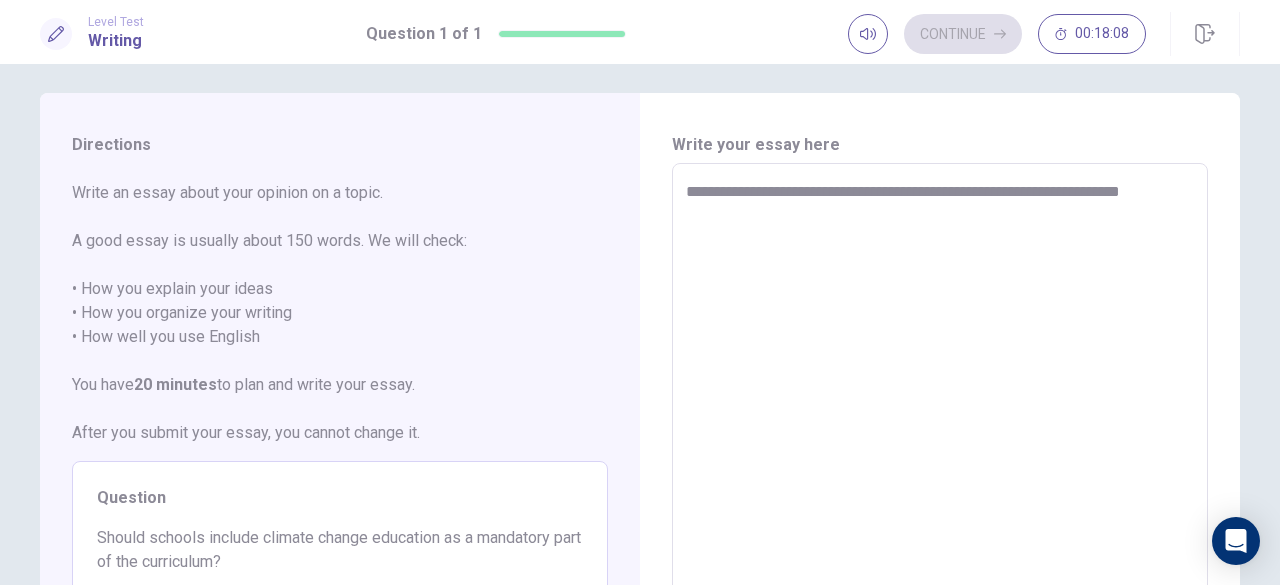 type on "*" 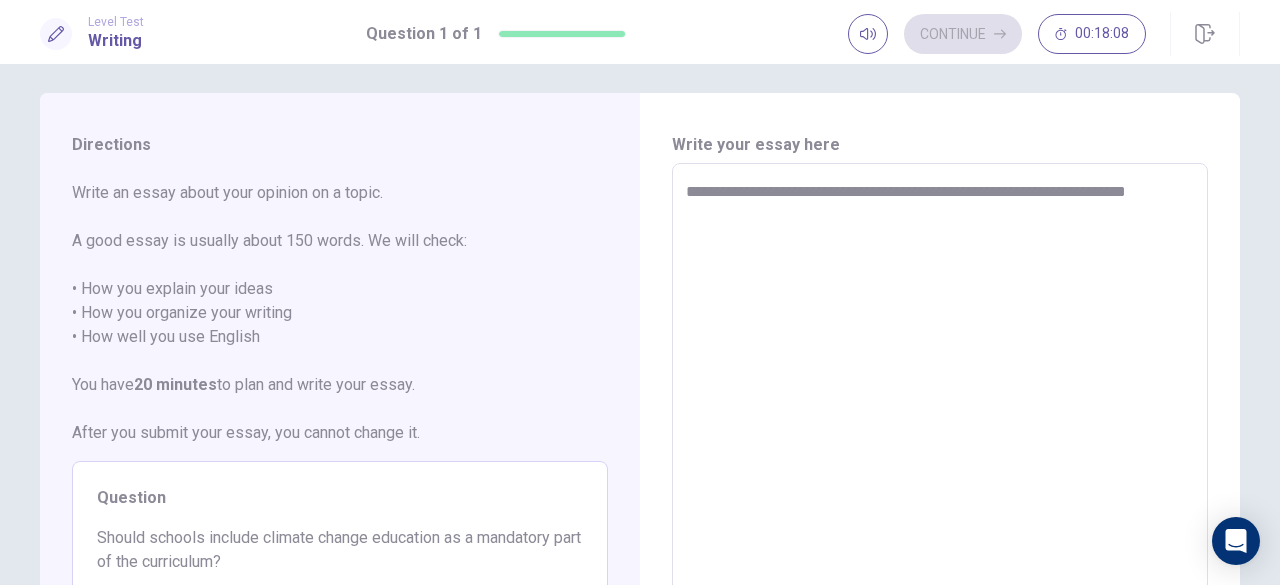 type on "*" 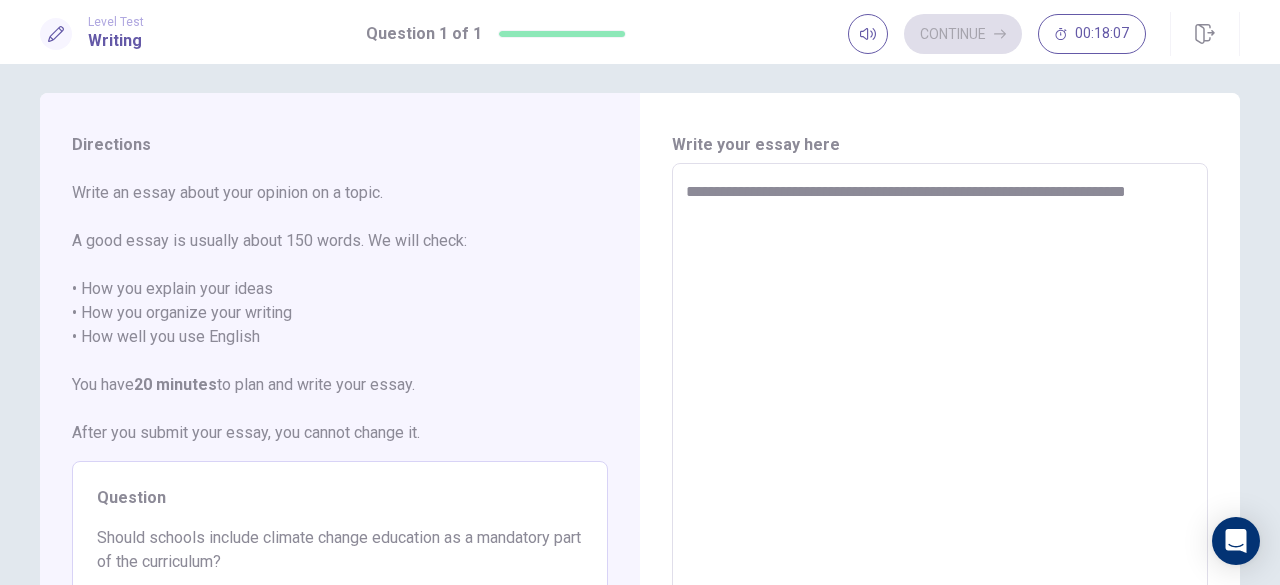 type on "**********" 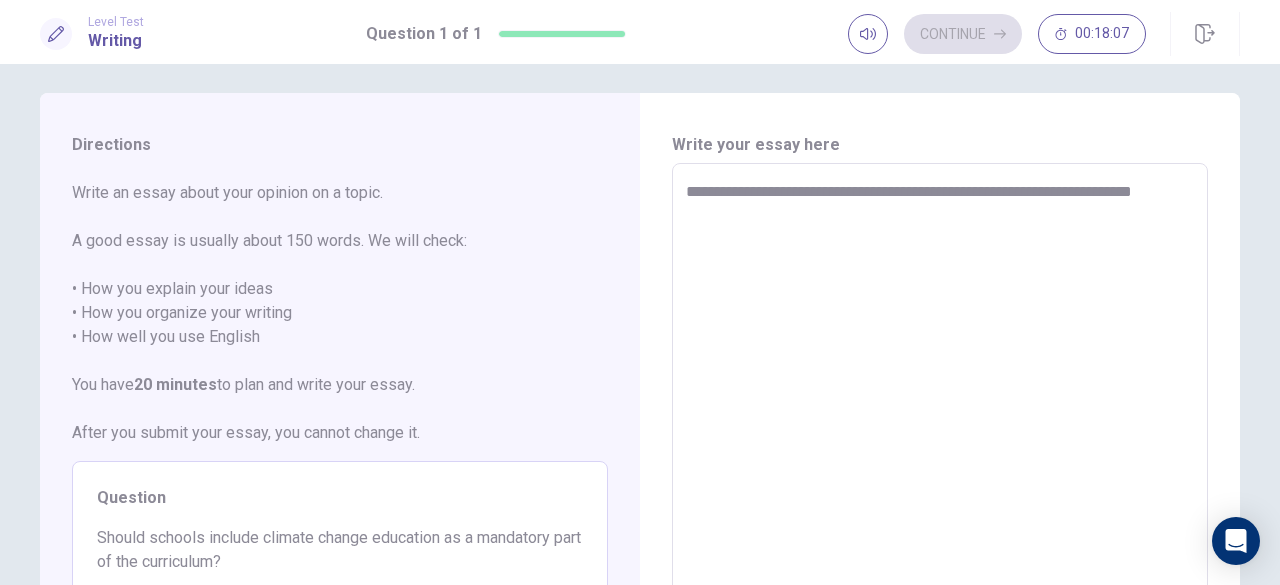 type on "*" 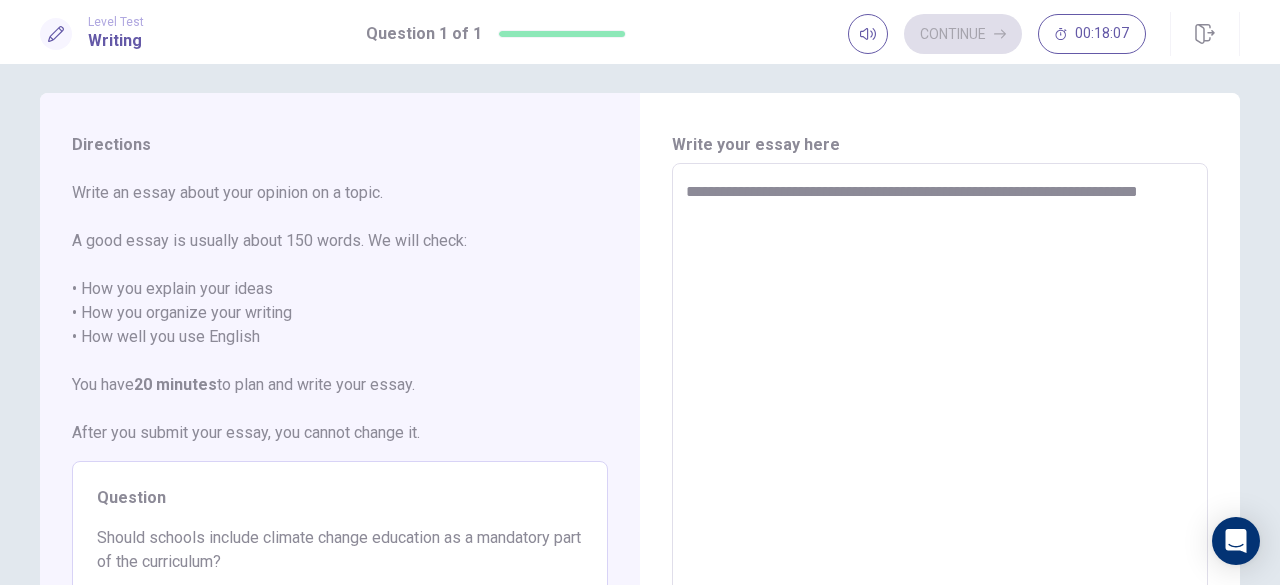 type on "*" 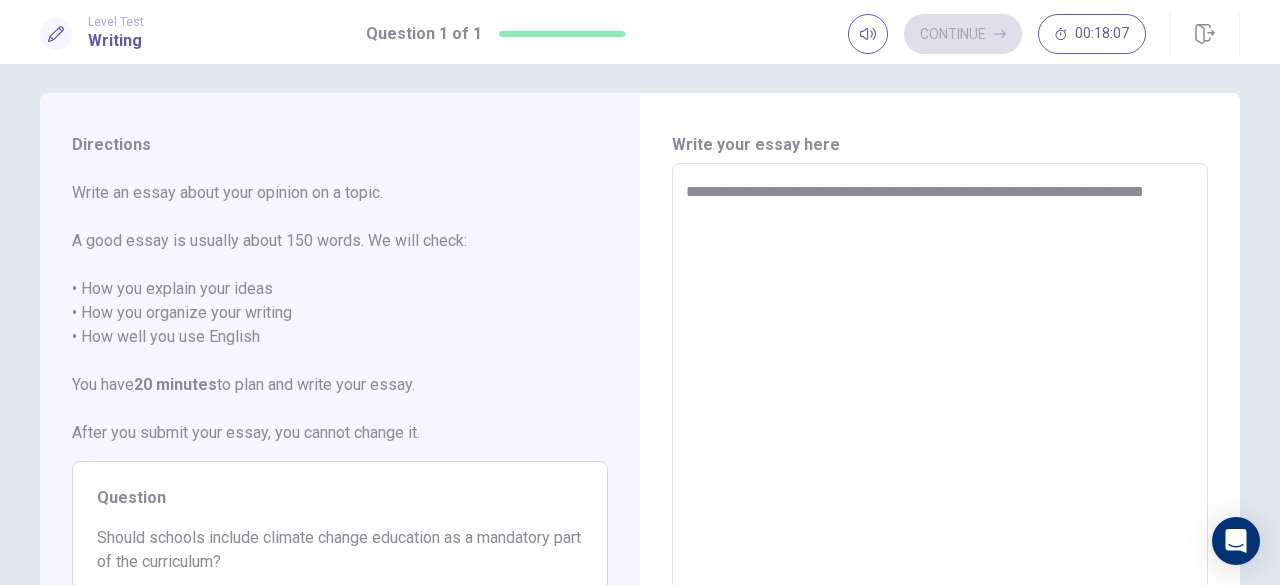 type on "*" 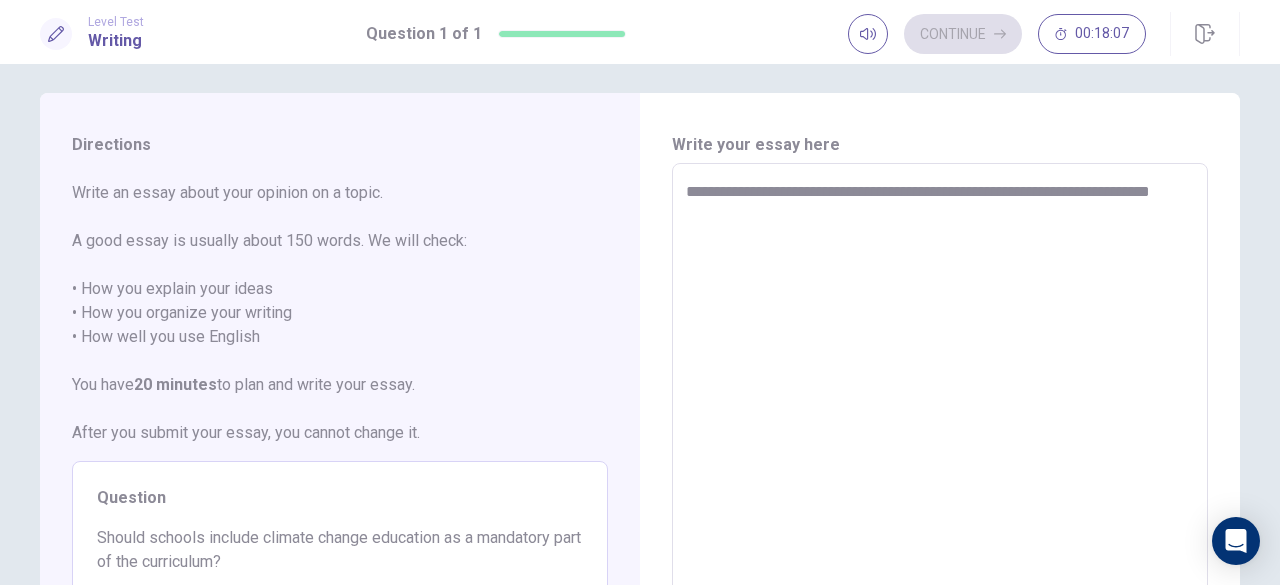 type on "*" 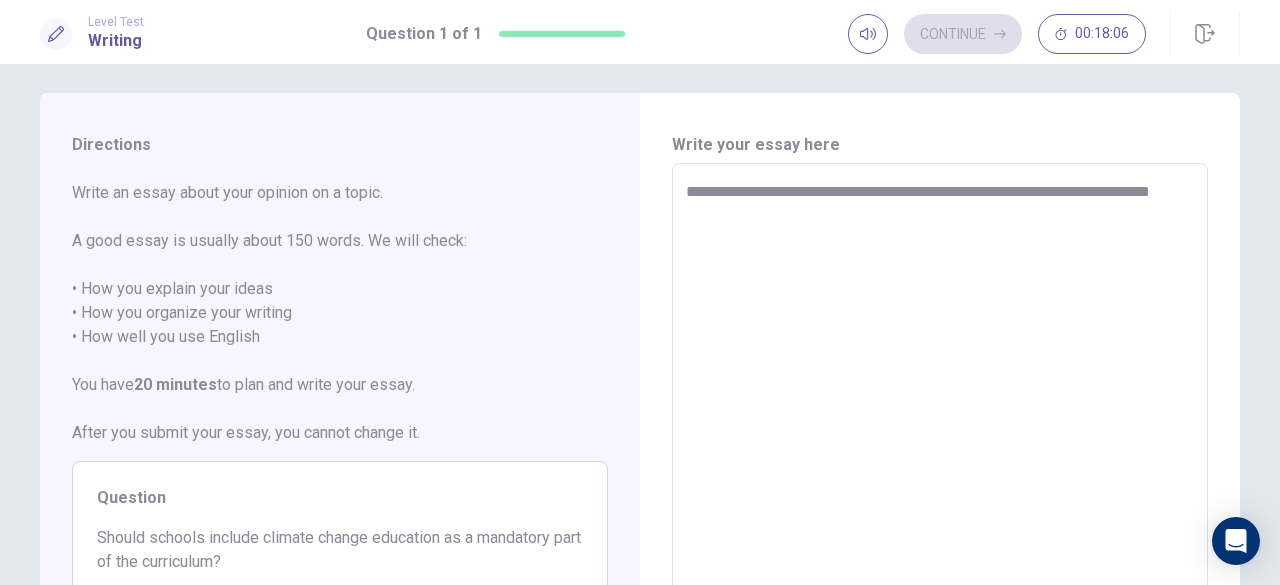 type on "**********" 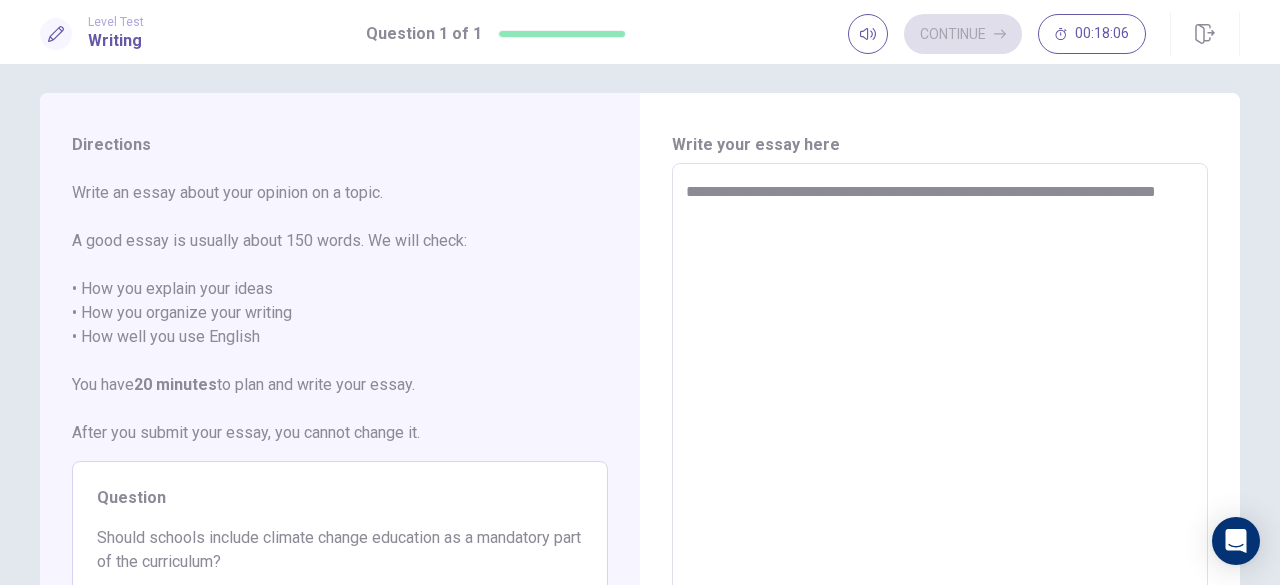 type on "*" 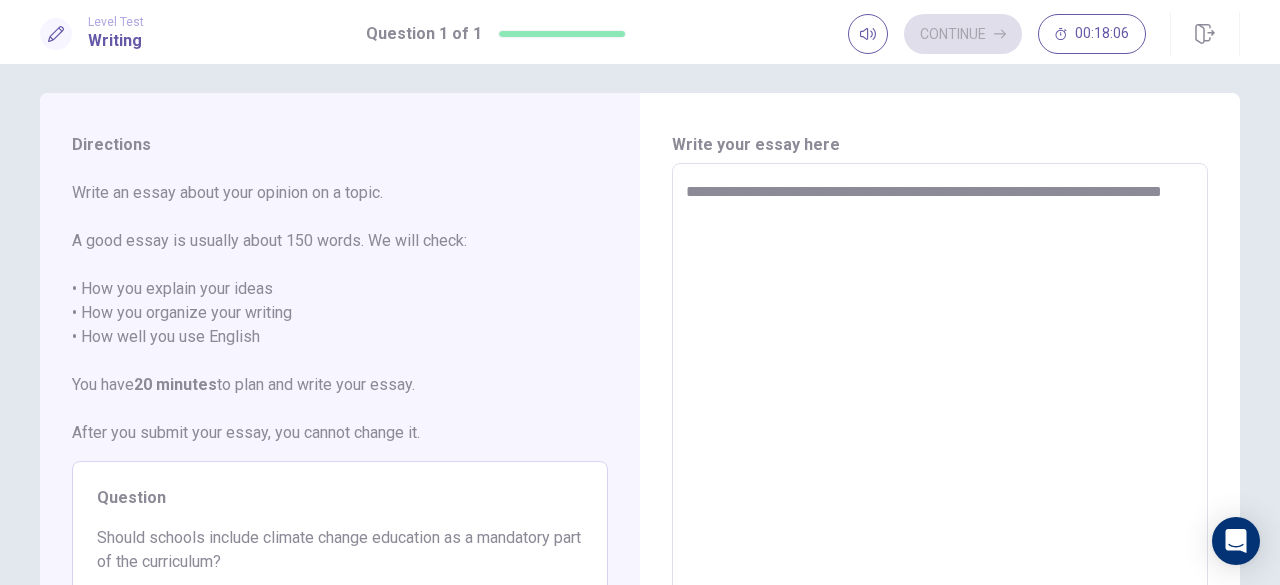 type on "*" 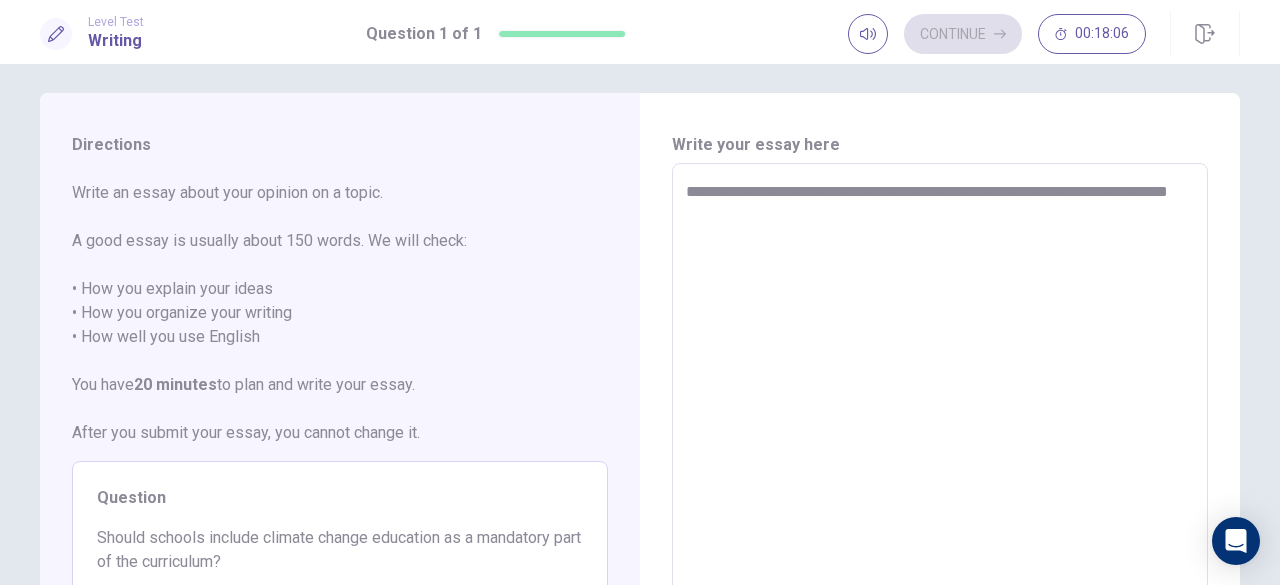 type on "*" 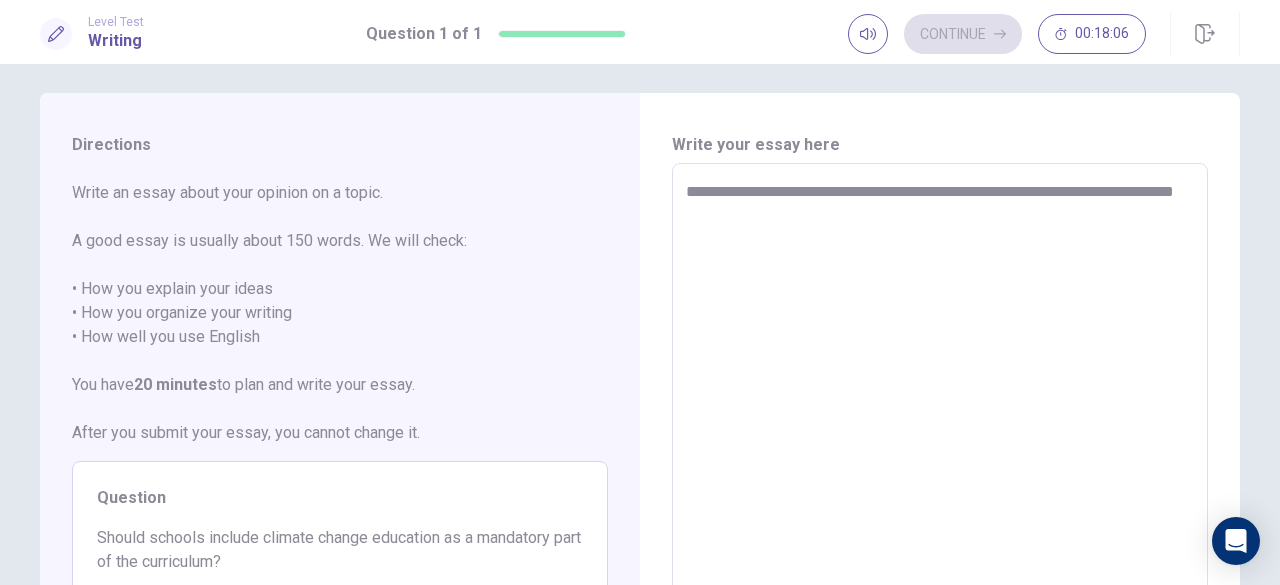 type on "*" 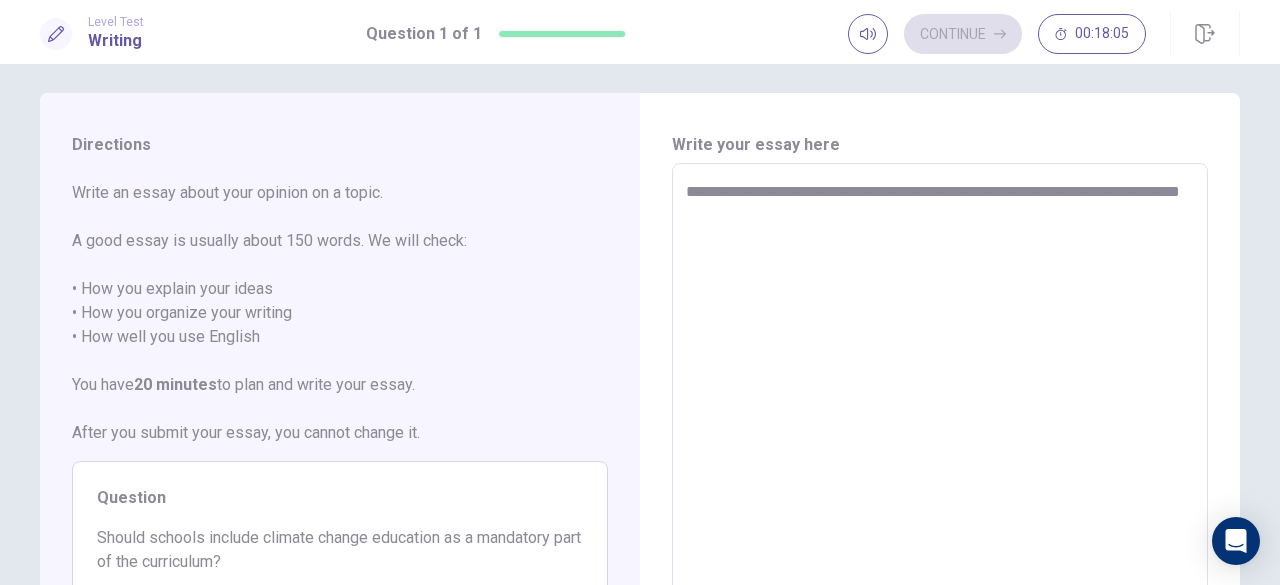 type on "*" 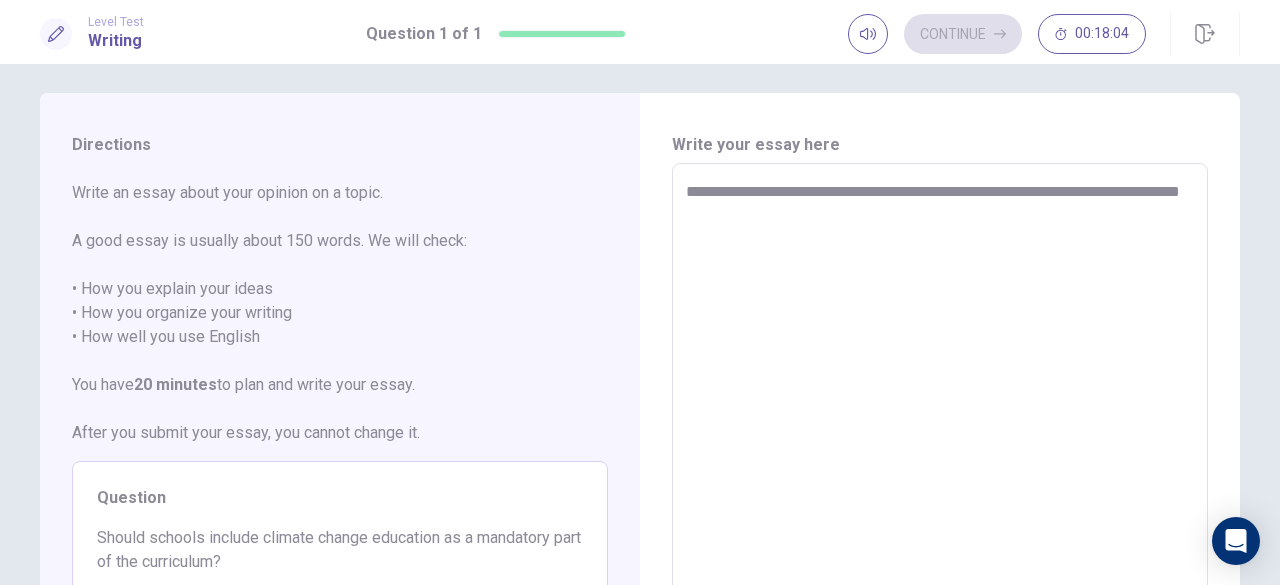 type on "**********" 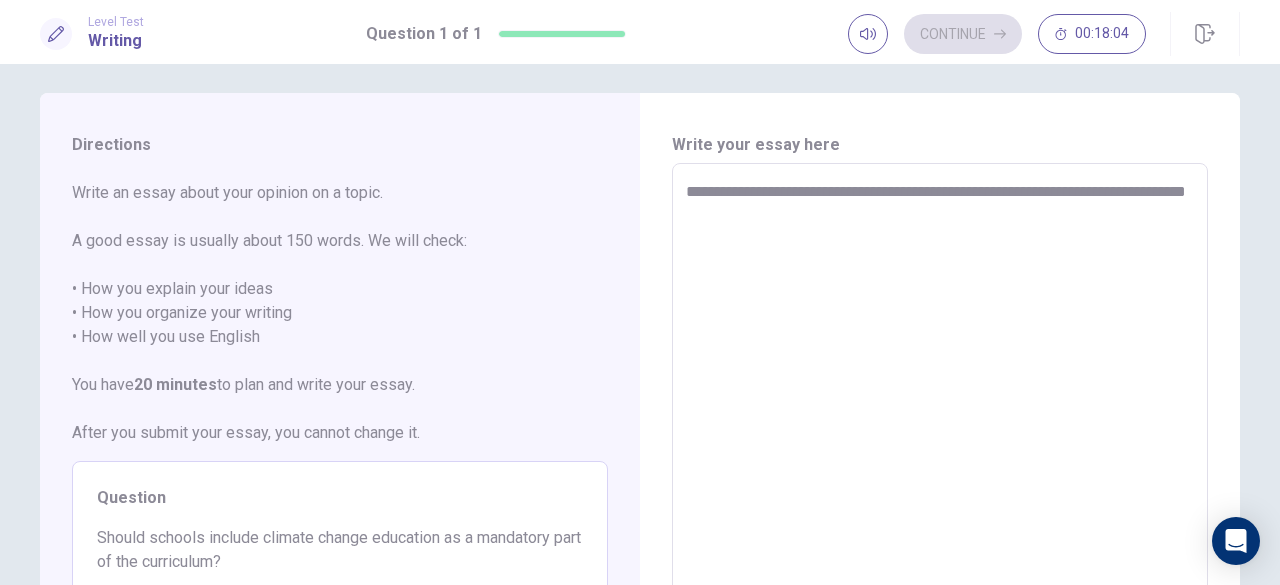 type on "*" 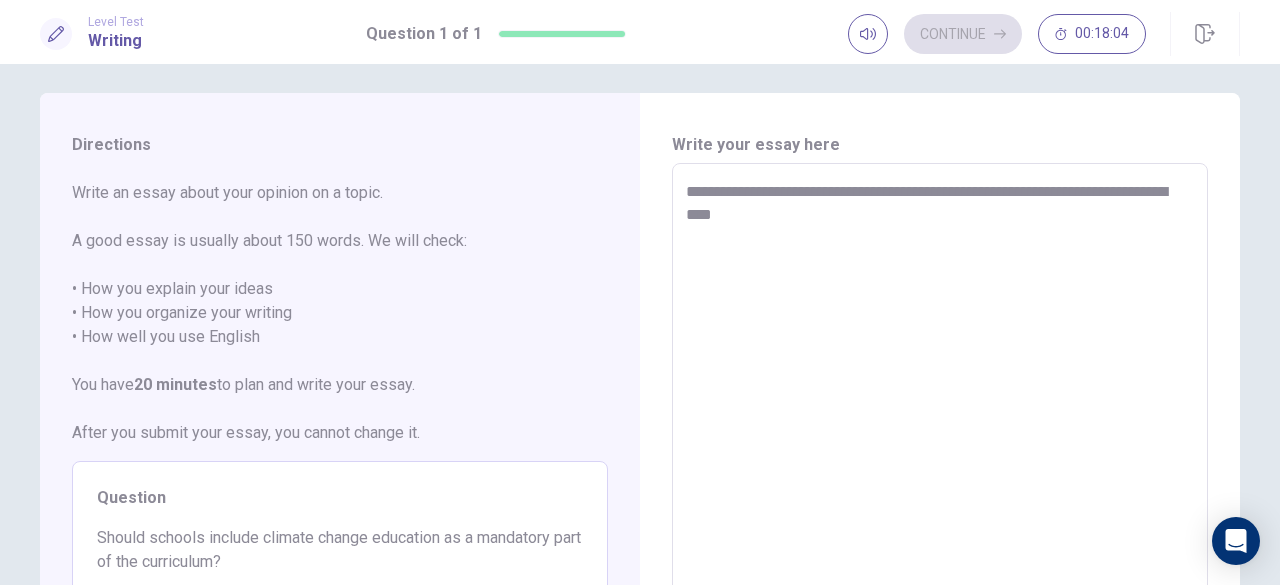 type on "*" 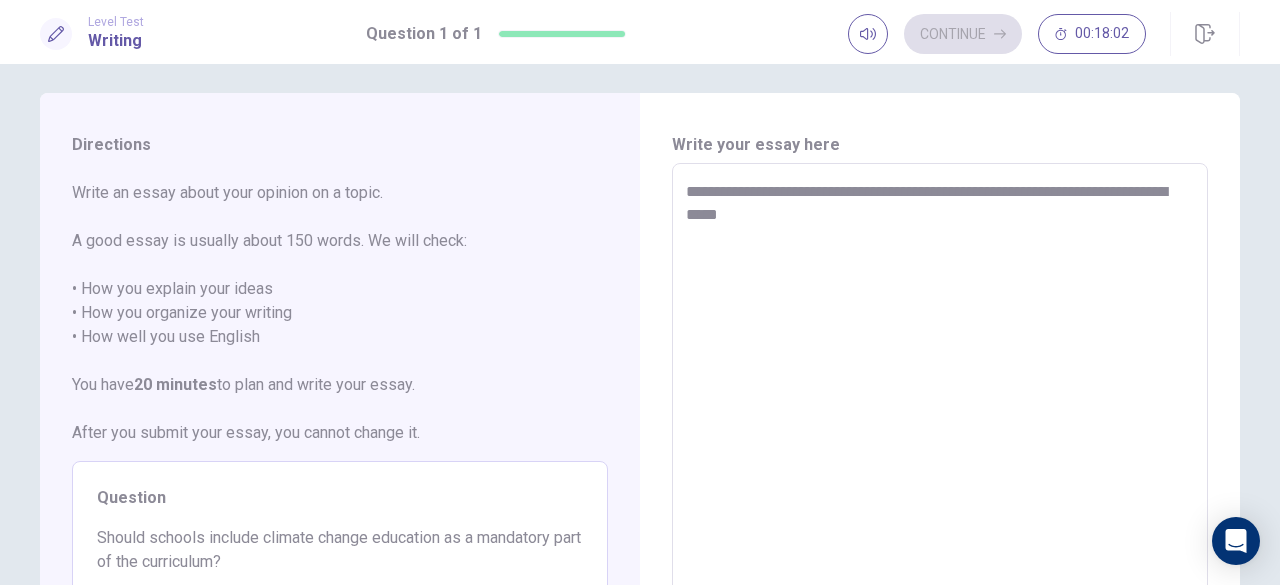 type on "*" 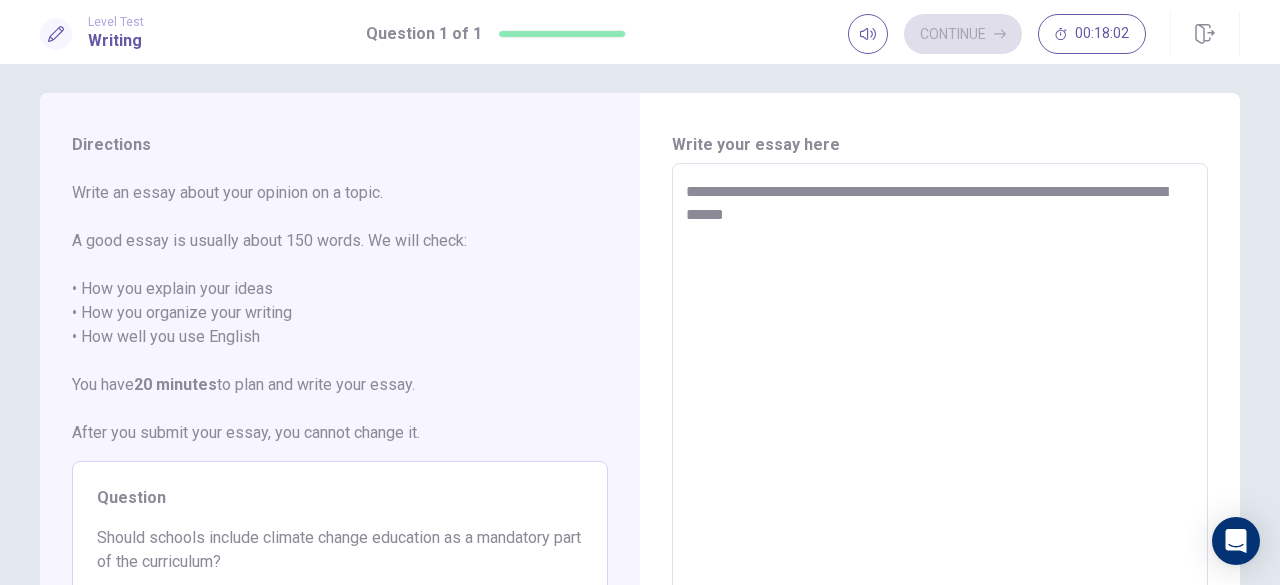 type on "*" 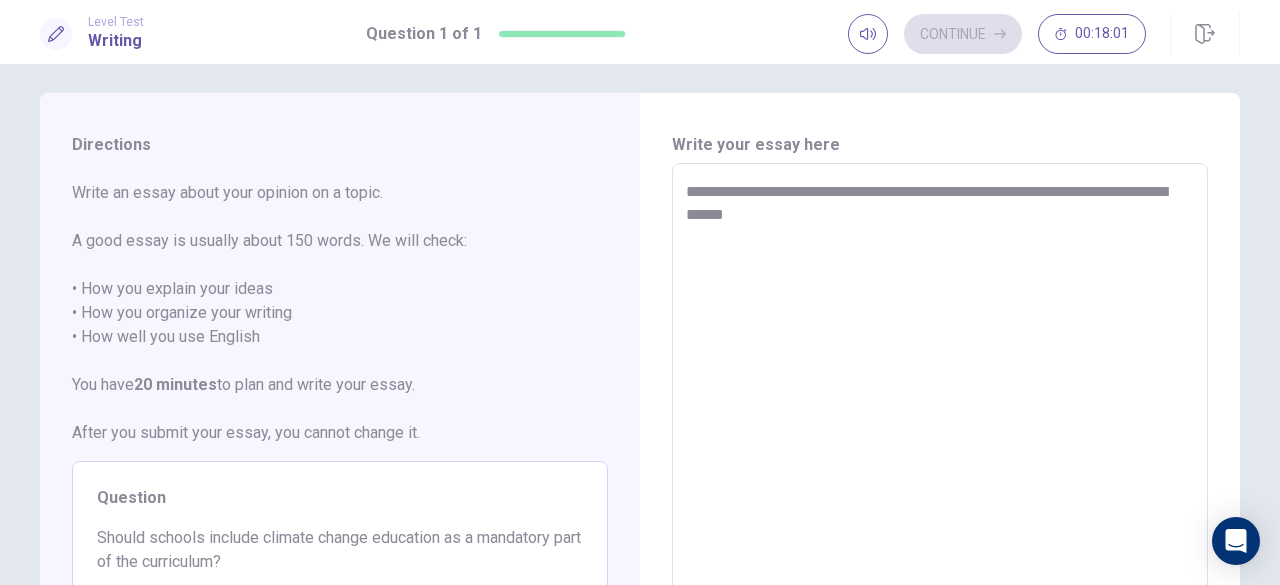 type on "**********" 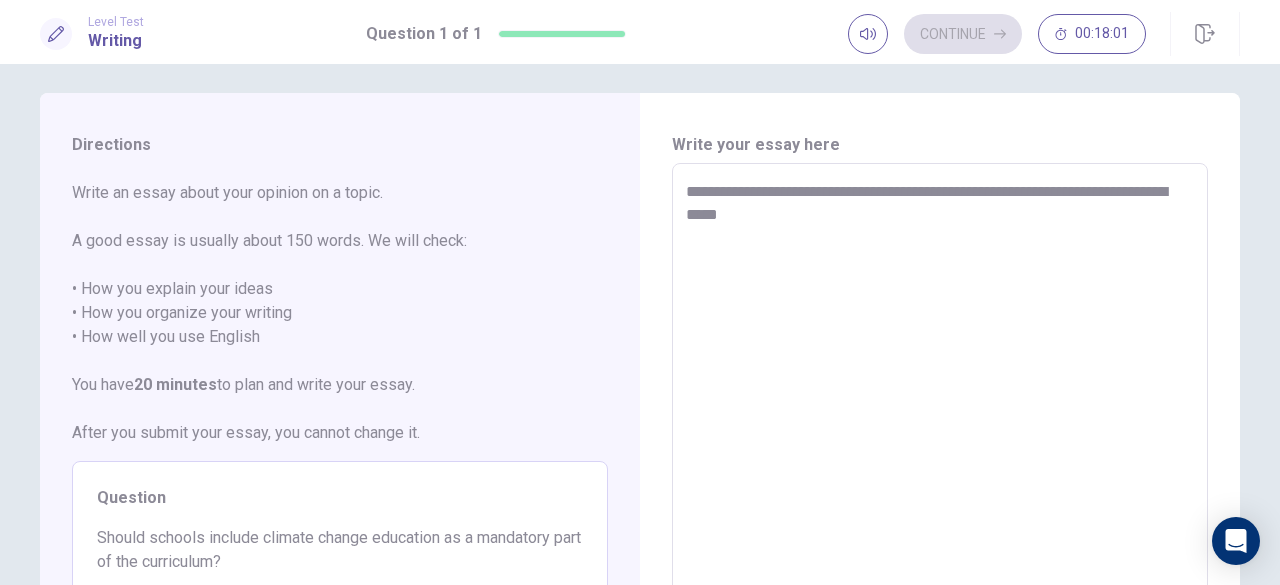 type on "*" 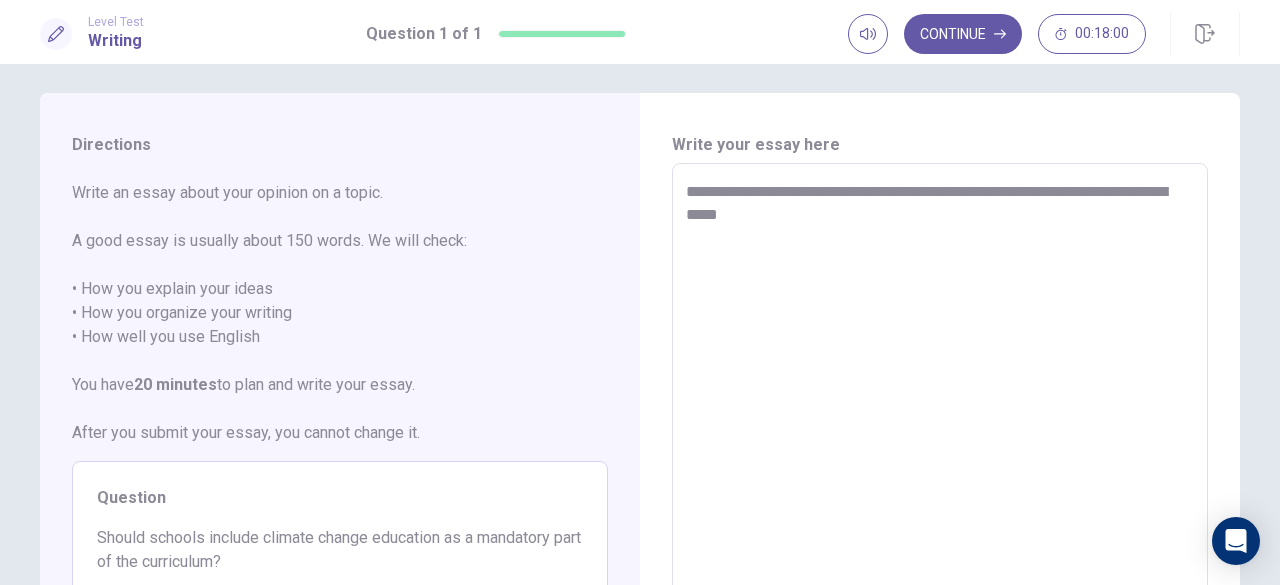 type 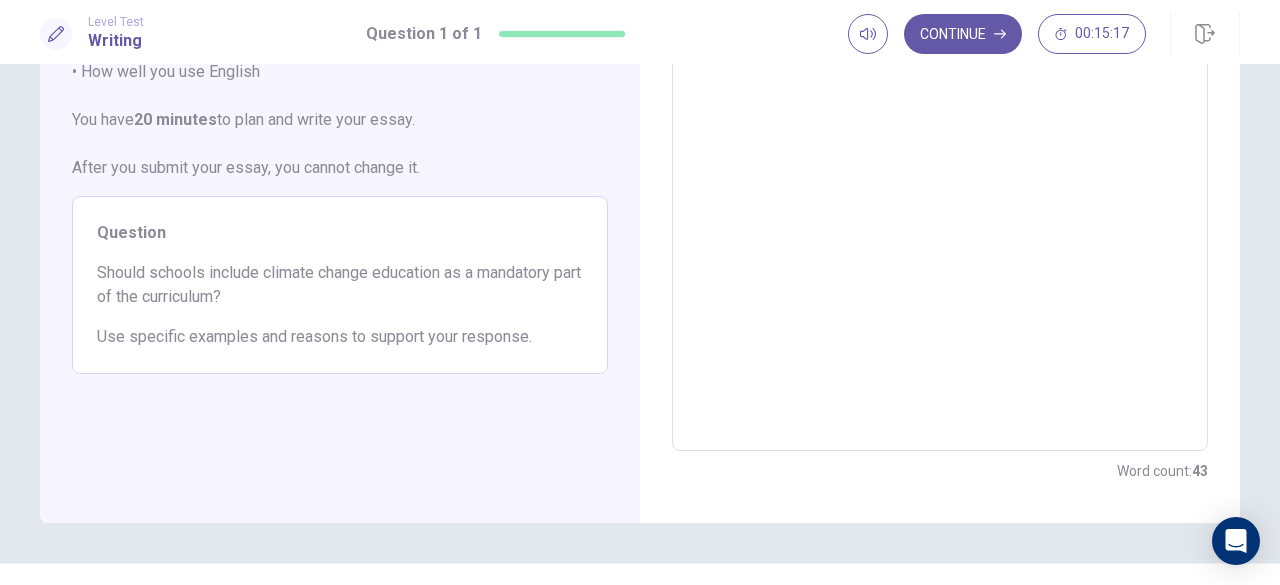 scroll, scrollTop: 0, scrollLeft: 0, axis: both 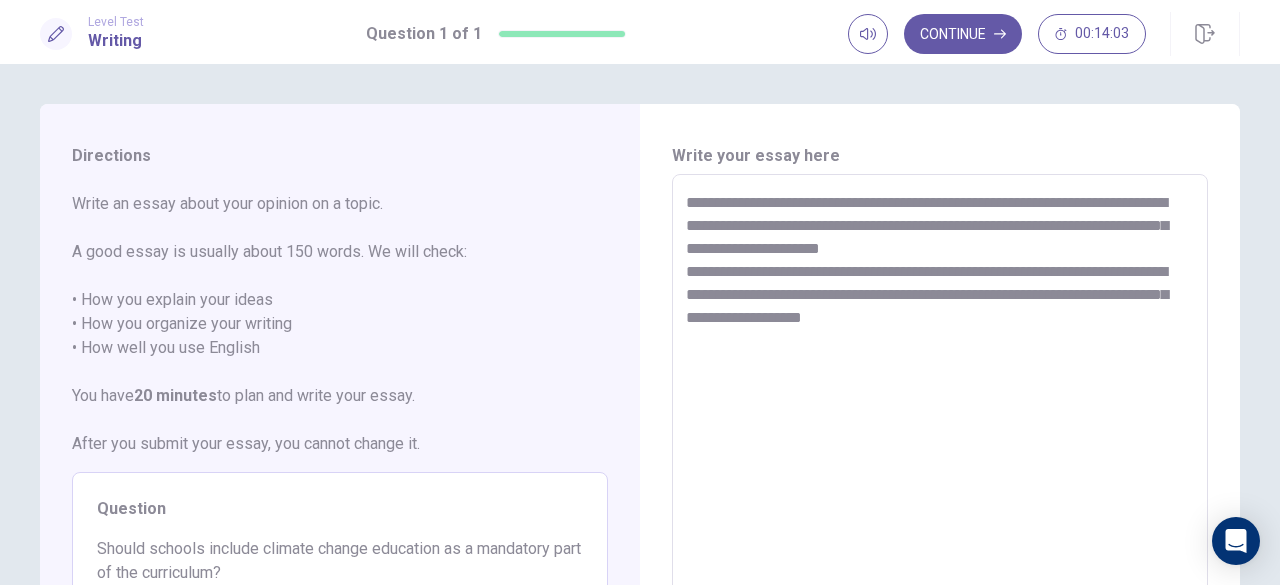 click on "**********" at bounding box center [940, 451] 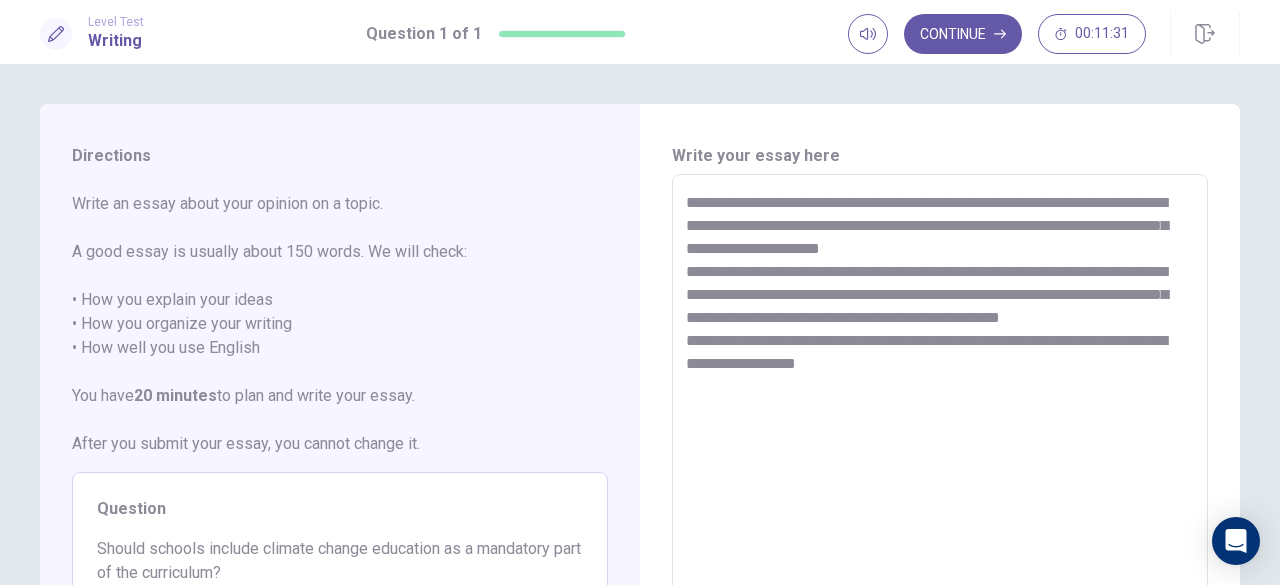 click on "**********" at bounding box center [940, 451] 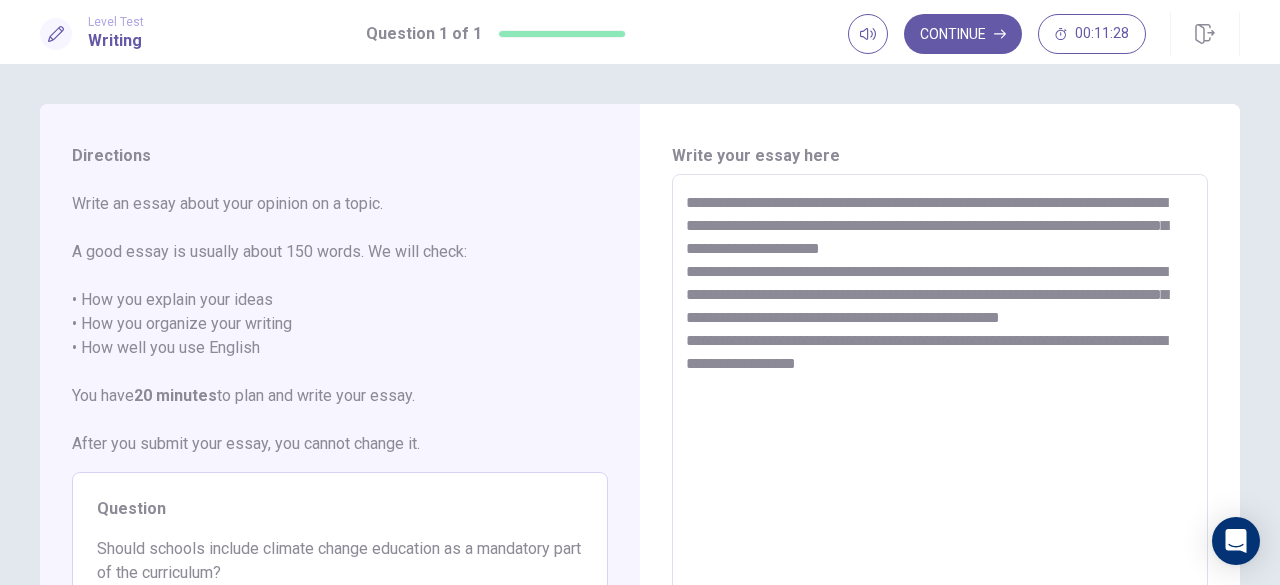 click on "**********" at bounding box center (940, 451) 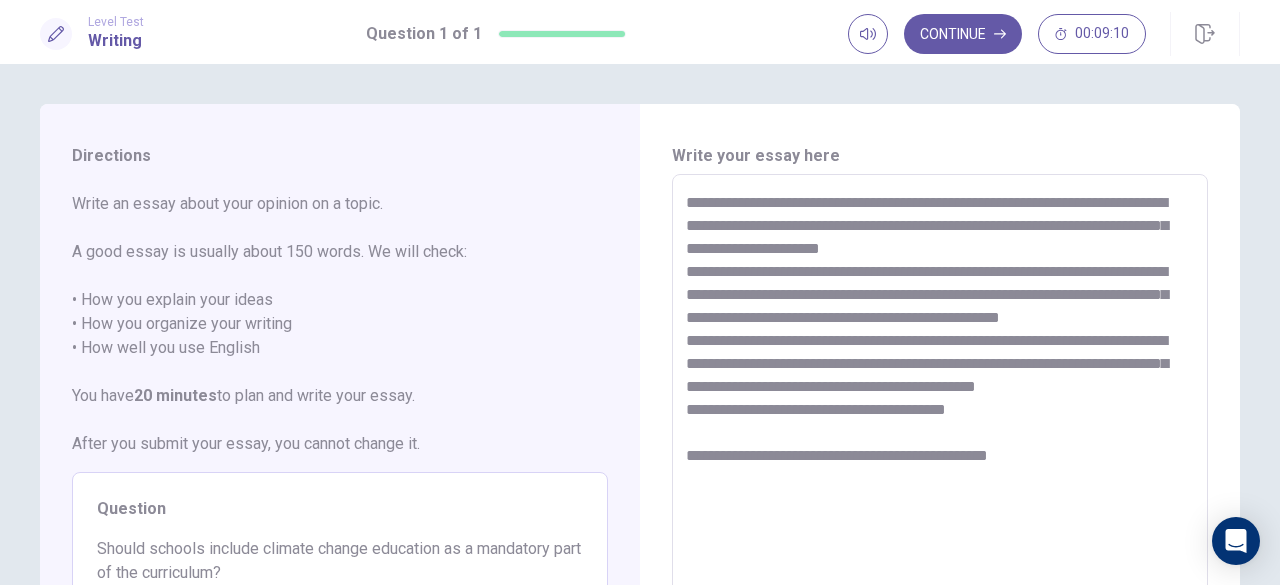click on "**********" at bounding box center [940, 451] 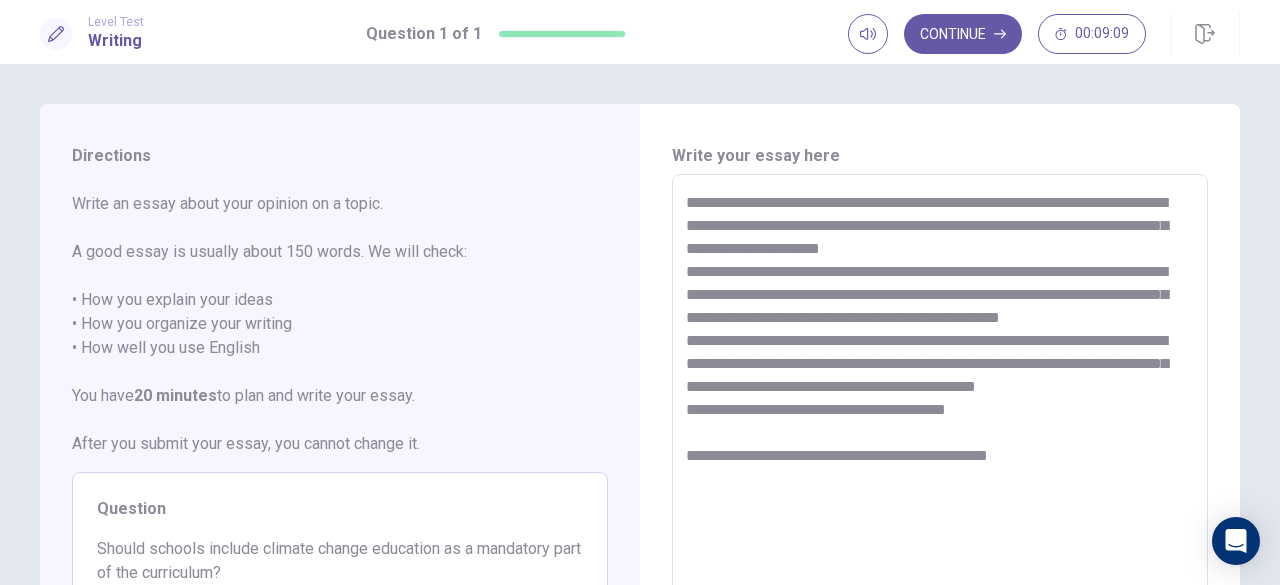 click on "**********" at bounding box center (940, 451) 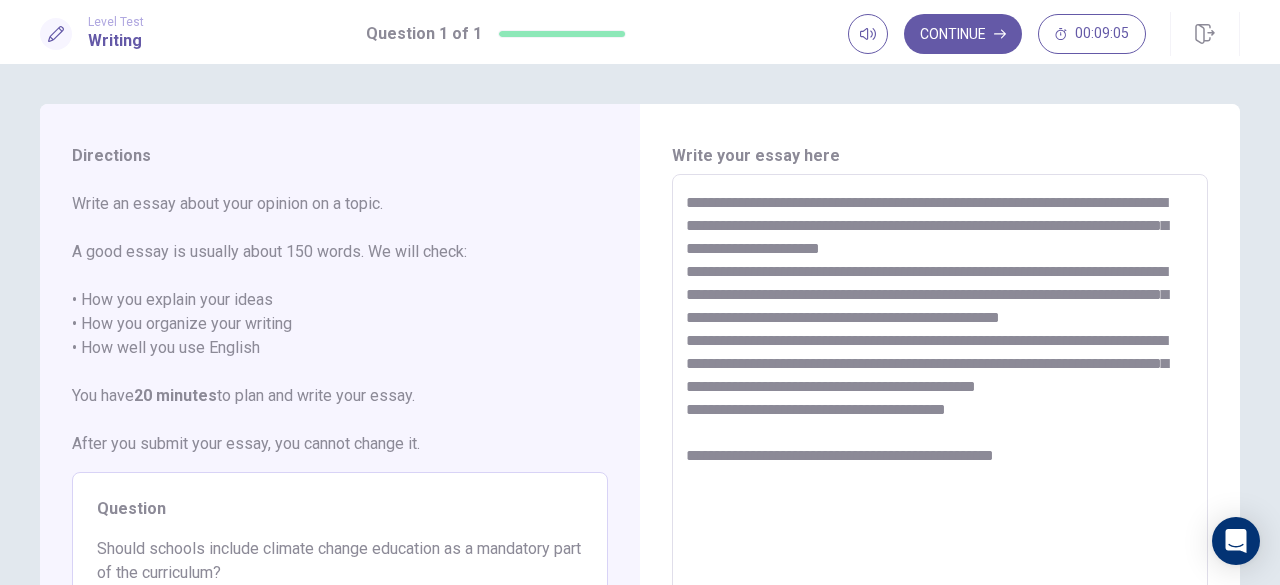 click on "**********" at bounding box center (940, 451) 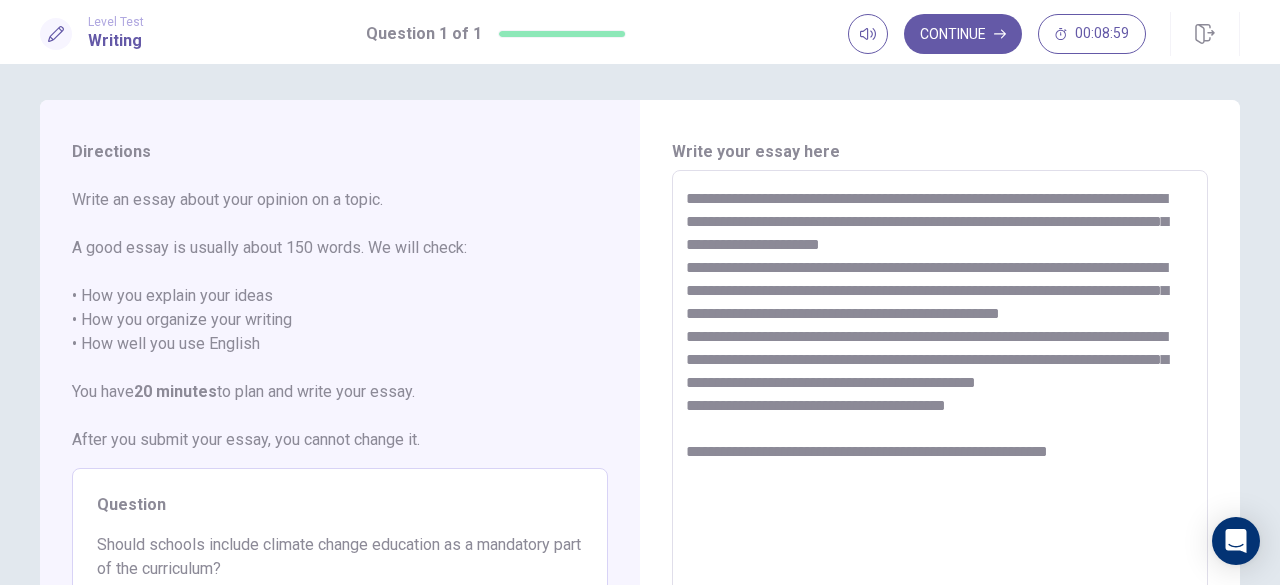 scroll, scrollTop: 3, scrollLeft: 0, axis: vertical 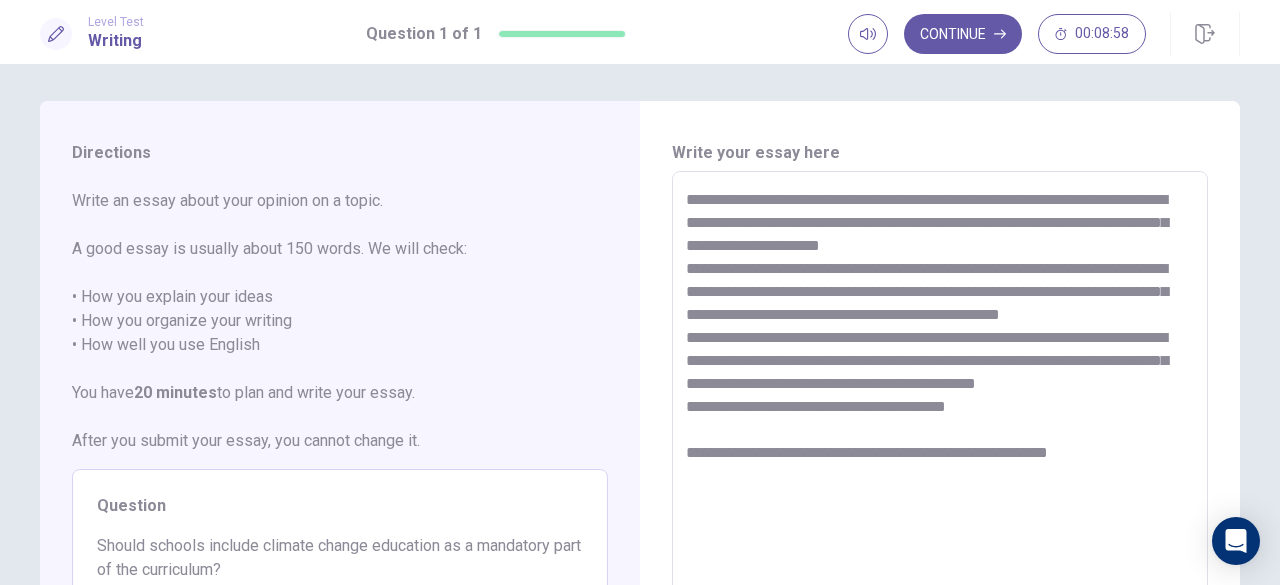 click on "**********" at bounding box center (940, 448) 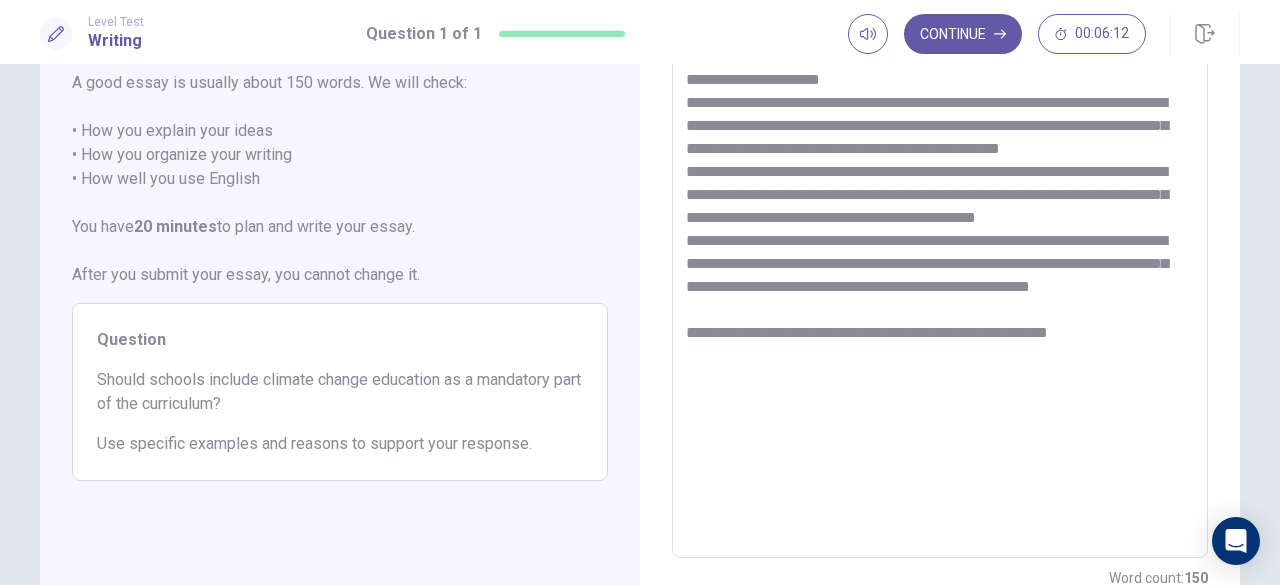 scroll, scrollTop: 151, scrollLeft: 0, axis: vertical 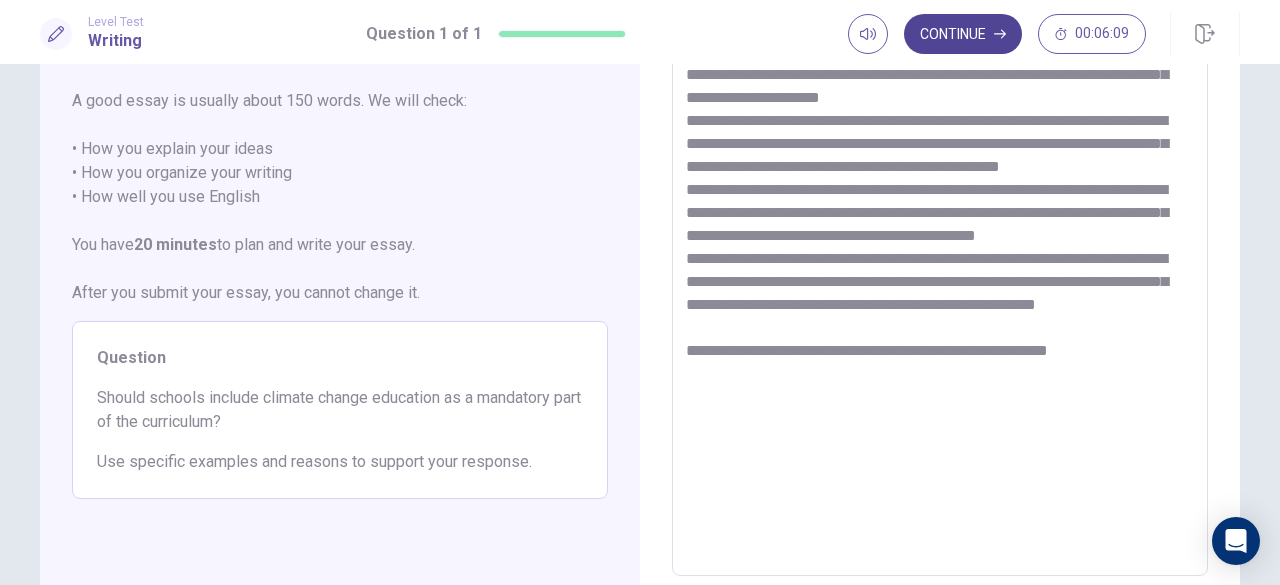 click on "Continue" at bounding box center [963, 34] 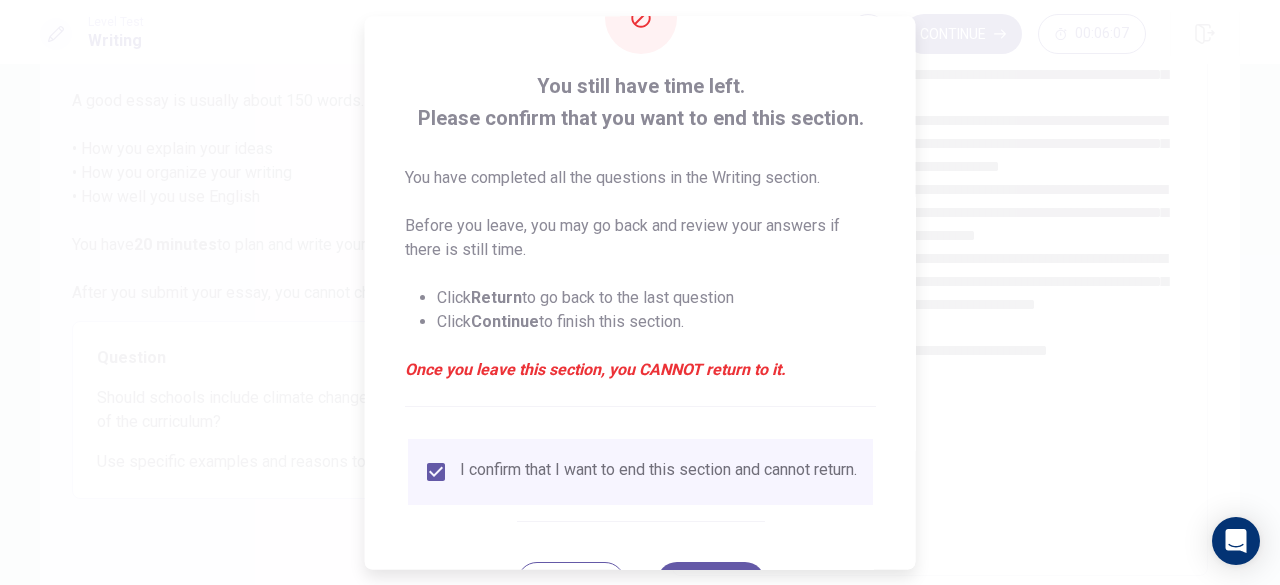 scroll, scrollTop: 160, scrollLeft: 0, axis: vertical 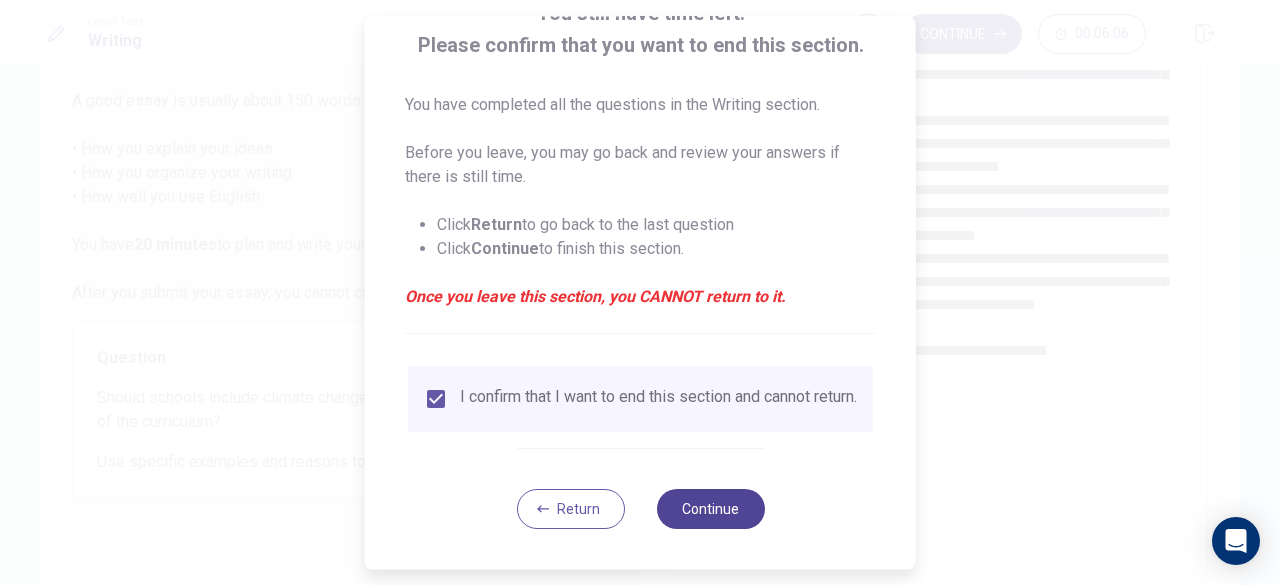 click on "Continue" at bounding box center [710, 509] 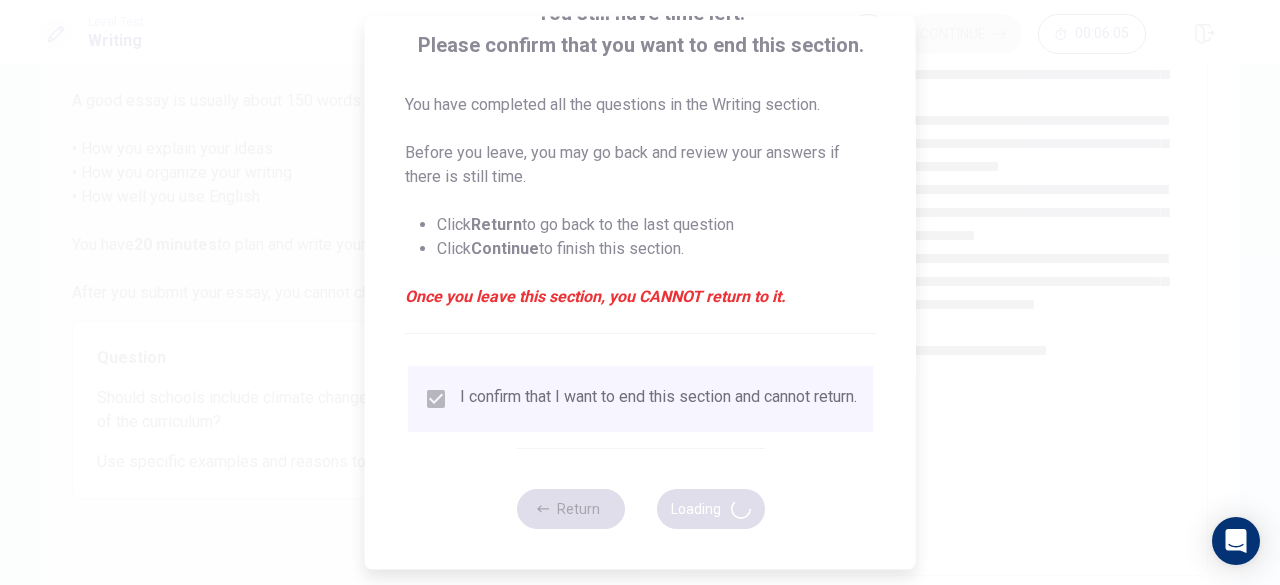 scroll, scrollTop: 142, scrollLeft: 0, axis: vertical 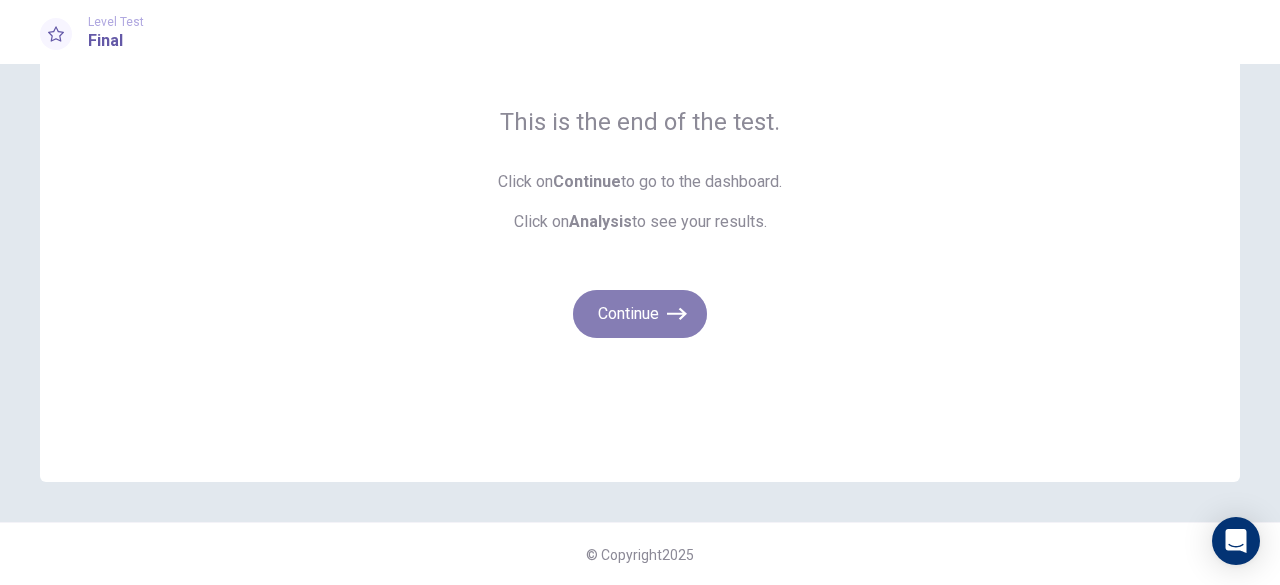 click on "Continue" at bounding box center [640, 314] 